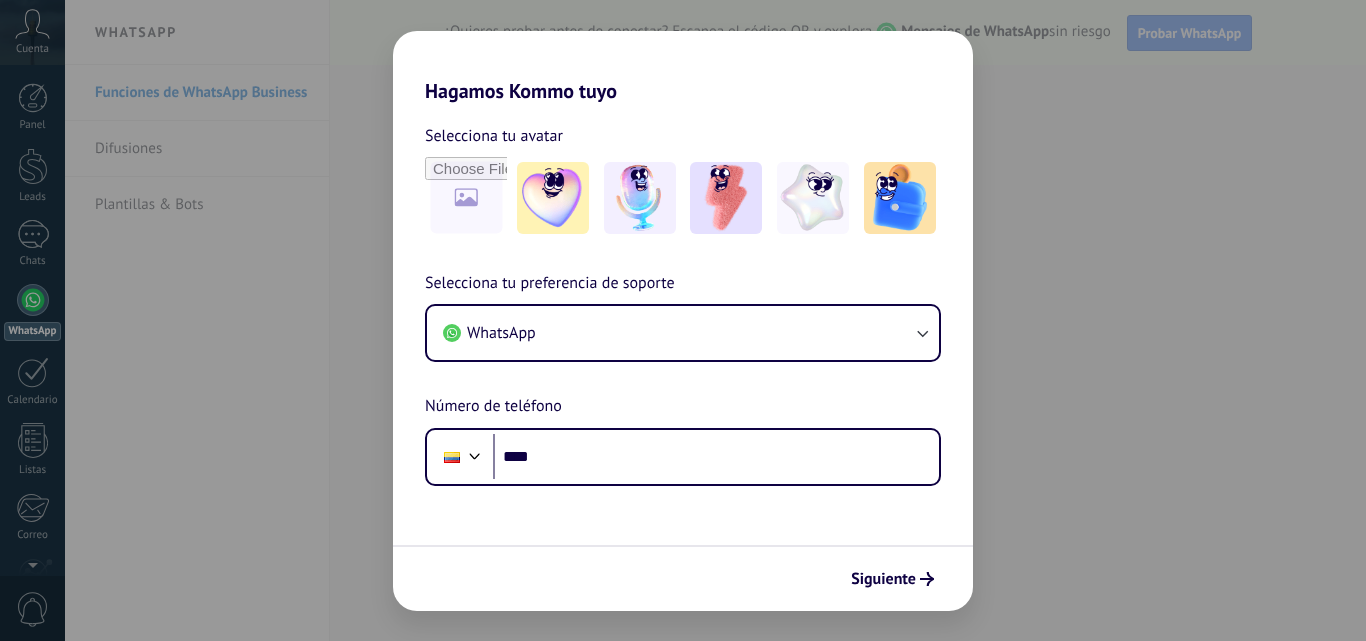 scroll, scrollTop: 0, scrollLeft: 0, axis: both 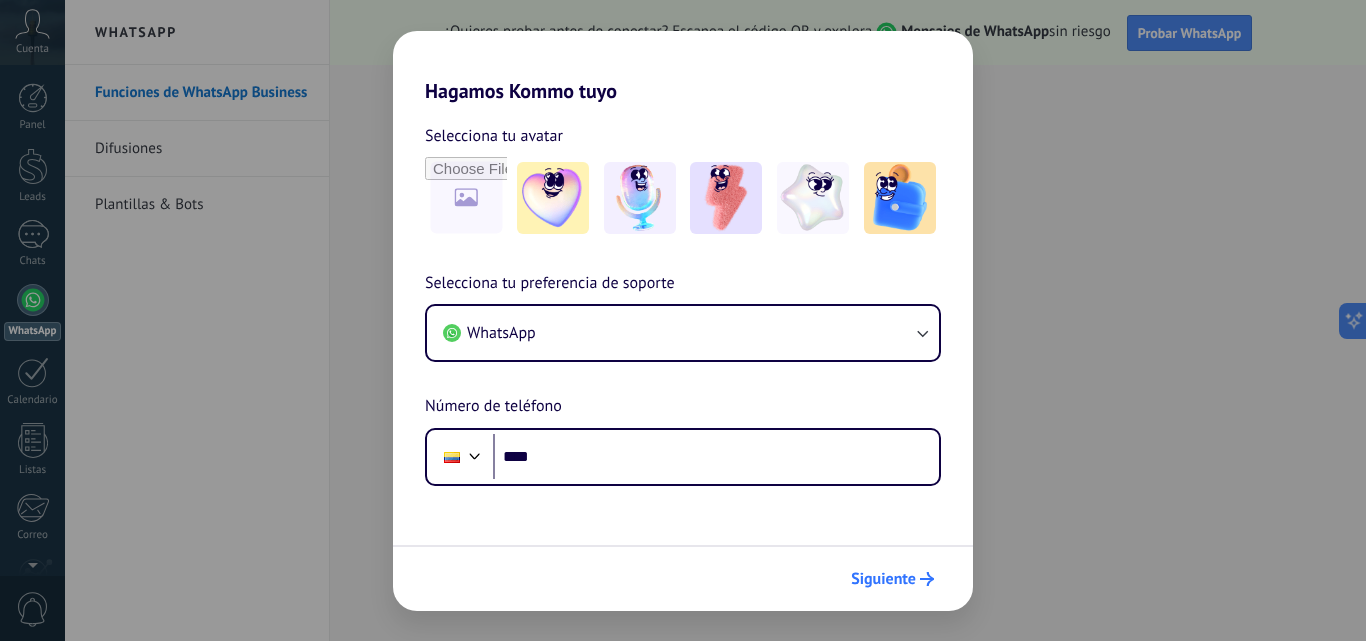 click on "Siguiente" at bounding box center (883, 579) 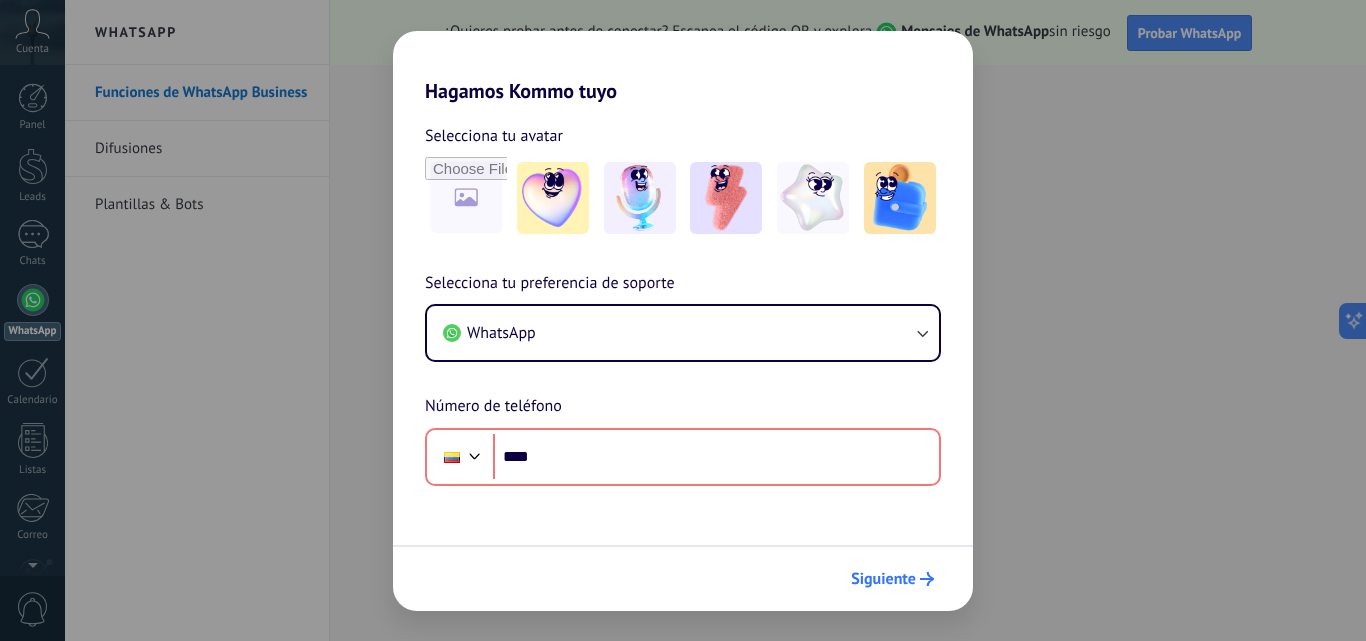 click on "Siguiente" at bounding box center (883, 579) 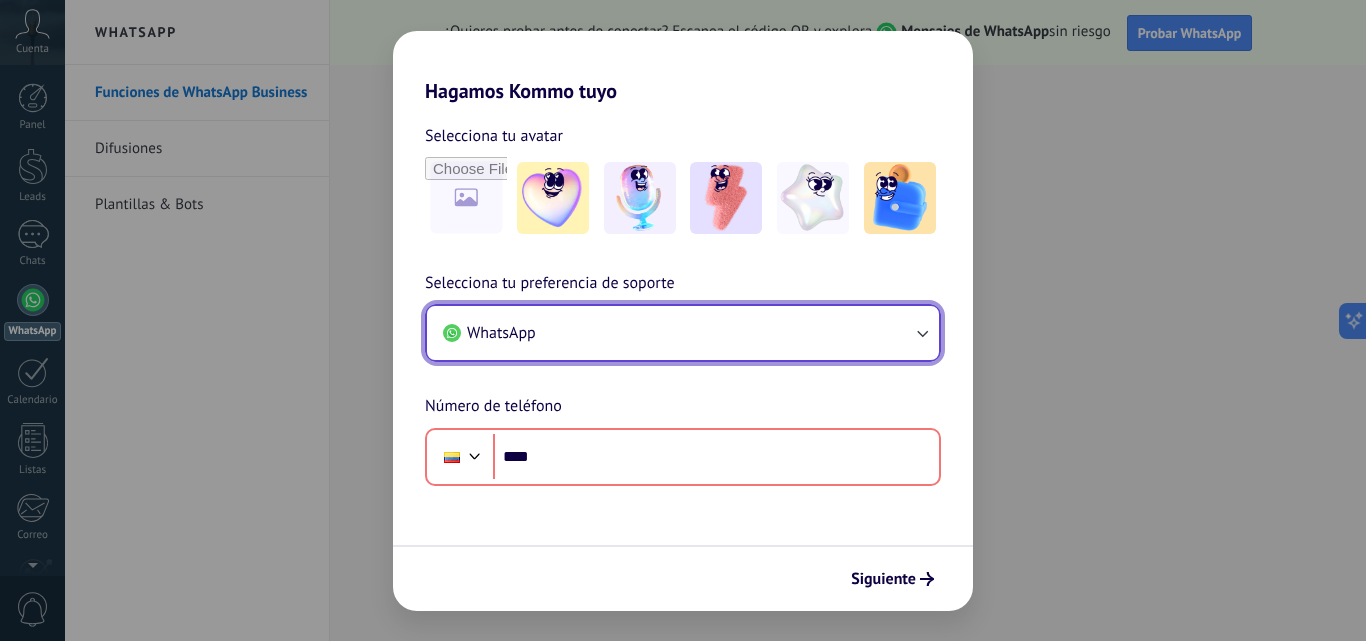 click on "WhatsApp" at bounding box center [683, 333] 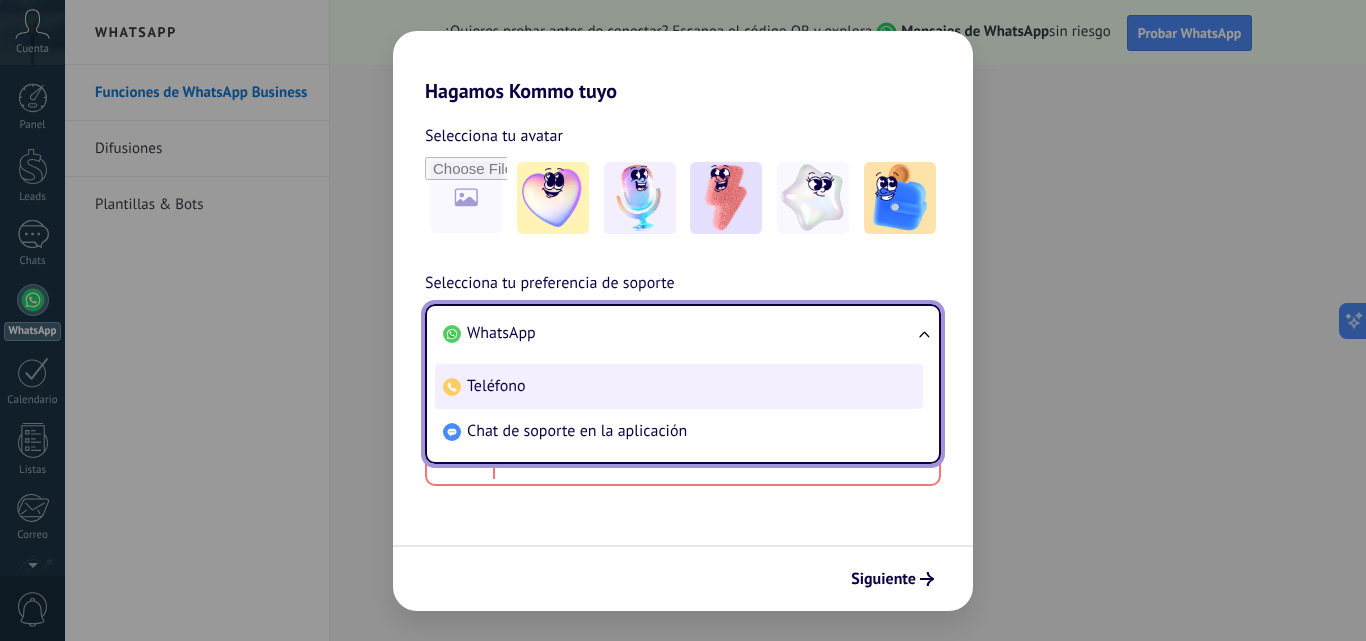 click on "Teléfono" at bounding box center [679, 386] 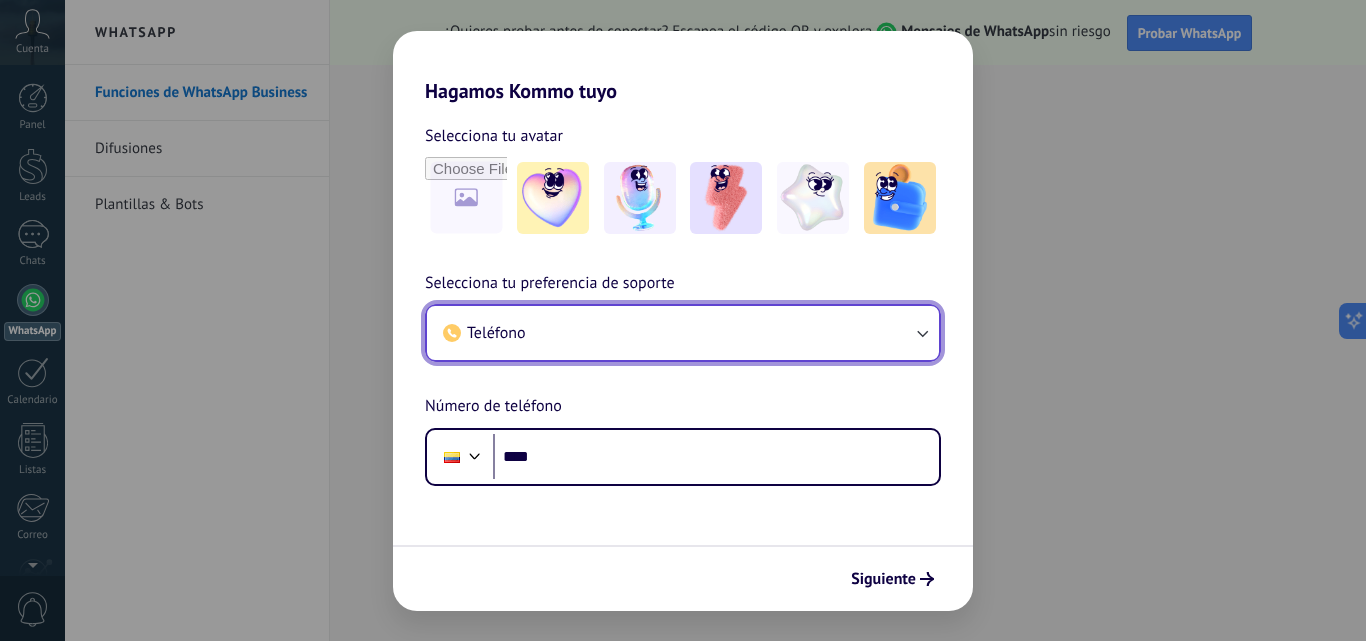 click on "Teléfono" at bounding box center (683, 333) 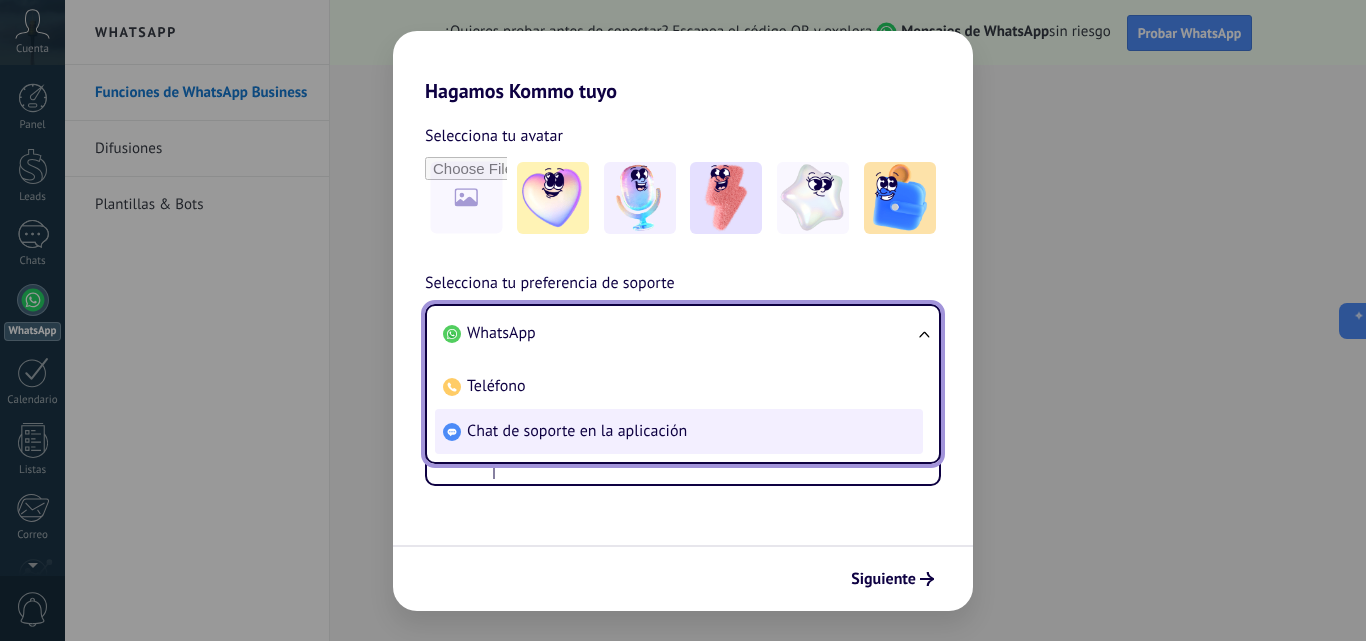 click on "Chat de soporte en la aplicación" at bounding box center (577, 431) 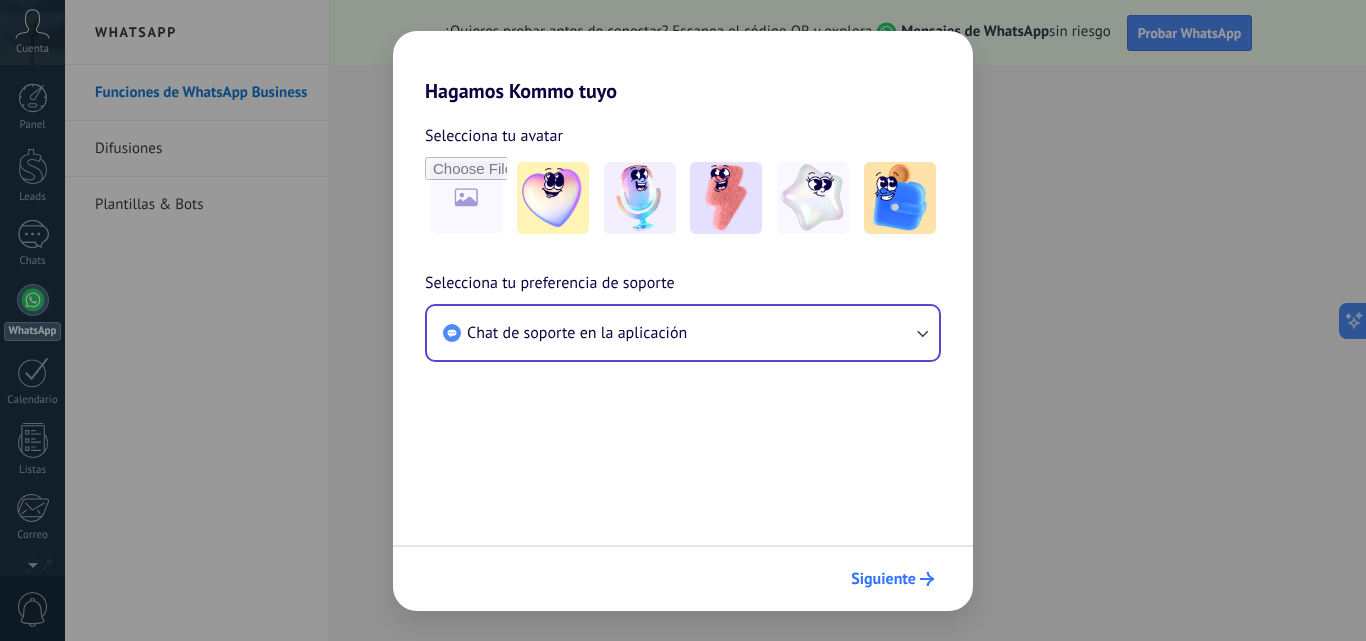click on "Siguiente" at bounding box center (883, 579) 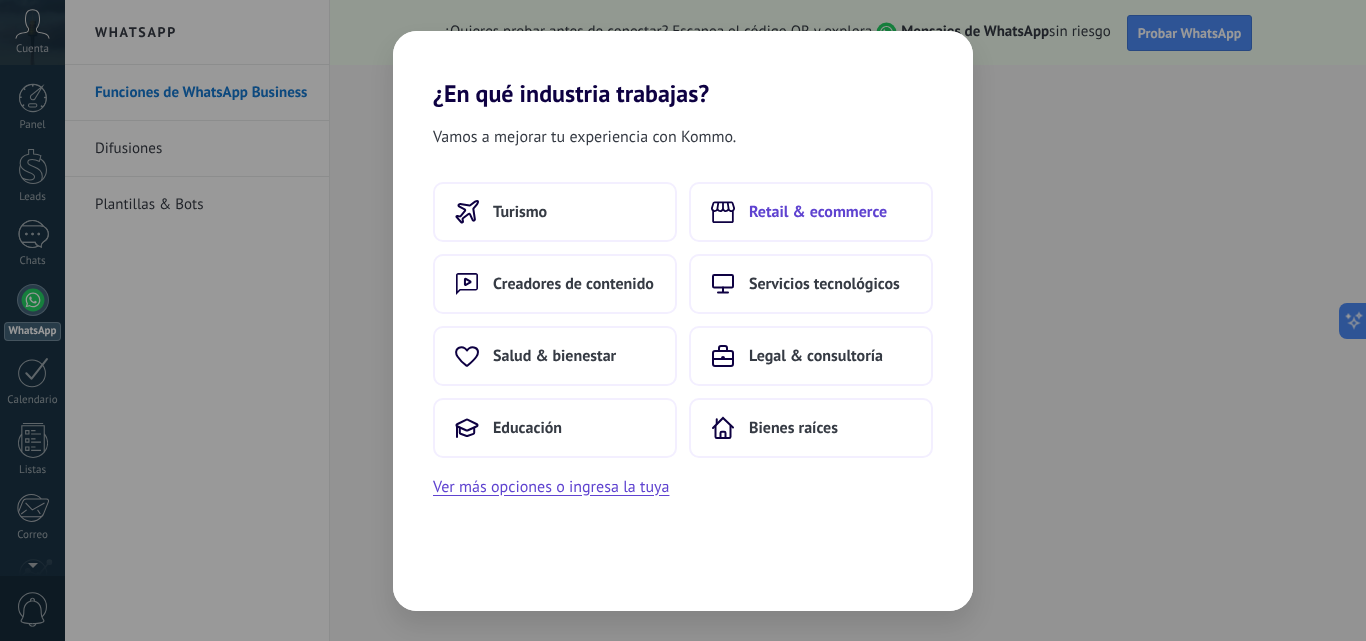 click on "Retail & ecommerce" at bounding box center [818, 212] 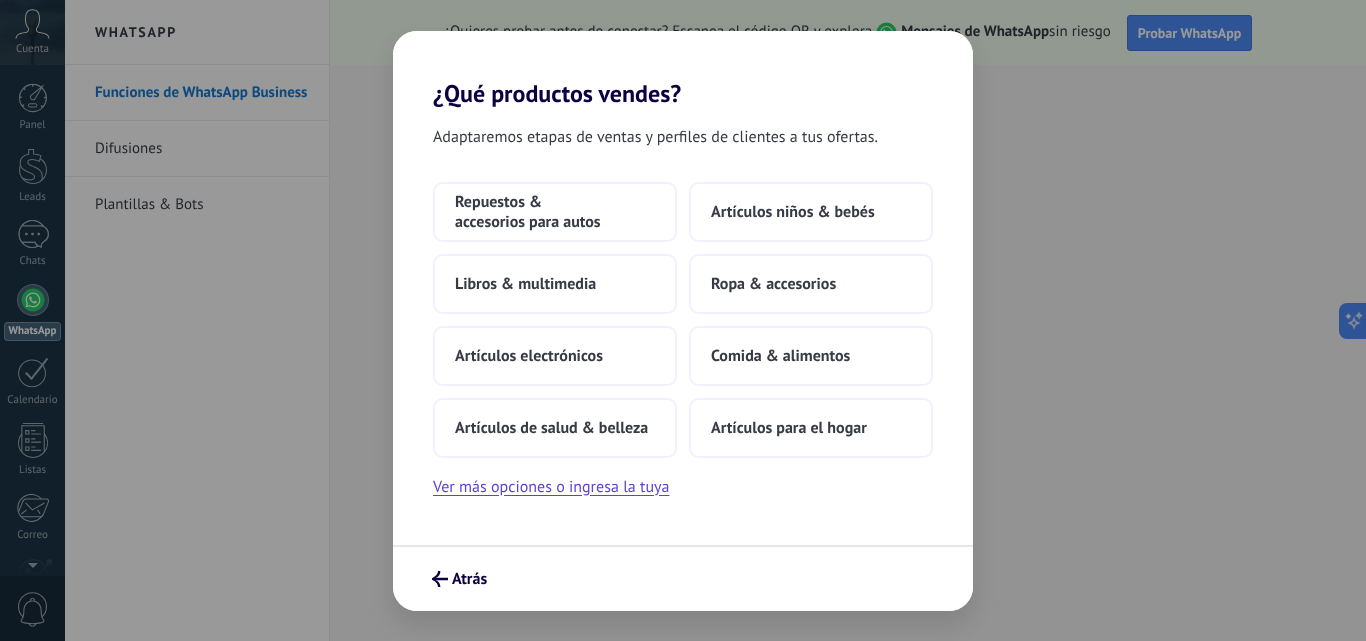 click on "¿Qué productos vendes? Adaptaremos etapas de ventas y perfiles de clientes a tus ofertas. Repuestos & accesorios para autos Artículos niños & bebés Libros & multimedia Ropa & accesorios Artículos electrónicos Comida & alimentos Artículos de salud & belleza Artículos para el hogar Ver más opciones o ingresa la tuya Atrás" at bounding box center (683, 320) 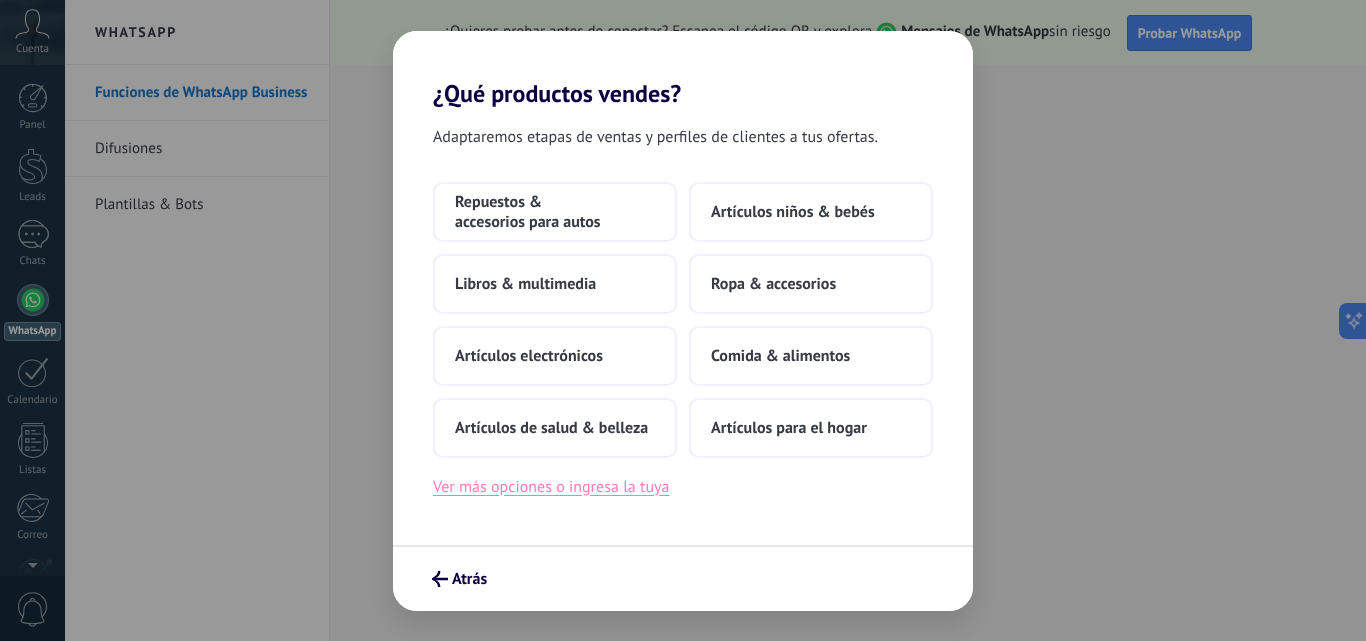 click on "Ver más opciones o ingresa la tuya" at bounding box center (551, 487) 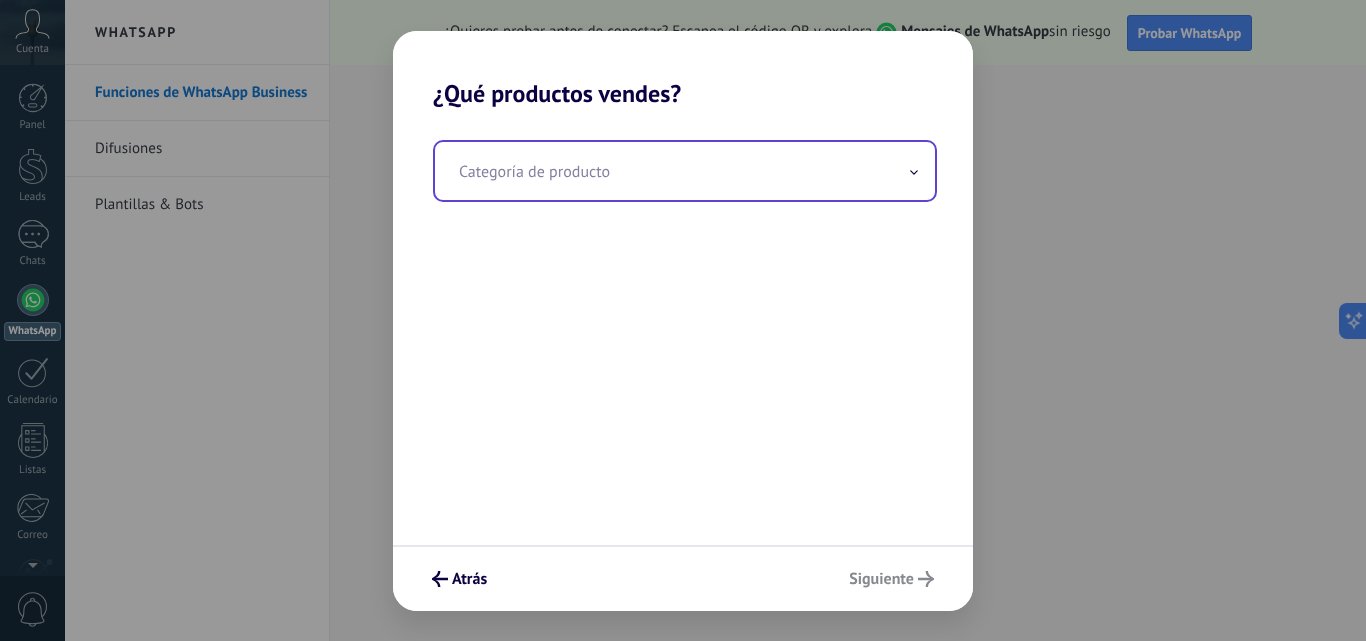 click at bounding box center (685, 171) 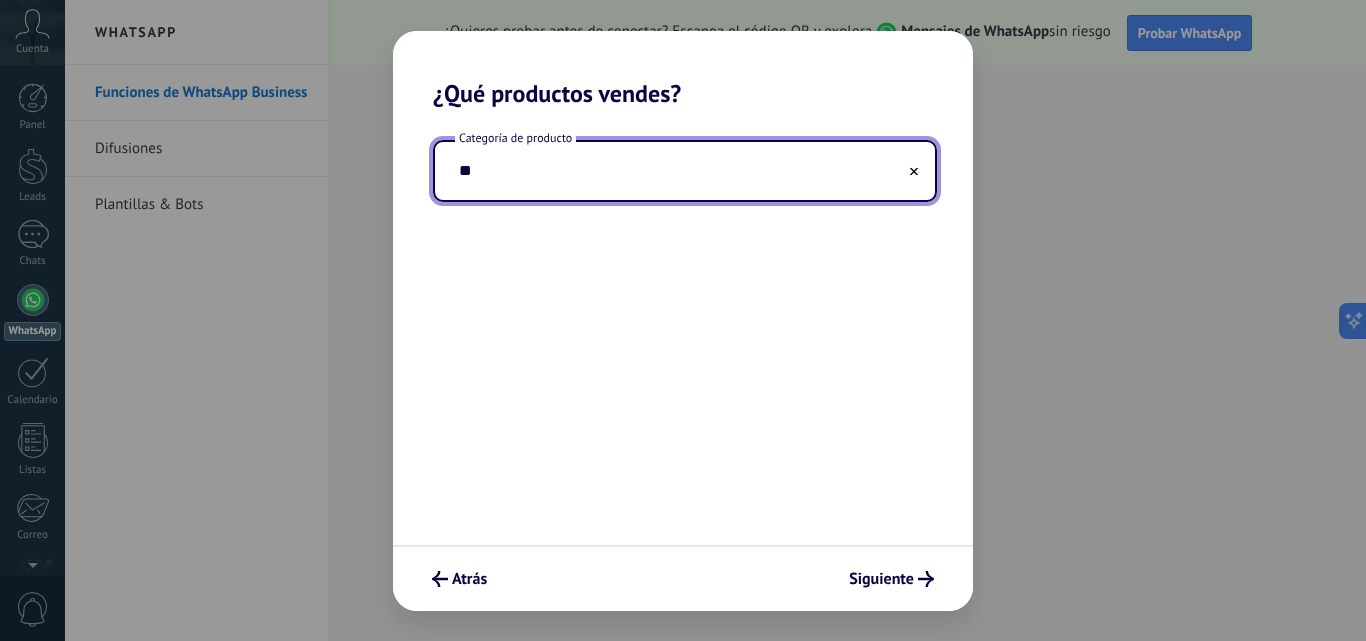 type on "*" 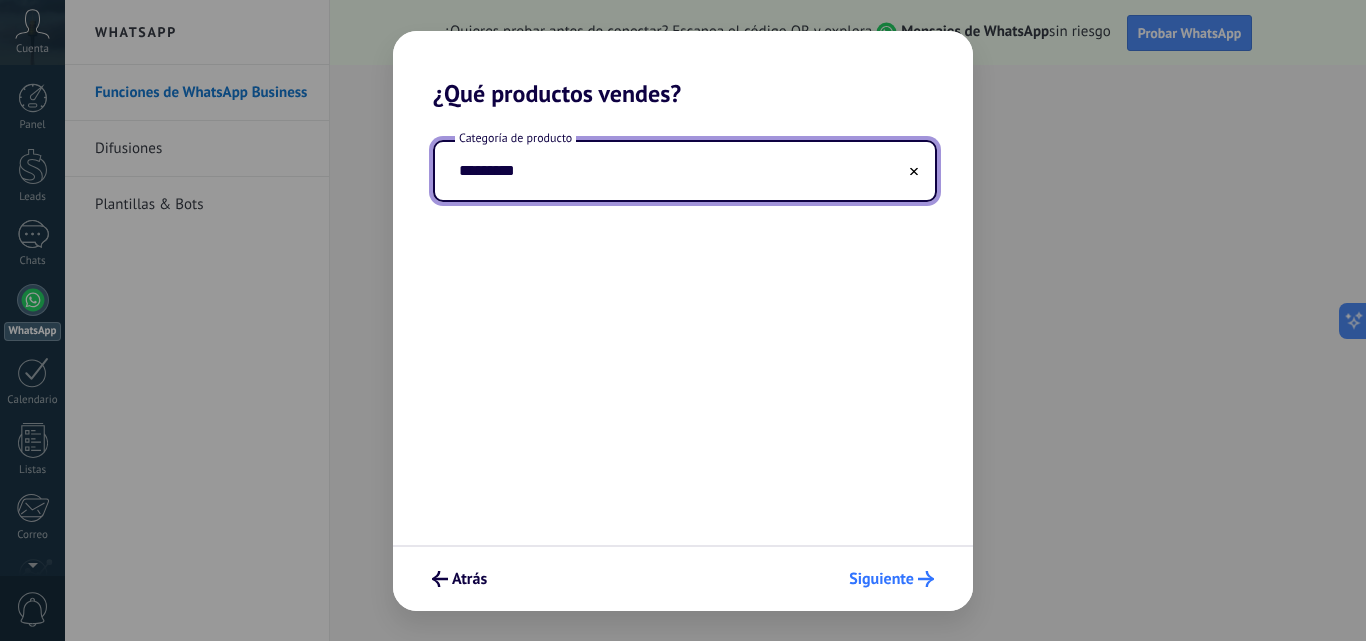 type on "*********" 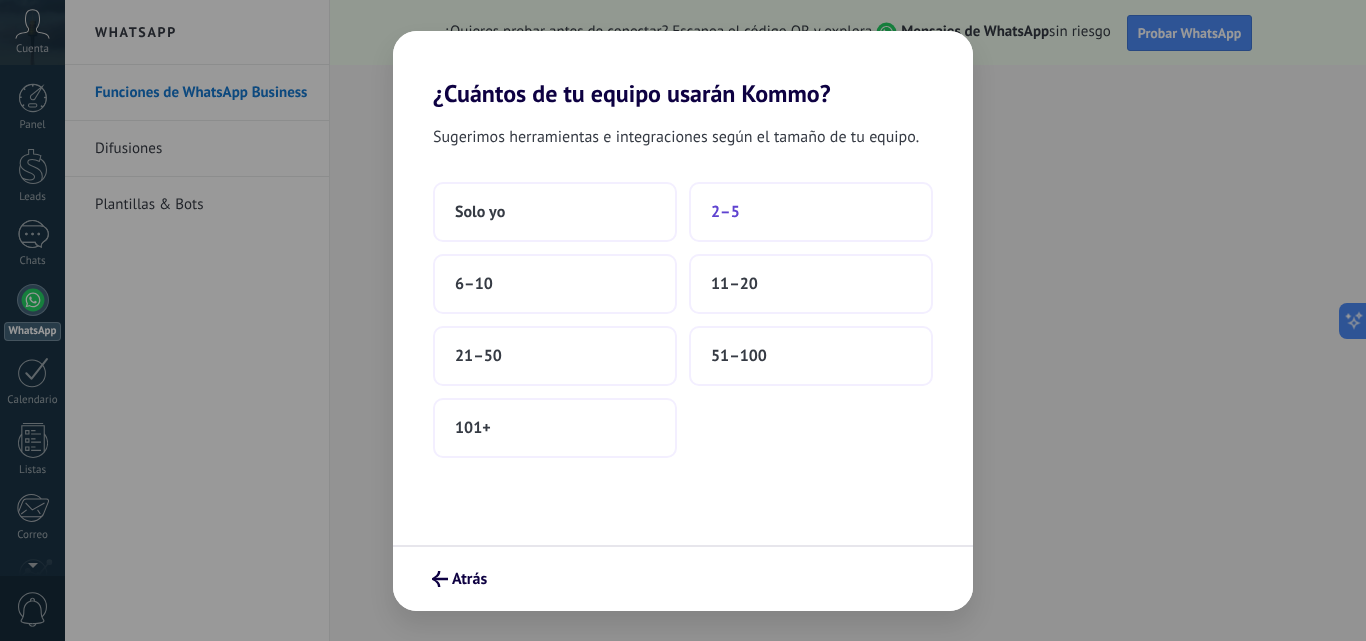 click on "2–5" at bounding box center (811, 212) 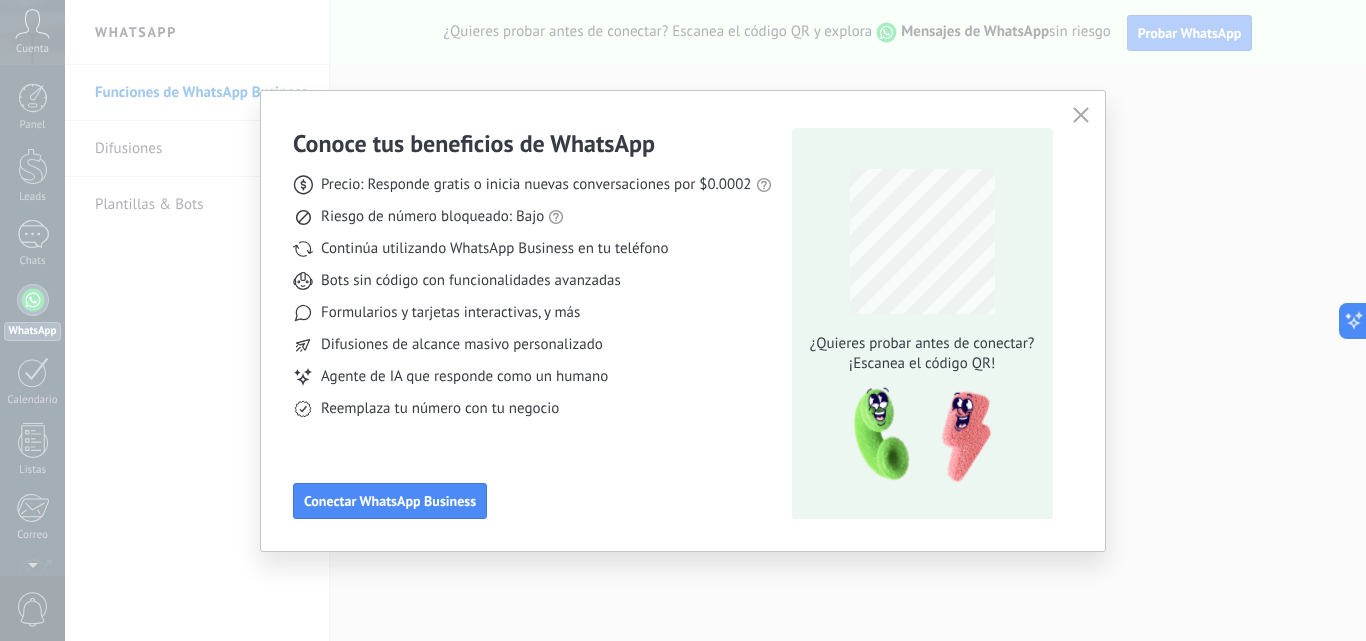 click 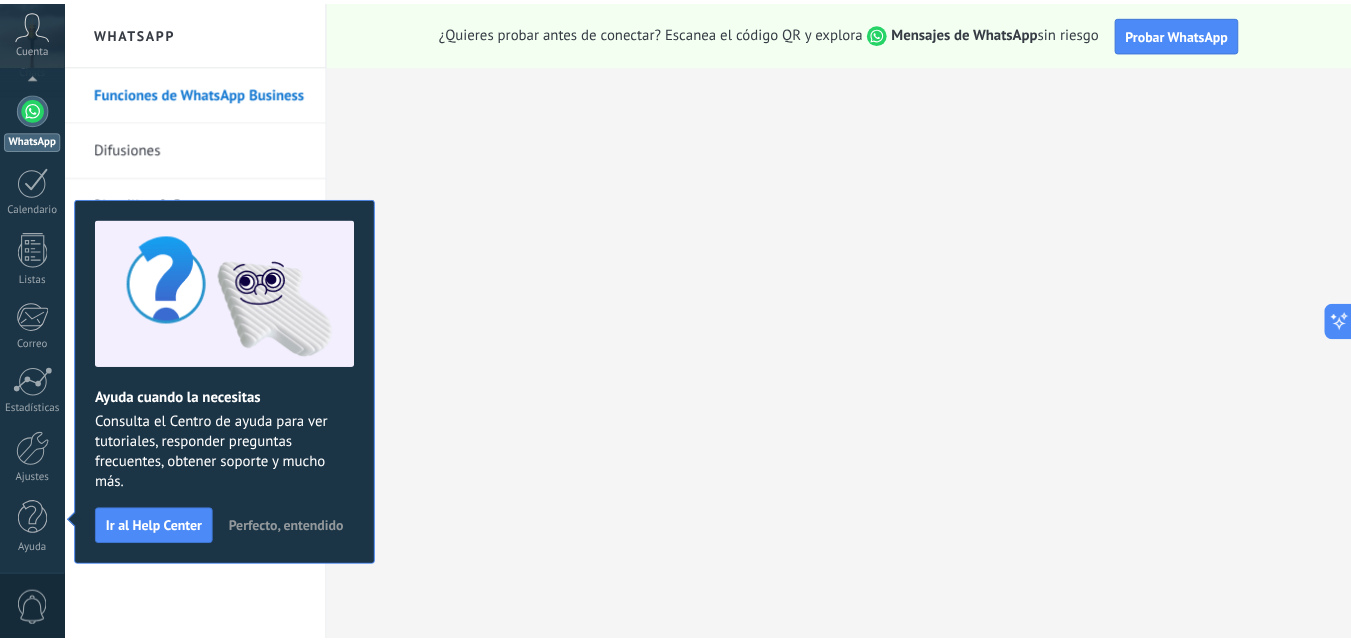 scroll, scrollTop: 0, scrollLeft: 0, axis: both 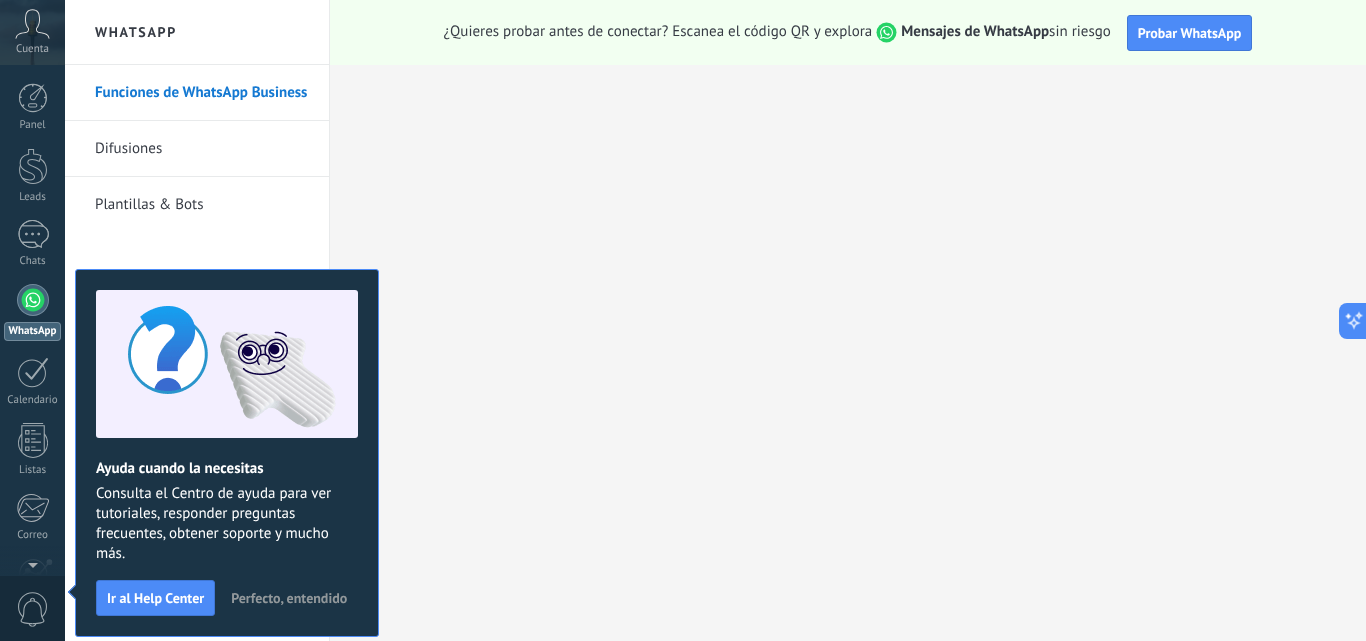 click on "Perfecto, entendido" at bounding box center [289, 598] 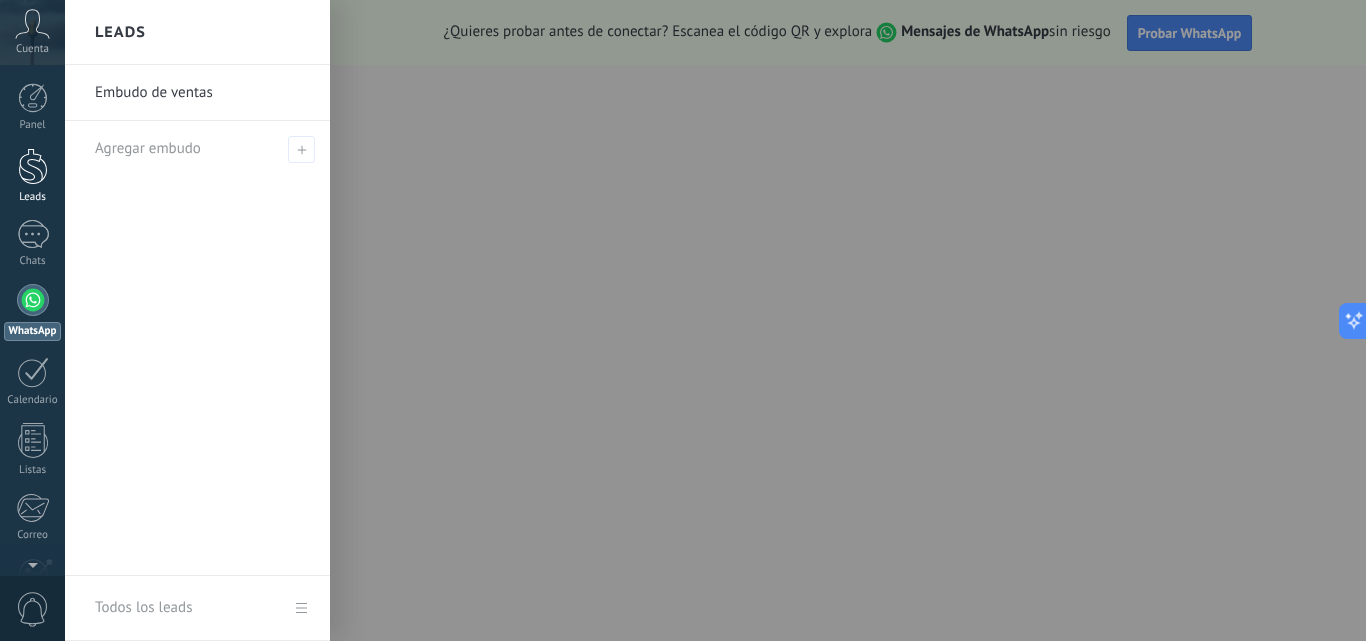click at bounding box center [33, 166] 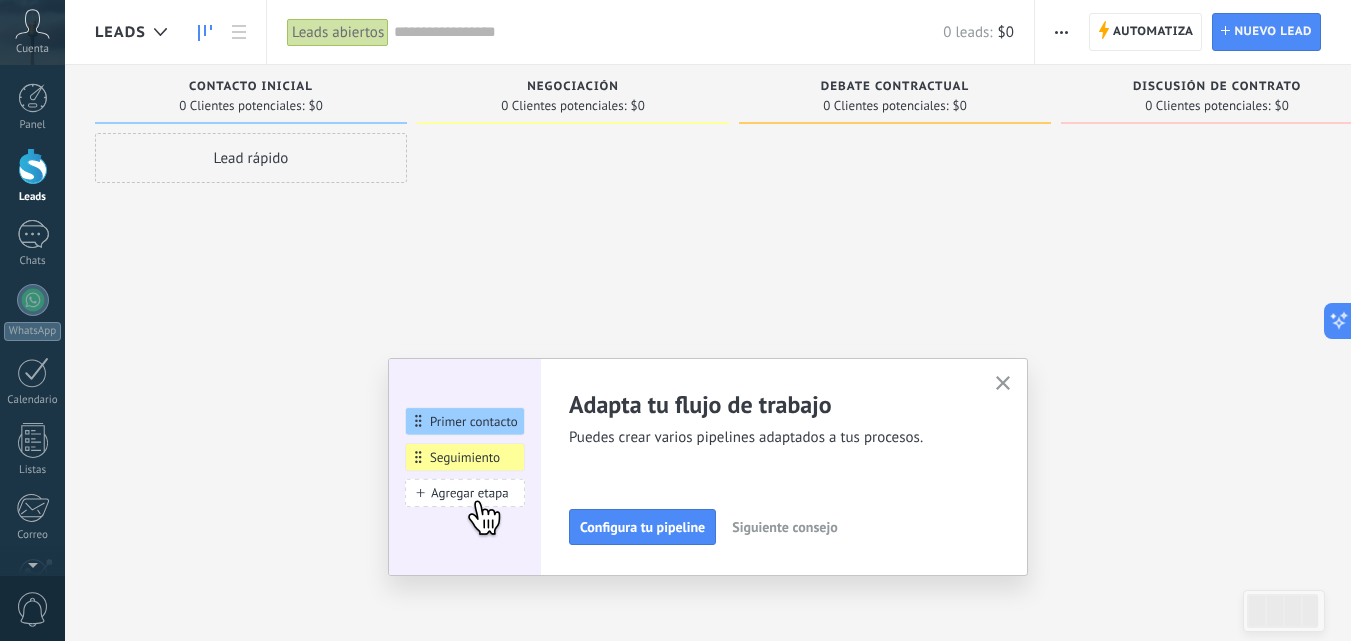 click 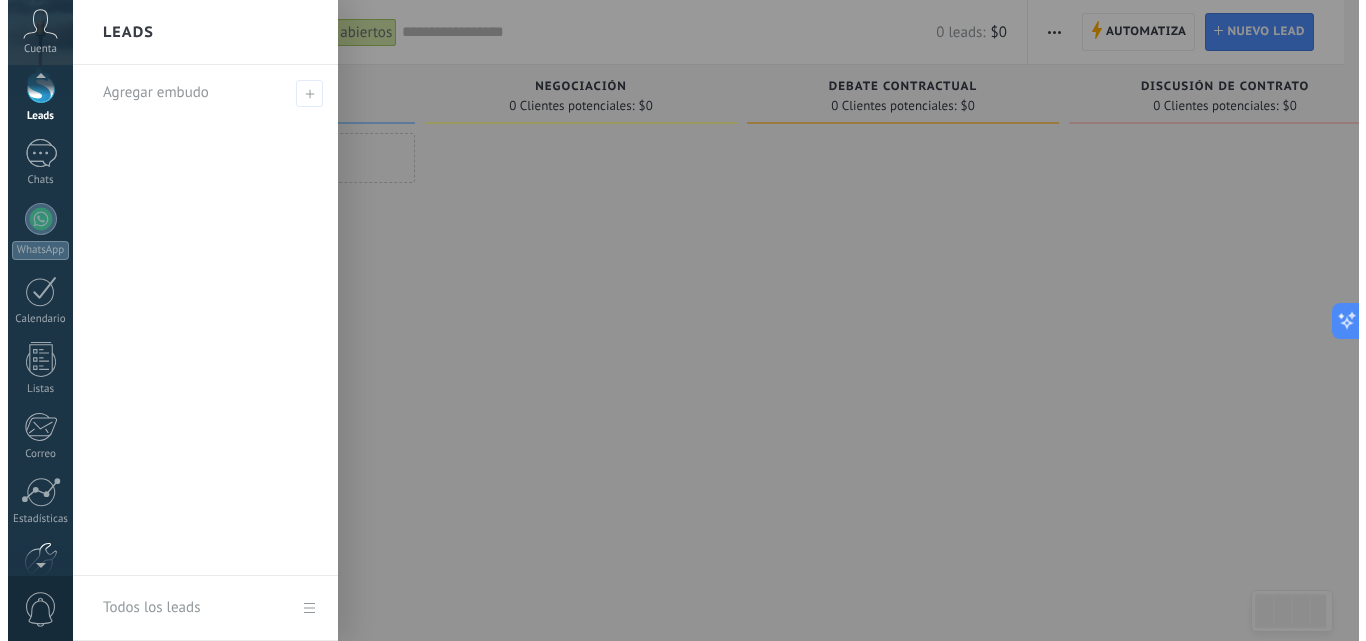 scroll, scrollTop: 191, scrollLeft: 0, axis: vertical 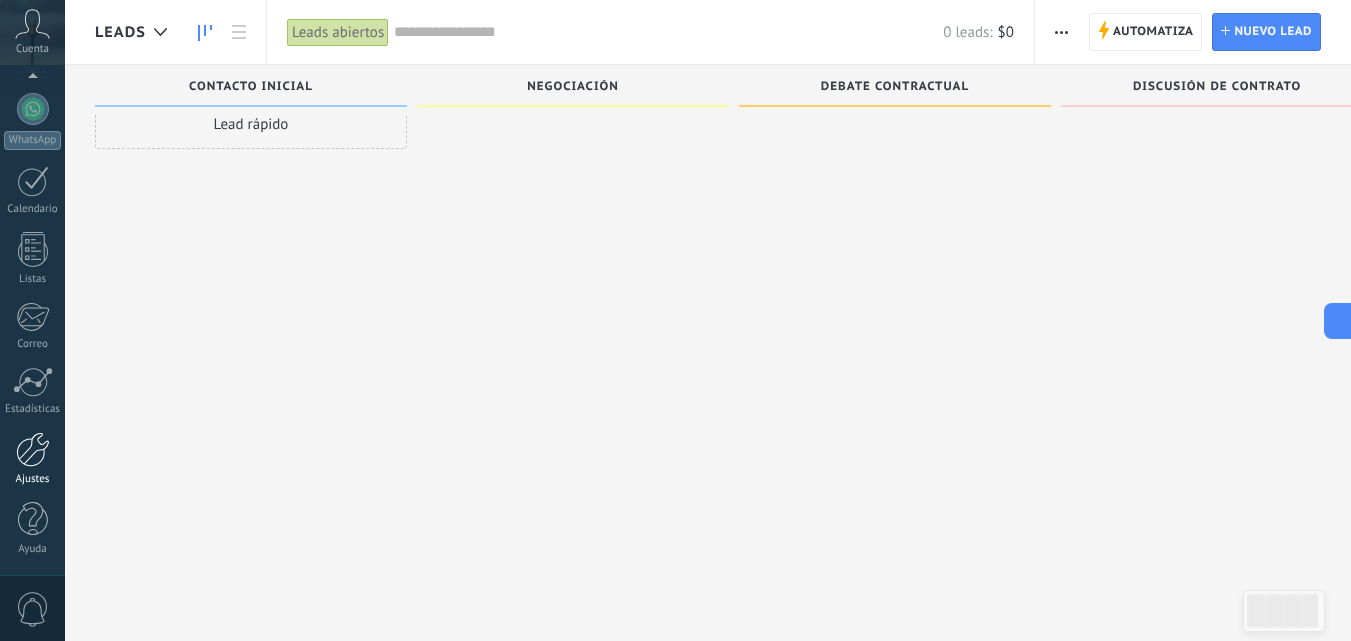 click at bounding box center [33, 449] 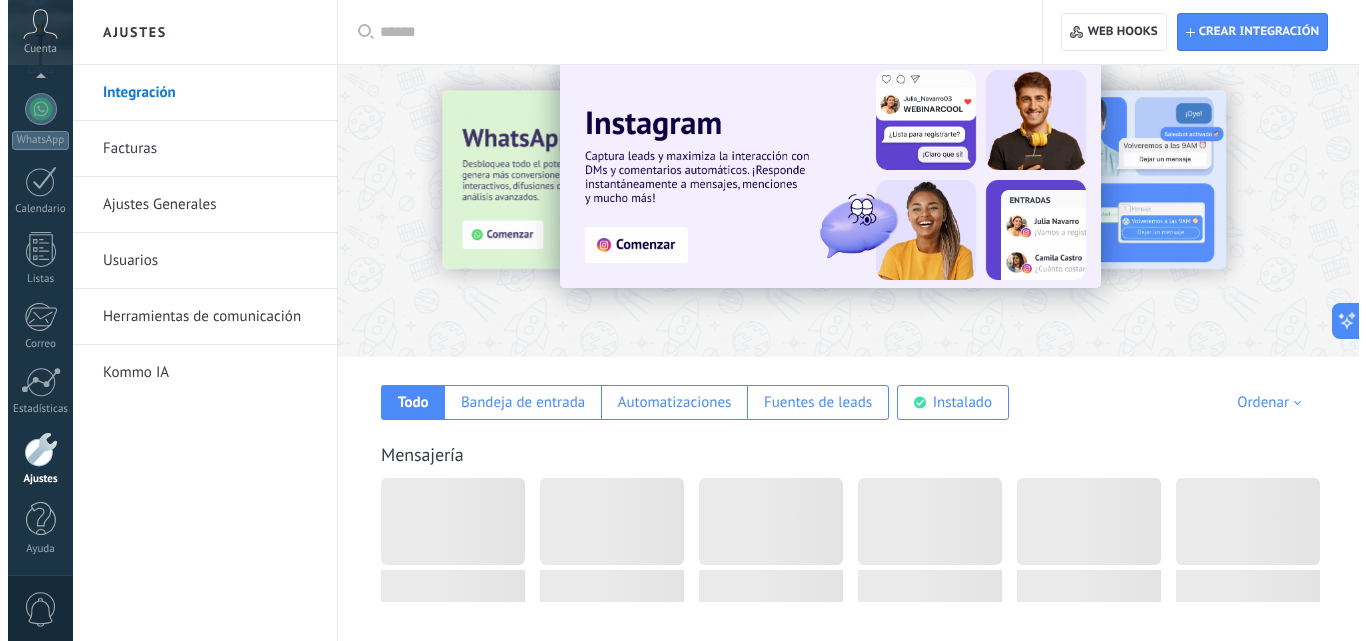 scroll, scrollTop: 0, scrollLeft: 0, axis: both 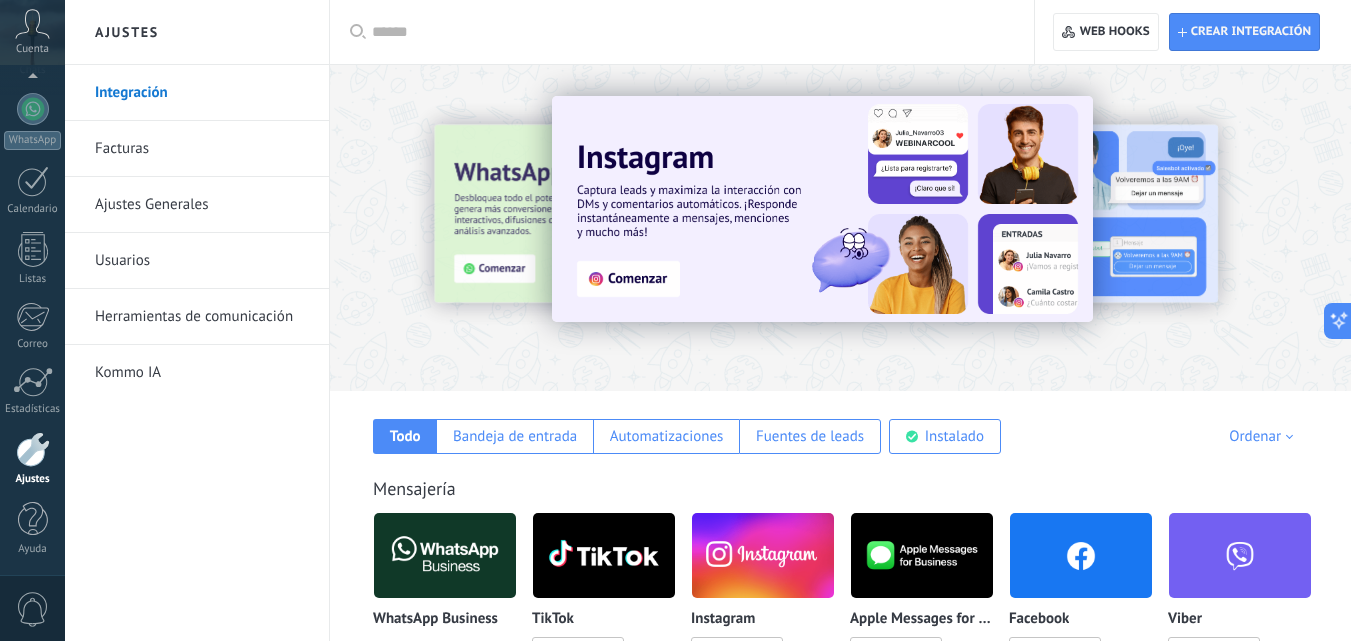 click on "Usuarios" at bounding box center (202, 261) 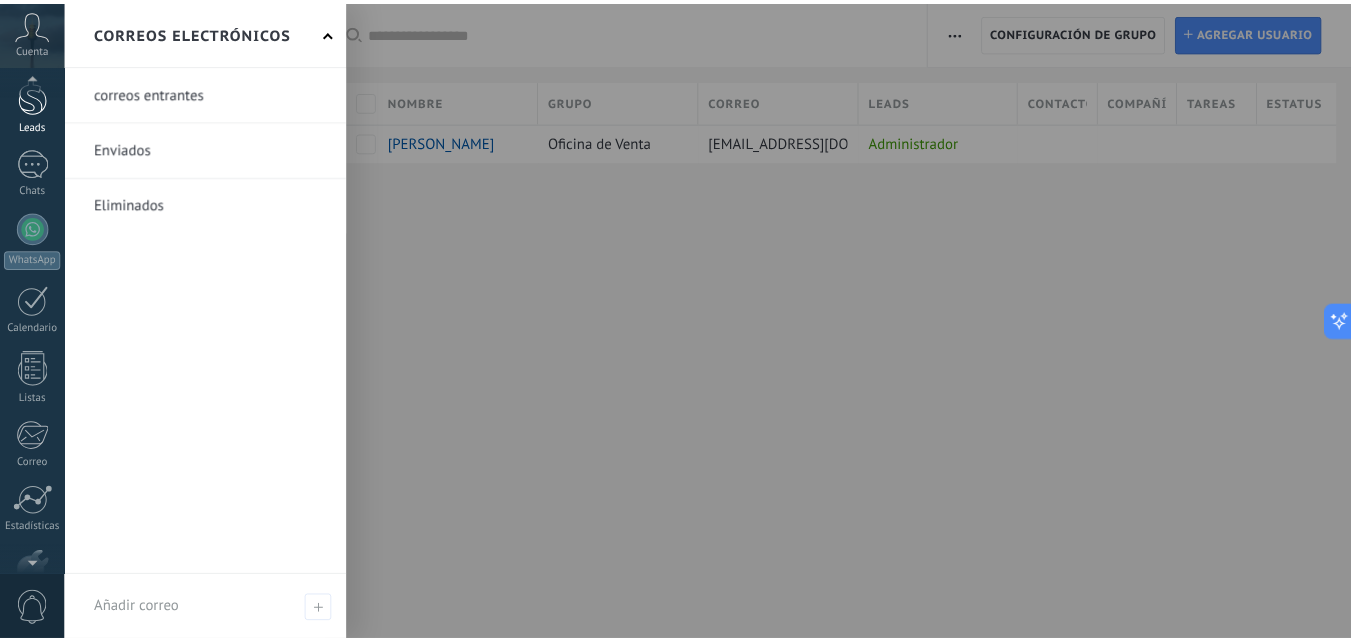 scroll, scrollTop: 0, scrollLeft: 0, axis: both 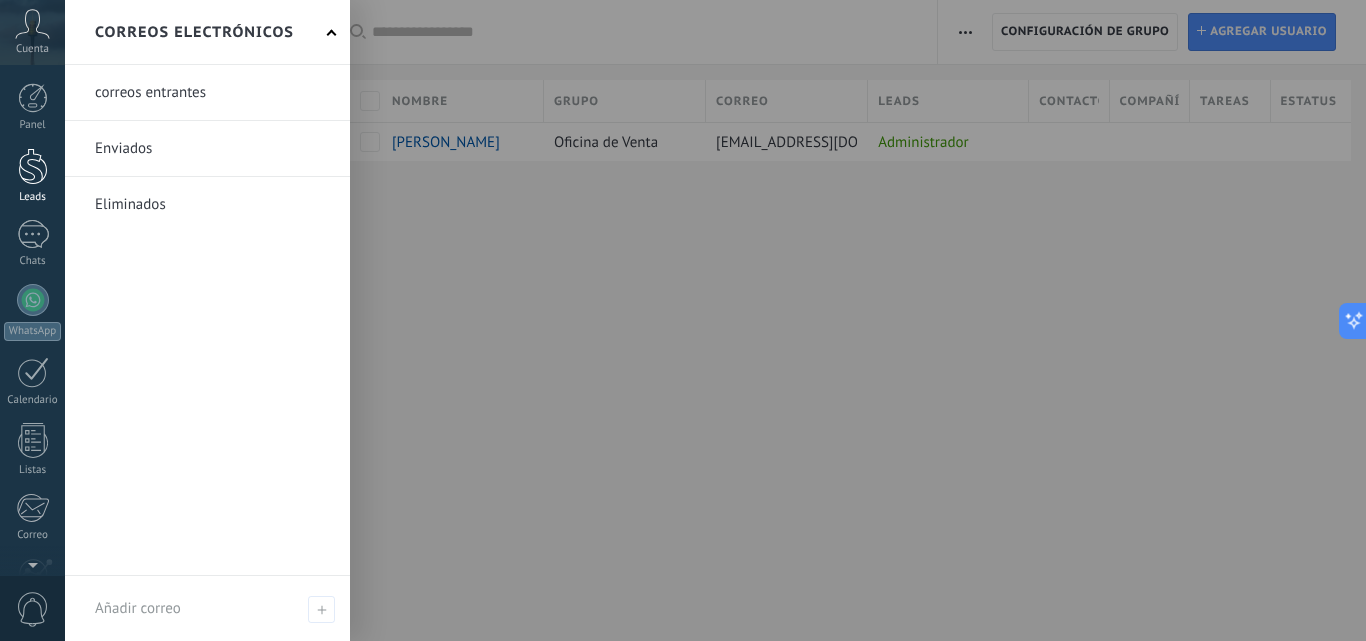 click at bounding box center (33, 166) 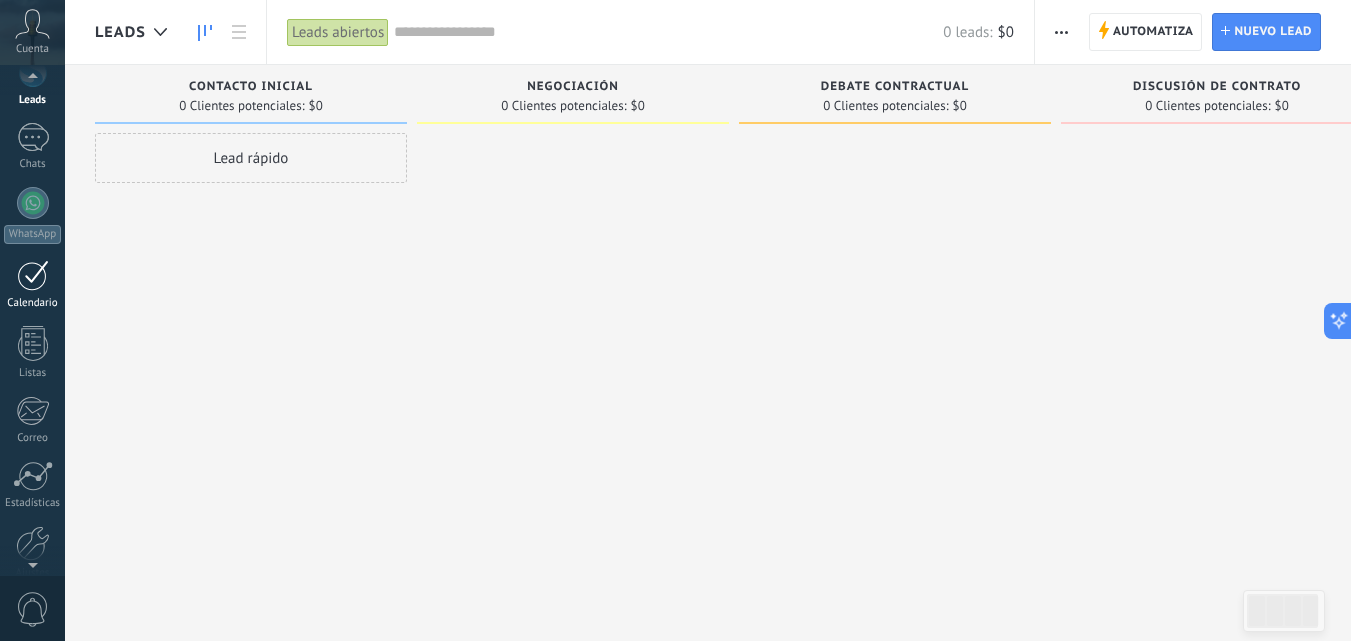 scroll, scrollTop: 191, scrollLeft: 0, axis: vertical 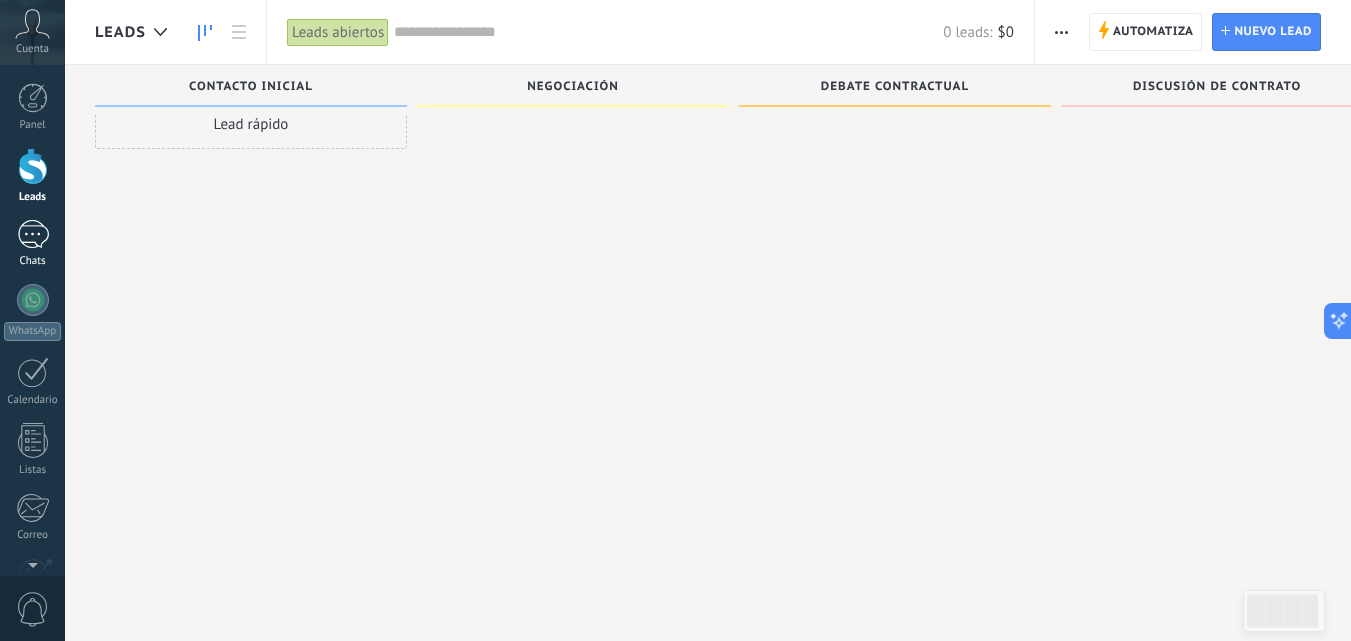 click at bounding box center [33, 234] 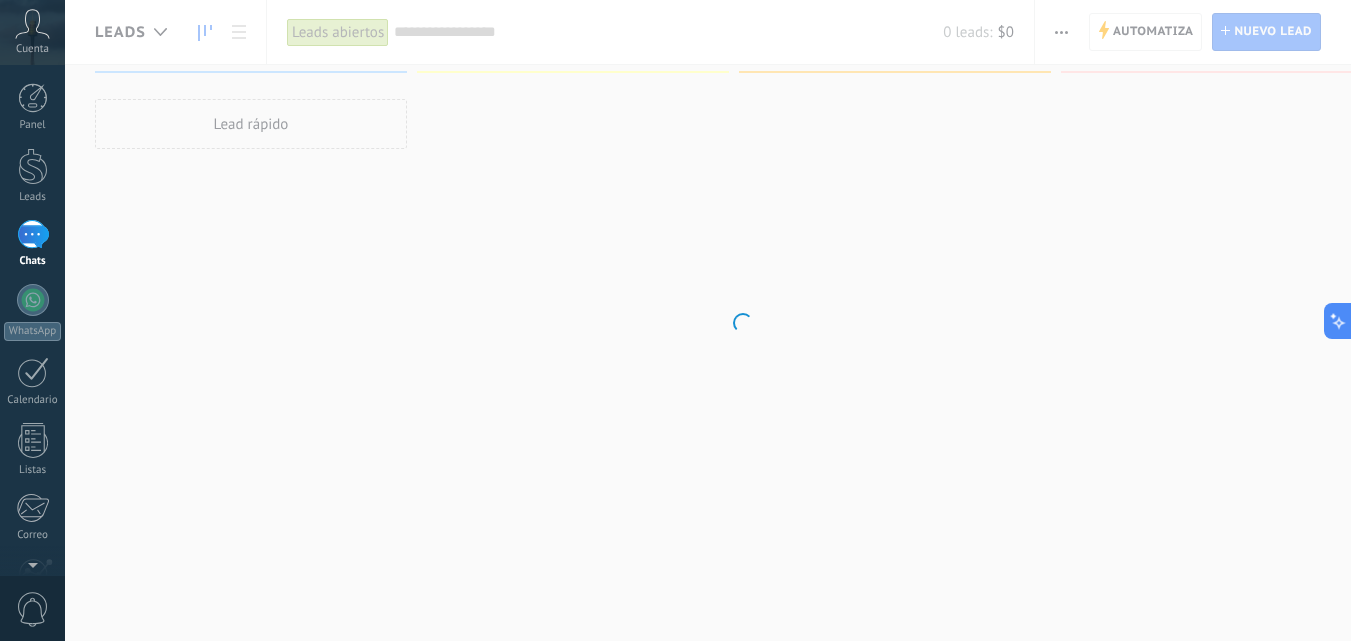 scroll, scrollTop: 0, scrollLeft: 0, axis: both 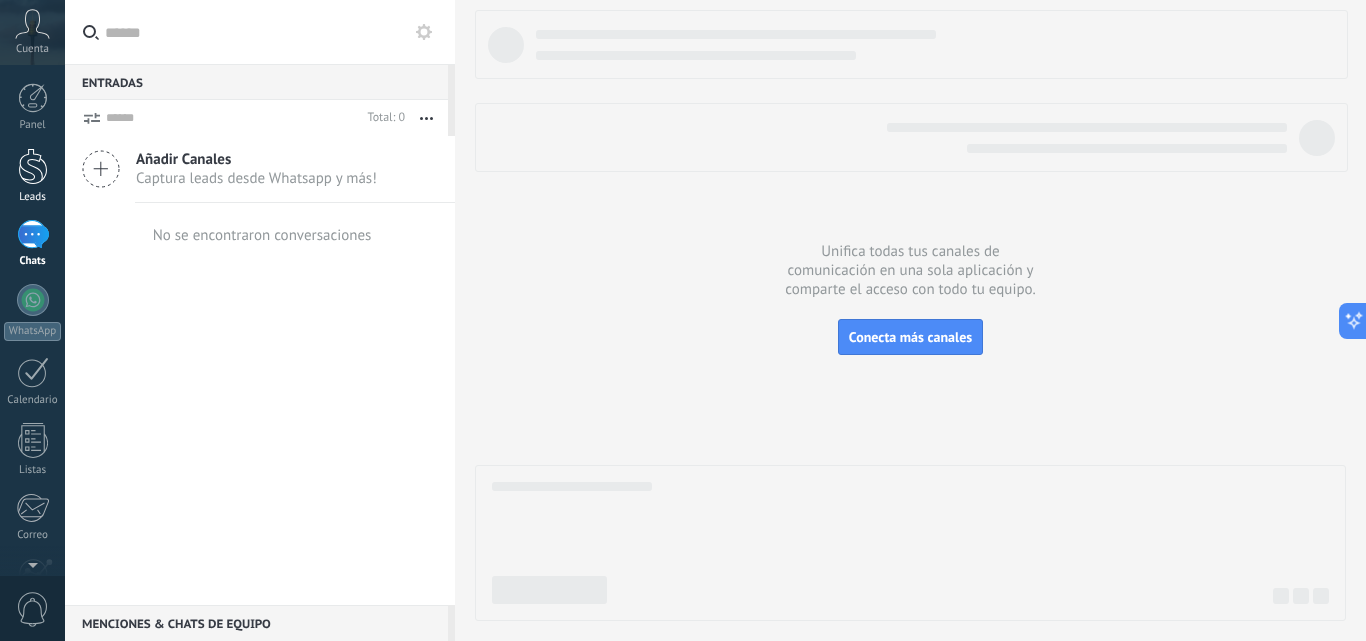 click at bounding box center (33, 166) 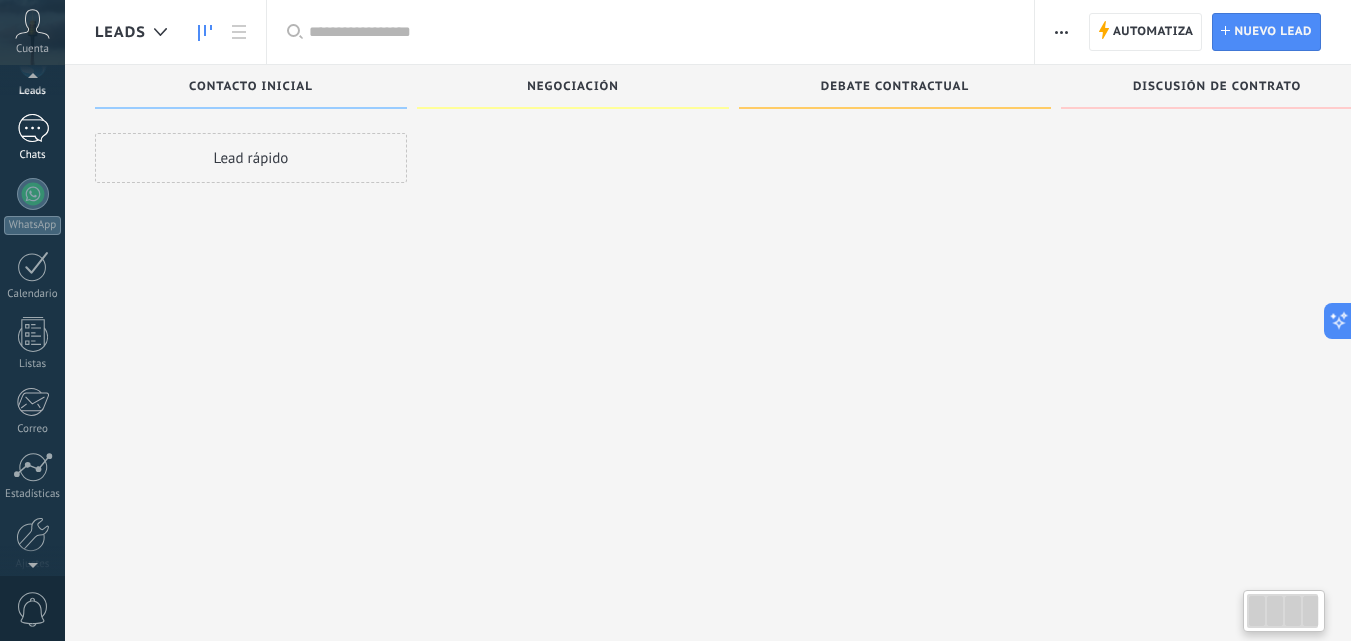 scroll, scrollTop: 0, scrollLeft: 0, axis: both 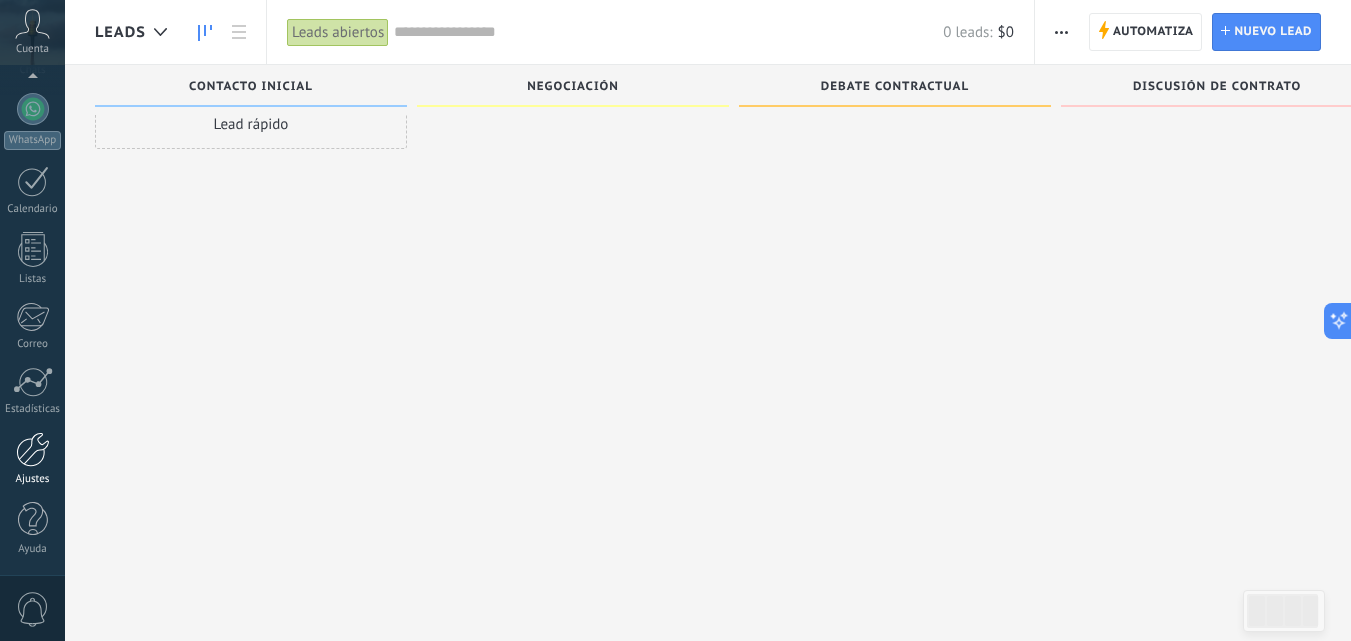click at bounding box center (33, 449) 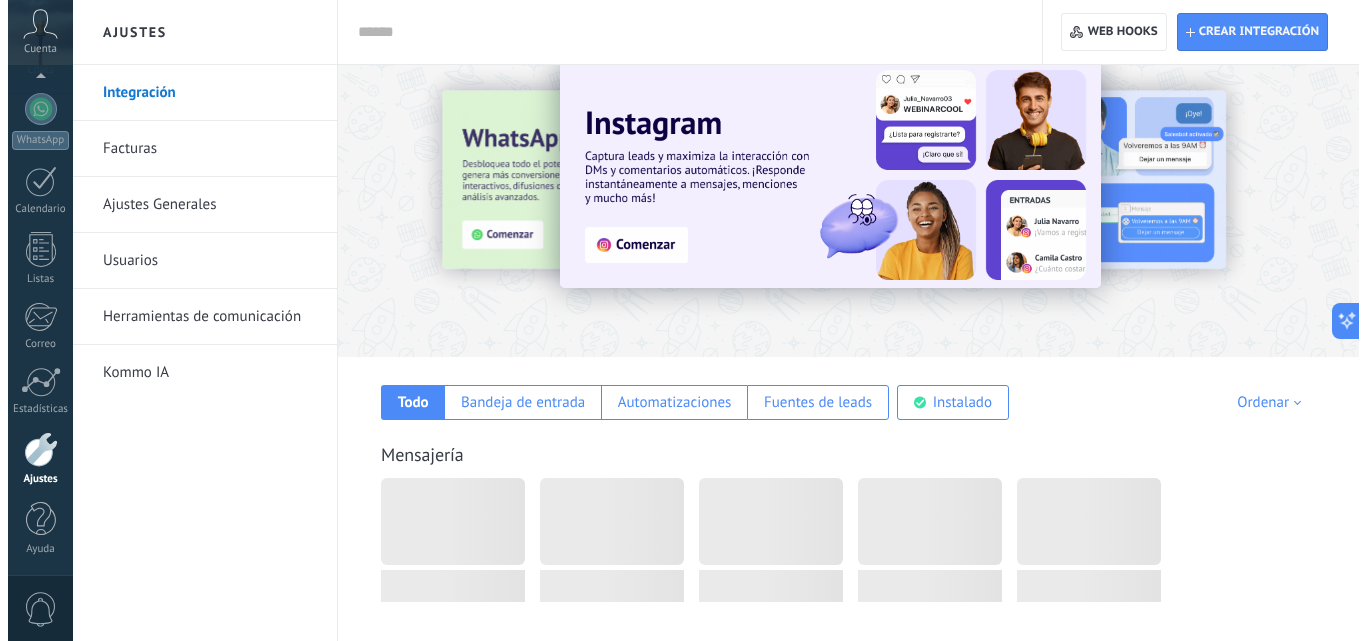 scroll, scrollTop: 0, scrollLeft: 0, axis: both 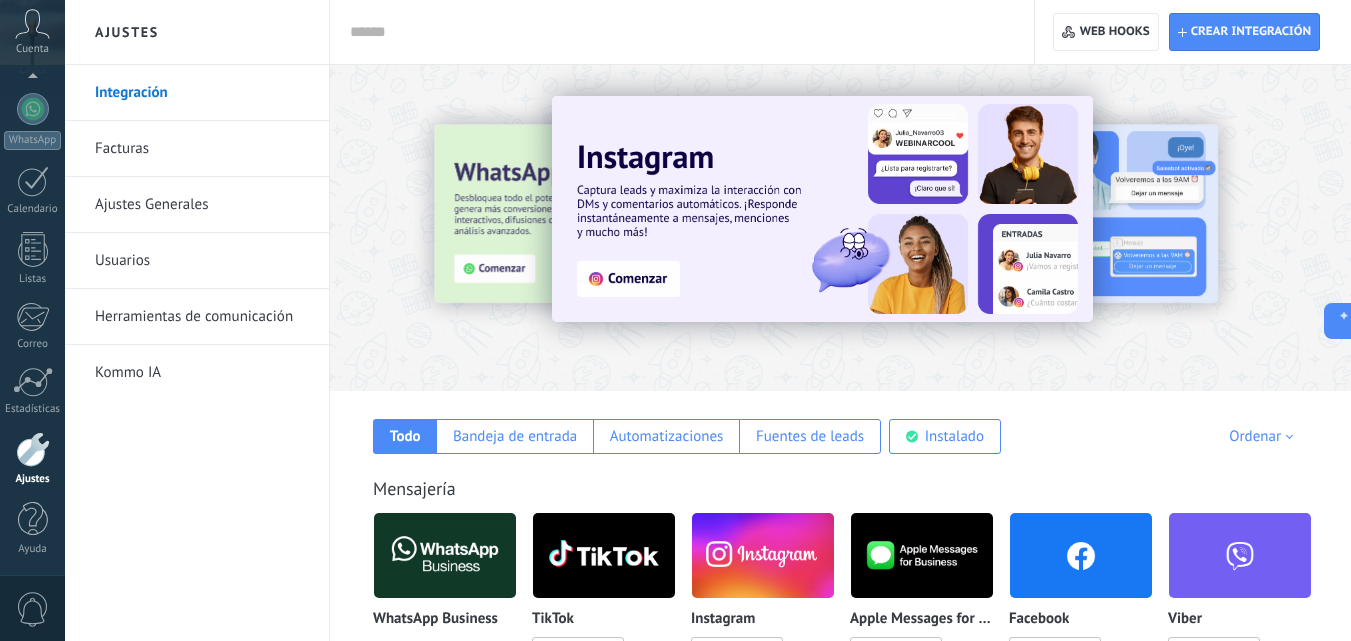 click on "Usuarios" at bounding box center [202, 261] 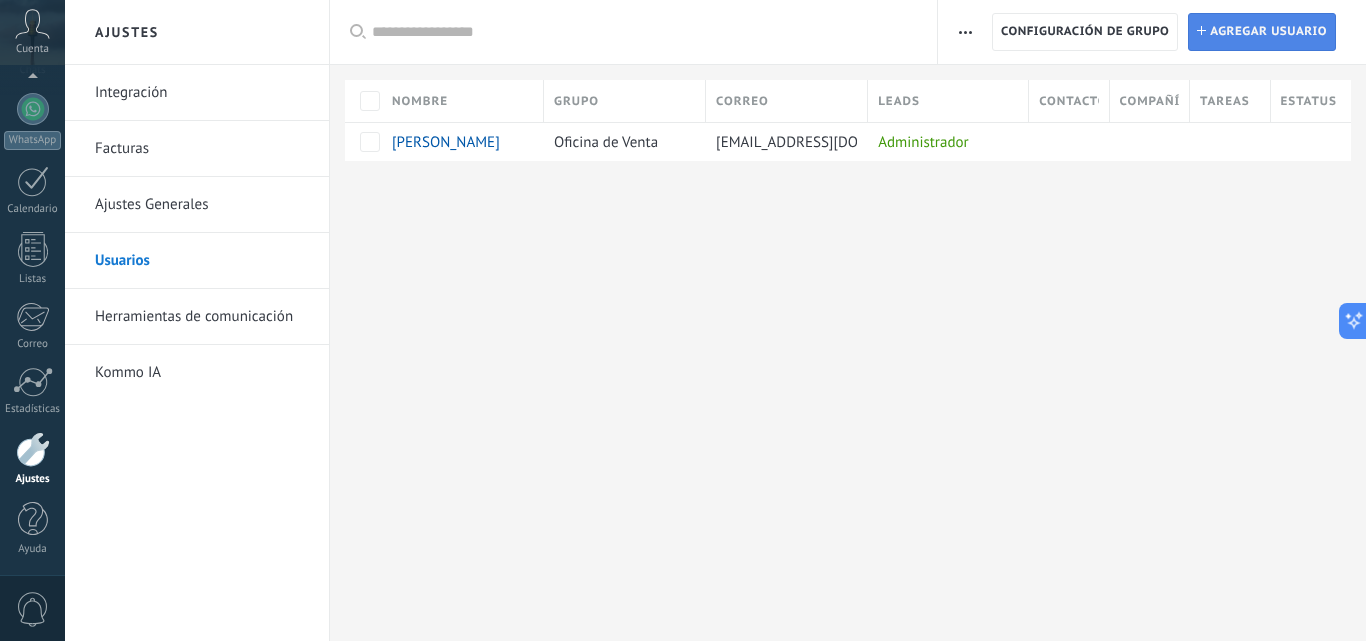 click on "Agregar usuario" at bounding box center (1268, 32) 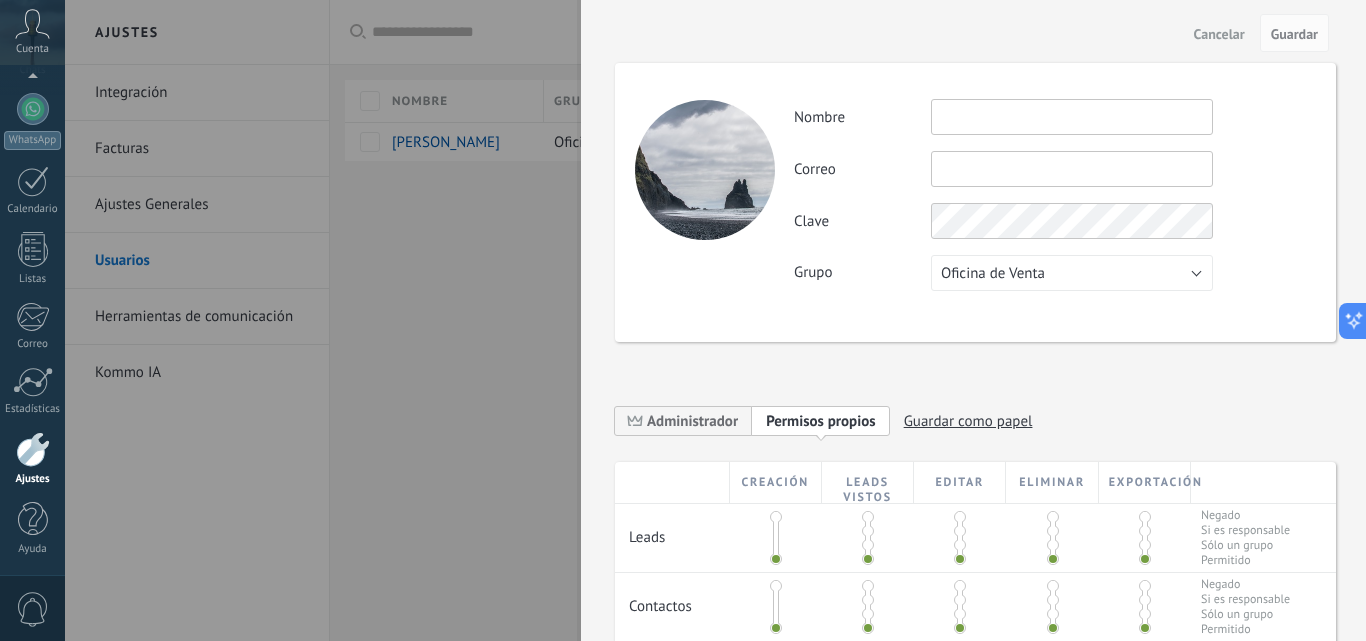 click at bounding box center [1072, 117] 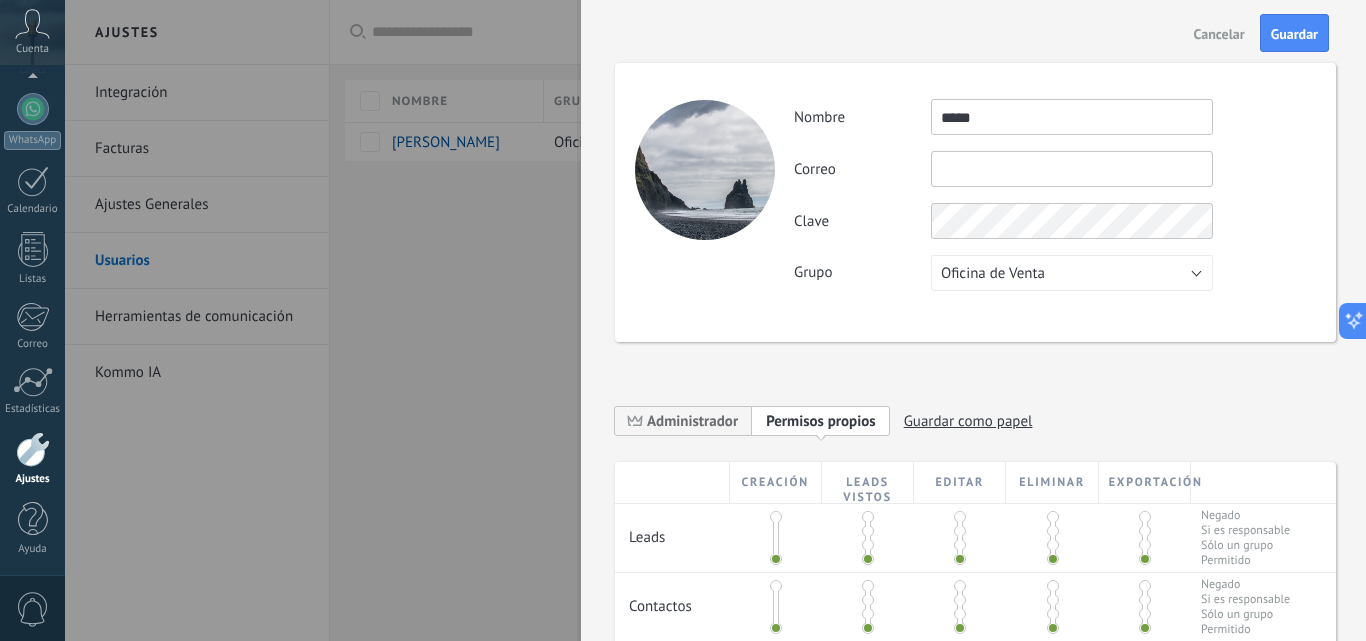 type on "*****" 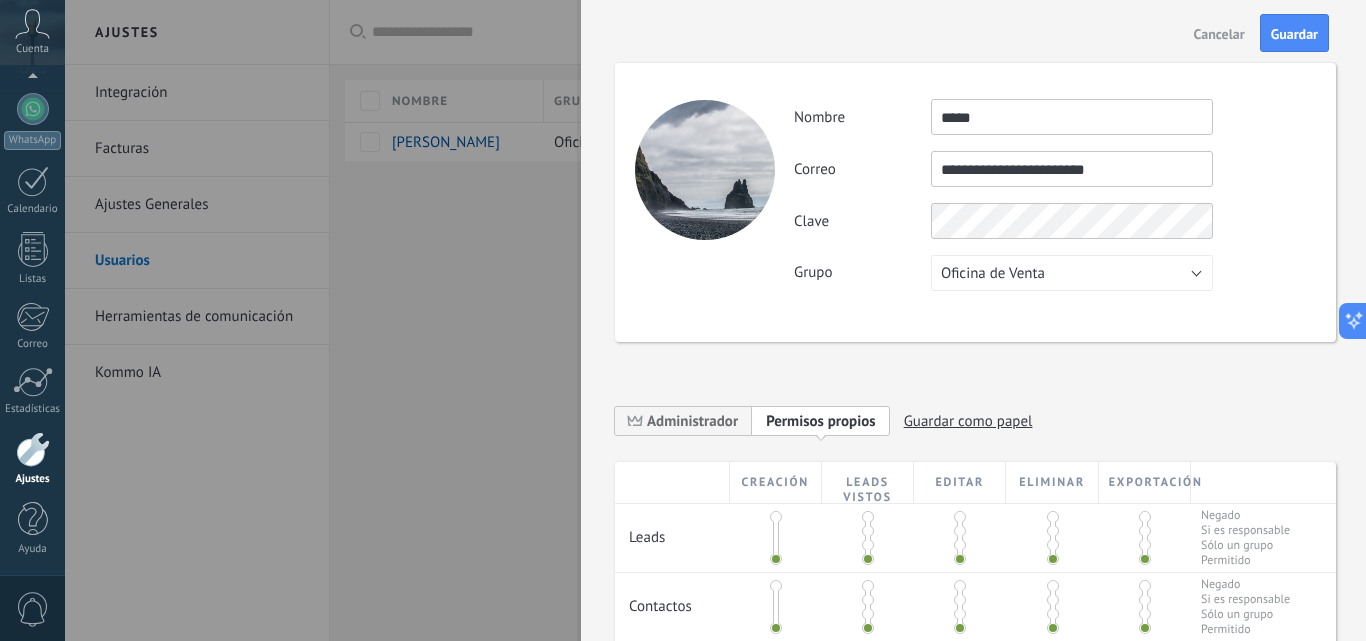 type on "**********" 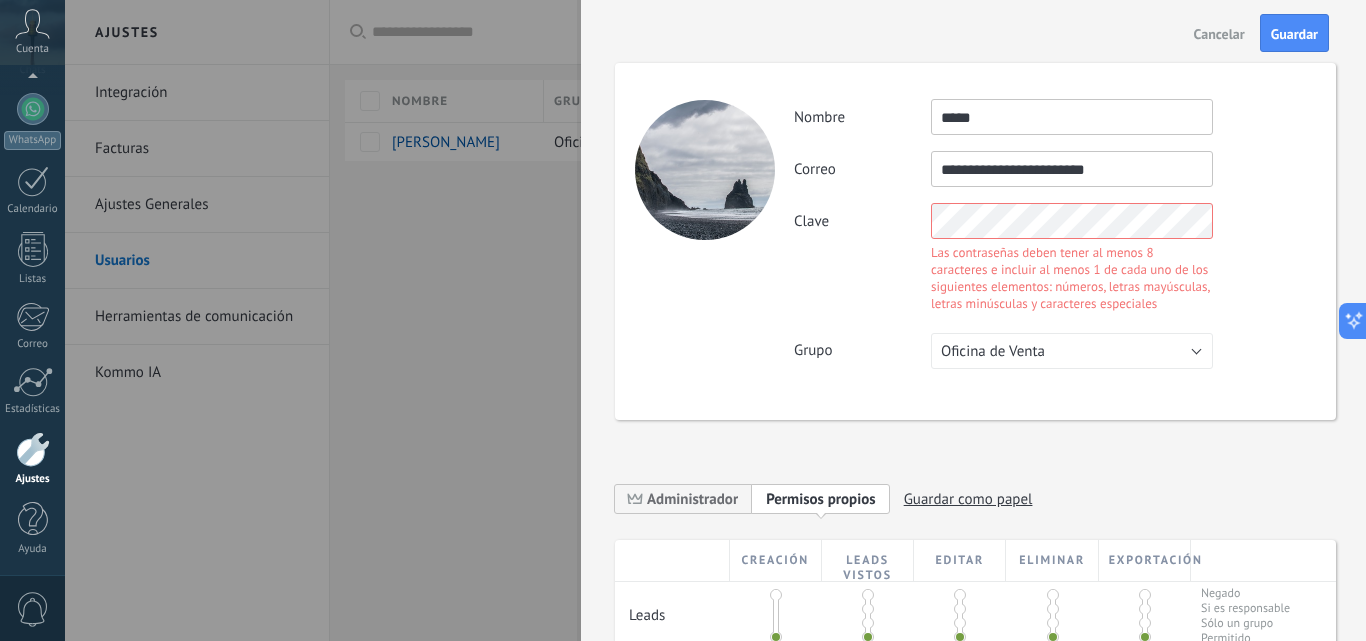 click on "**********" at bounding box center [1054, 234] 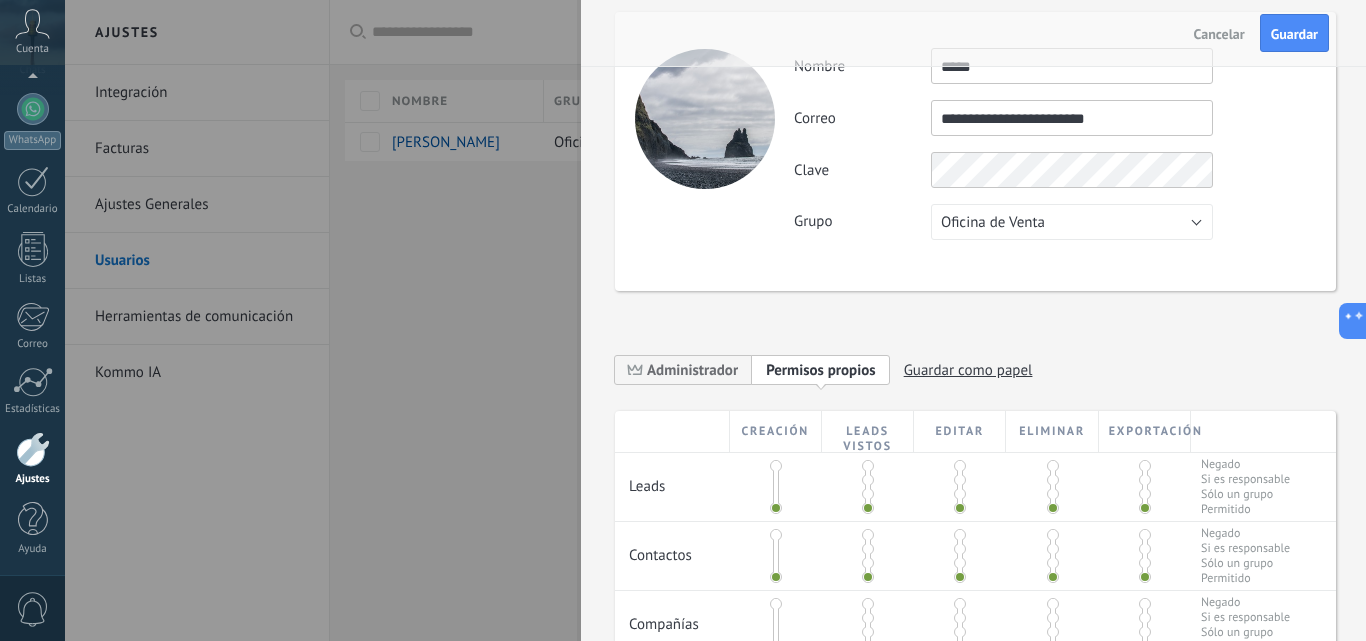 scroll, scrollTop: 100, scrollLeft: 0, axis: vertical 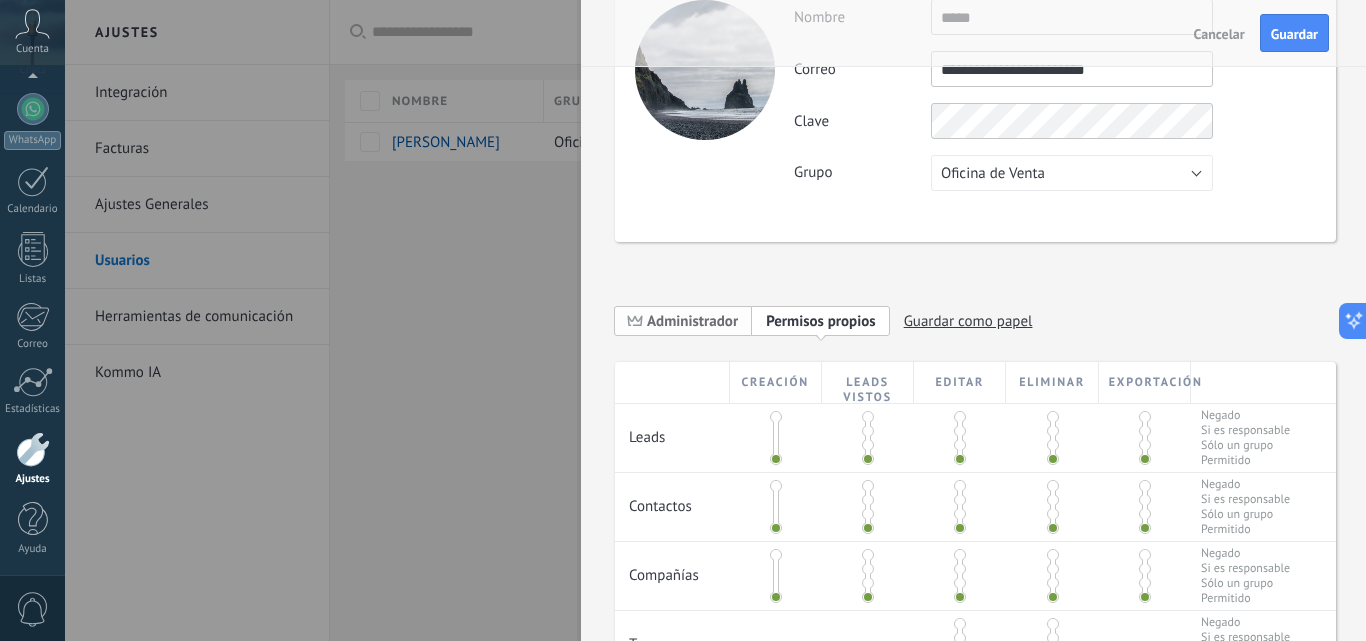 click on "Administrador" at bounding box center (692, 321) 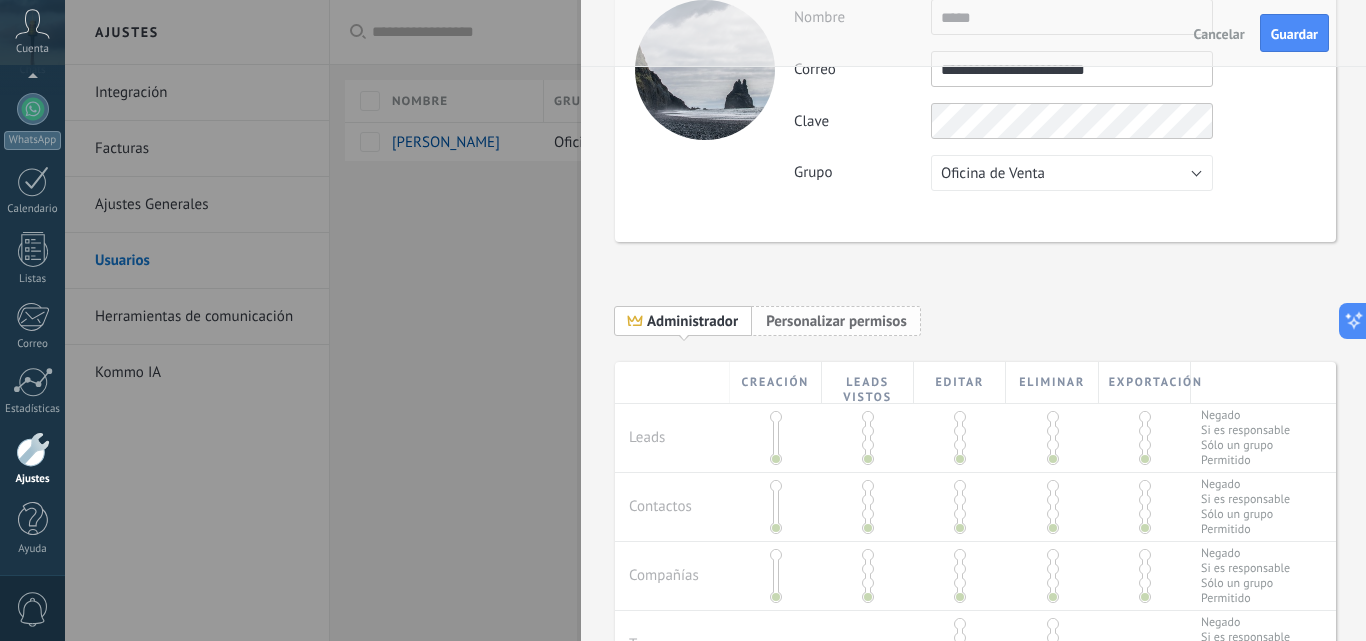click on "Personalizar permisos" at bounding box center [836, 321] 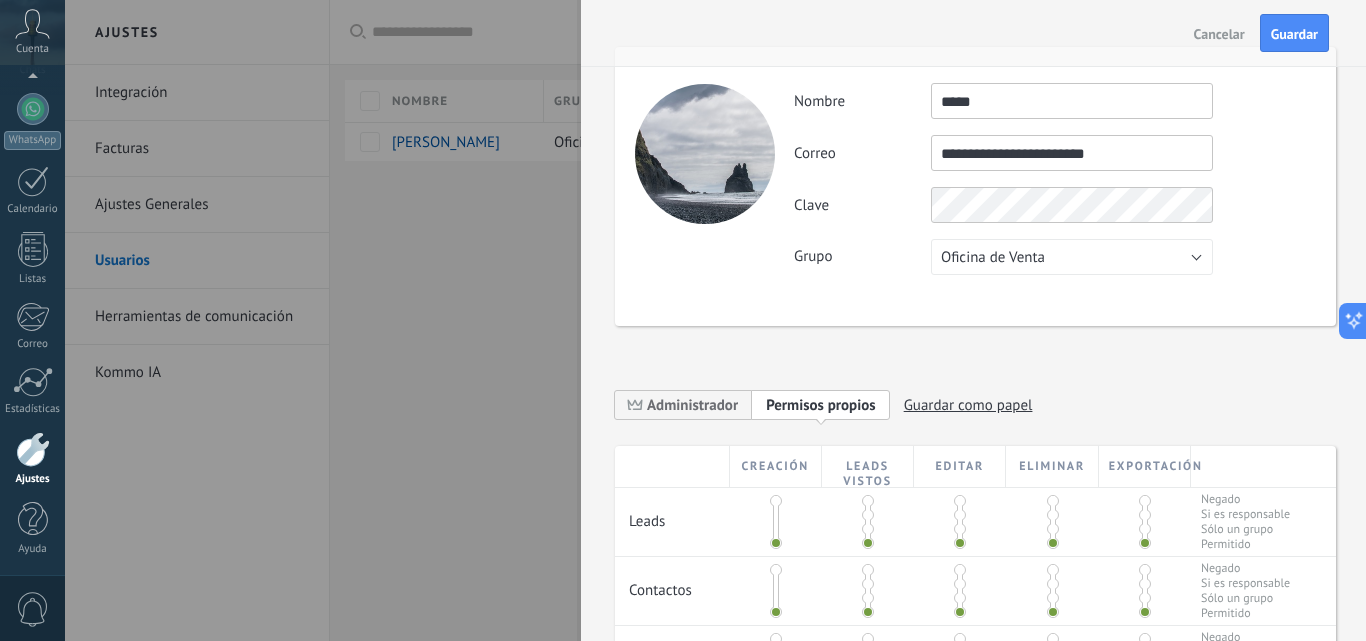 scroll, scrollTop: 0, scrollLeft: 0, axis: both 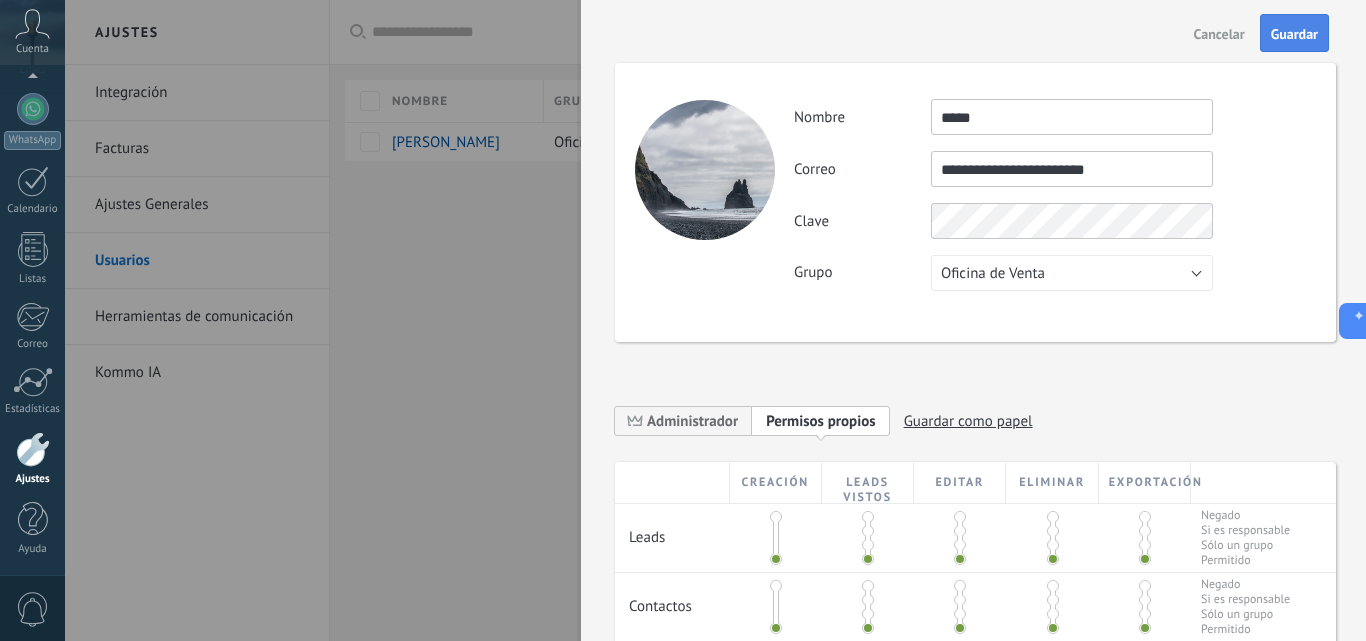 click on "Guardar" at bounding box center (1294, 34) 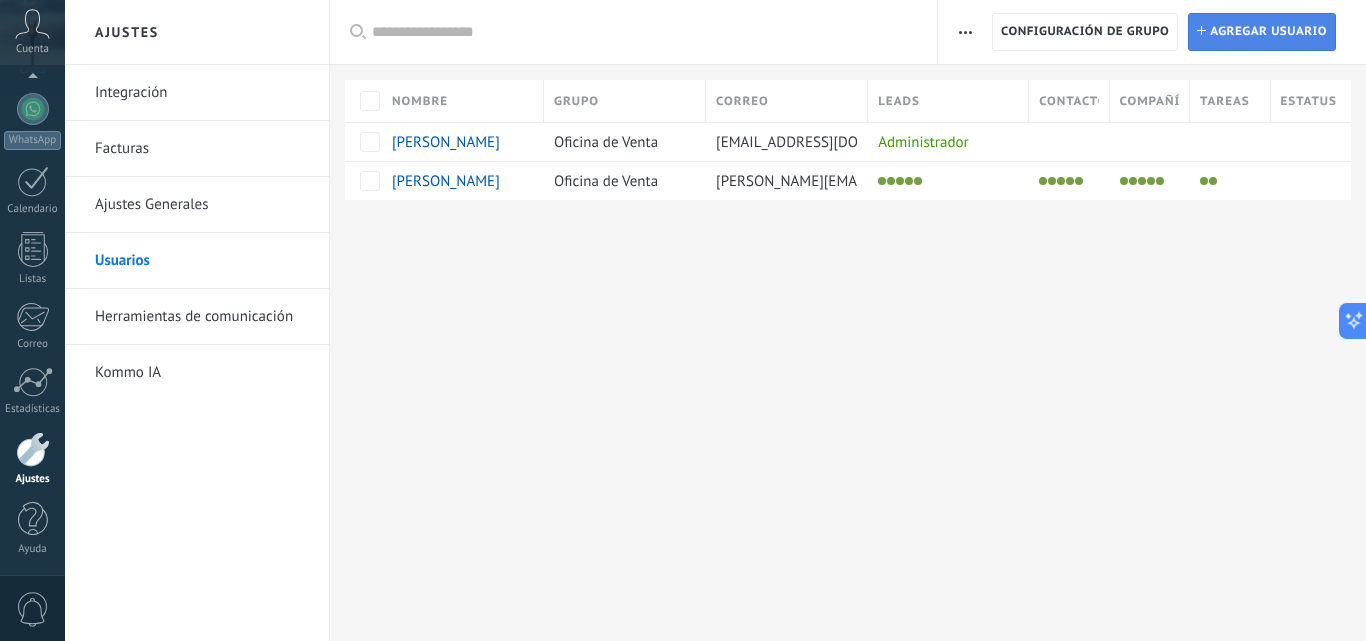 click on "Agregar usuario" at bounding box center [1268, 32] 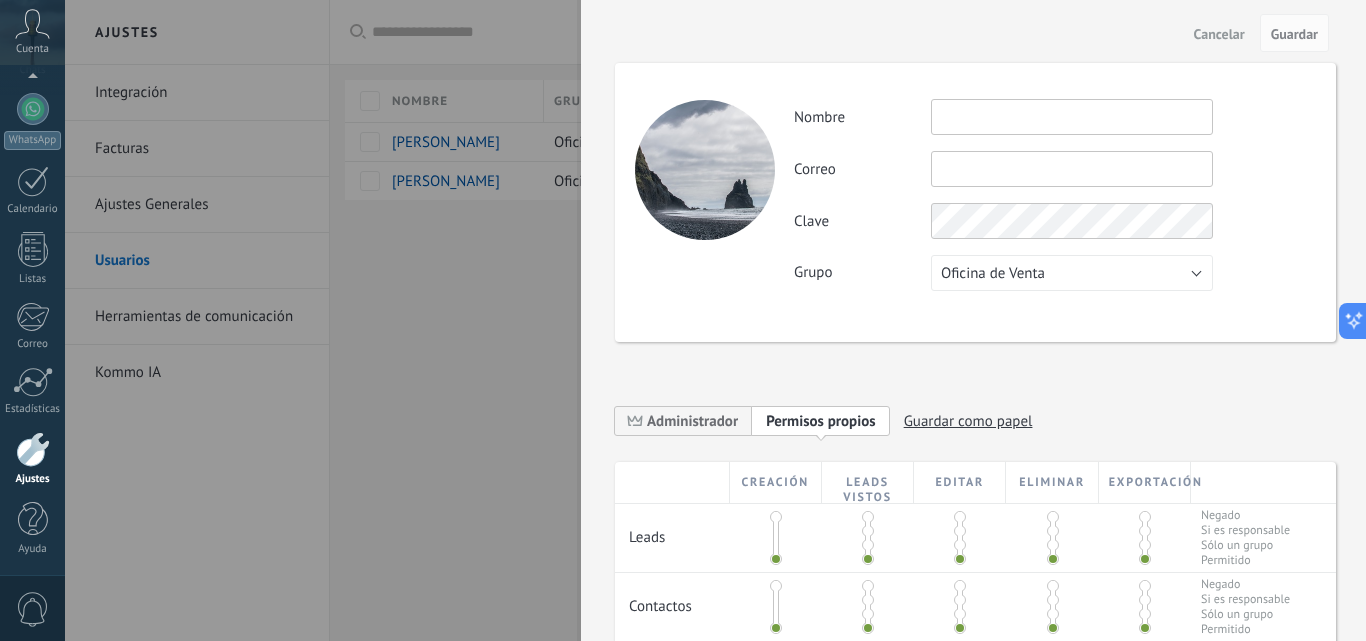 click at bounding box center [1072, 117] 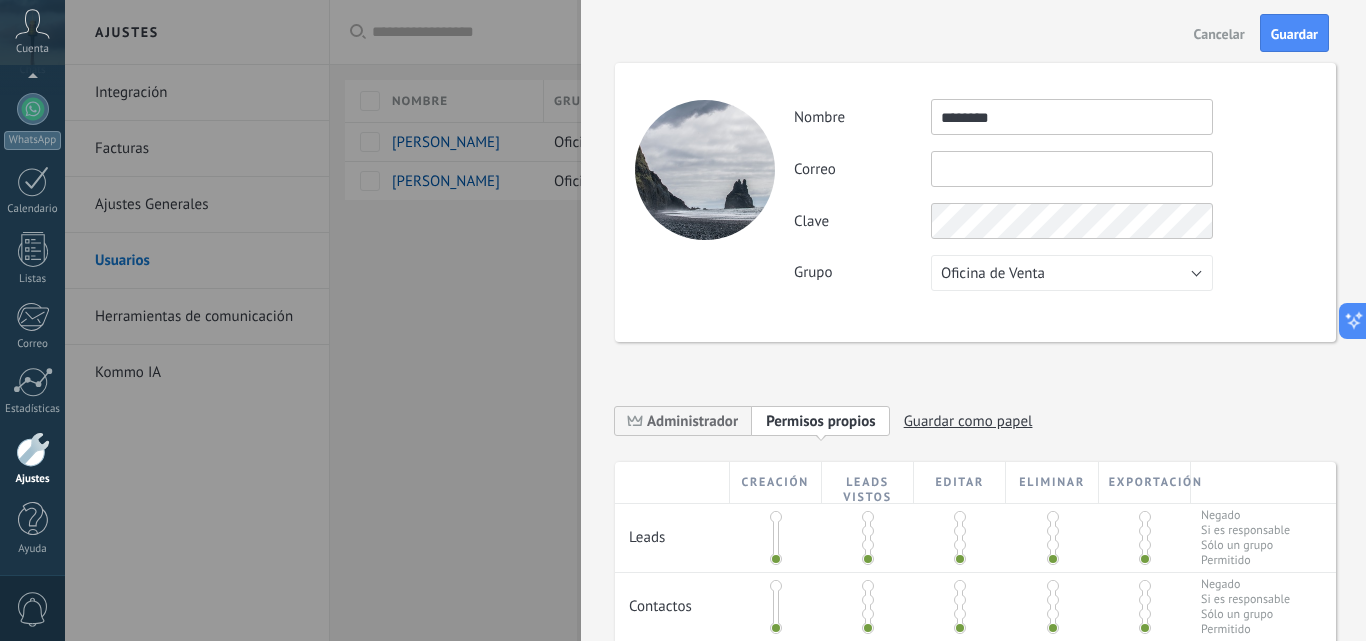 click on "********" at bounding box center [1072, 117] 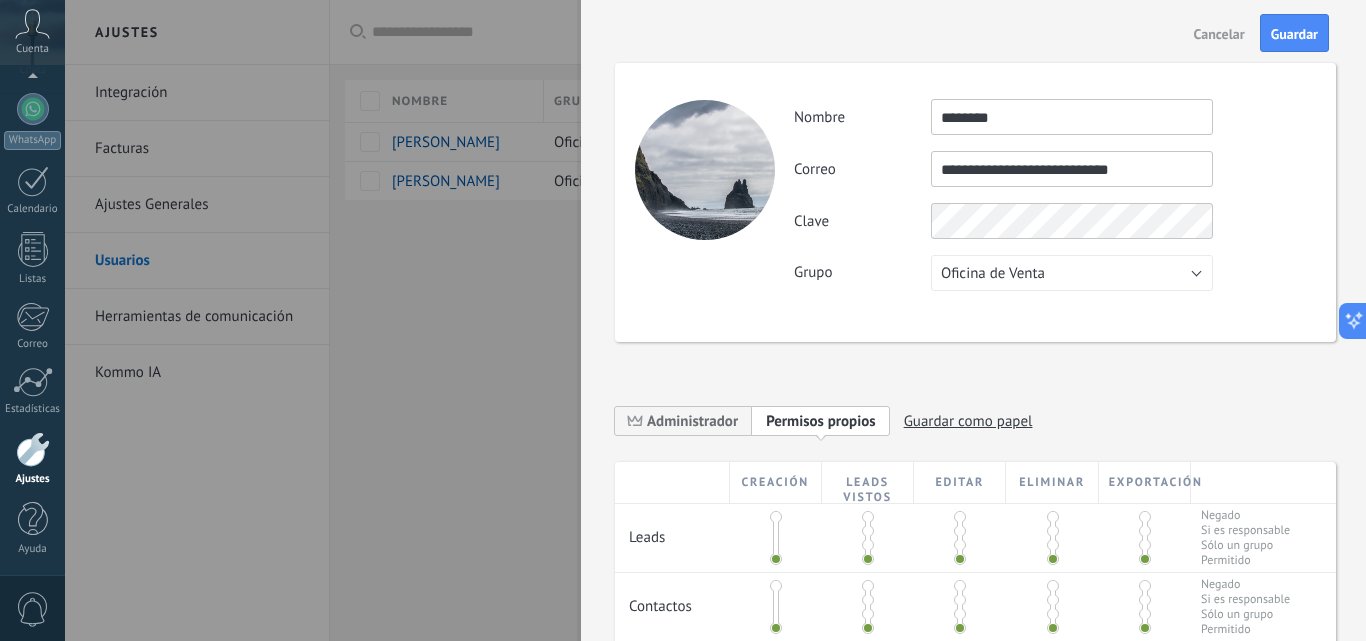 type on "**********" 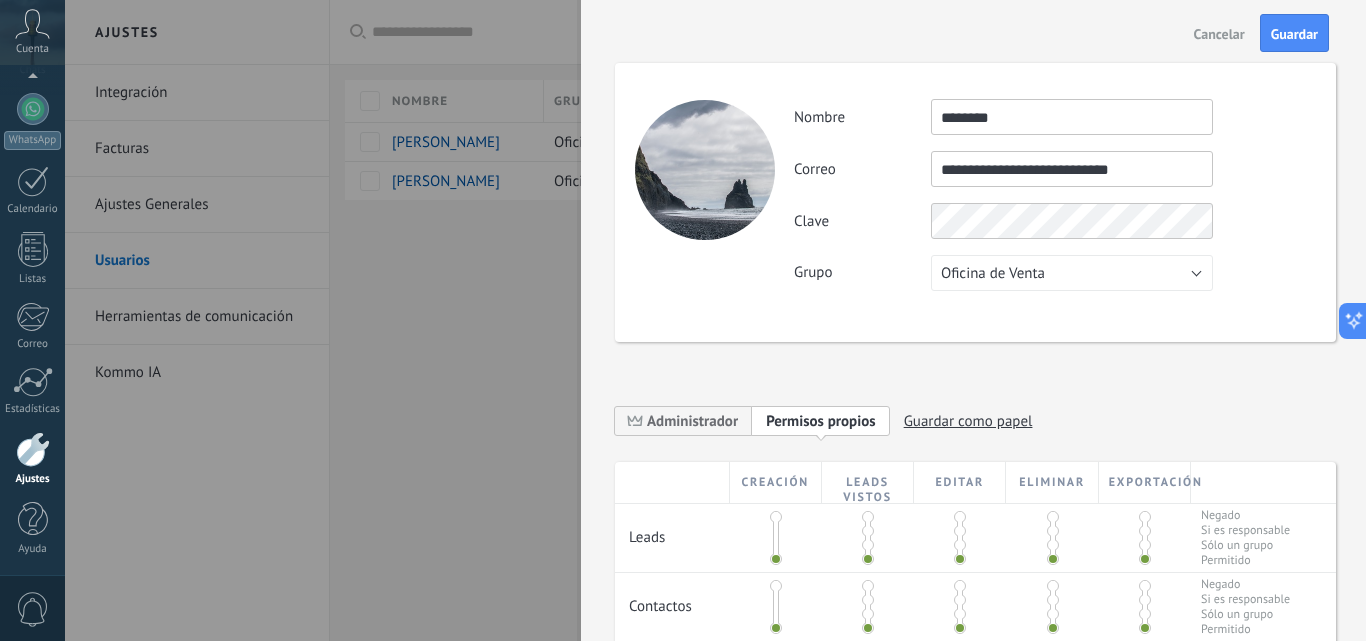 click on "Clave" at bounding box center (1054, 221) 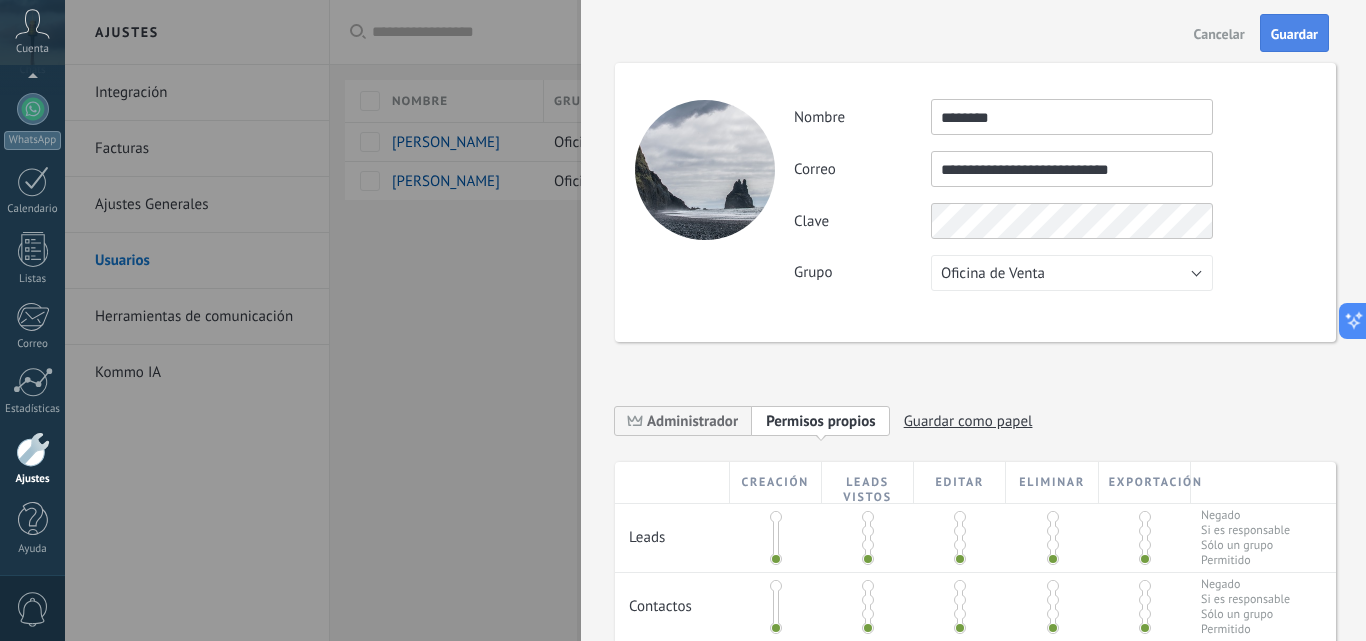 click on "Guardar" at bounding box center (1294, 34) 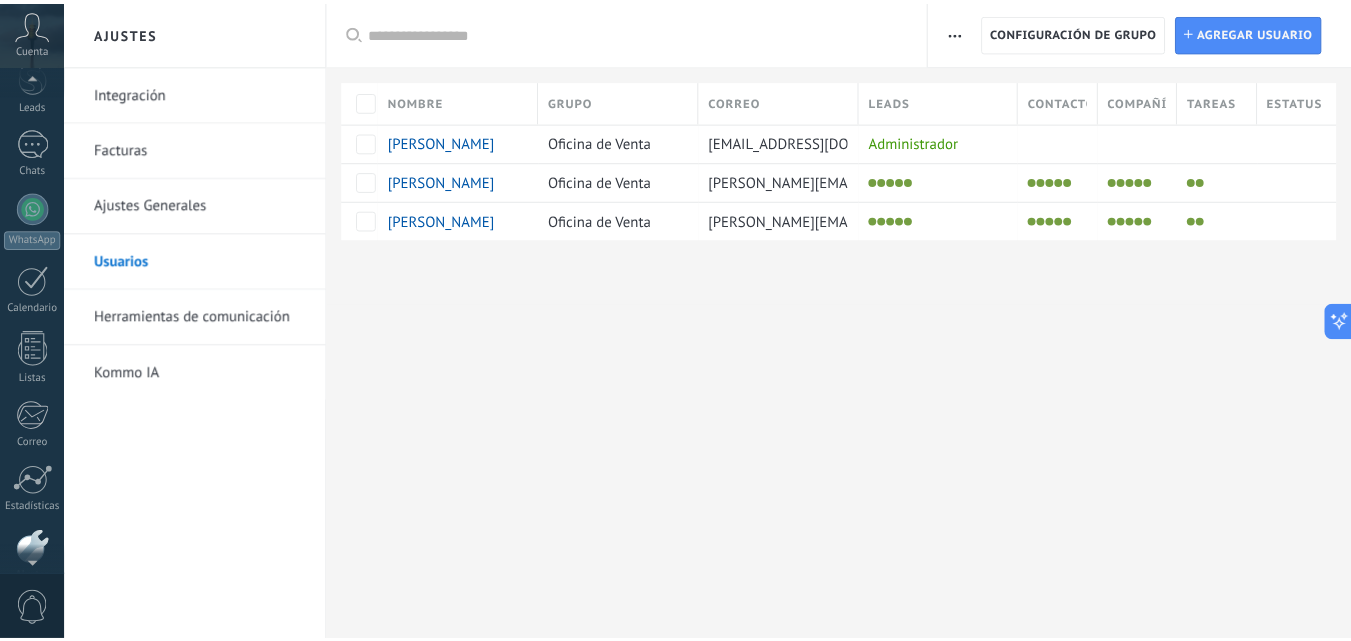 scroll, scrollTop: 0, scrollLeft: 0, axis: both 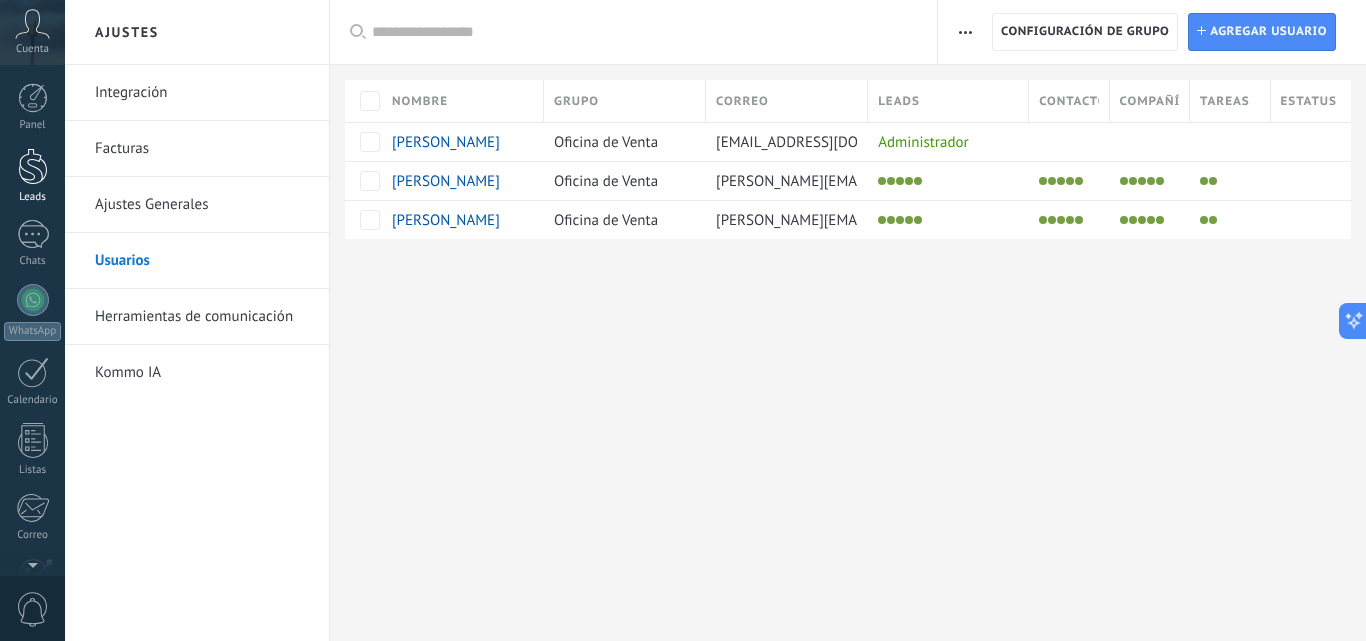 click at bounding box center [33, 166] 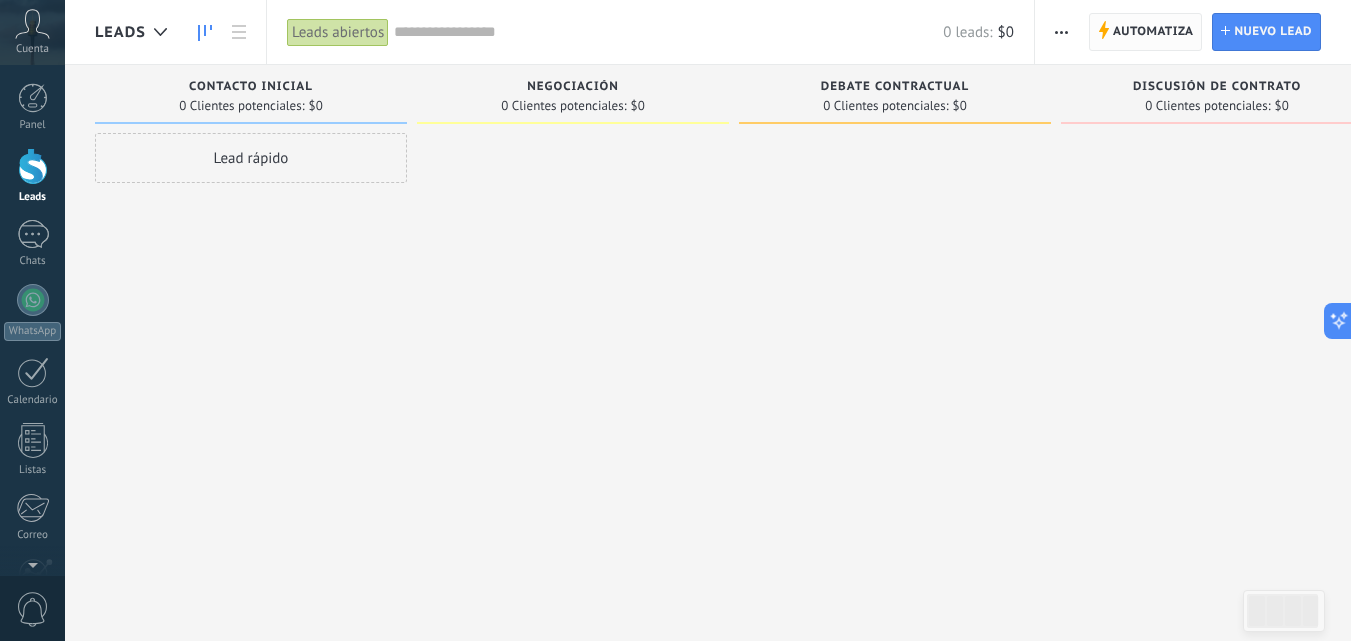 click on "Automatiza" at bounding box center [1153, 32] 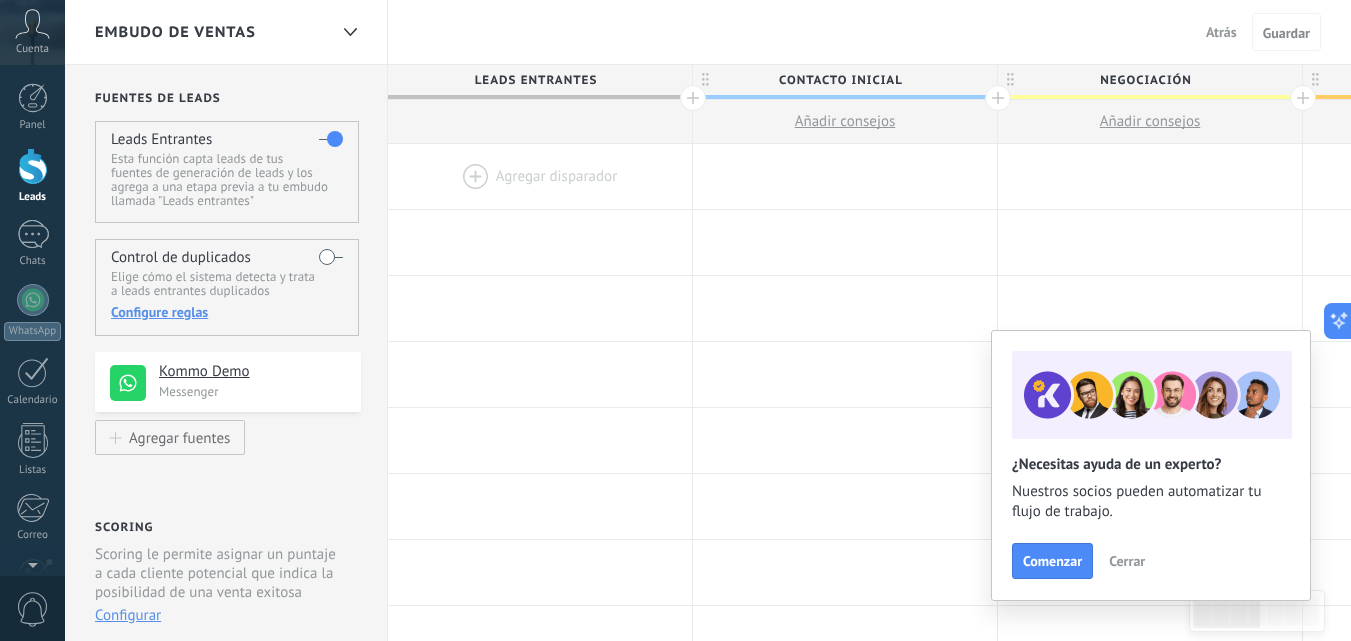 click at bounding box center (33, 166) 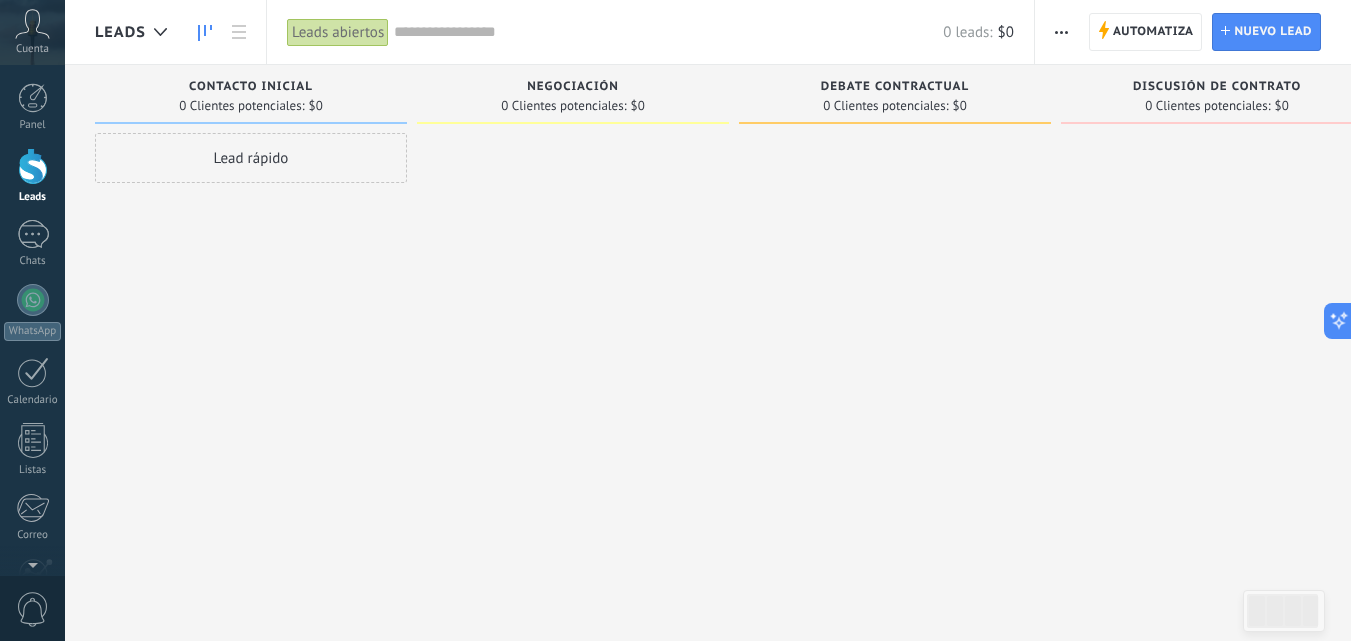 scroll, scrollTop: 0, scrollLeft: 52, axis: horizontal 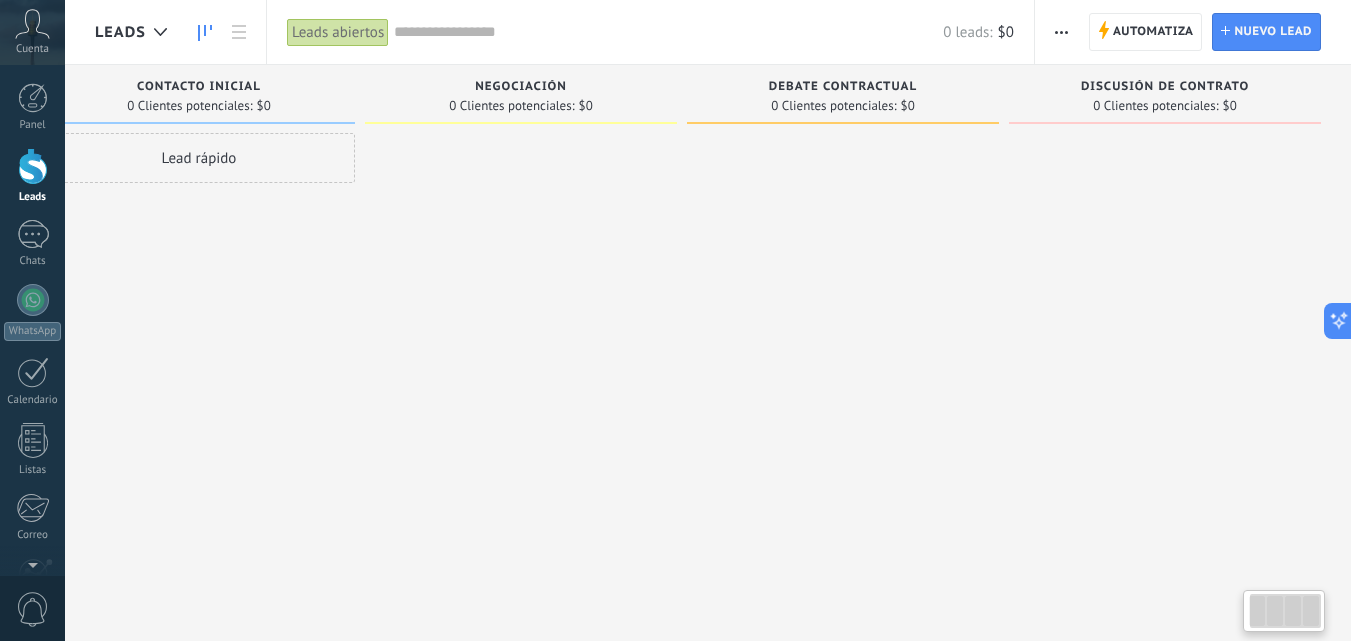 drag, startPoint x: 1100, startPoint y: 235, endPoint x: 724, endPoint y: 257, distance: 376.64307 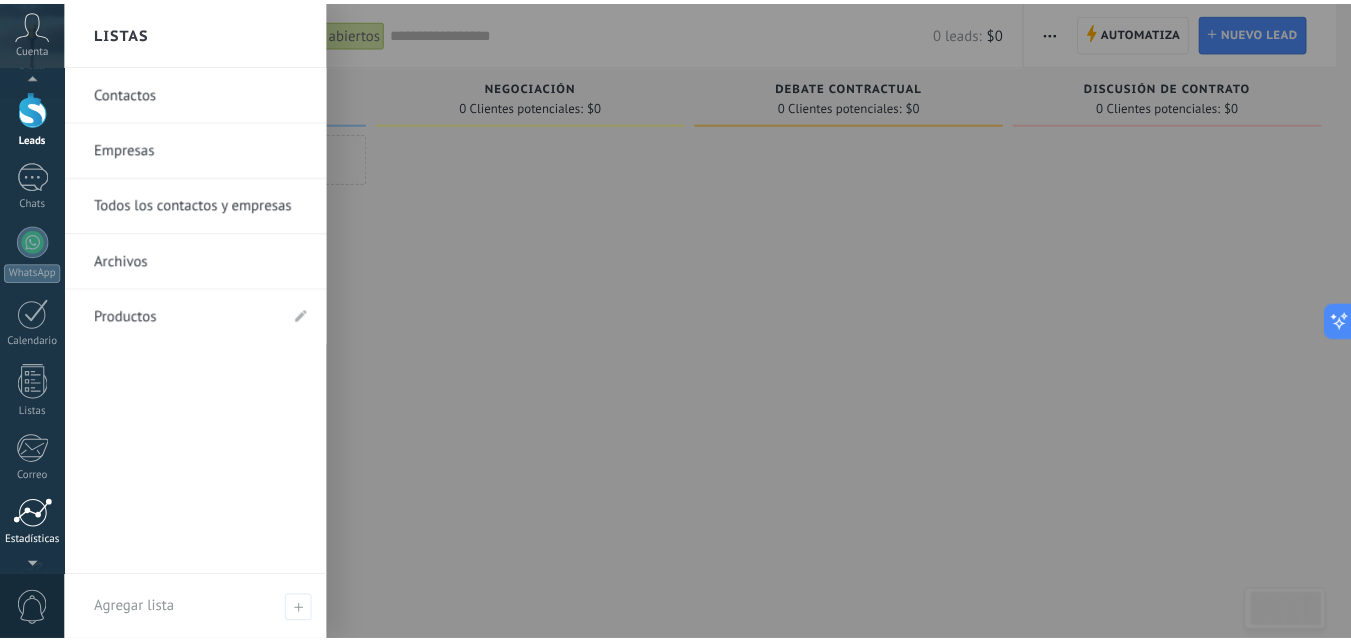 scroll, scrollTop: 92, scrollLeft: 0, axis: vertical 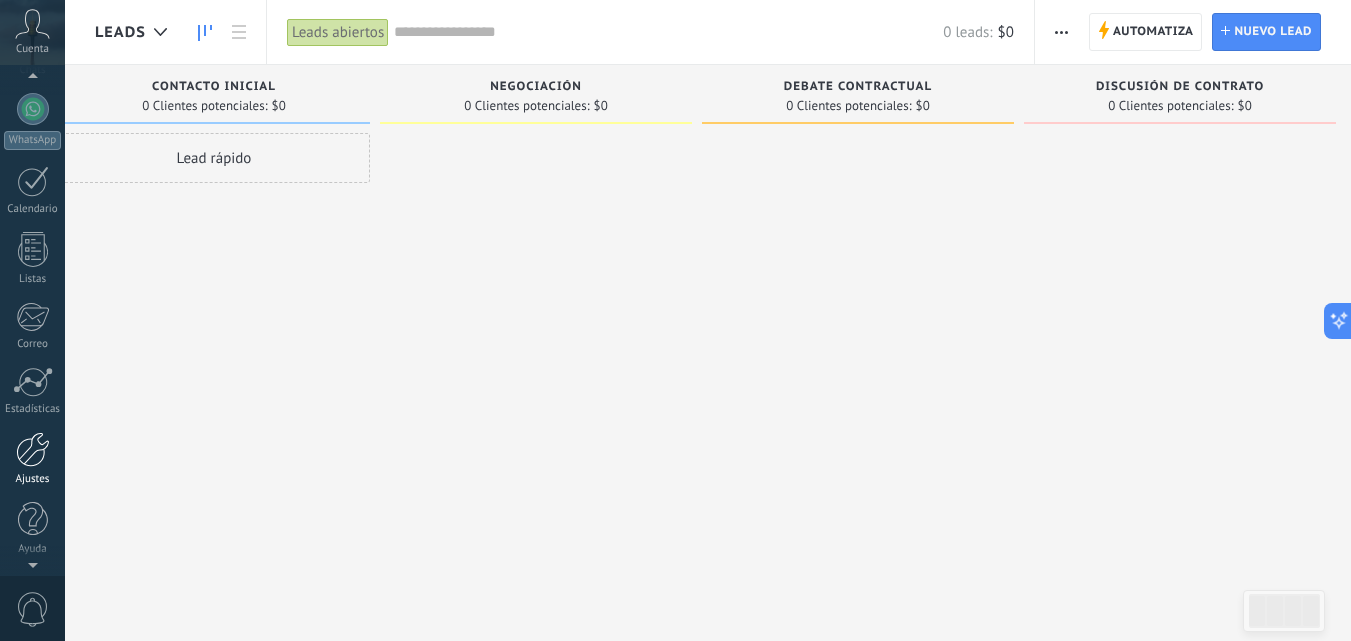 click at bounding box center (33, 449) 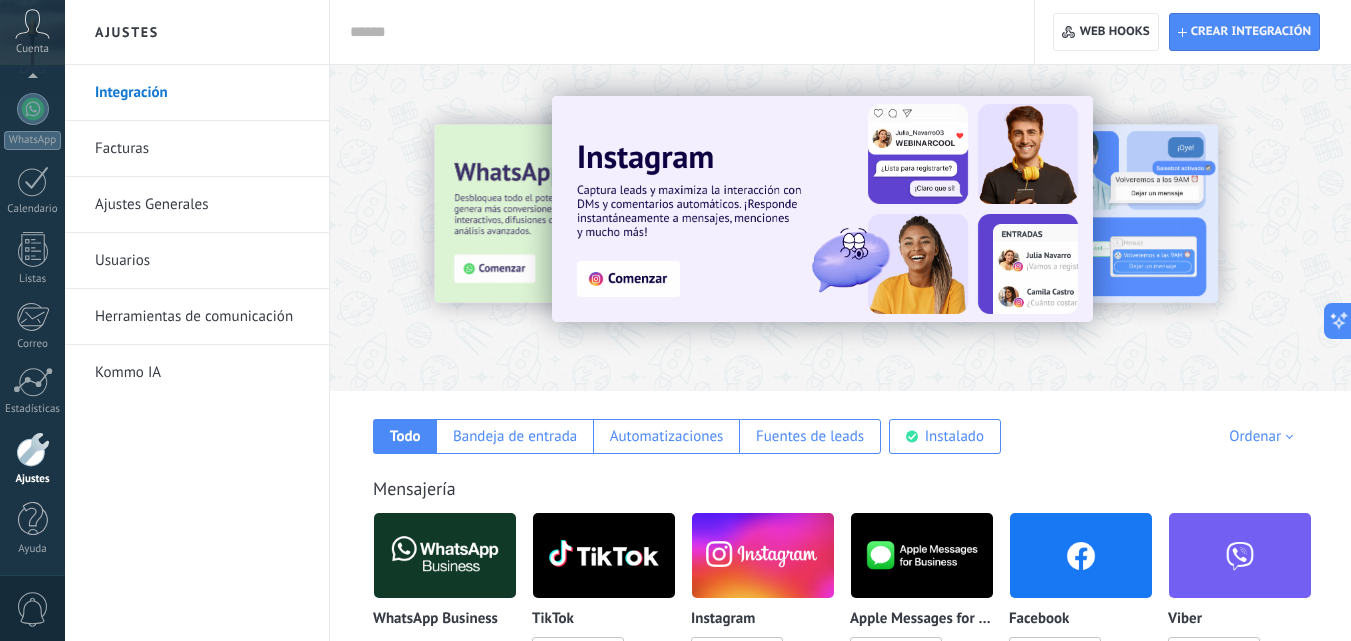 click on "Usuarios" at bounding box center [202, 261] 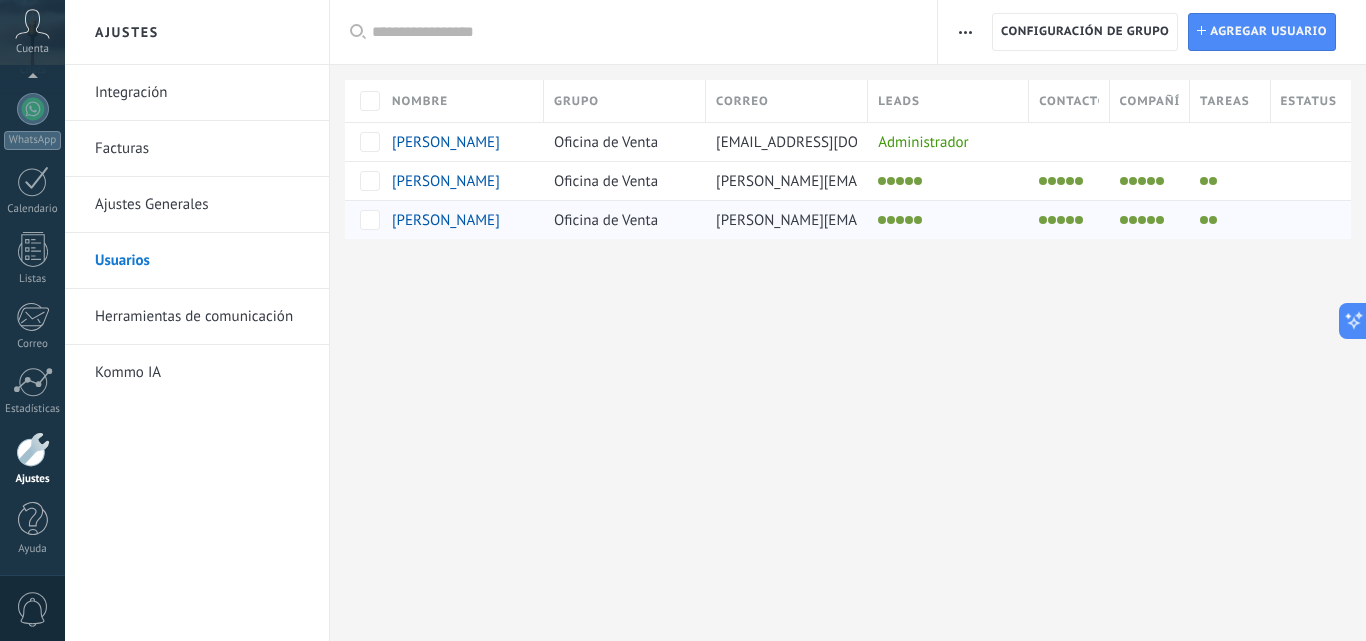 click on "[PERSON_NAME]" at bounding box center [446, 220] 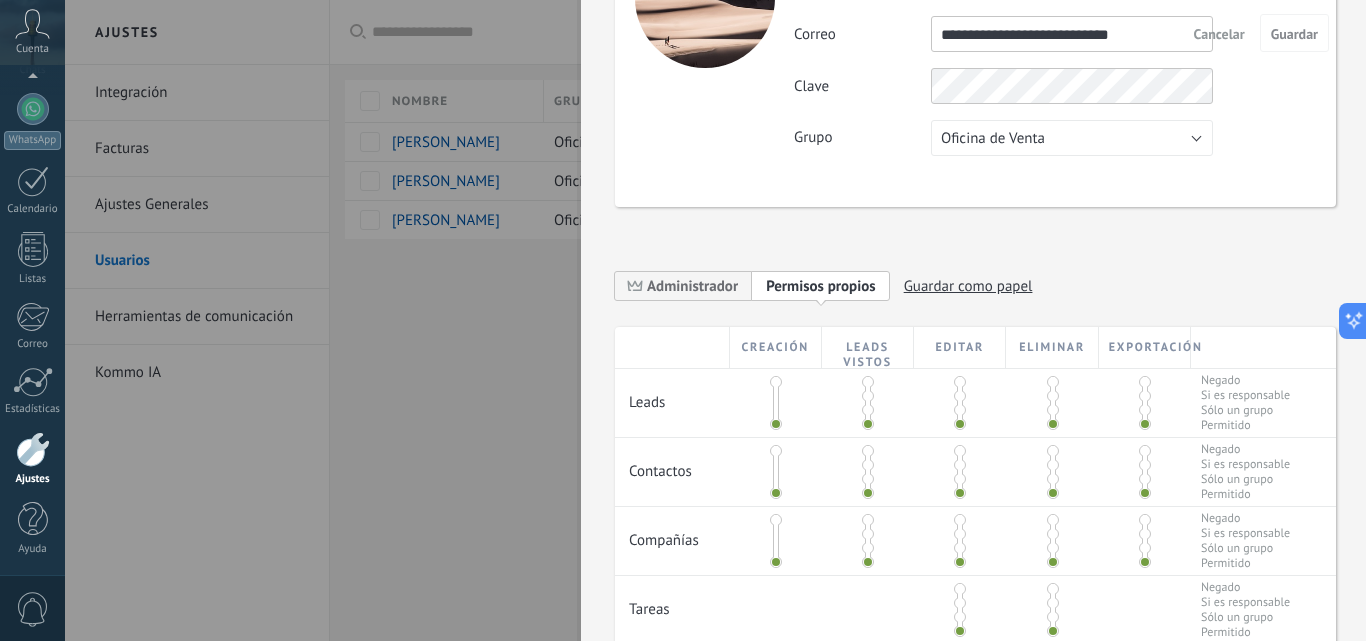 scroll, scrollTop: 300, scrollLeft: 0, axis: vertical 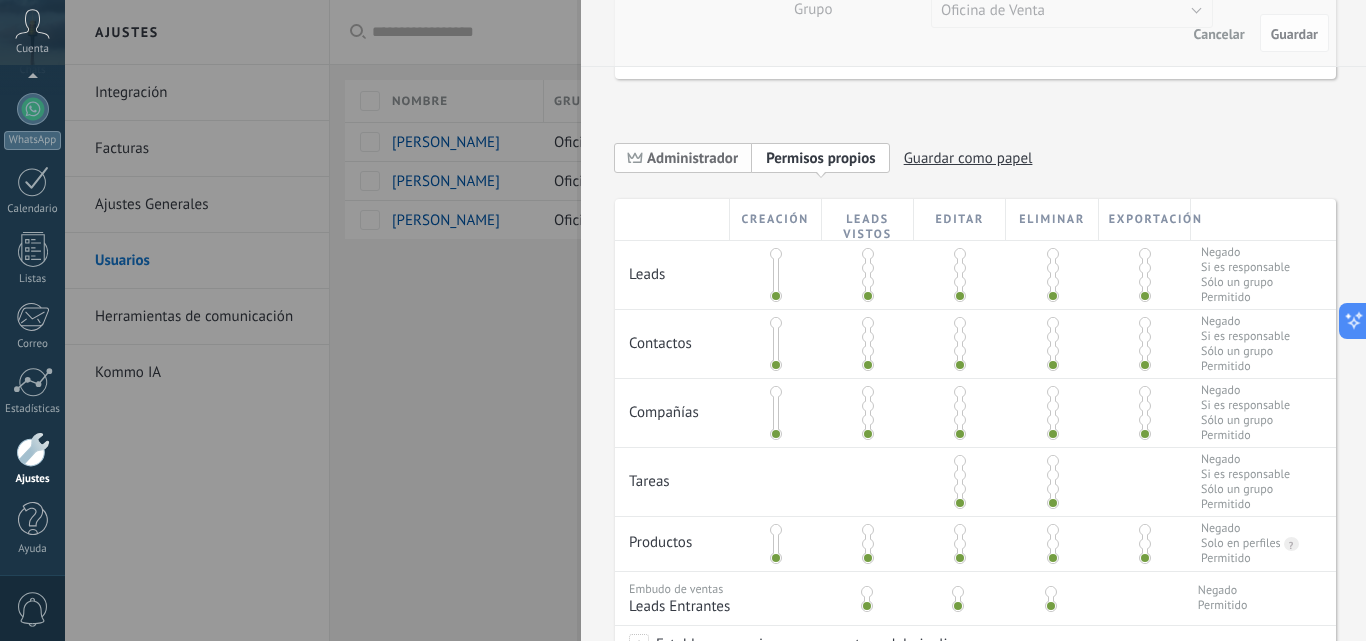 click on "Administrador" at bounding box center [692, 158] 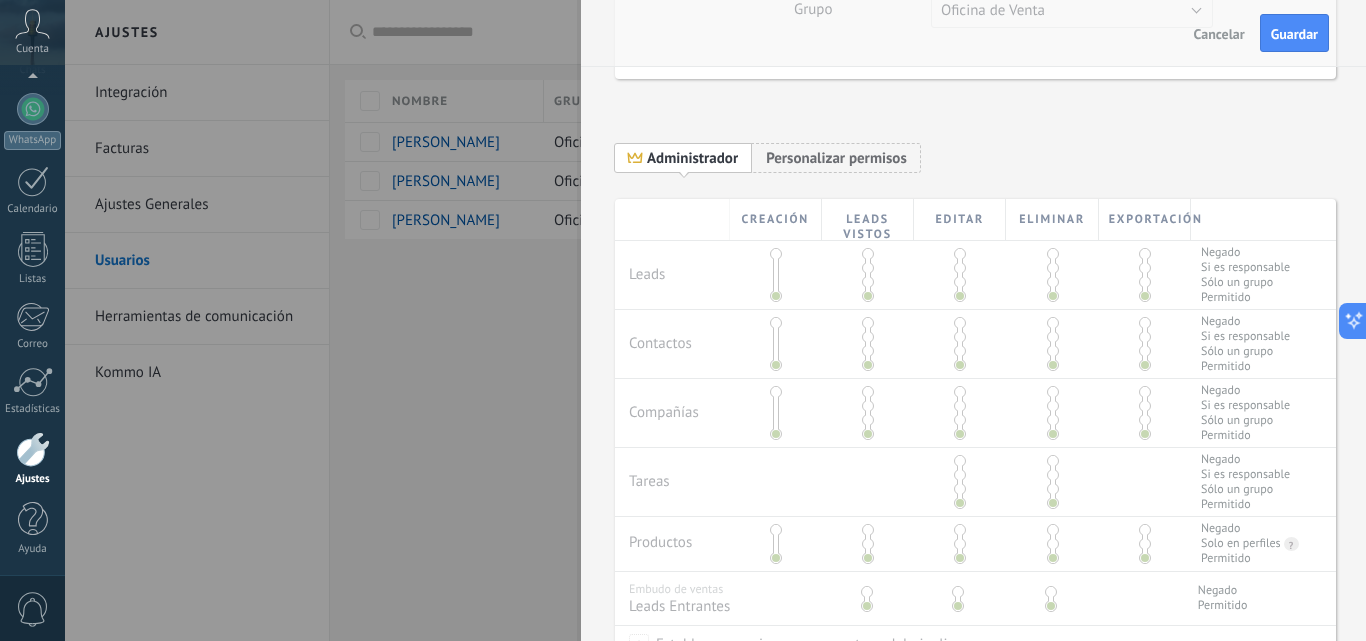 scroll, scrollTop: 0, scrollLeft: 0, axis: both 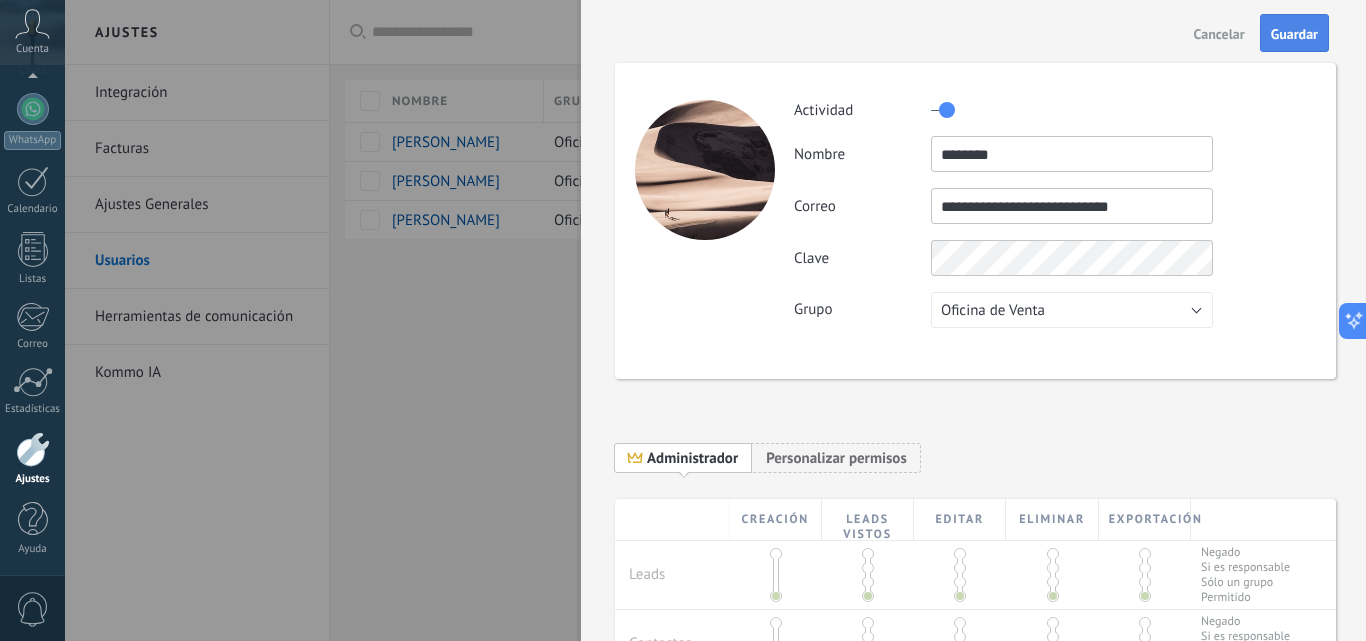 click on "Guardar" at bounding box center (1294, 34) 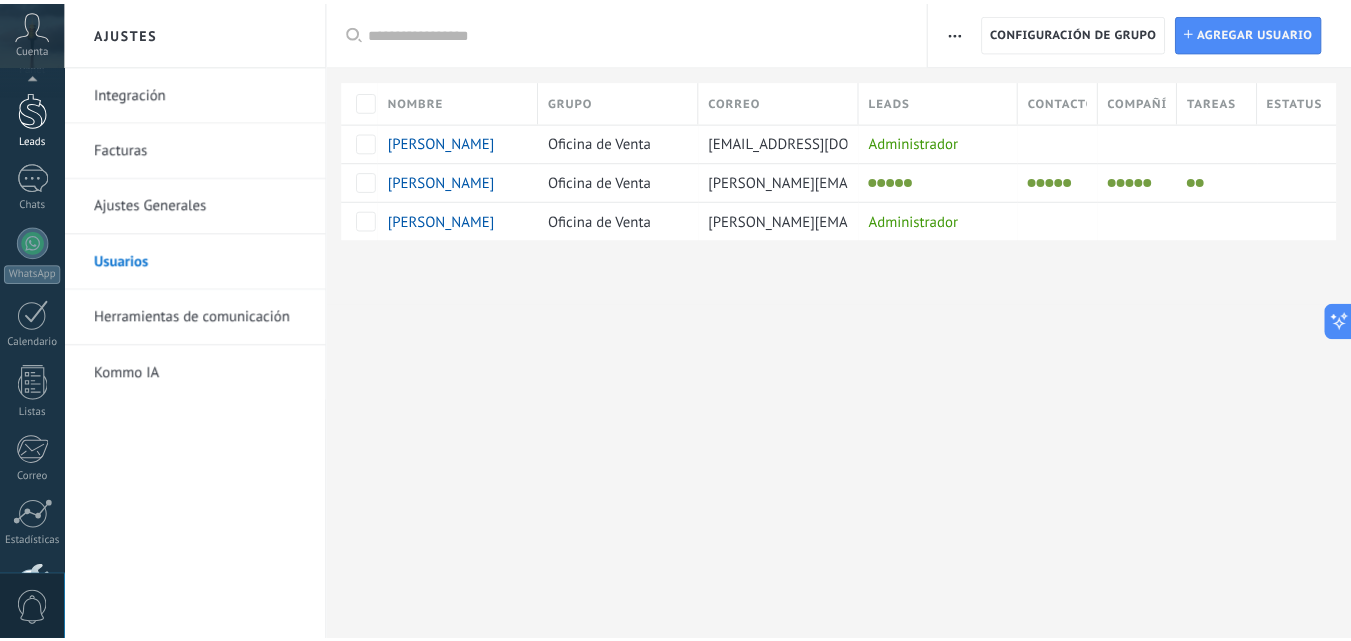 scroll, scrollTop: 0, scrollLeft: 0, axis: both 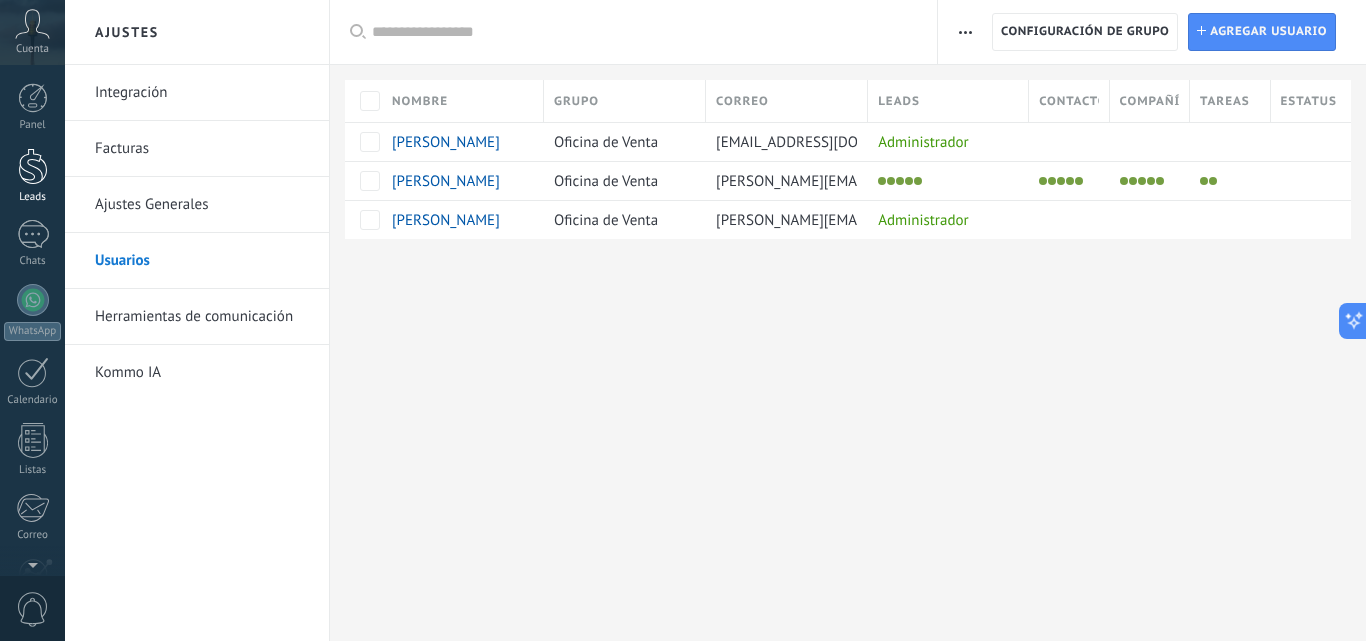 click at bounding box center (33, 166) 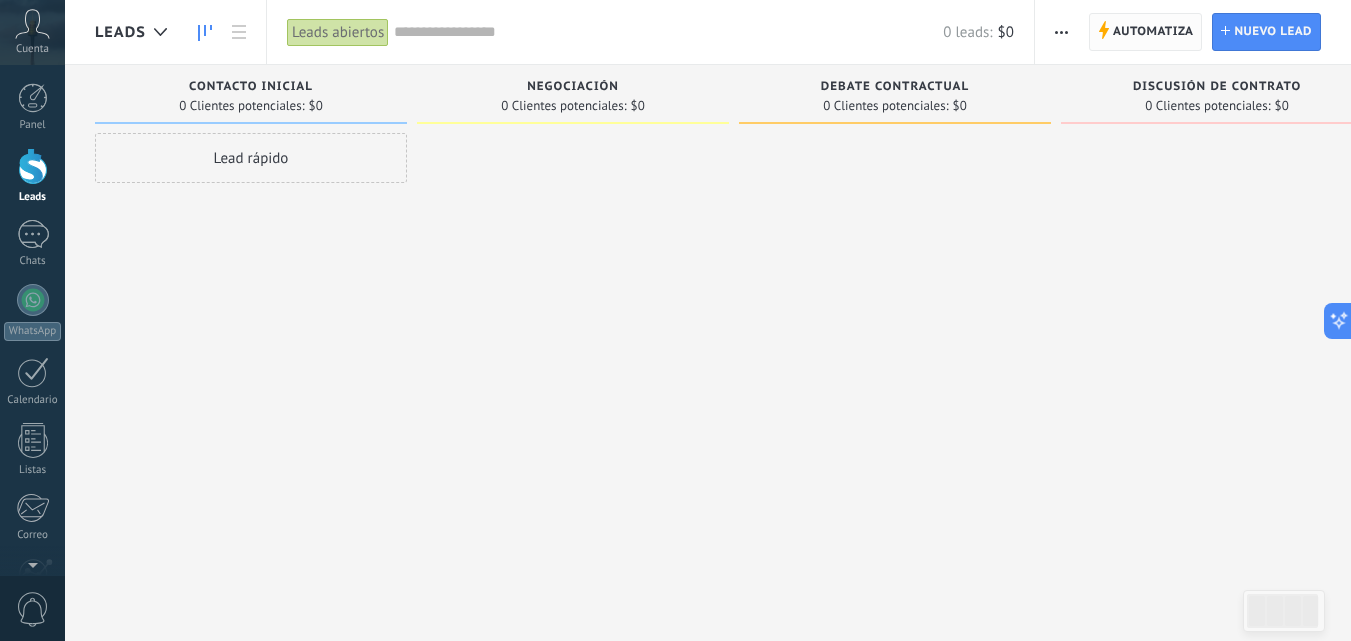 click on "Automatiza" at bounding box center (1153, 32) 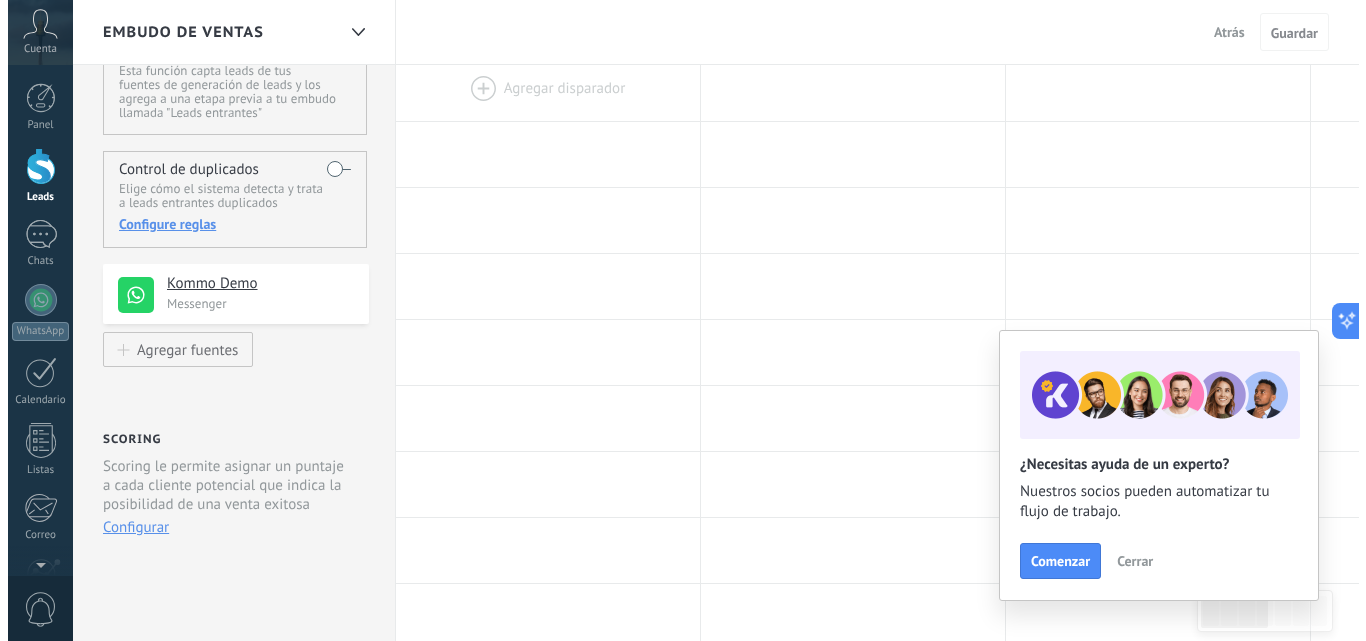scroll, scrollTop: 0, scrollLeft: 0, axis: both 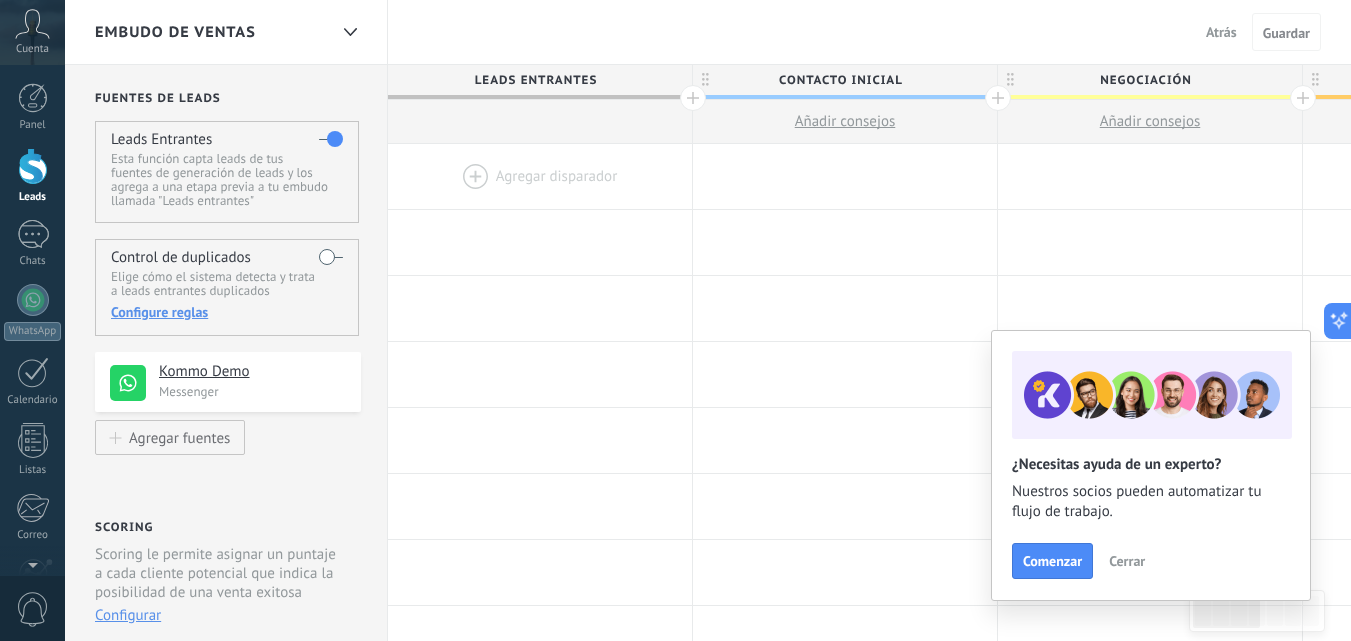 click on "Cerrar" at bounding box center [1127, 561] 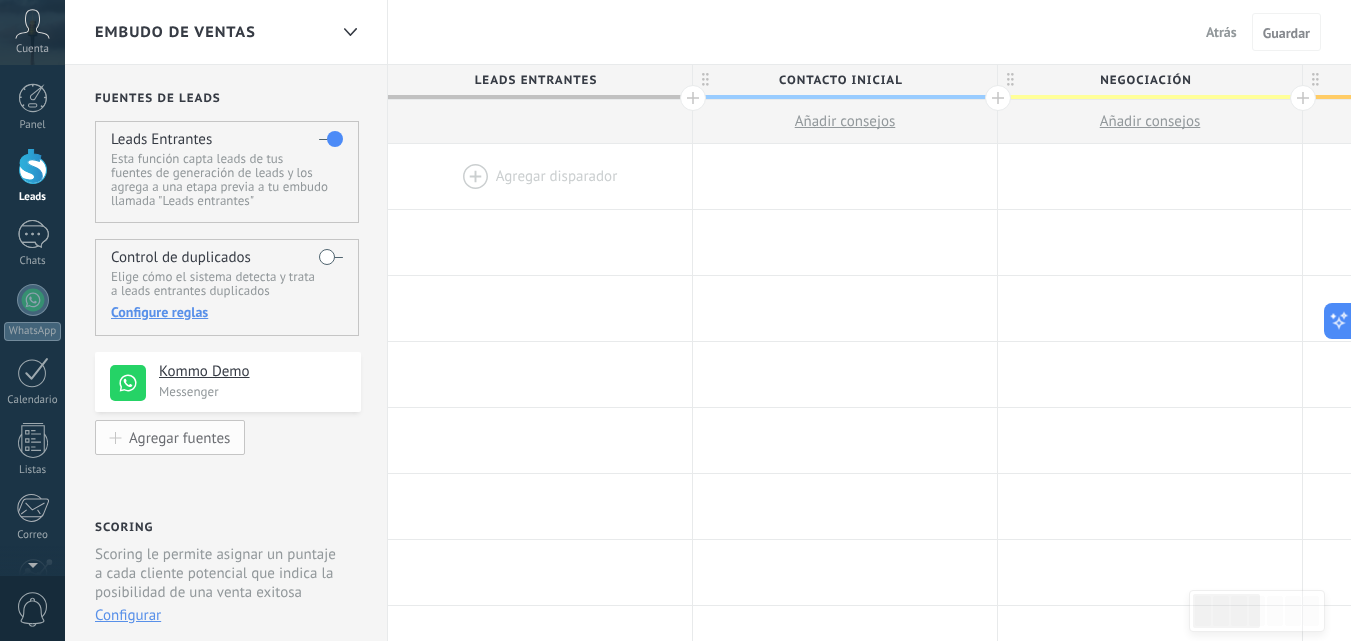 click on "Agregar fuentes" at bounding box center (179, 437) 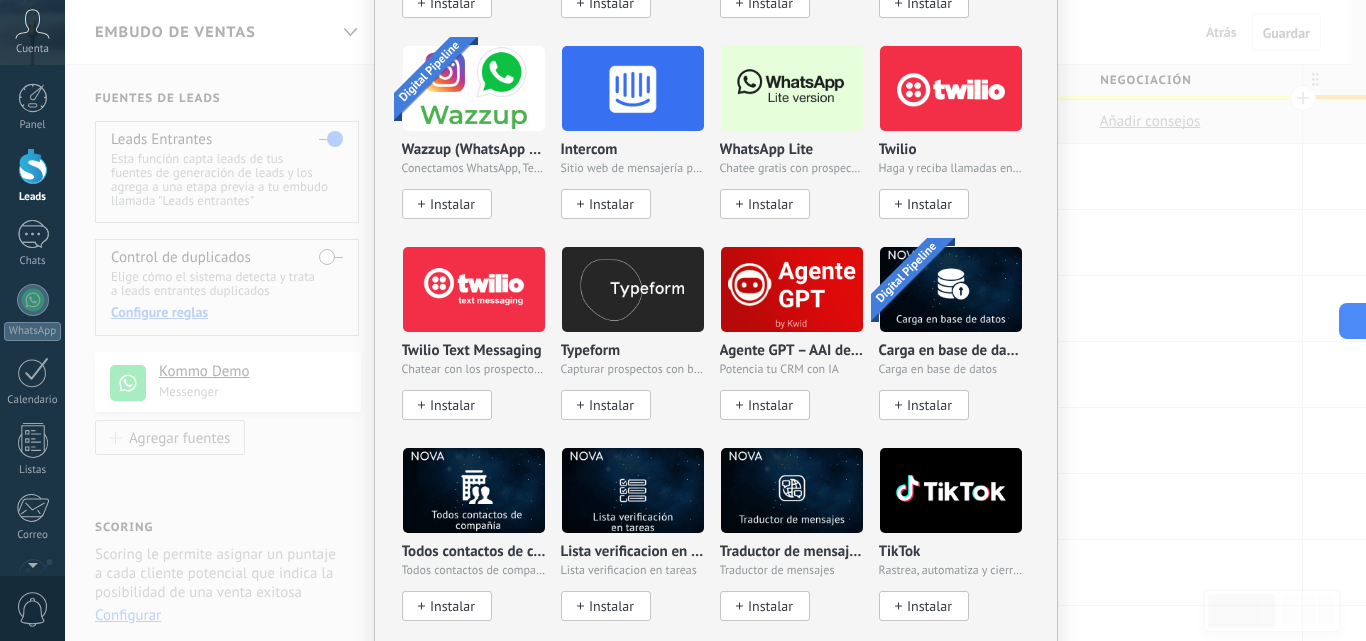scroll, scrollTop: 1578, scrollLeft: 0, axis: vertical 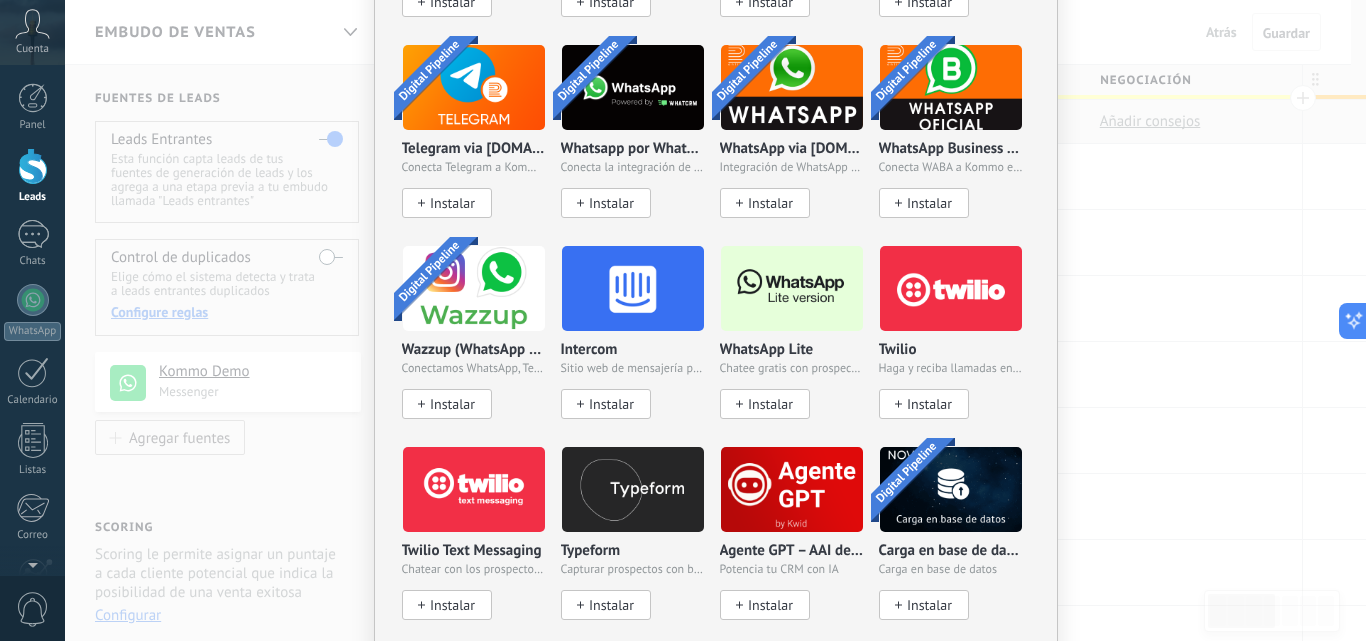 click at bounding box center (792, 288) 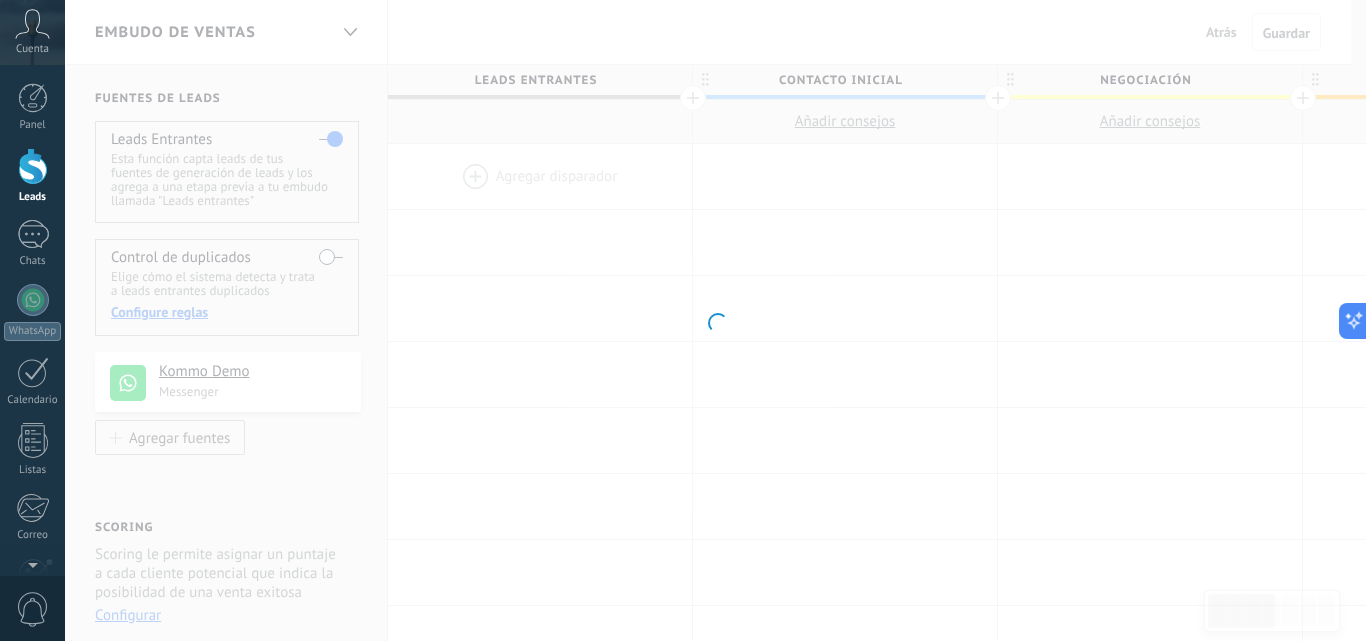 scroll, scrollTop: 0, scrollLeft: 0, axis: both 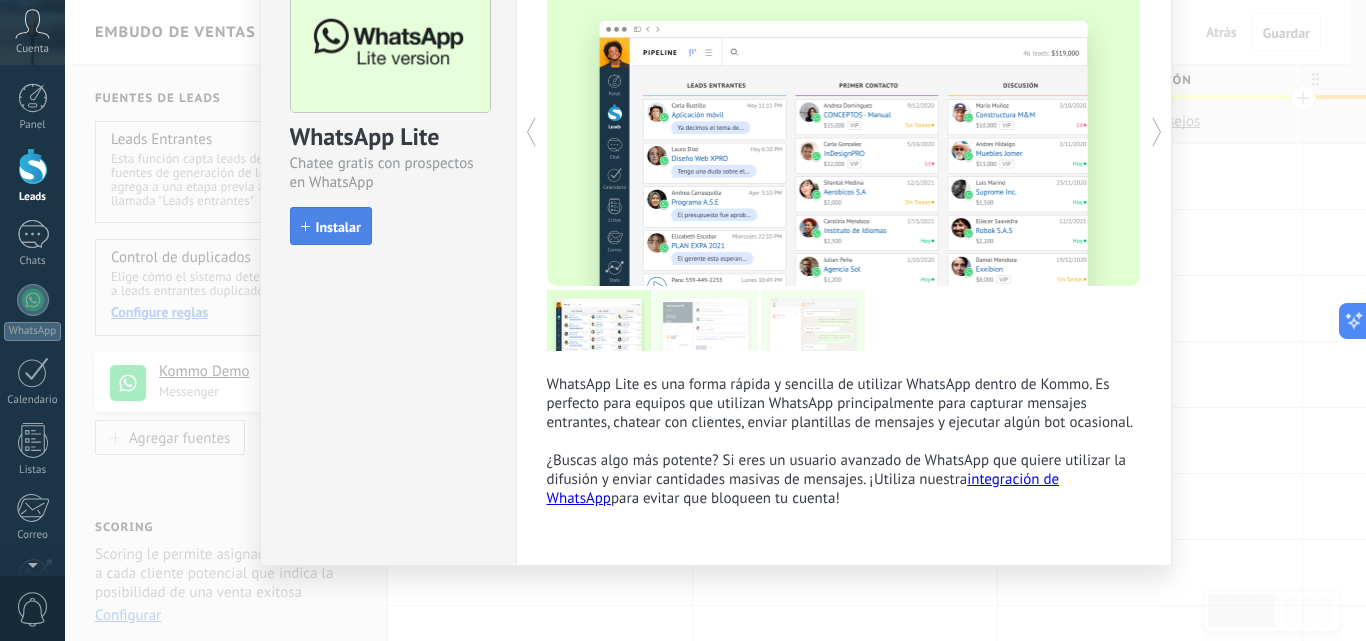 click on "Instalar" at bounding box center (331, 226) 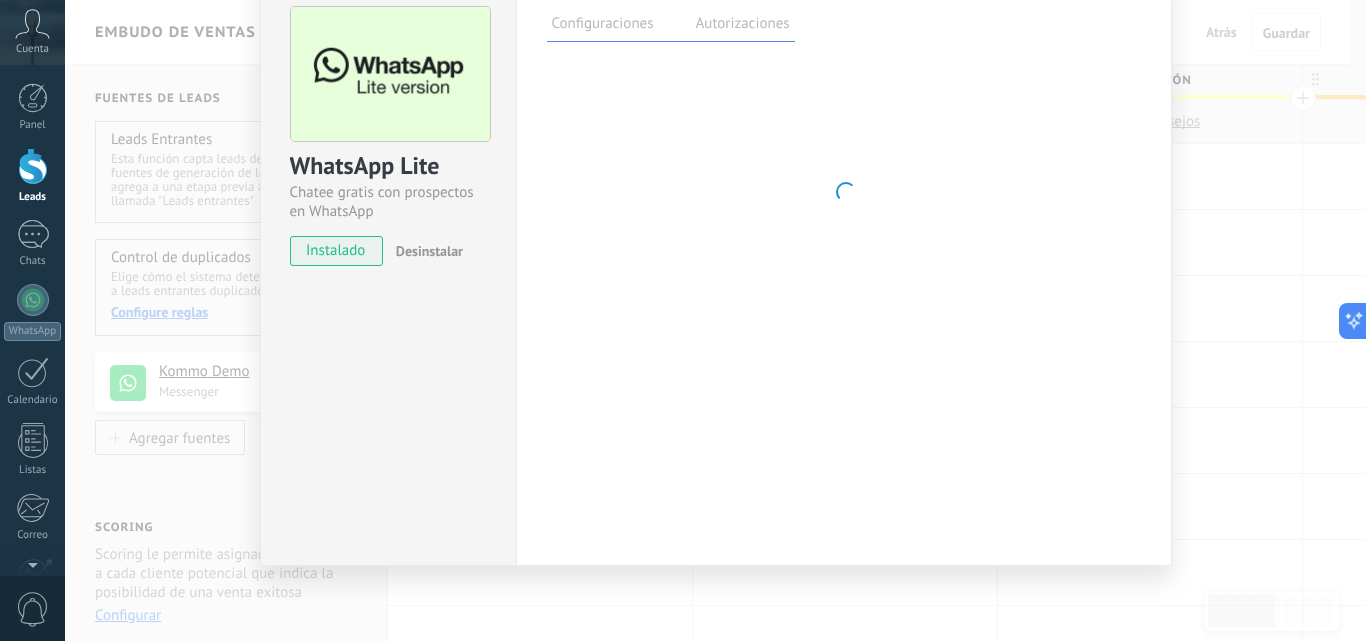 scroll, scrollTop: 94, scrollLeft: 0, axis: vertical 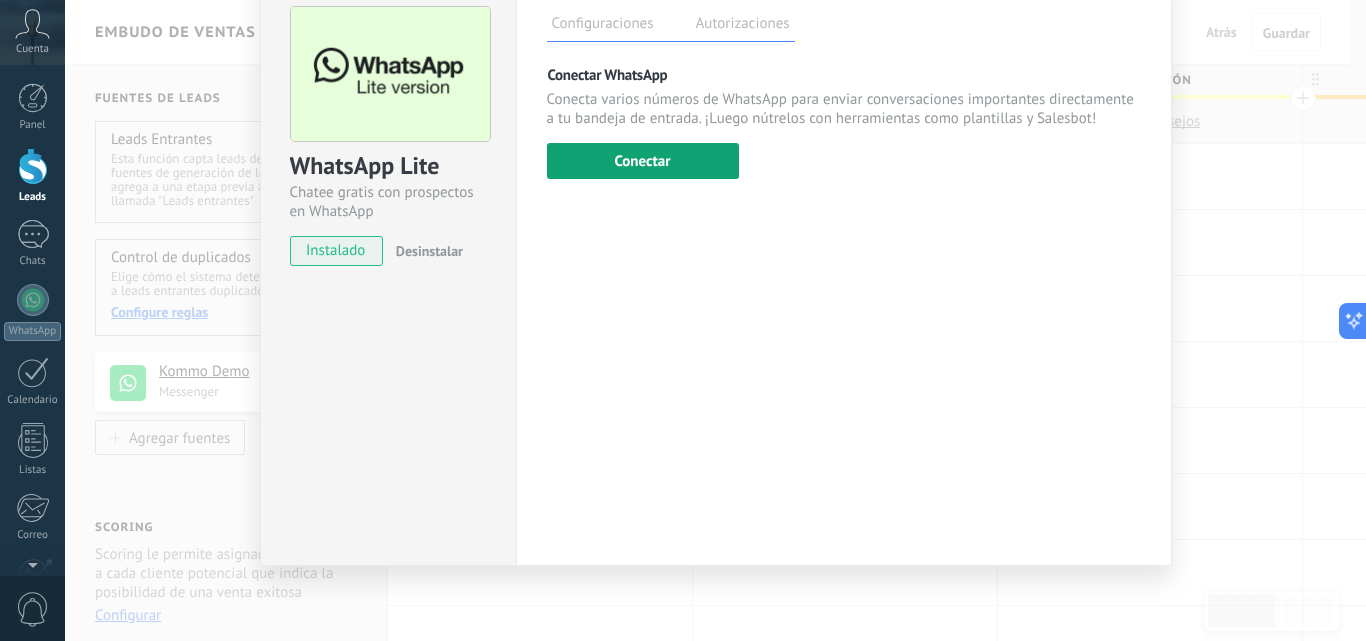 click on "Conectar" at bounding box center (643, 161) 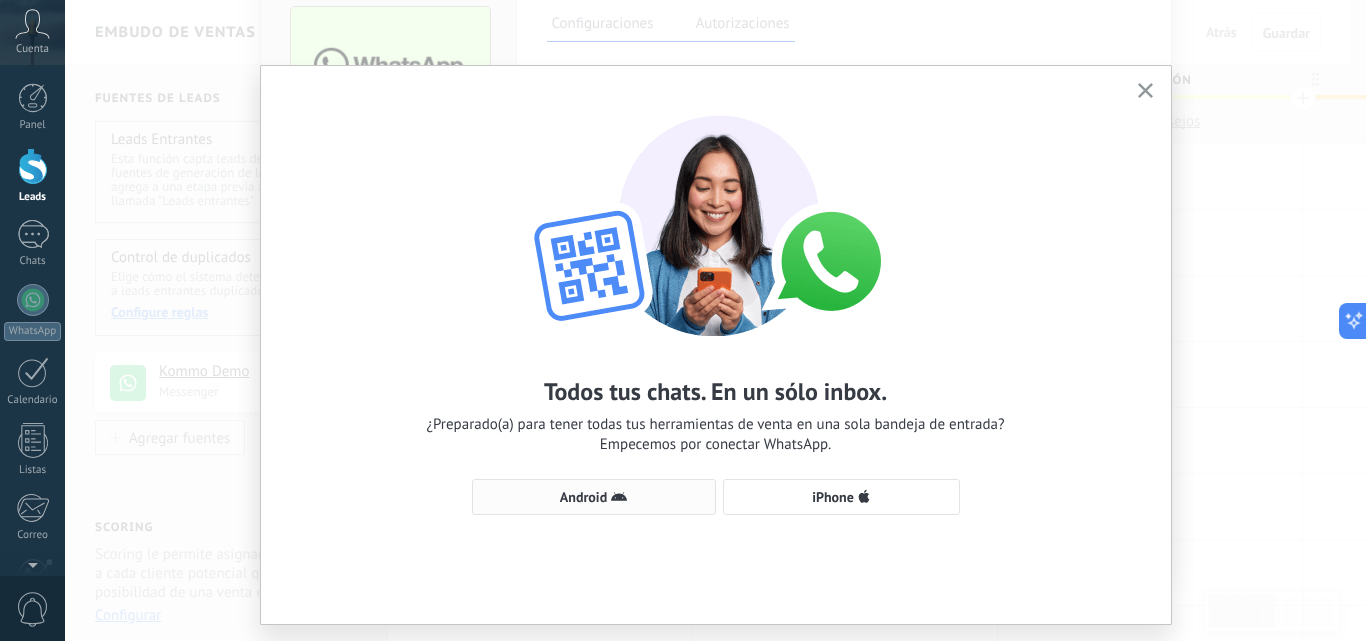 click on "Android" at bounding box center [583, 497] 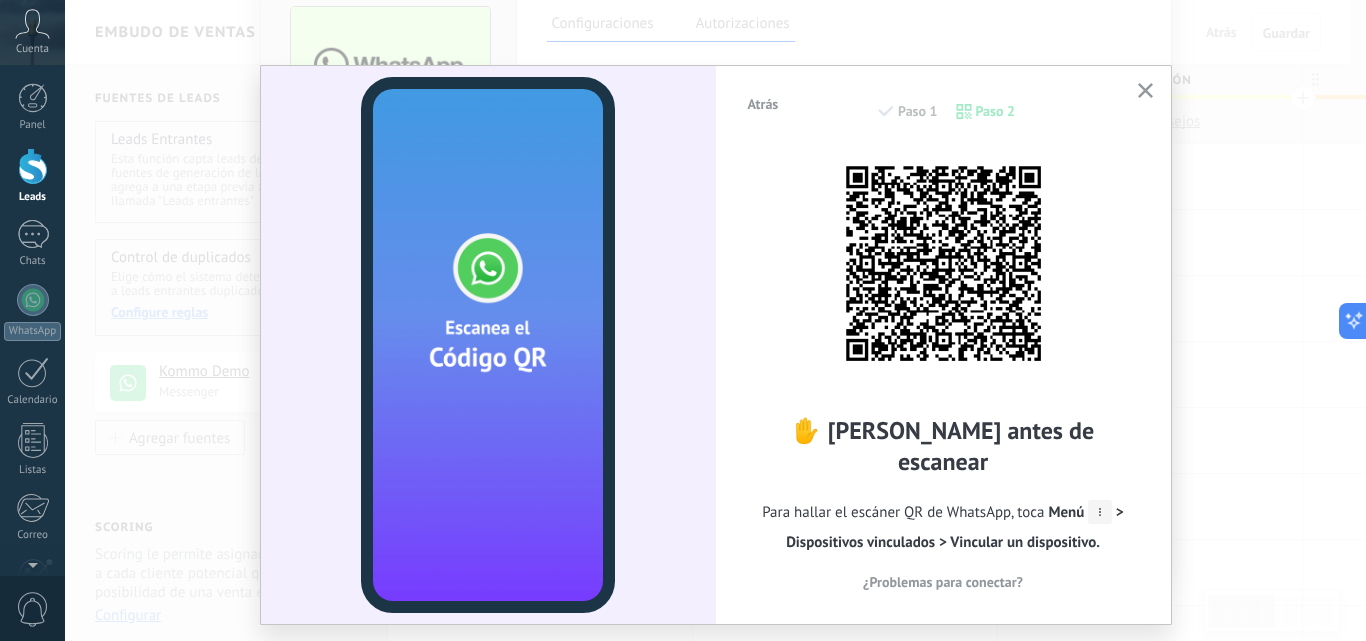 click 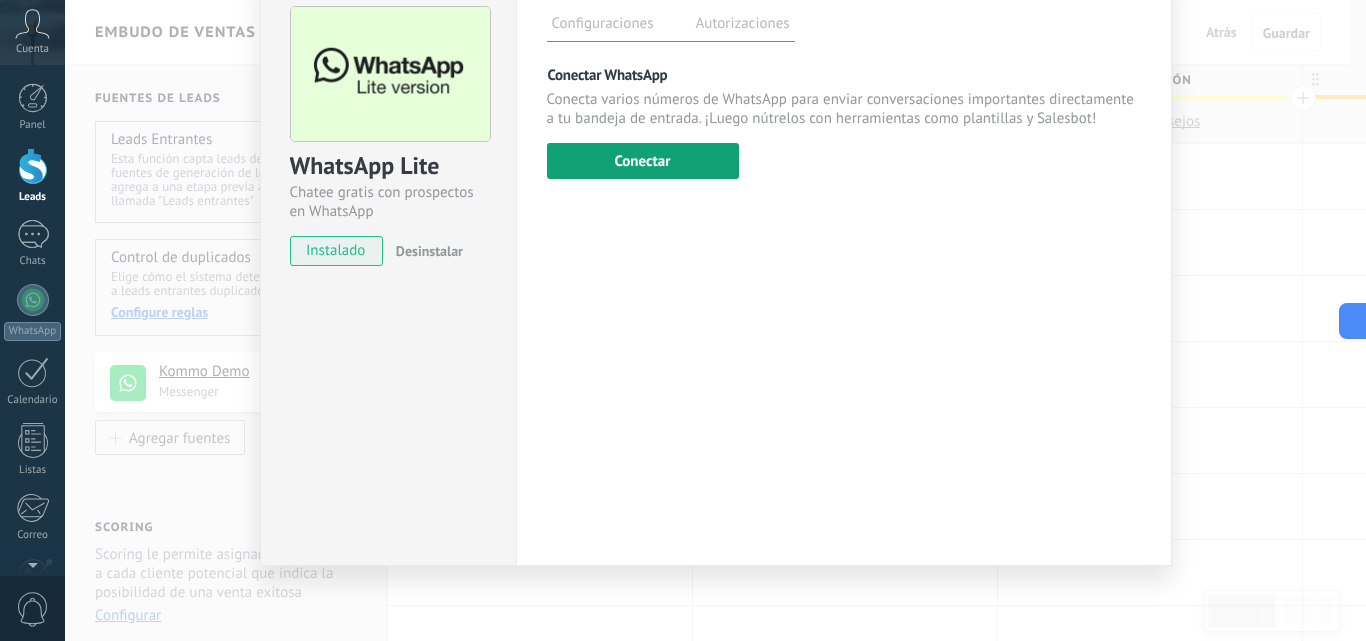 click on "Conectar" at bounding box center (643, 161) 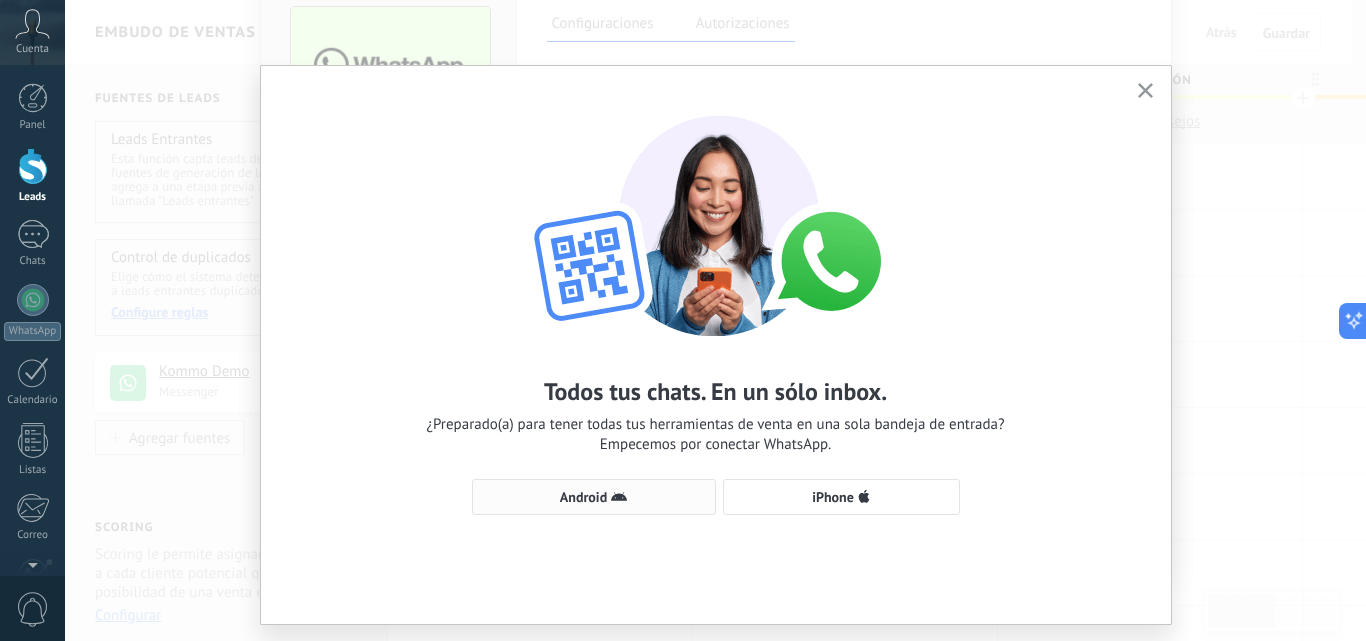 click on "Android" at bounding box center (594, 497) 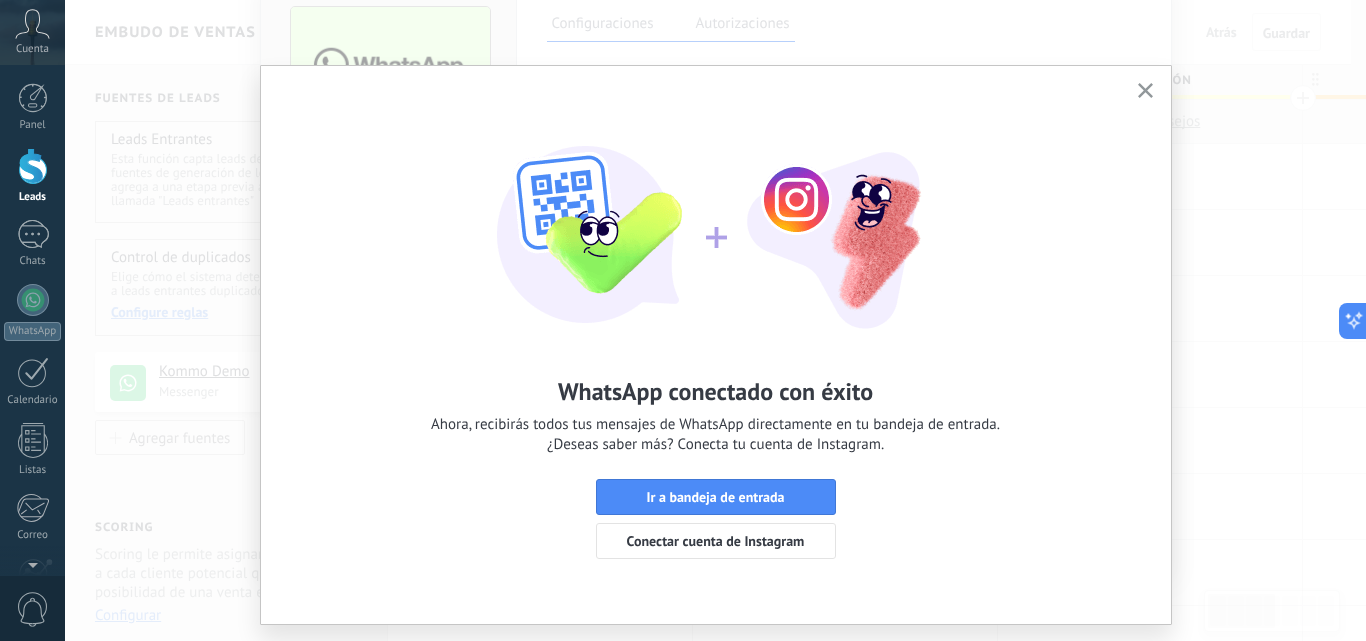scroll, scrollTop: 49, scrollLeft: 0, axis: vertical 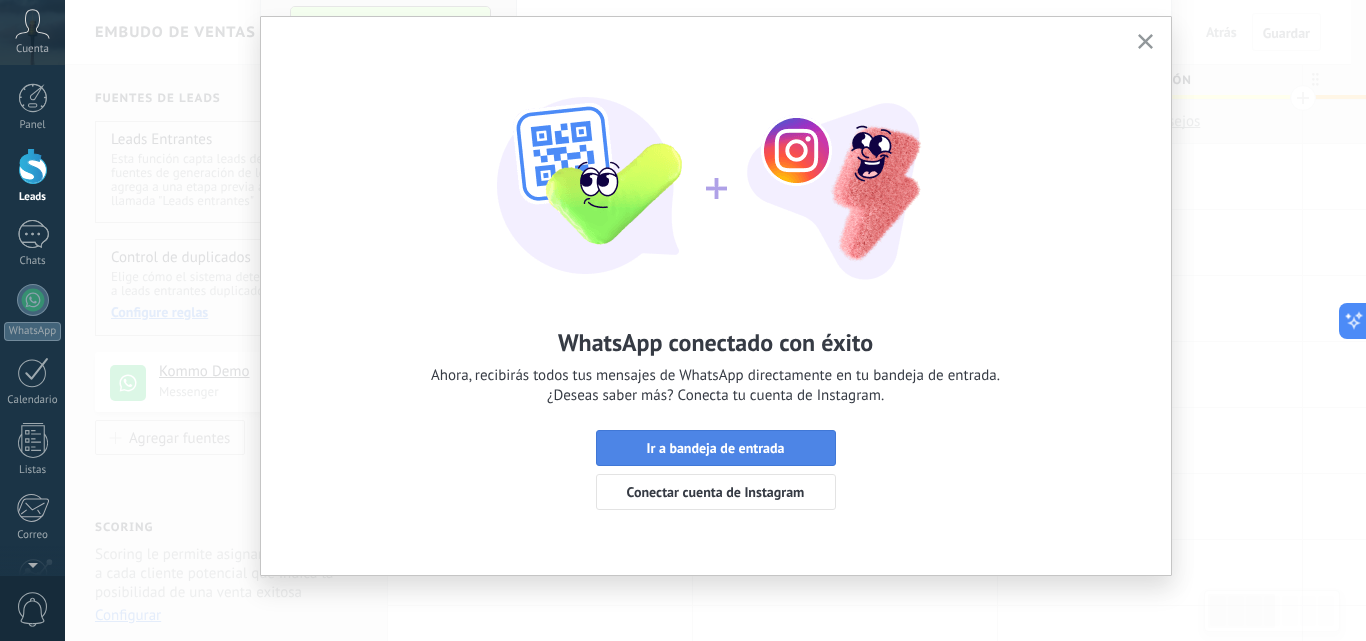 click on "Ir a bandeja de entrada" at bounding box center (716, 448) 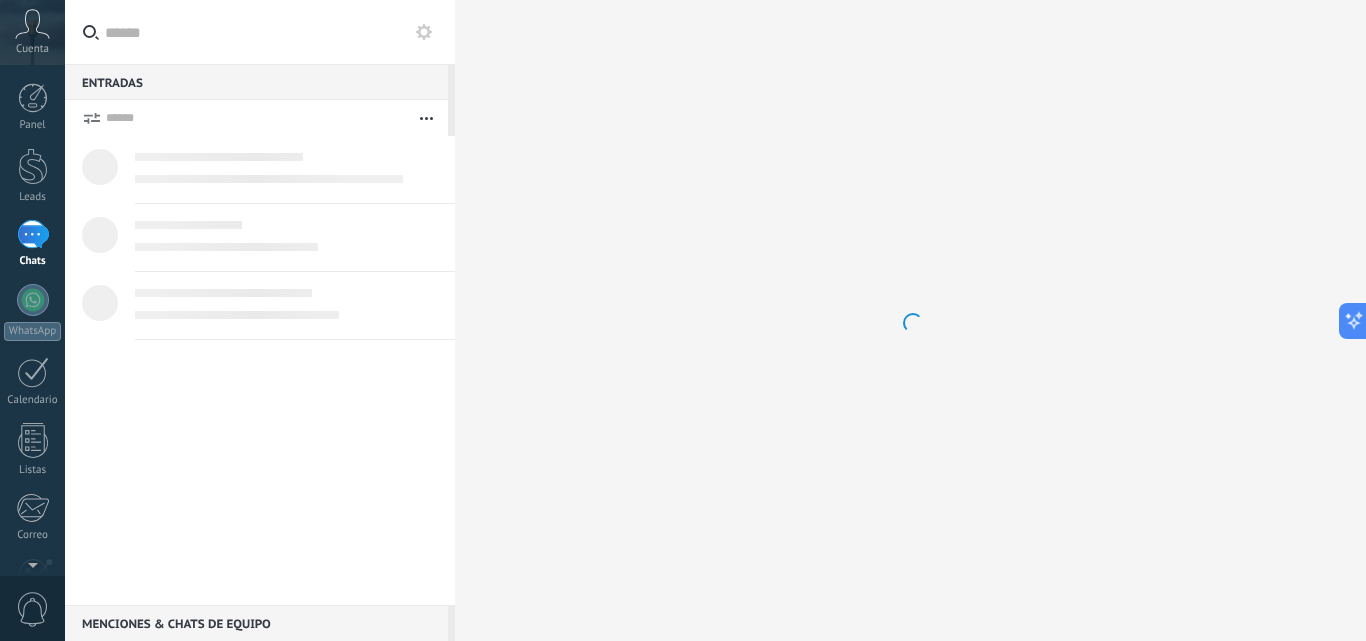 scroll, scrollTop: 0, scrollLeft: 0, axis: both 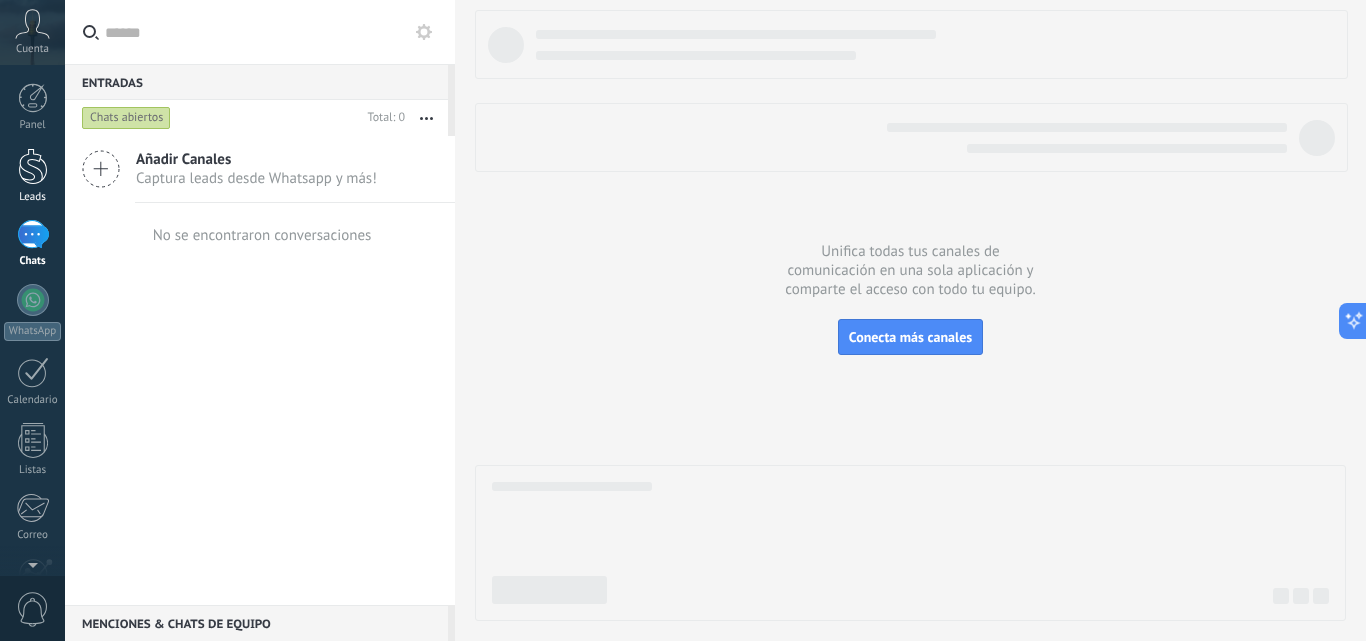 click at bounding box center [33, 166] 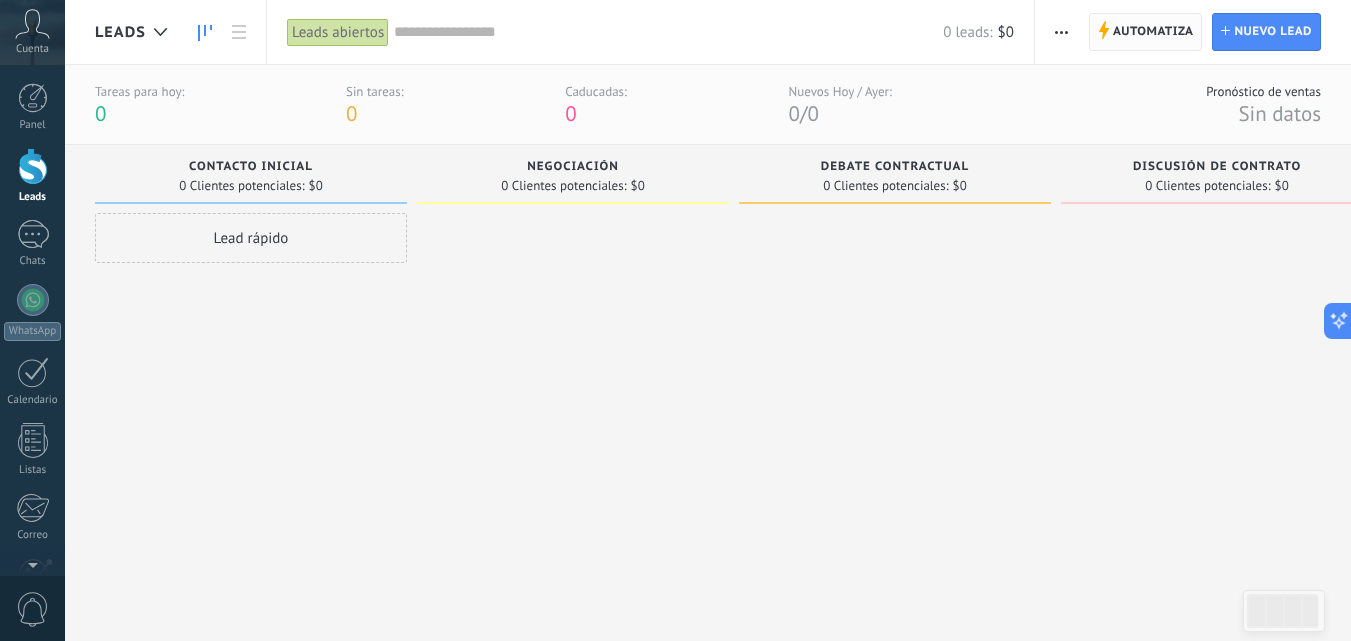 click on "Automatiza" at bounding box center (1153, 32) 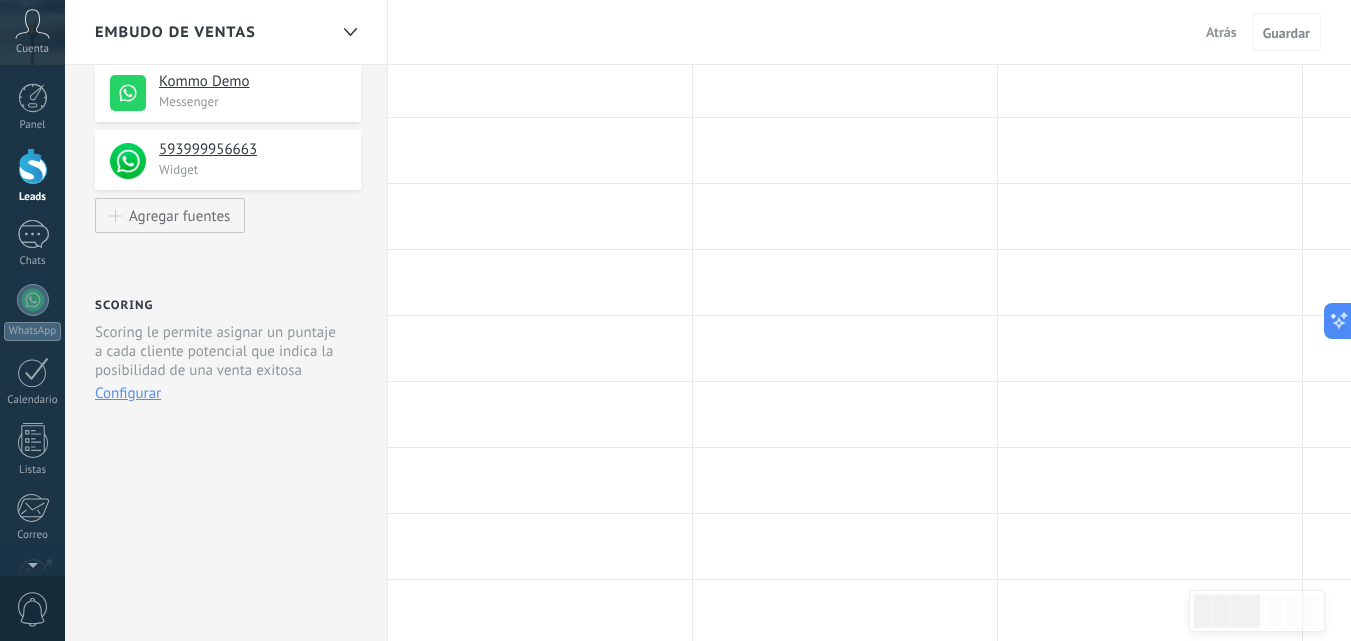 scroll, scrollTop: 0, scrollLeft: 0, axis: both 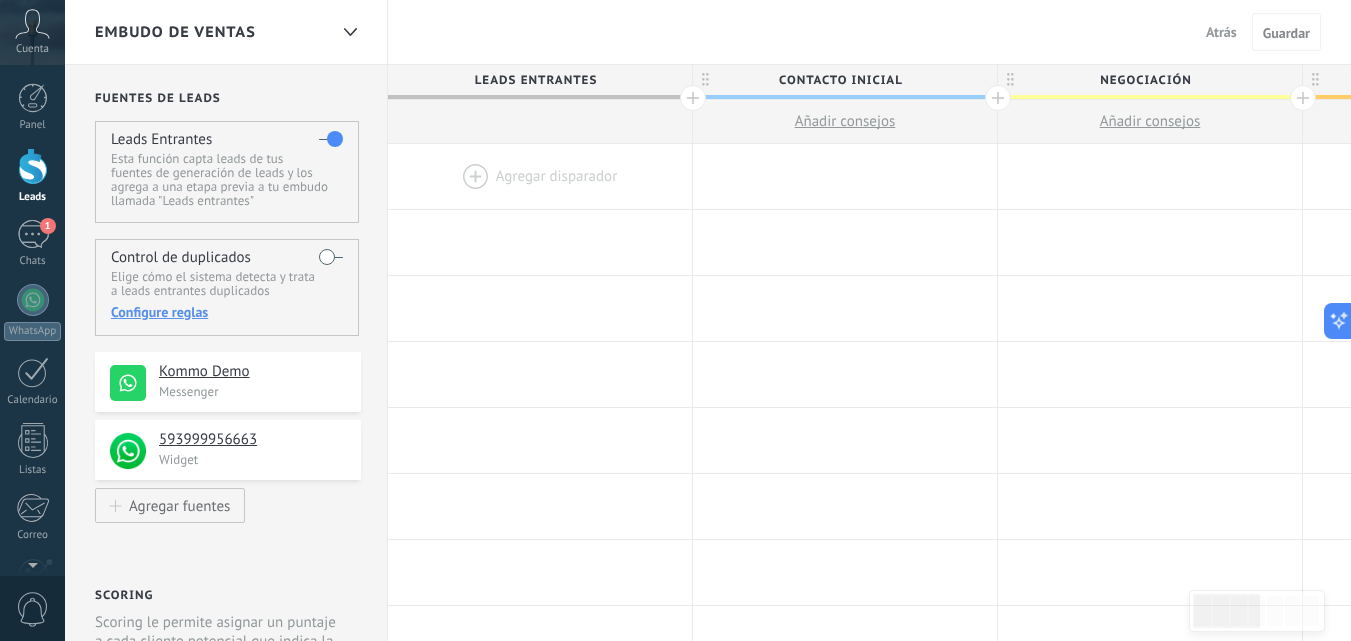click at bounding box center [540, 176] 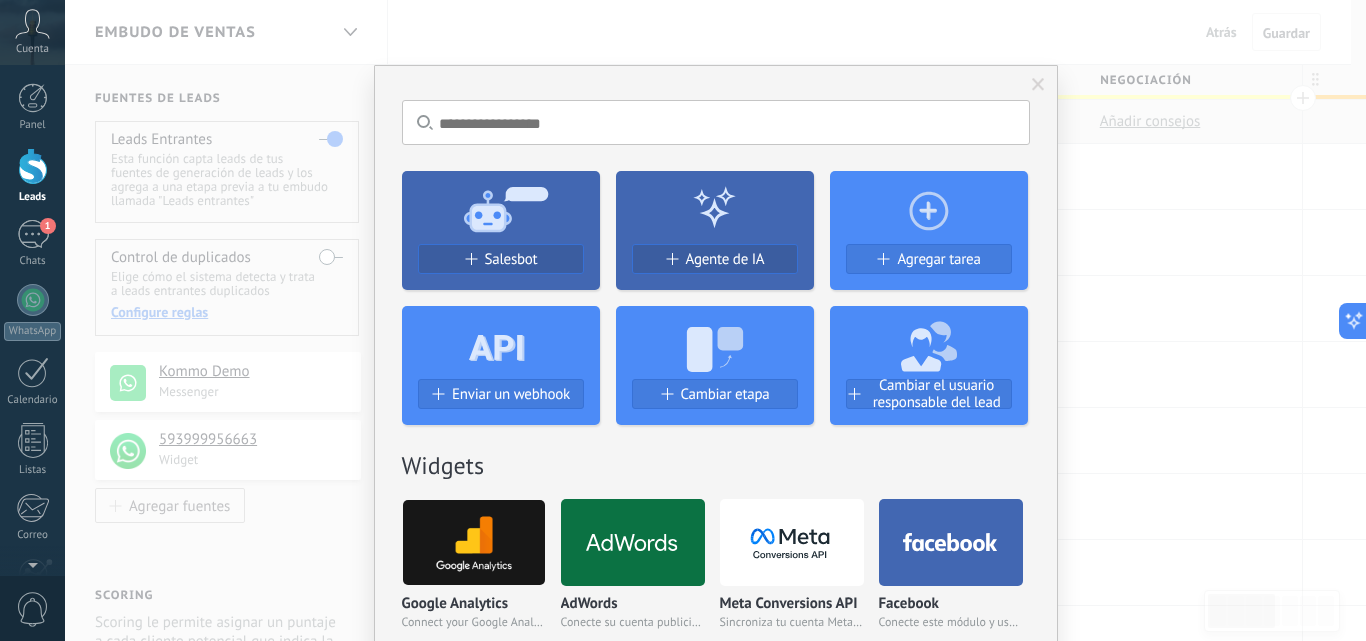 click at bounding box center [1038, 85] 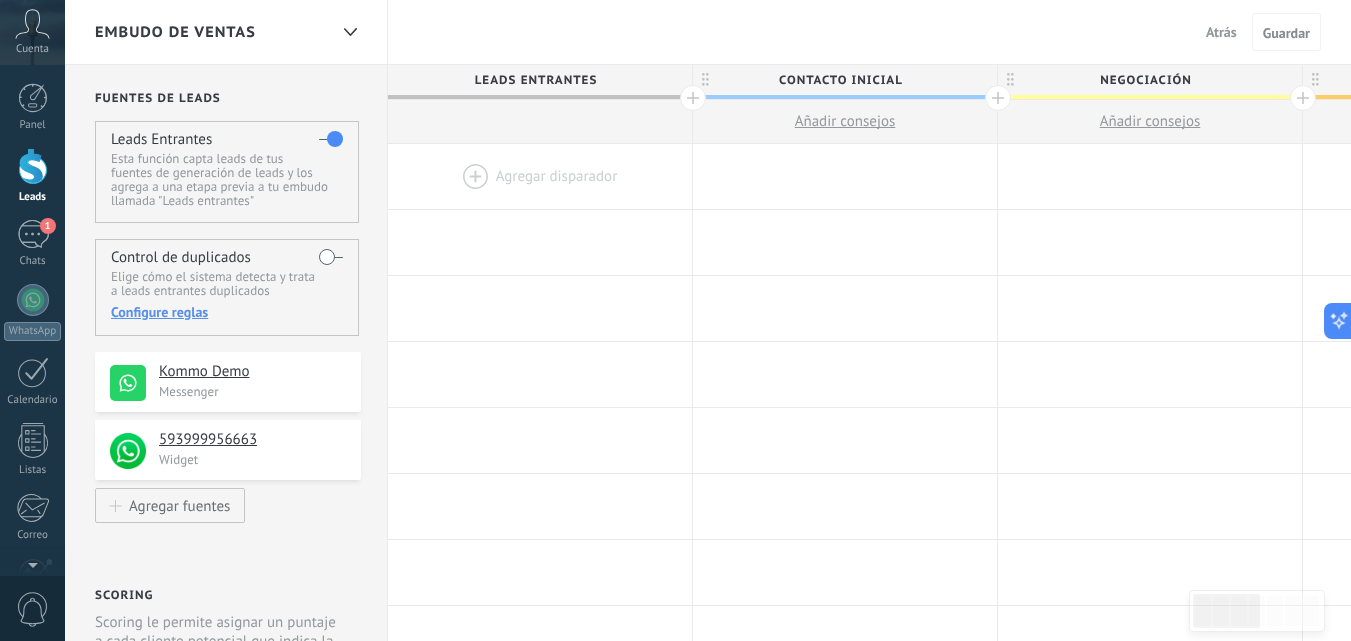 click at bounding box center [540, 176] 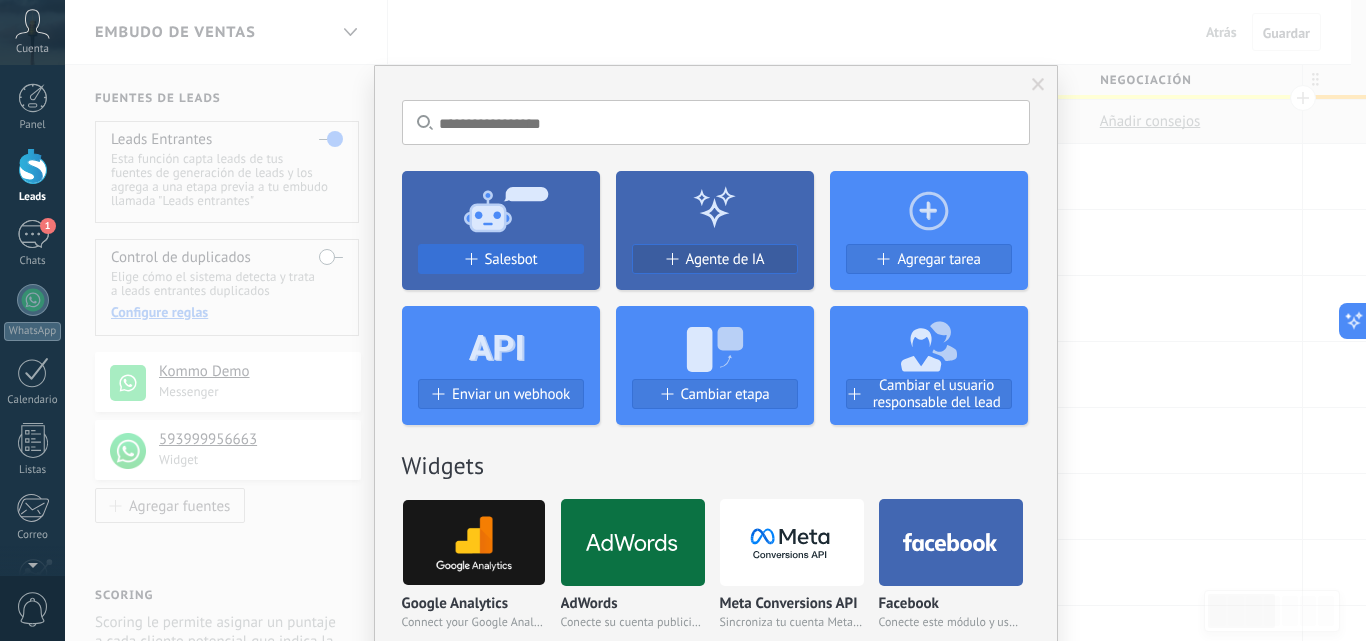 click on "Salesbot" at bounding box center (511, 259) 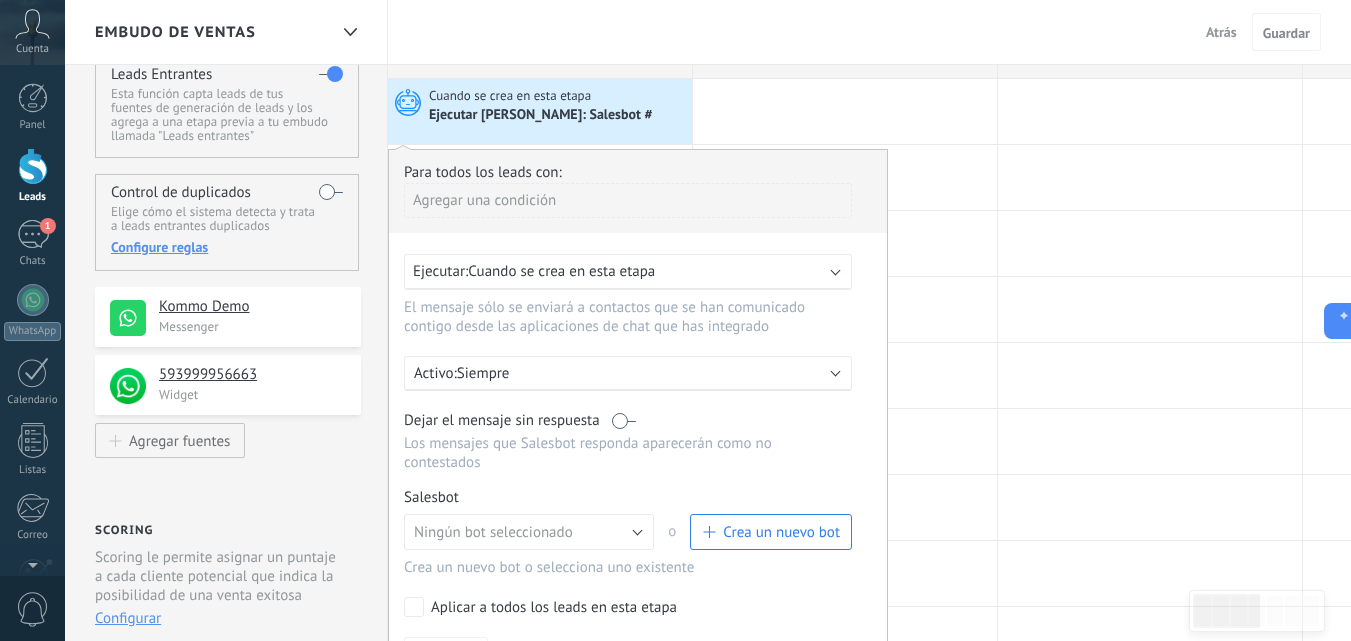 scroll, scrollTop: 100, scrollLeft: 0, axis: vertical 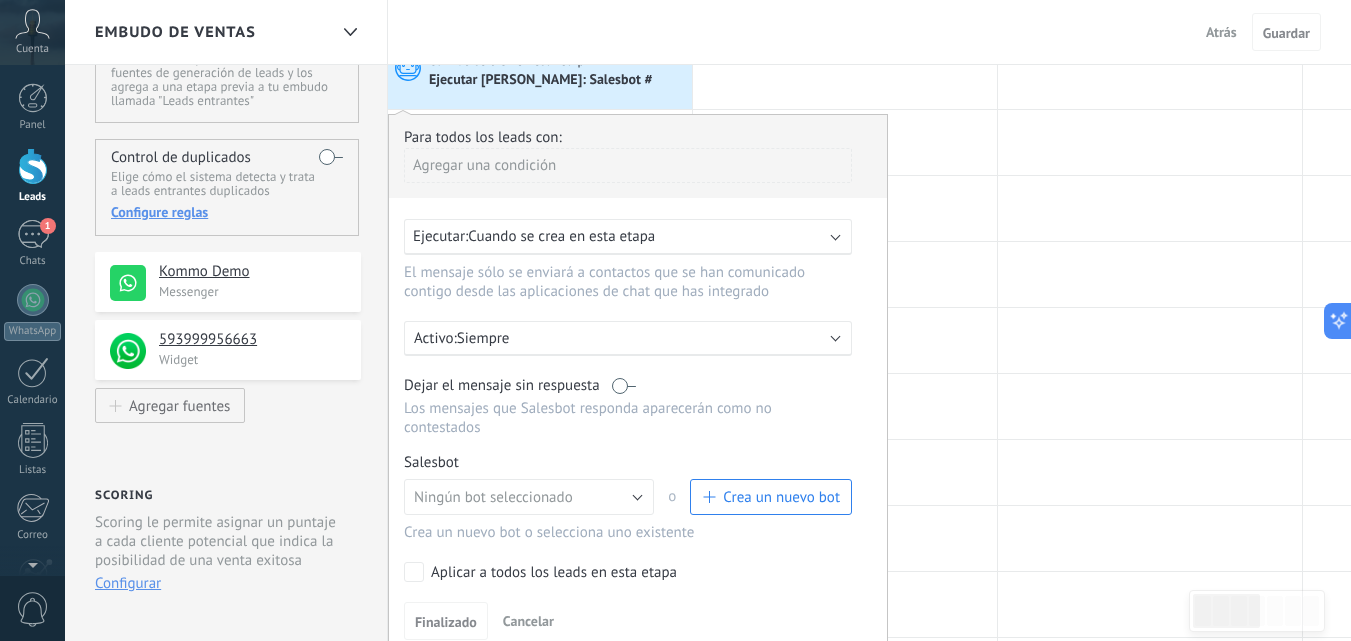 click on "Cuando se crea en esta etapa" at bounding box center [561, 236] 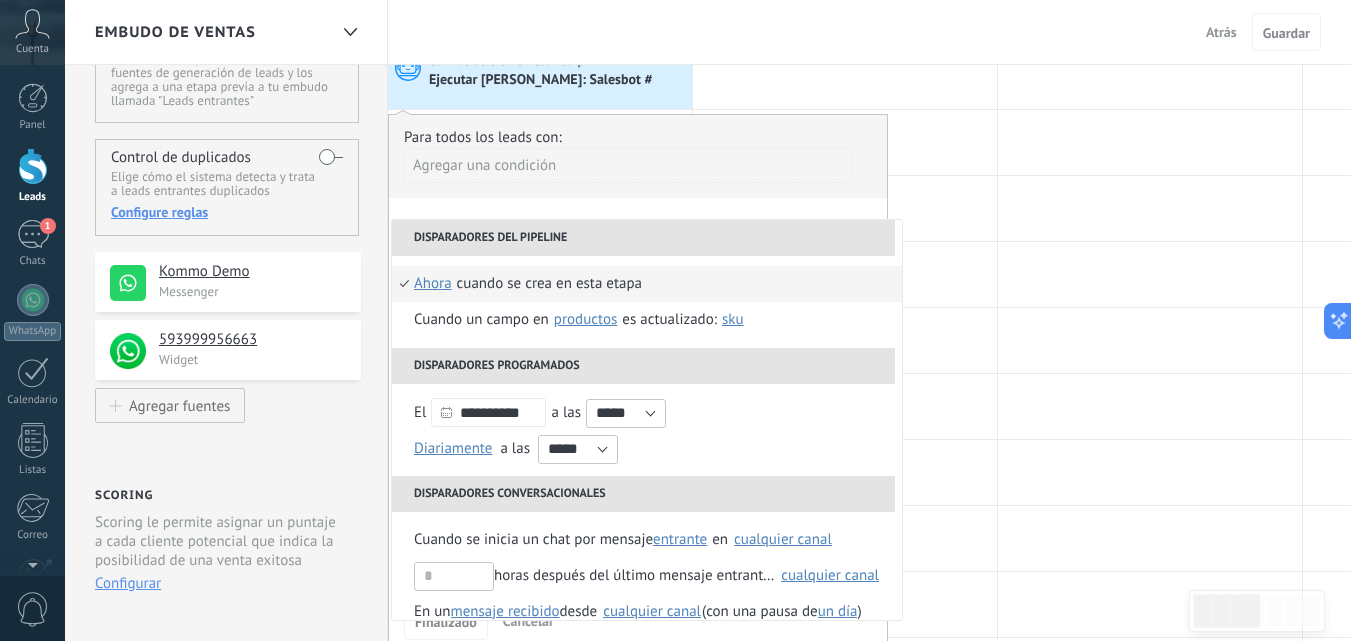 click on "Cuando se crea en esta etapa" at bounding box center [549, 284] 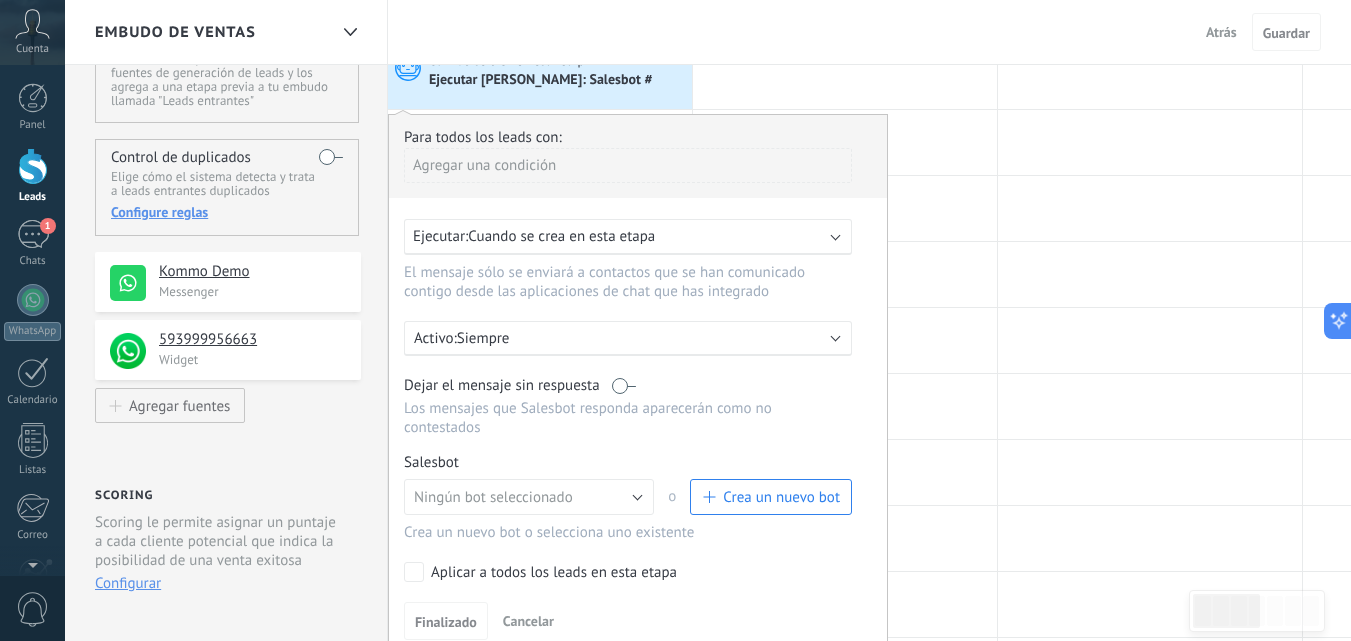 click on "Cuando se crea en esta etapa" at bounding box center [561, 236] 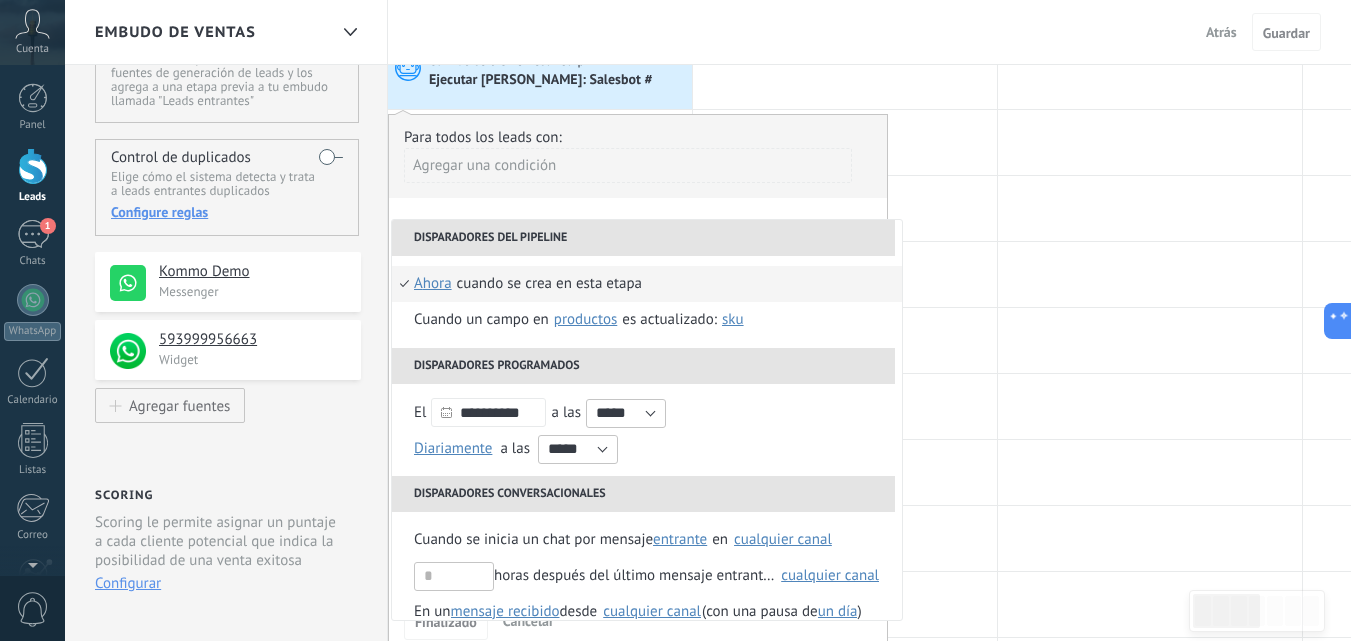 click on "ahora" at bounding box center [433, 284] 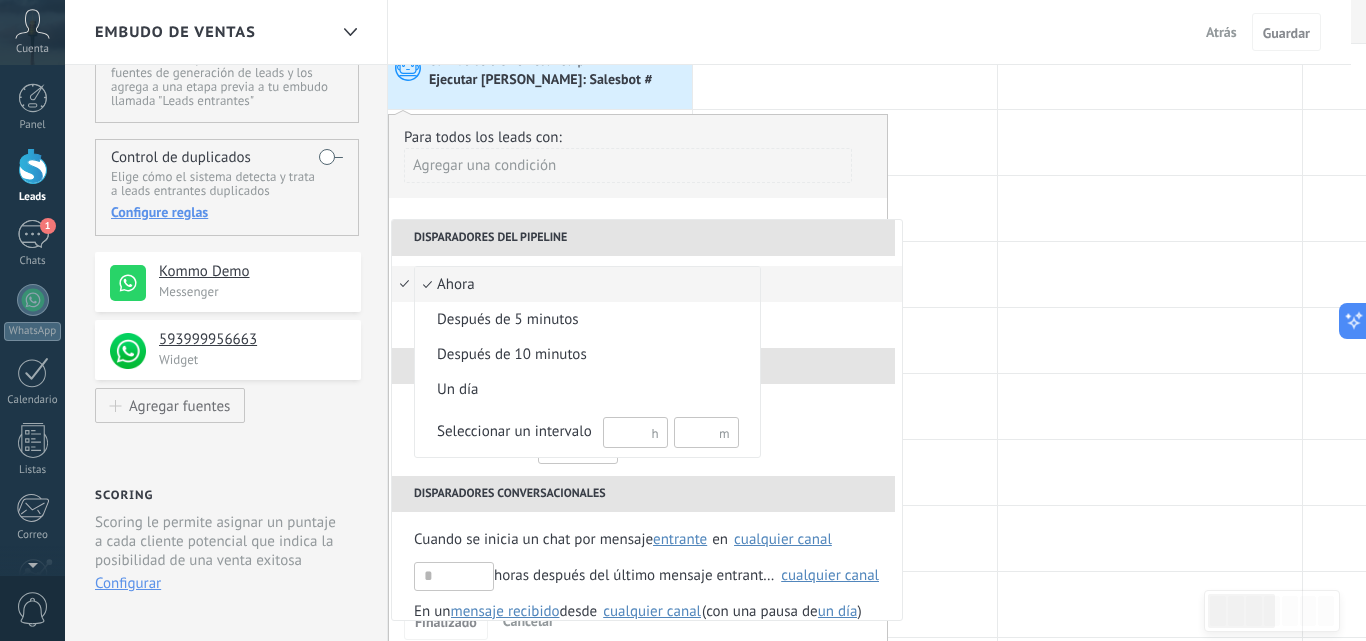click on "ahora" at bounding box center (577, 285) 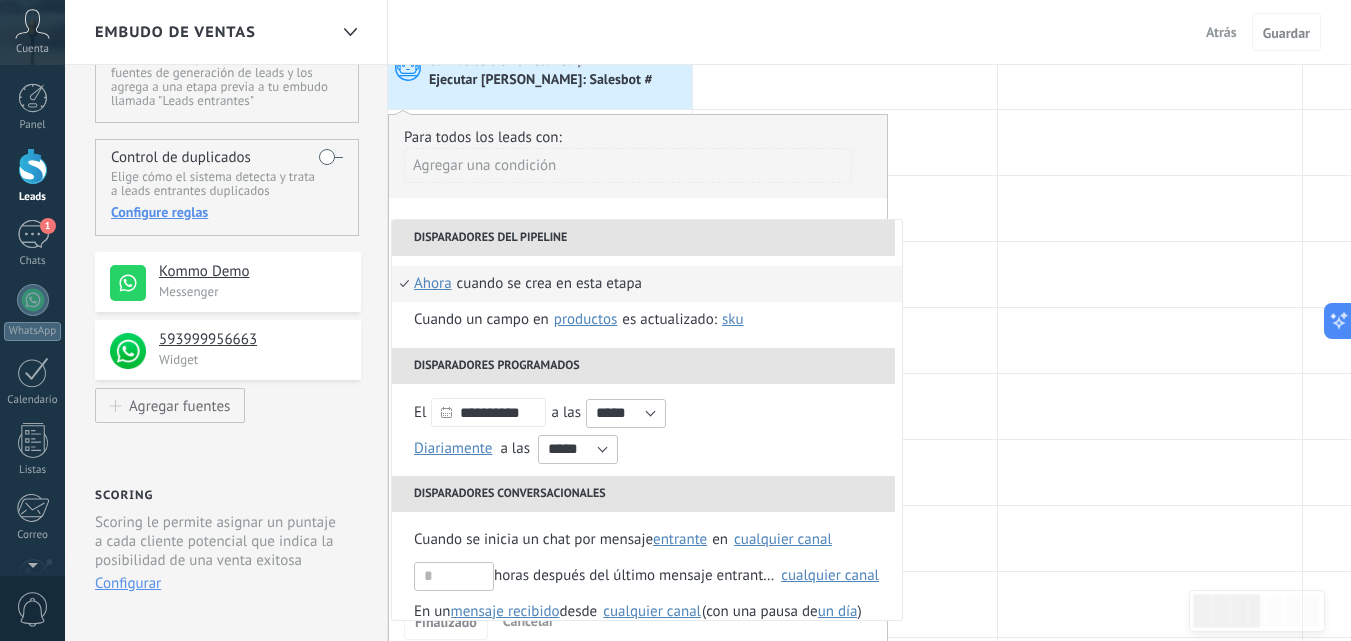 click on "Cuando se crea en esta etapa" at bounding box center [549, 284] 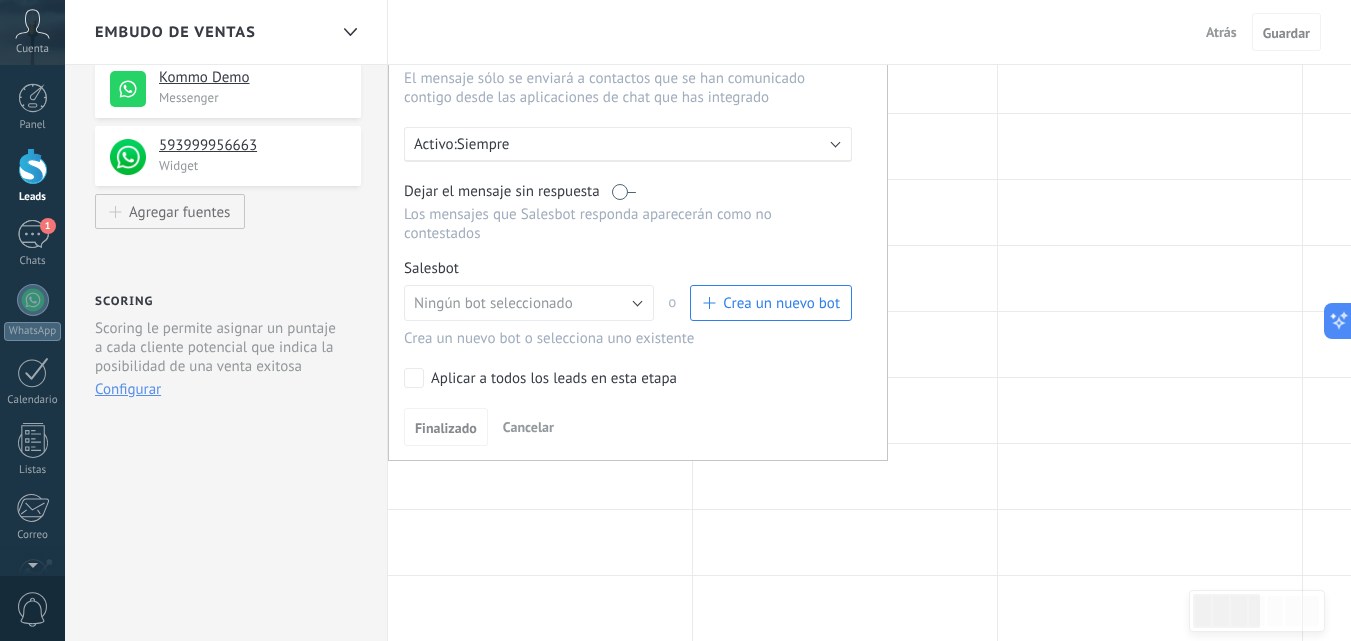 scroll, scrollTop: 300, scrollLeft: 0, axis: vertical 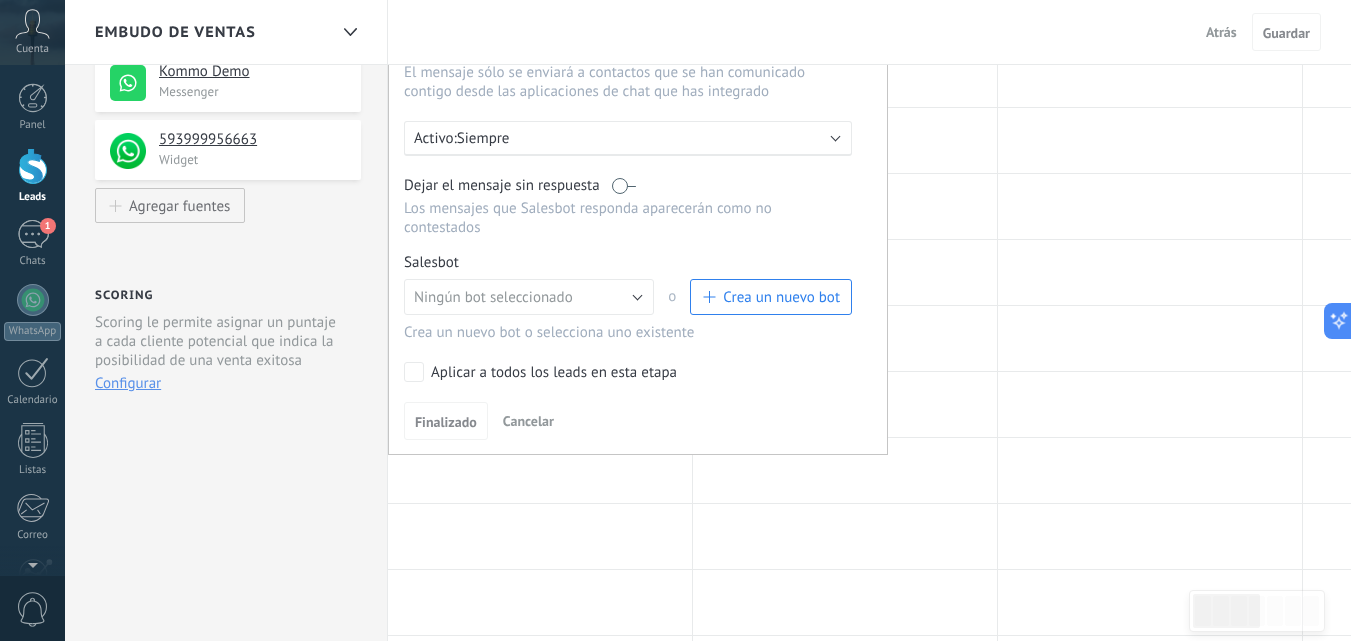 click on "Siempre" at bounding box center [632, 138] 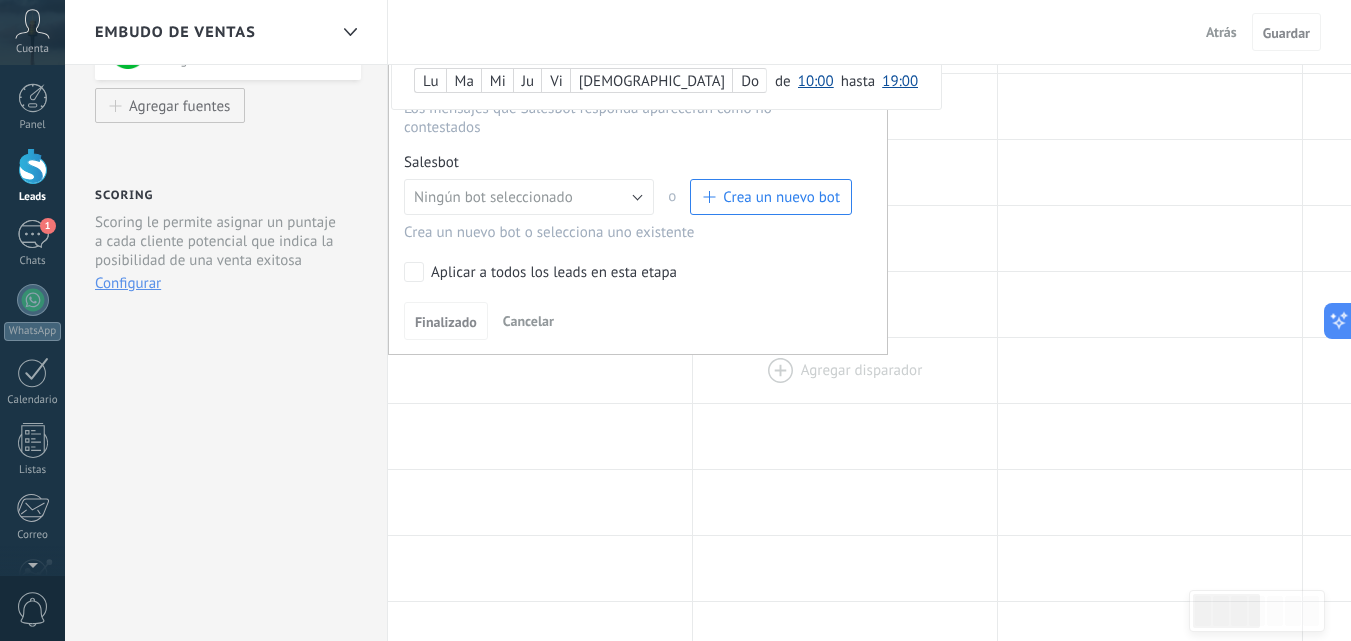 scroll, scrollTop: 200, scrollLeft: 0, axis: vertical 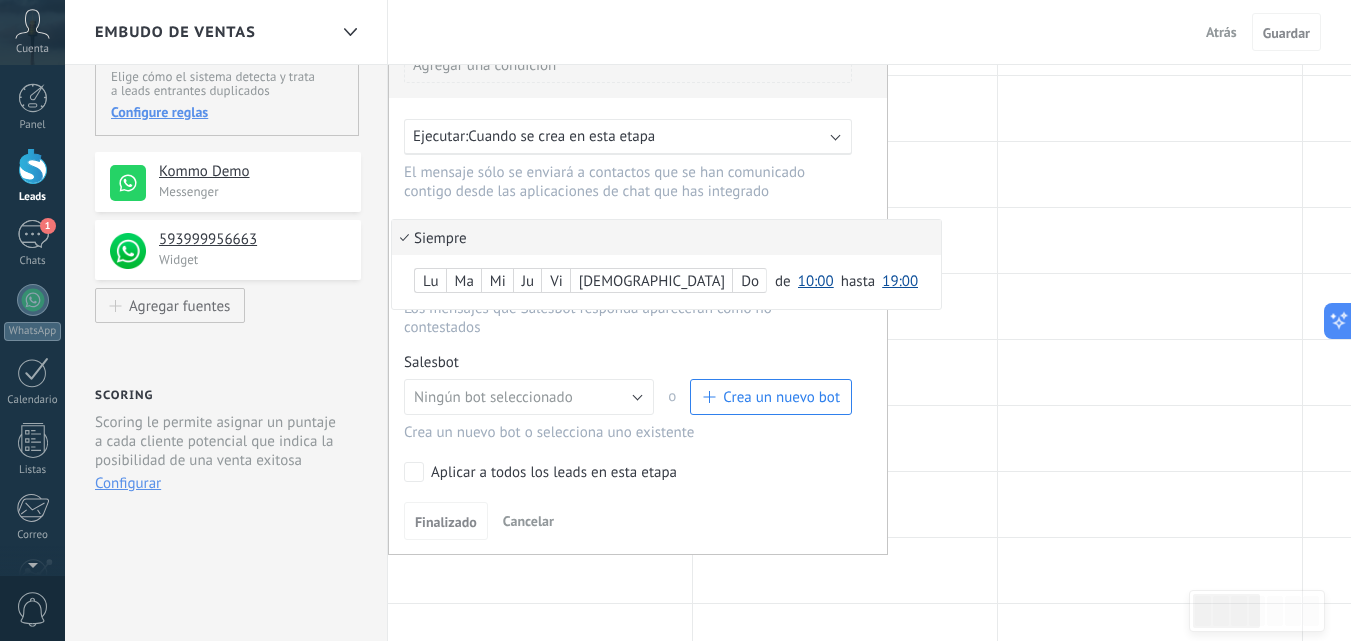 click at bounding box center (638, 284) 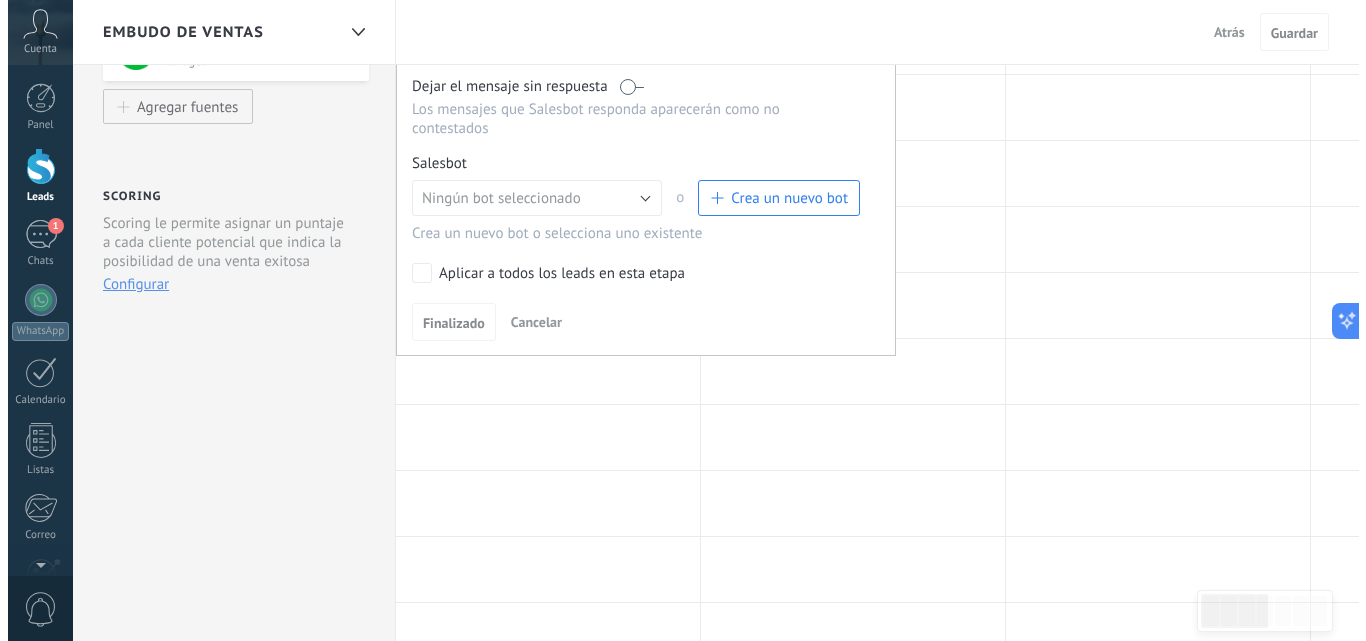 scroll, scrollTop: 400, scrollLeft: 0, axis: vertical 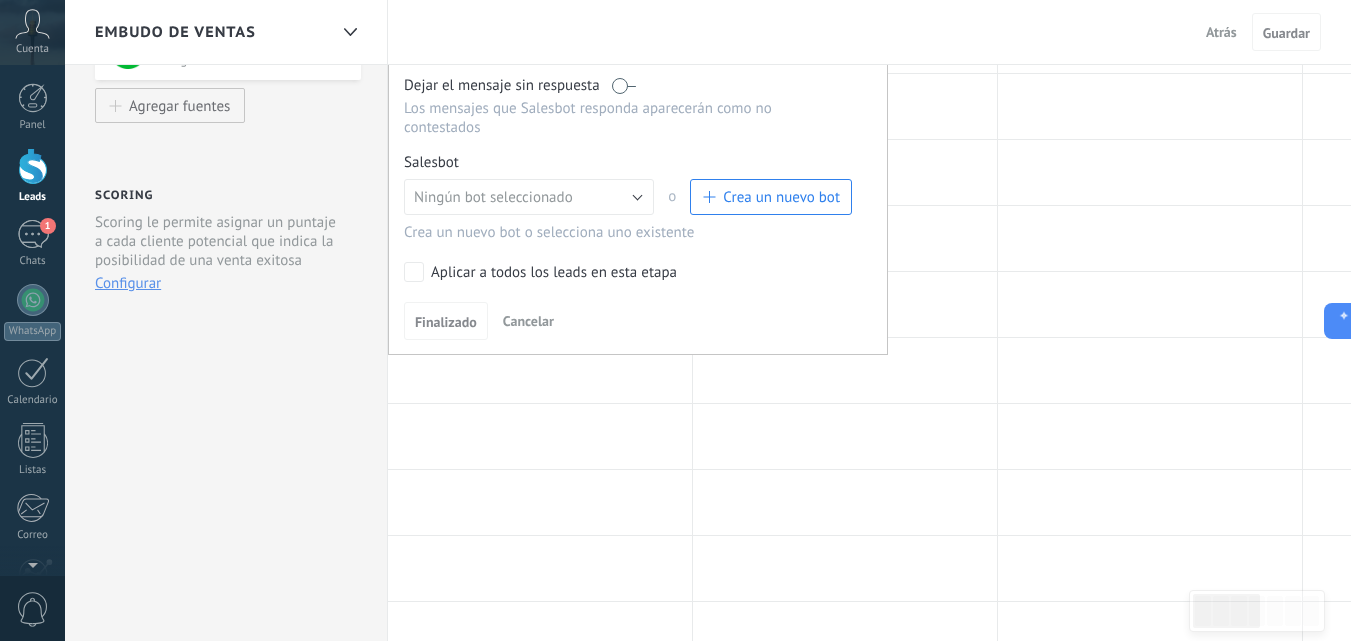 click on "Crea un nuevo bot" at bounding box center [781, 197] 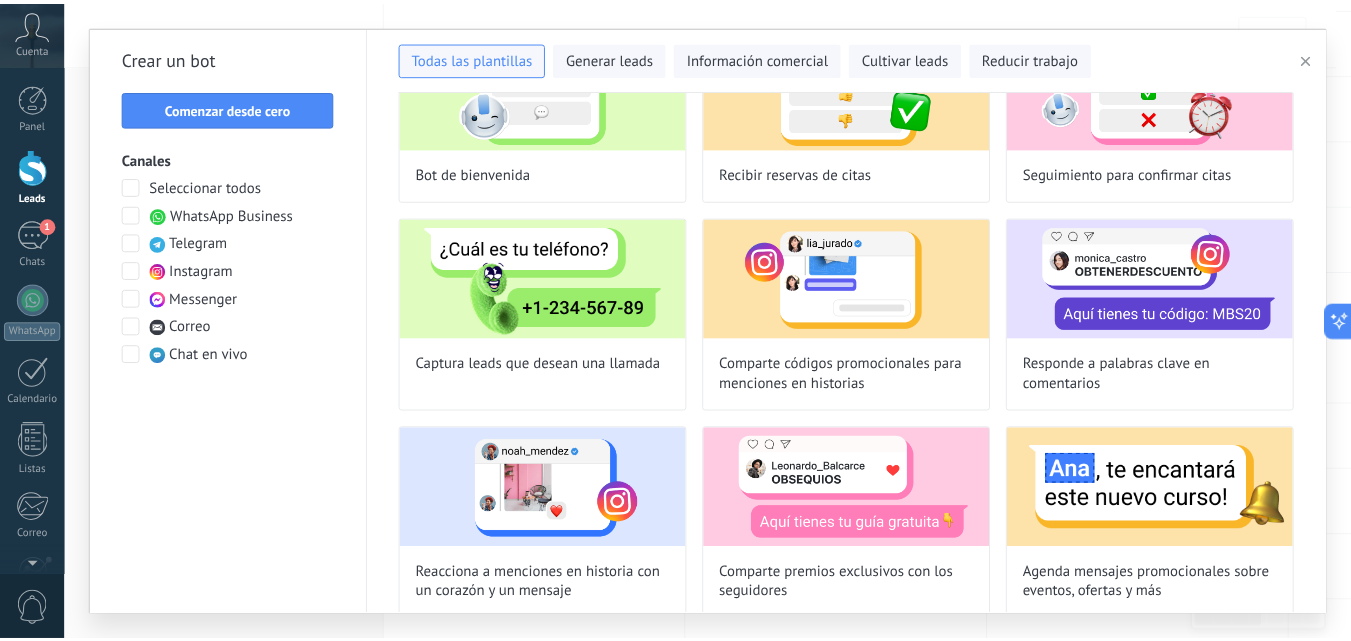 scroll, scrollTop: 0, scrollLeft: 0, axis: both 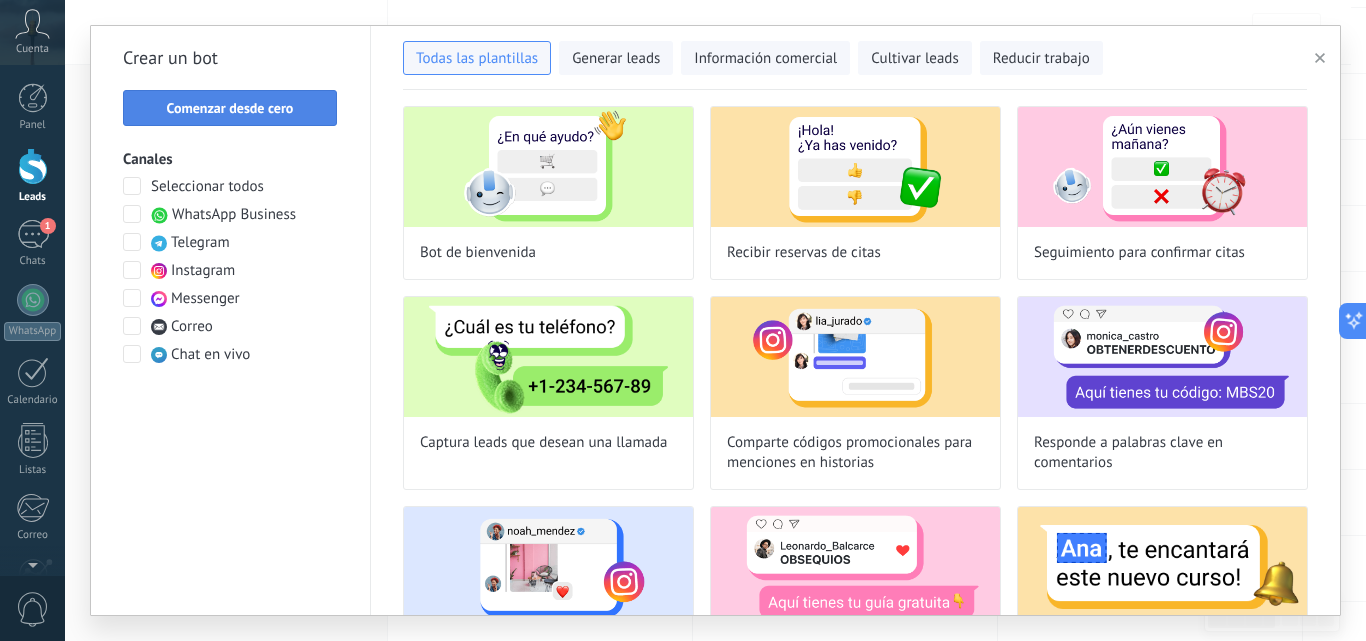 click on "Comenzar desde cero" at bounding box center (230, 108) 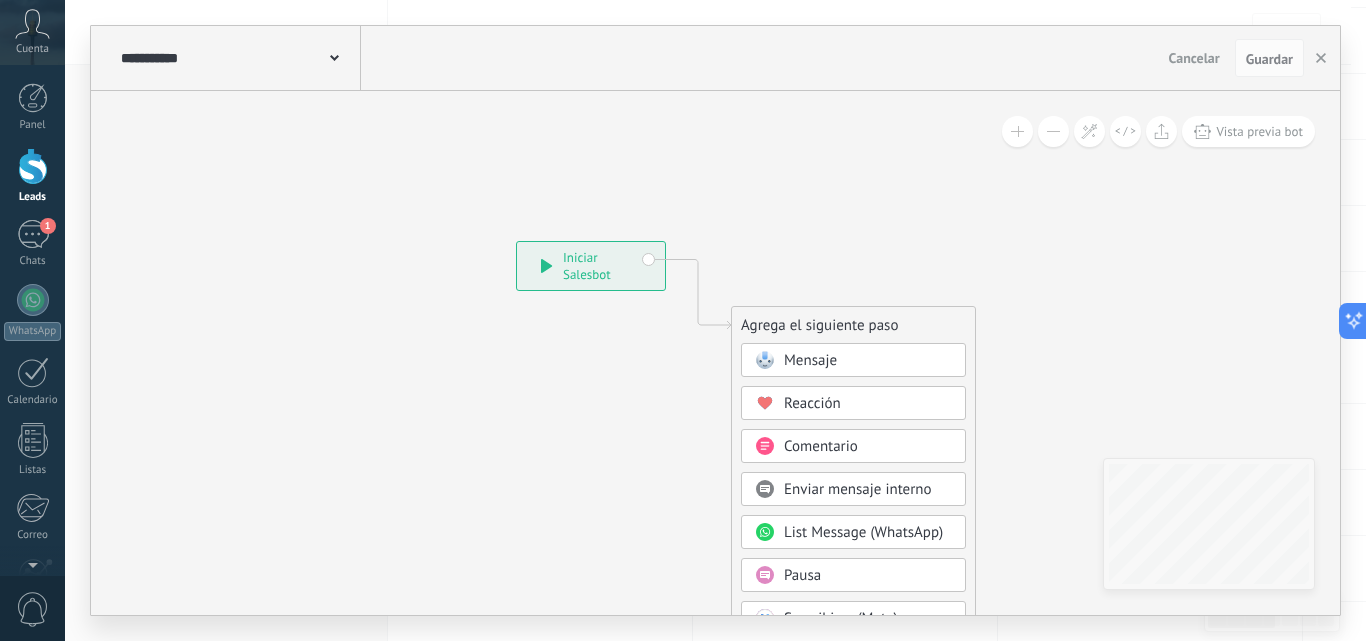 click 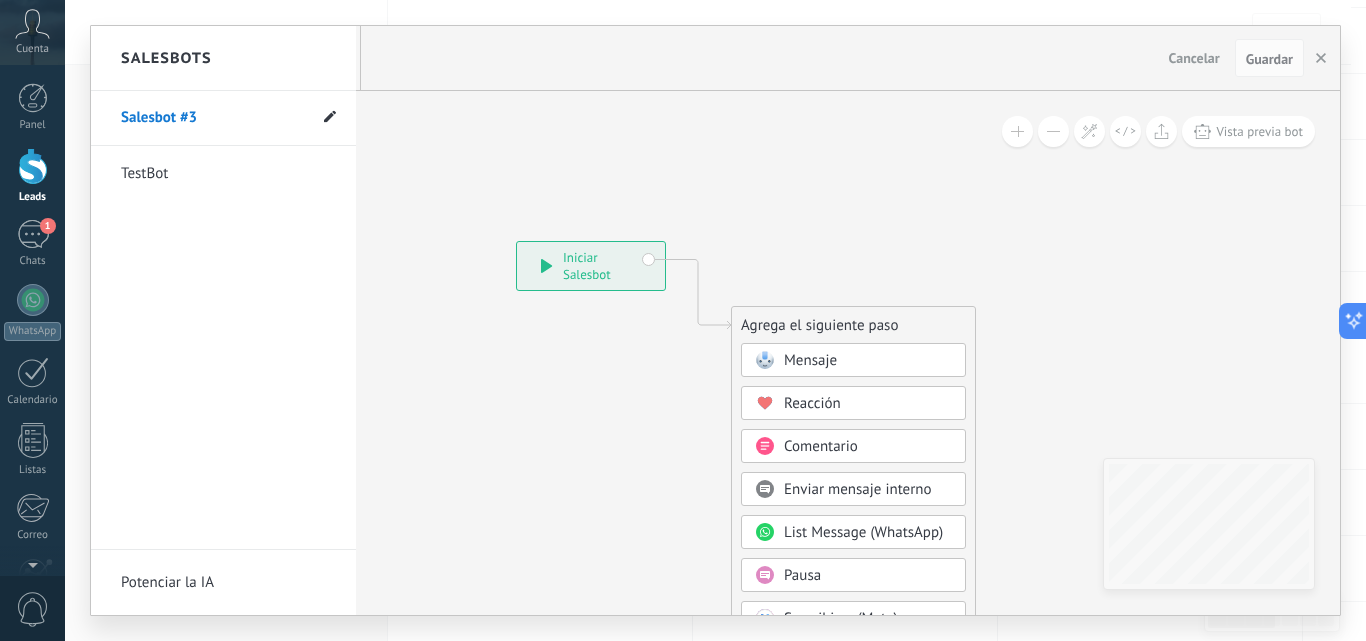 click 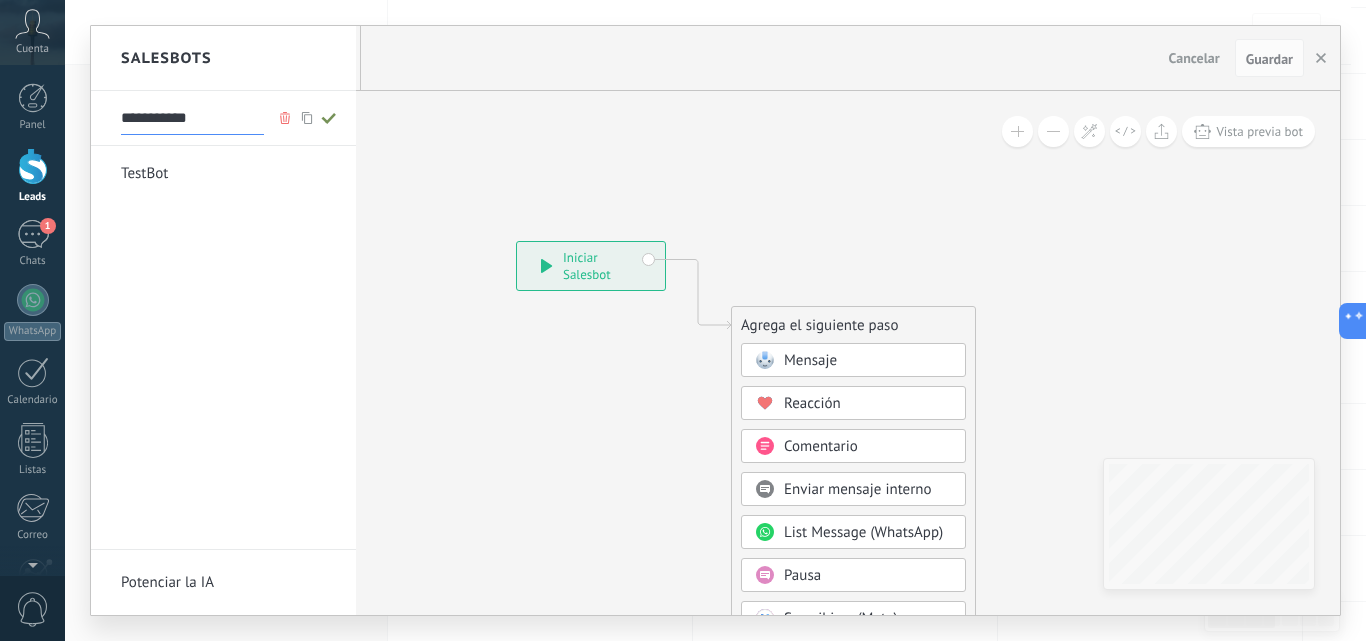click on "**********" at bounding box center (192, 119) 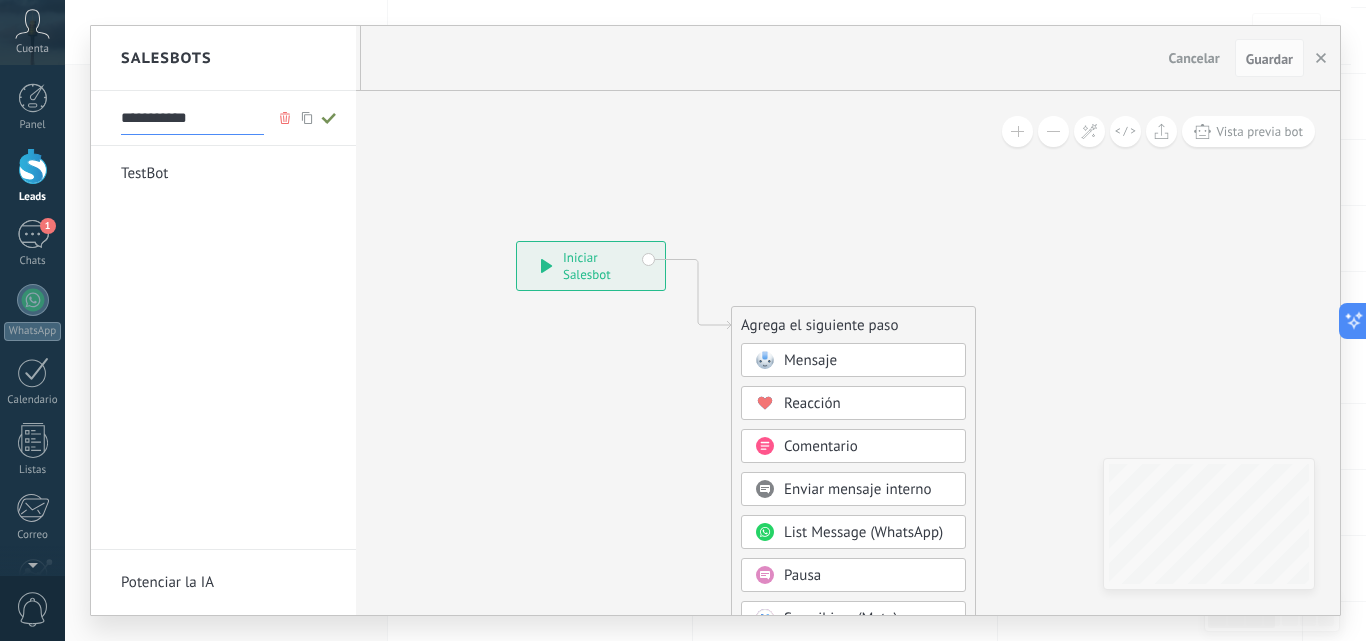 click on "**********" at bounding box center [192, 119] 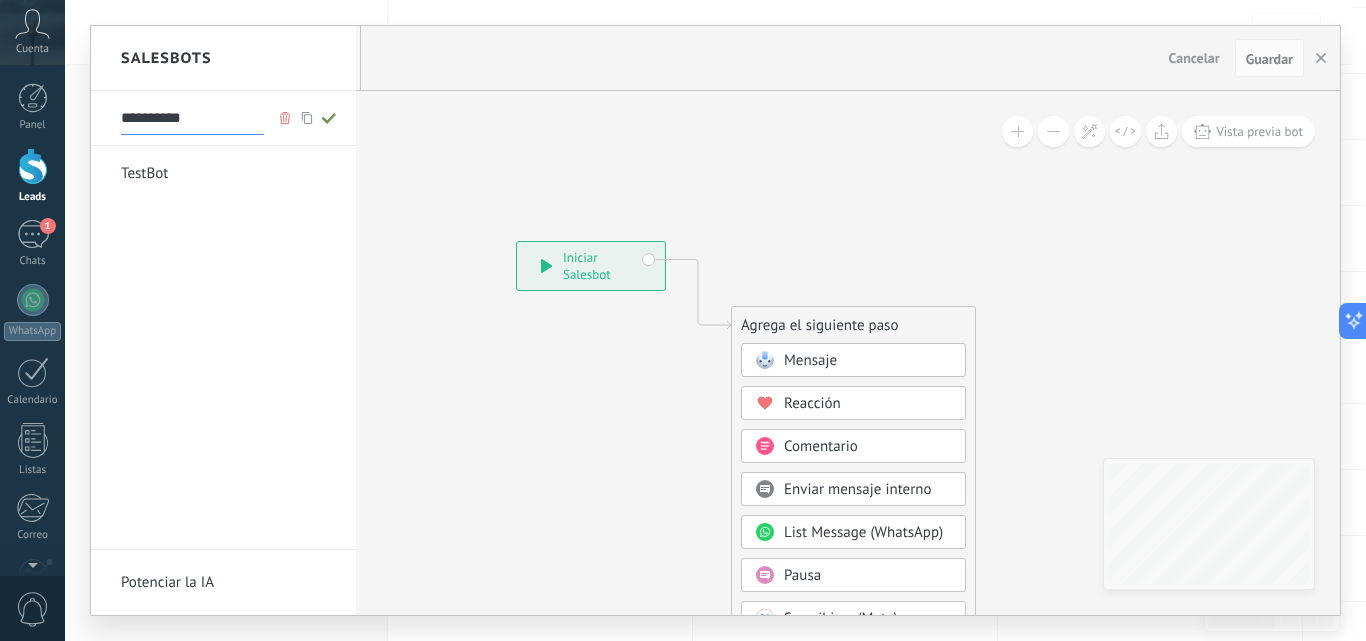 type on "**********" 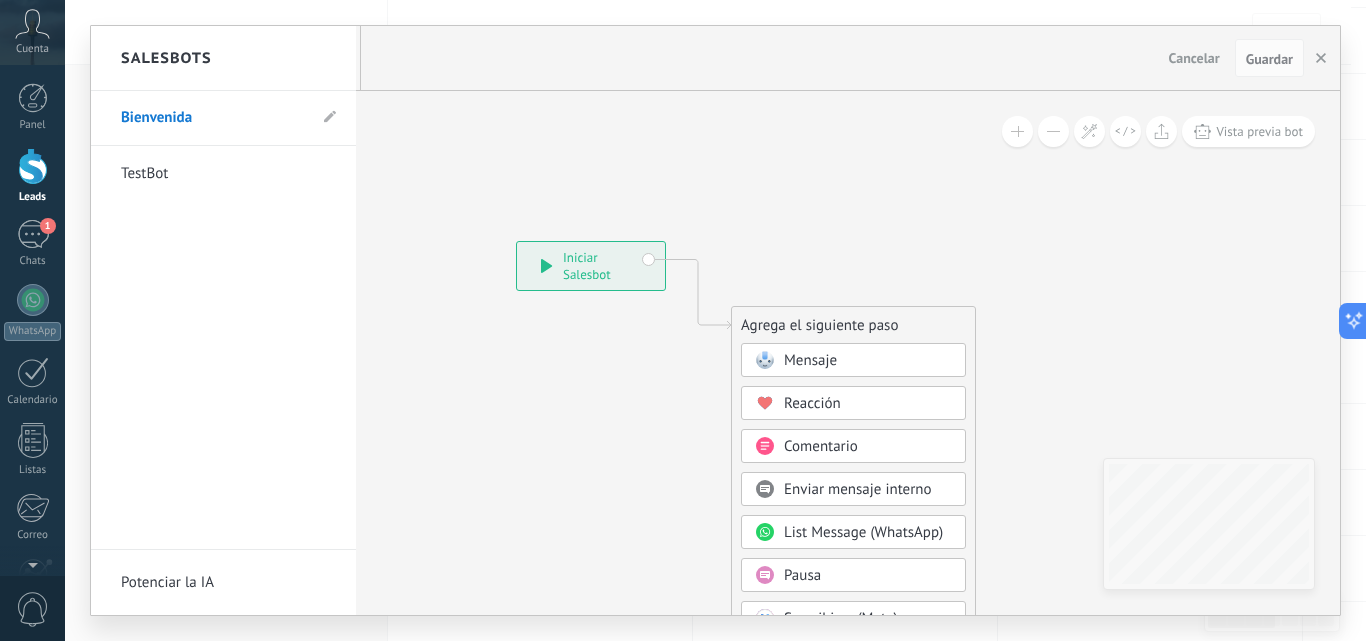 click at bounding box center [715, 320] 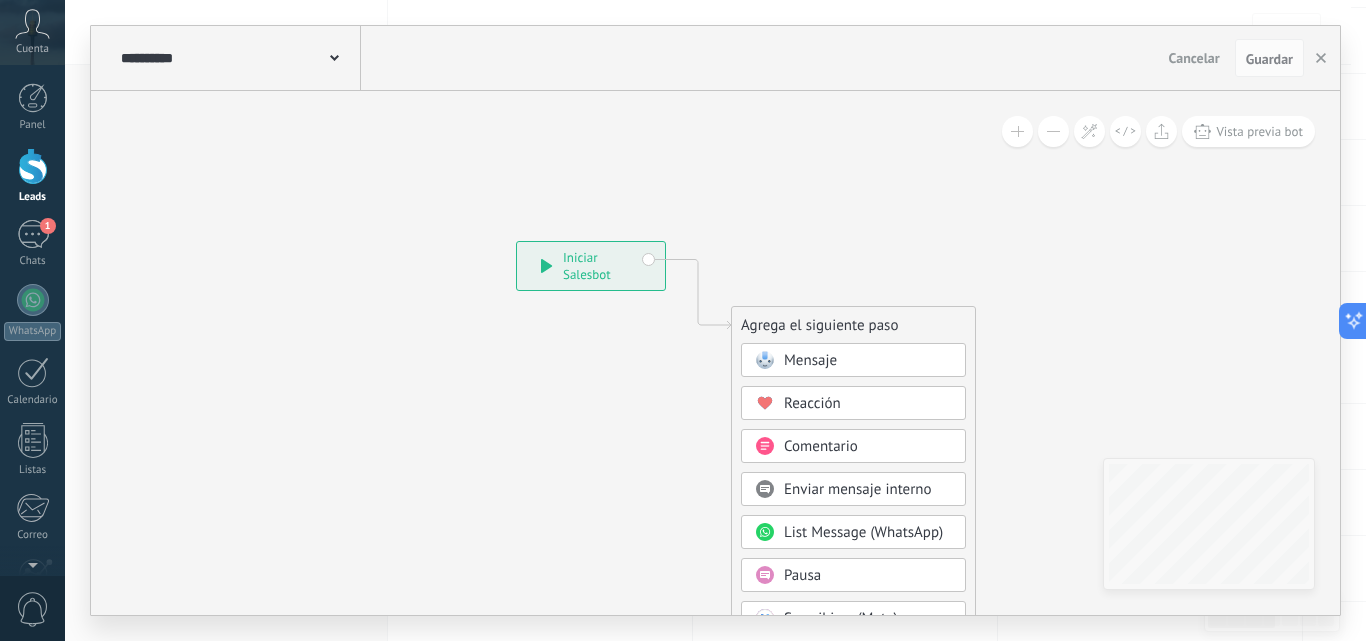click on "Mensaje" at bounding box center (810, 360) 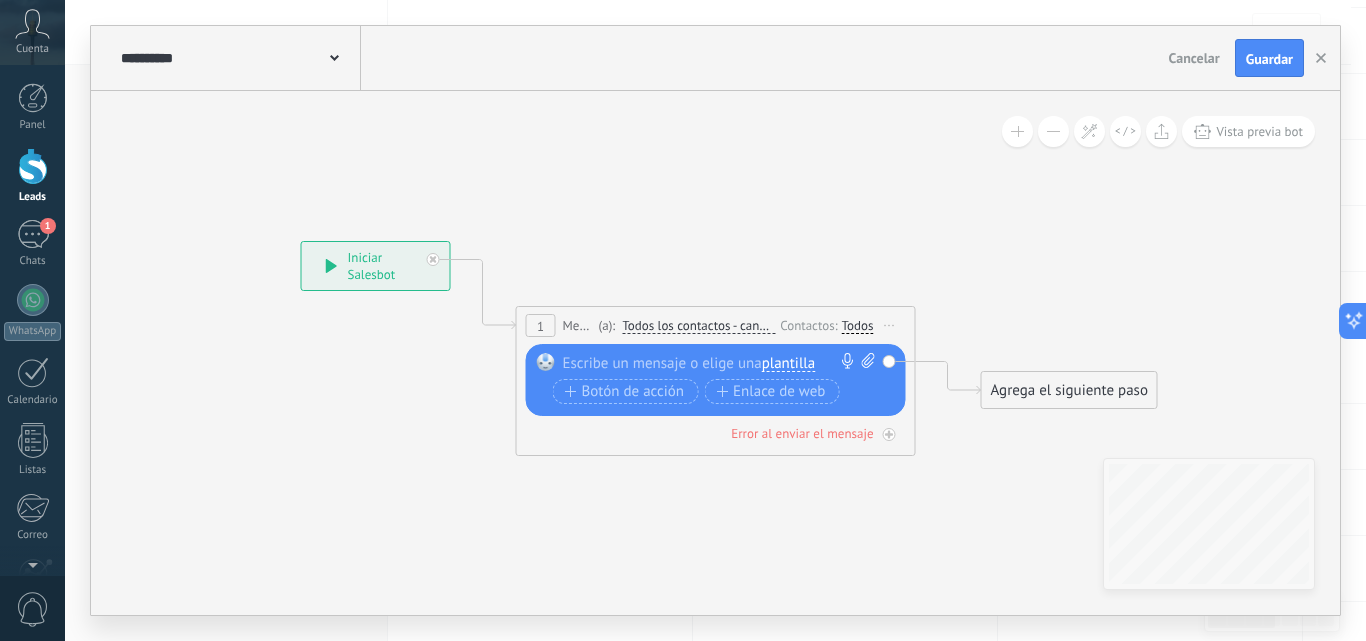click on "Todos" at bounding box center (858, 326) 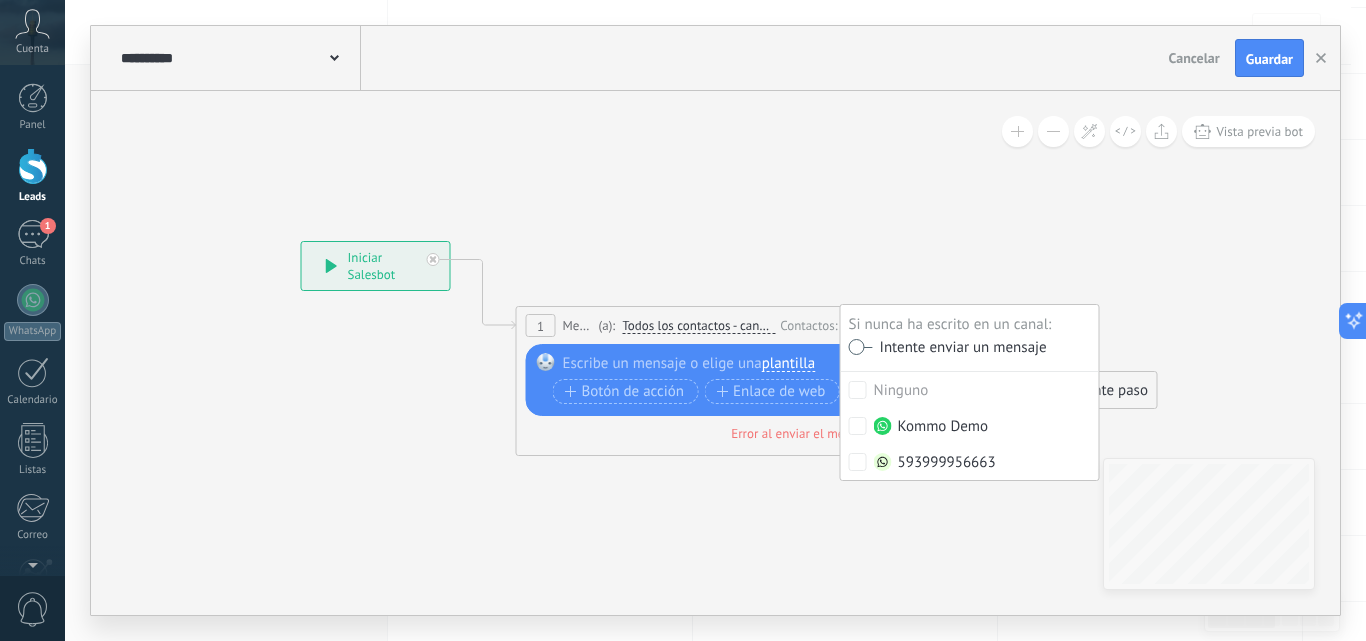 click at bounding box center [861, 347] 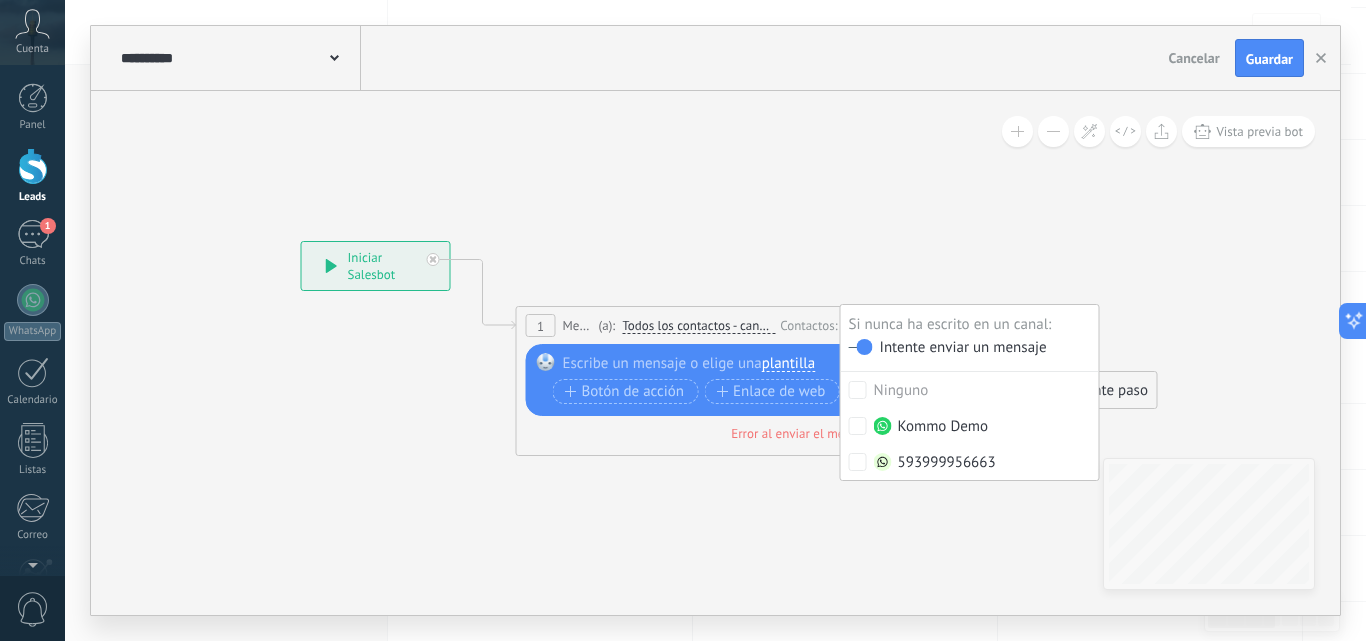 click 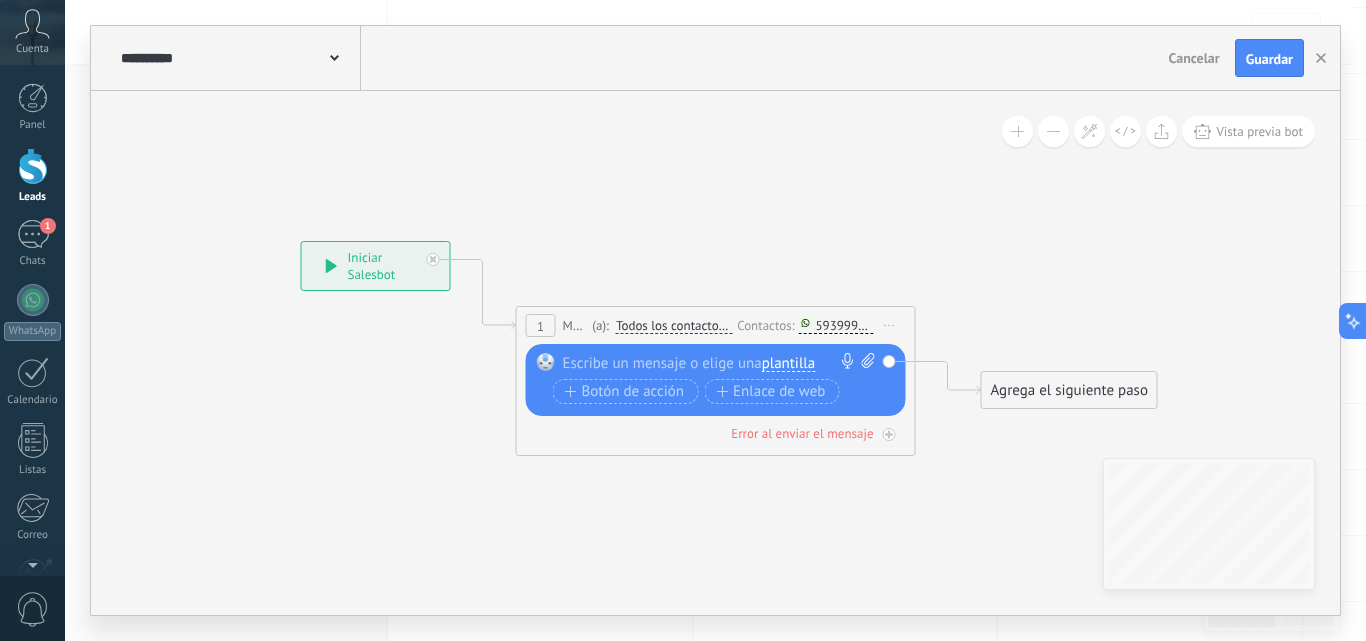 click on "Reemplazar
Quitar
Convertir a mensaje de voz
Arrastre la imagen aquí para adjuntarla.
Añadir imagen
Subir
Arrastrar y soltar
Archivo no encontrado
Escribe un mensaje o elige una  plantilla" at bounding box center [719, 381] 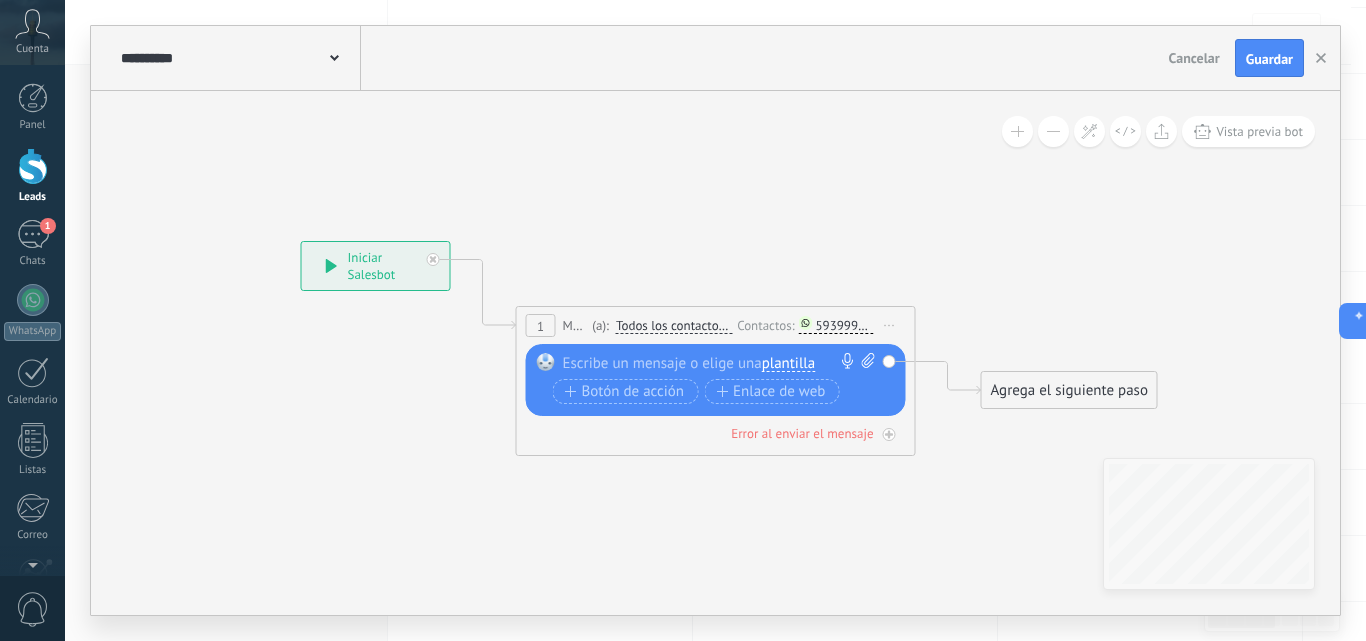 click on "plantilla" at bounding box center (788, 364) 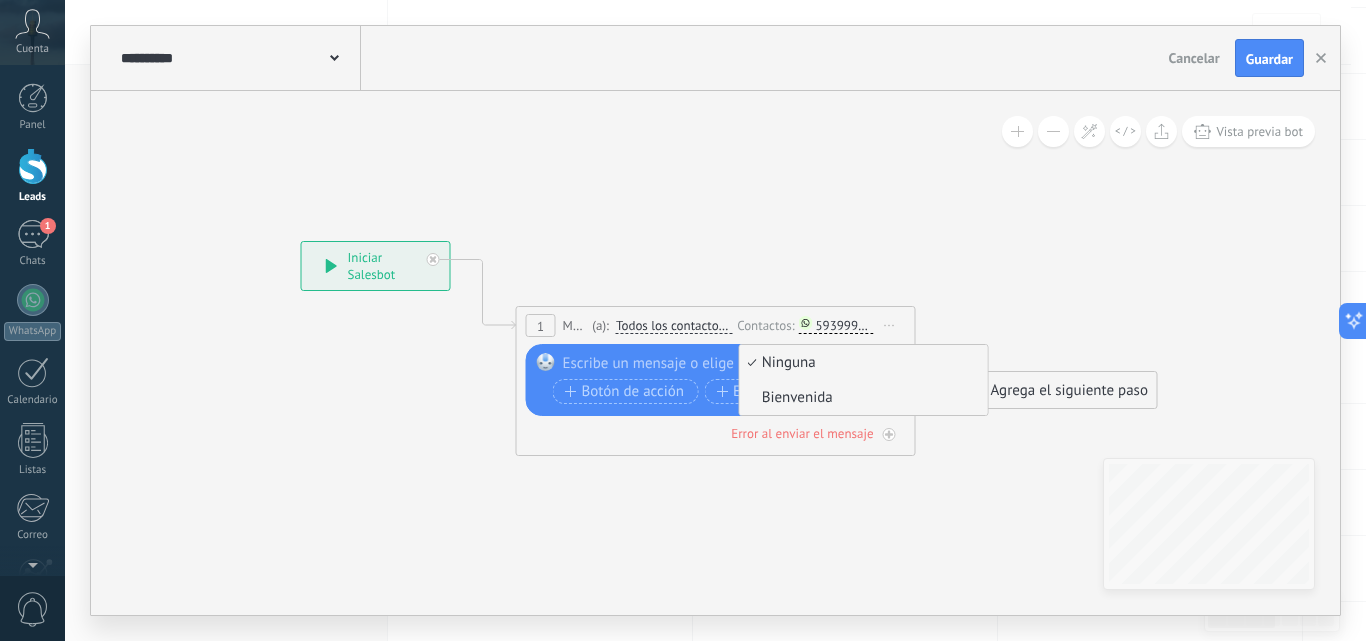 click on "Bienvenida" at bounding box center [861, 398] 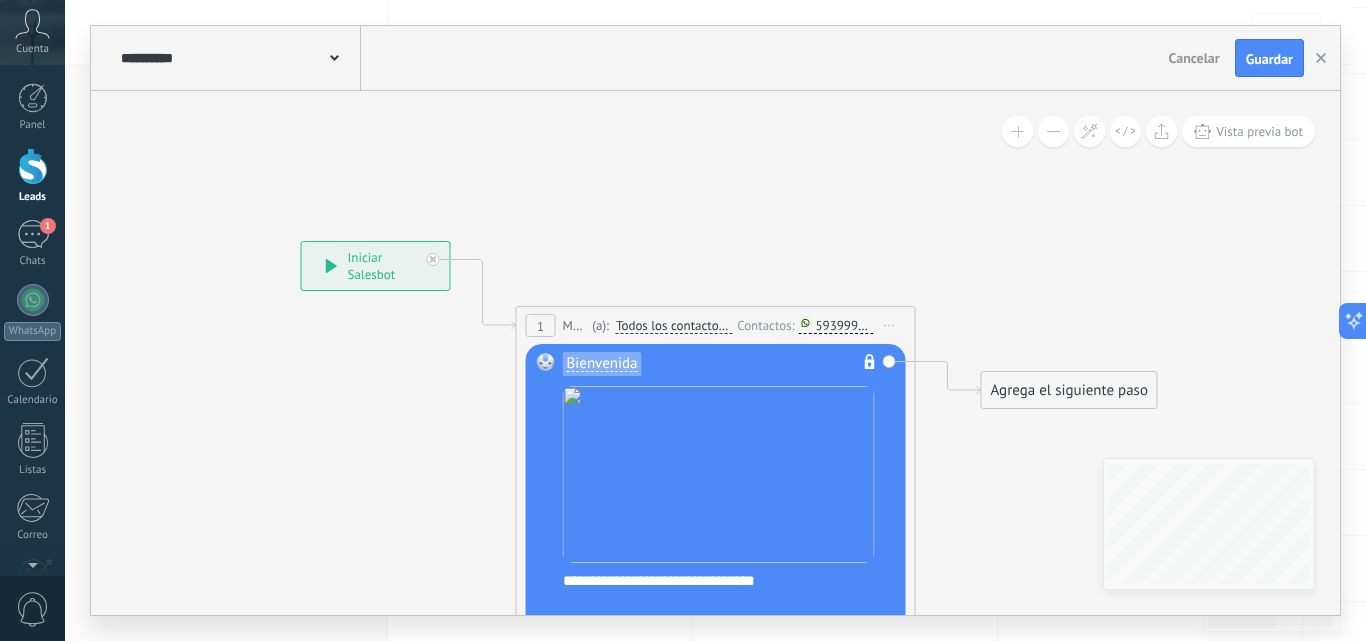 click on "593999956663" at bounding box center [845, 325] 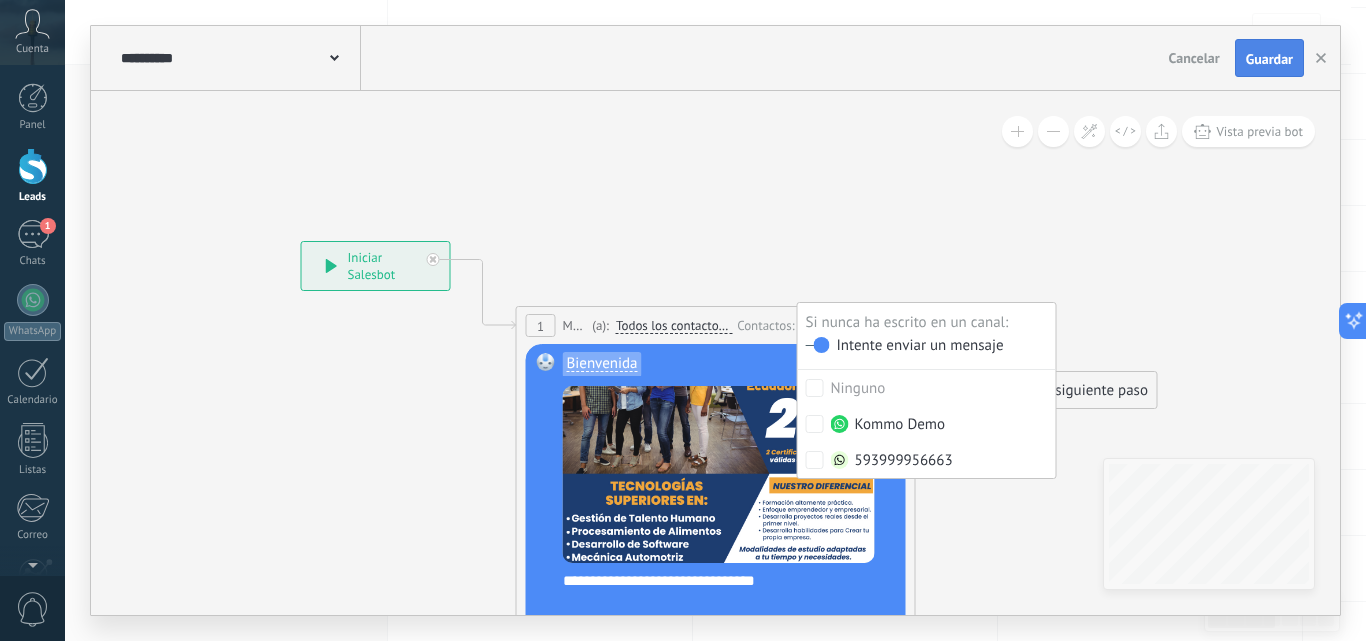 click on "Guardar" at bounding box center [1269, 58] 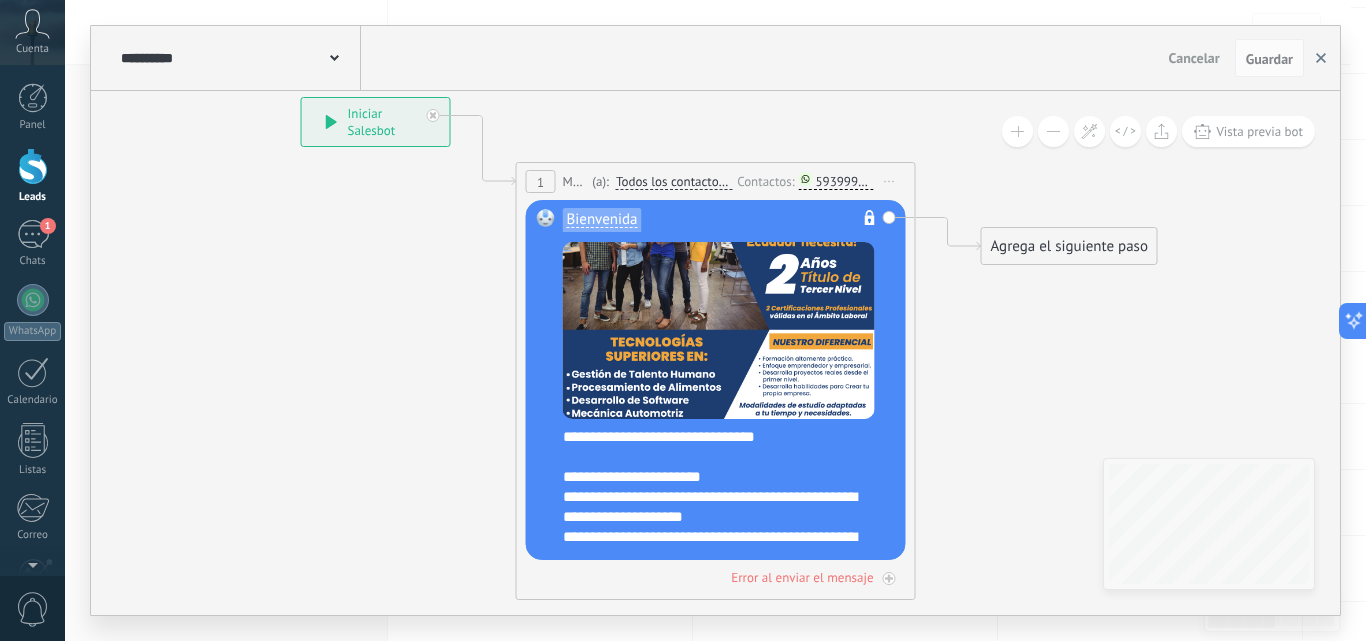click 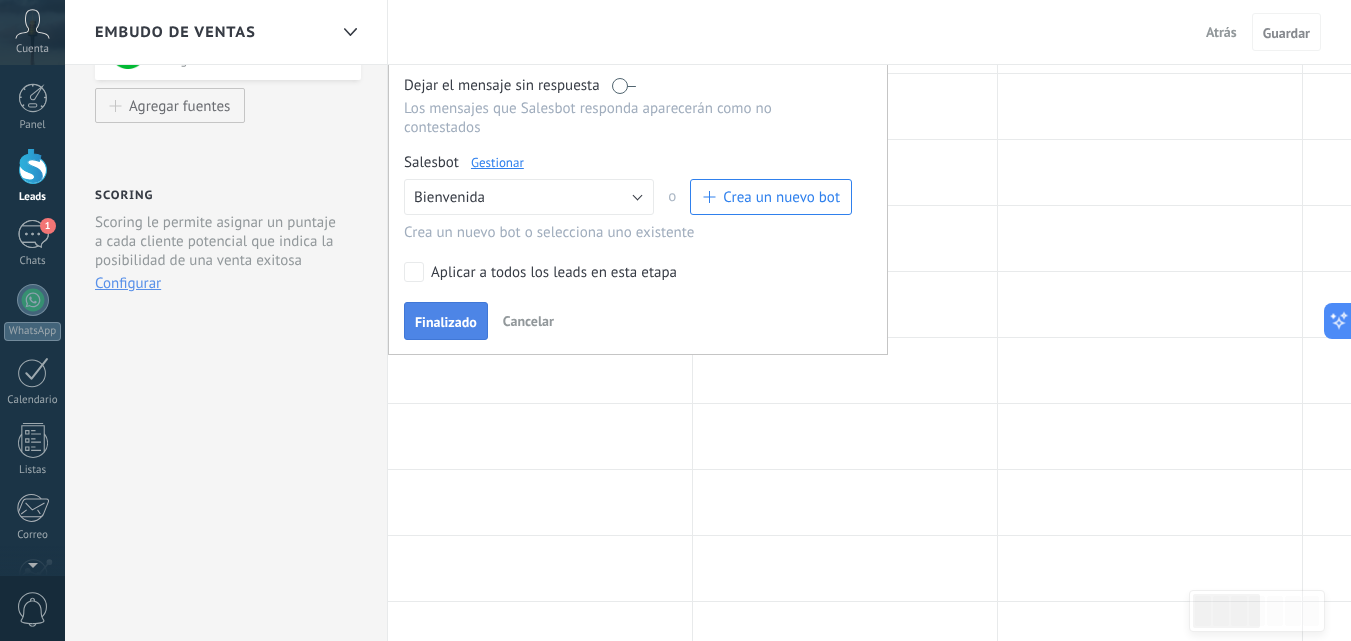 click on "Finalizado" at bounding box center [446, 322] 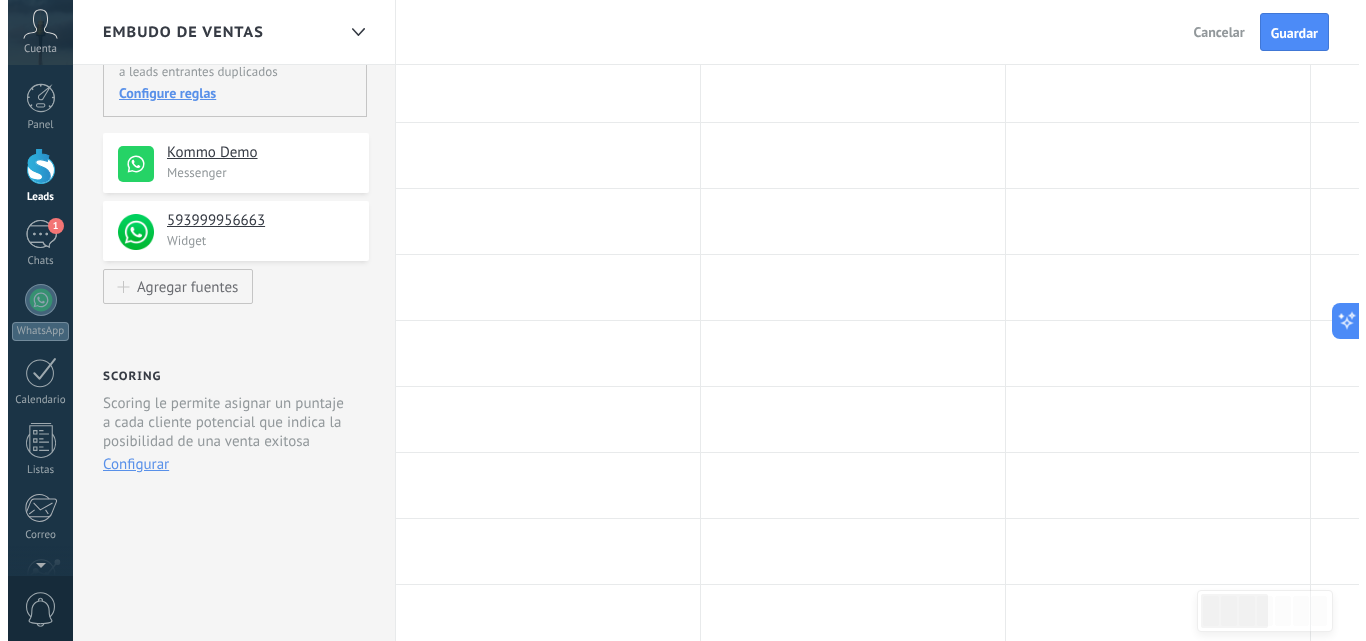 scroll, scrollTop: 0, scrollLeft: 0, axis: both 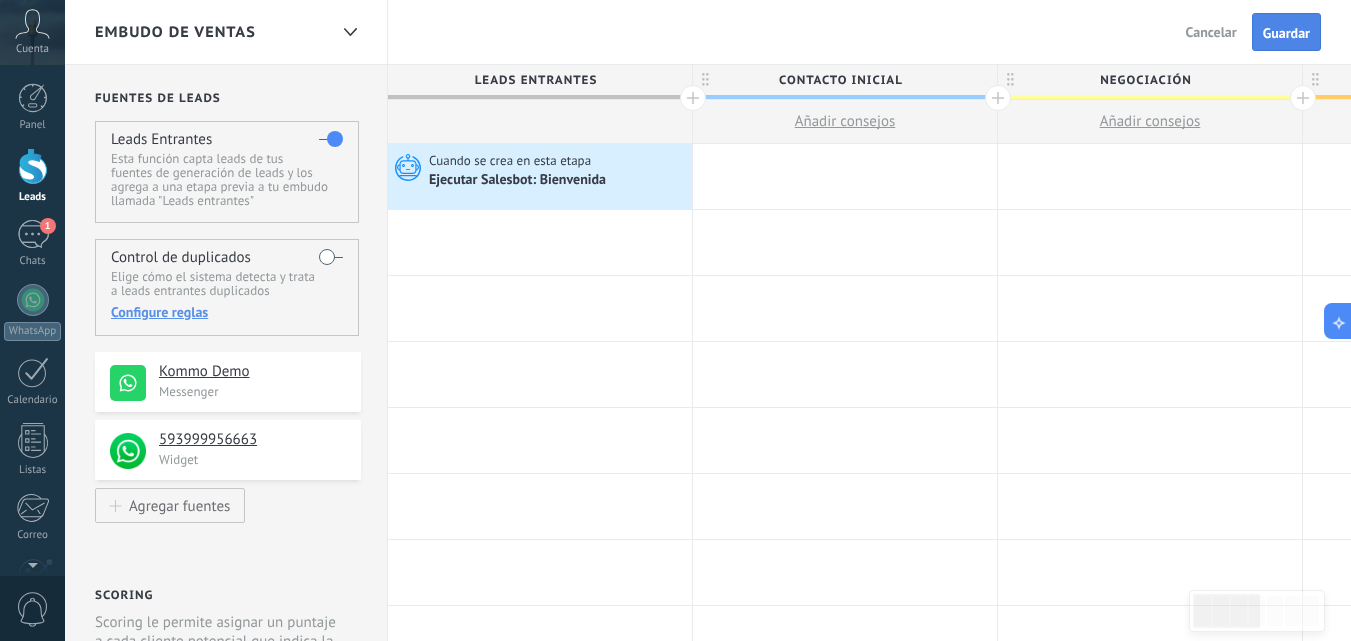 click on "Guardar" at bounding box center (1286, 33) 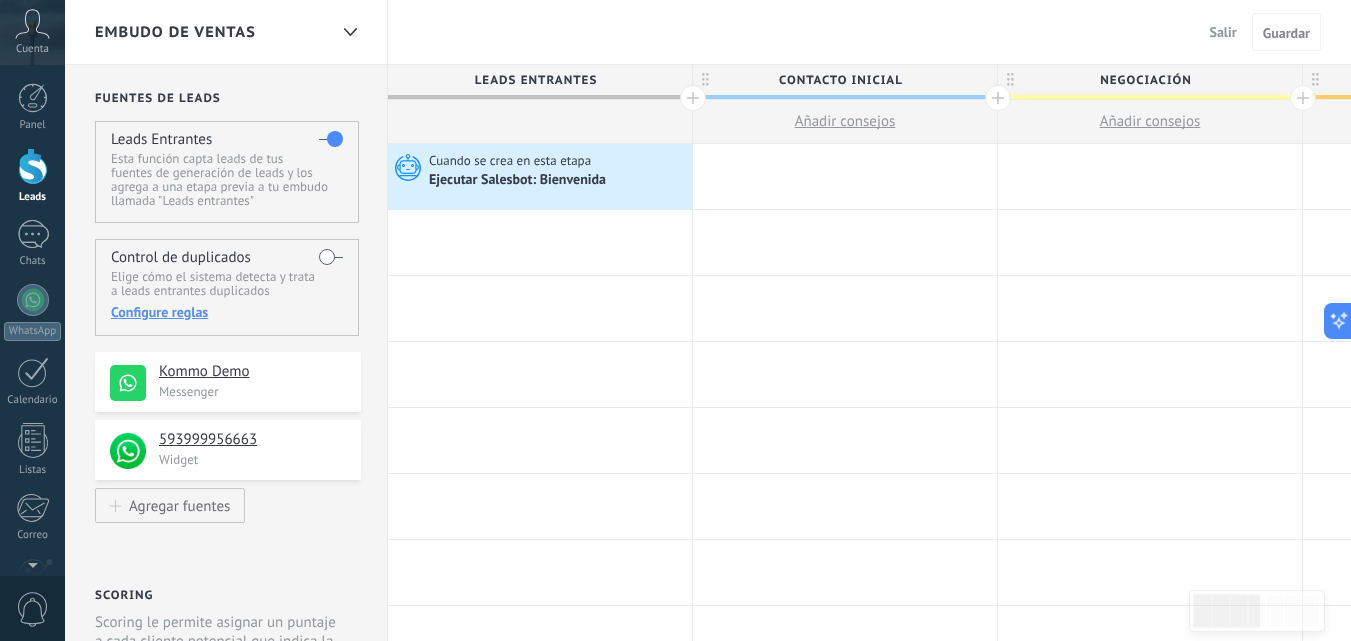 click on "Salir" at bounding box center (1223, 32) 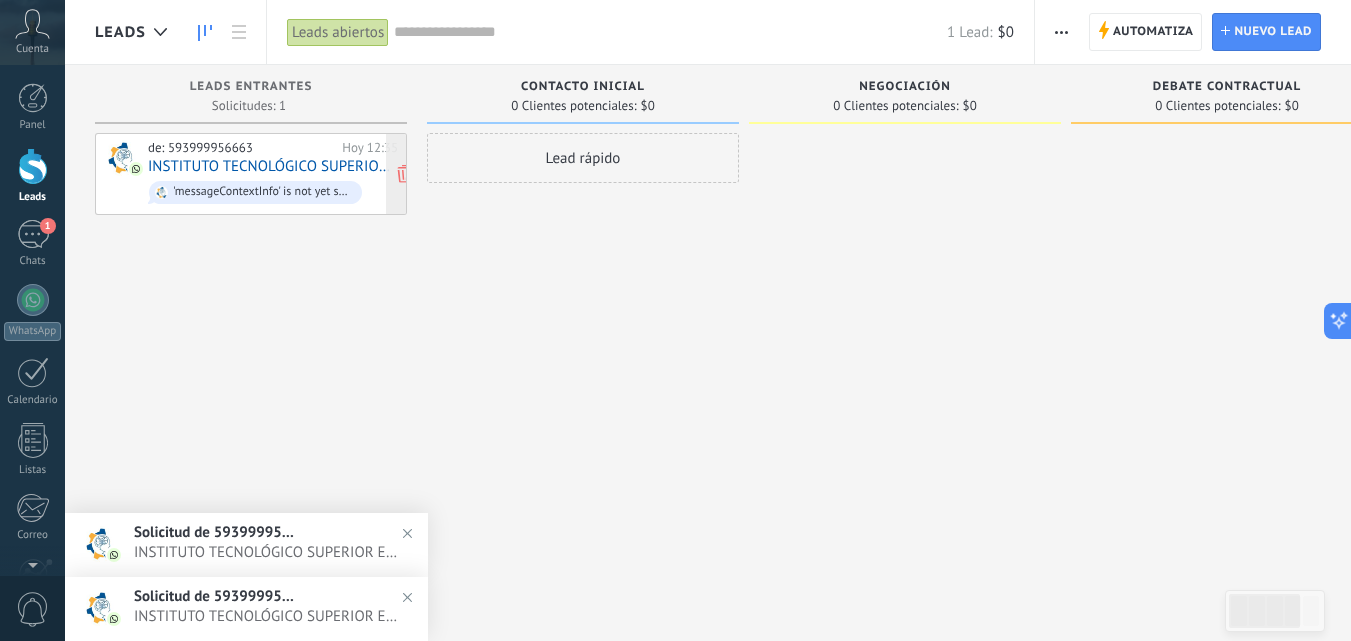 click on "INSTITUTO TECNOLÓGICO SUPERIOR ECUATORIANO DE PRODUCTIVIDAD" at bounding box center [273, 166] 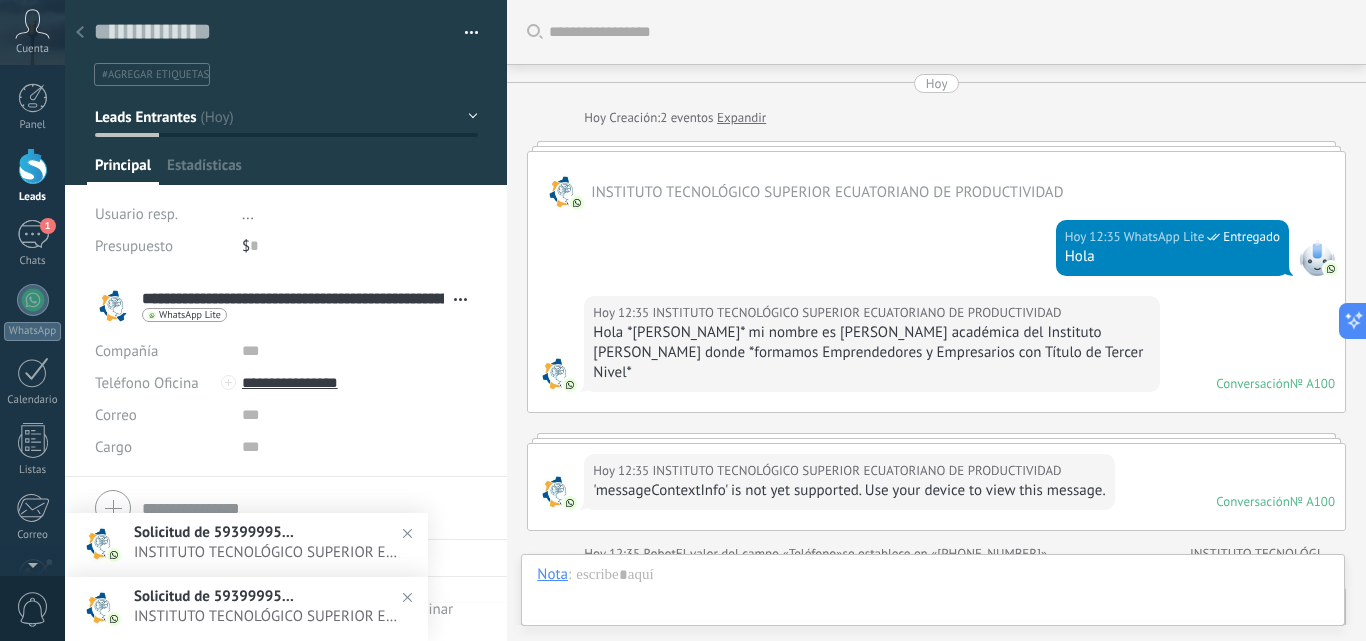 scroll, scrollTop: 30, scrollLeft: 0, axis: vertical 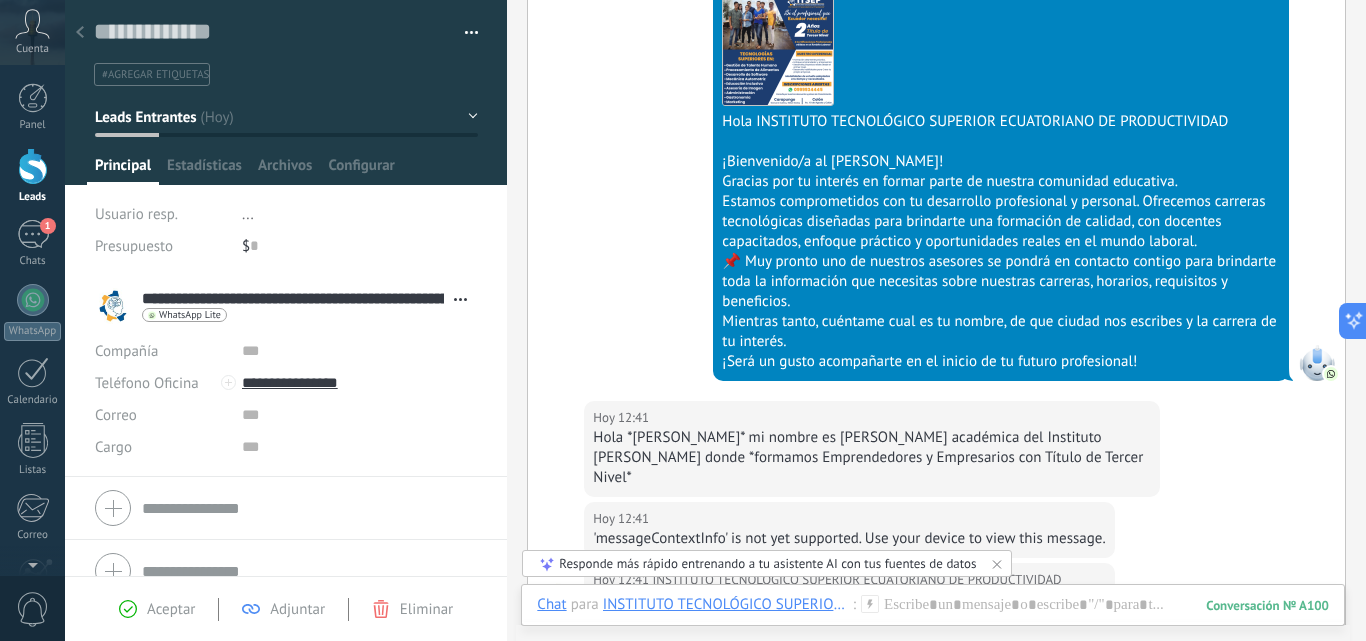 click 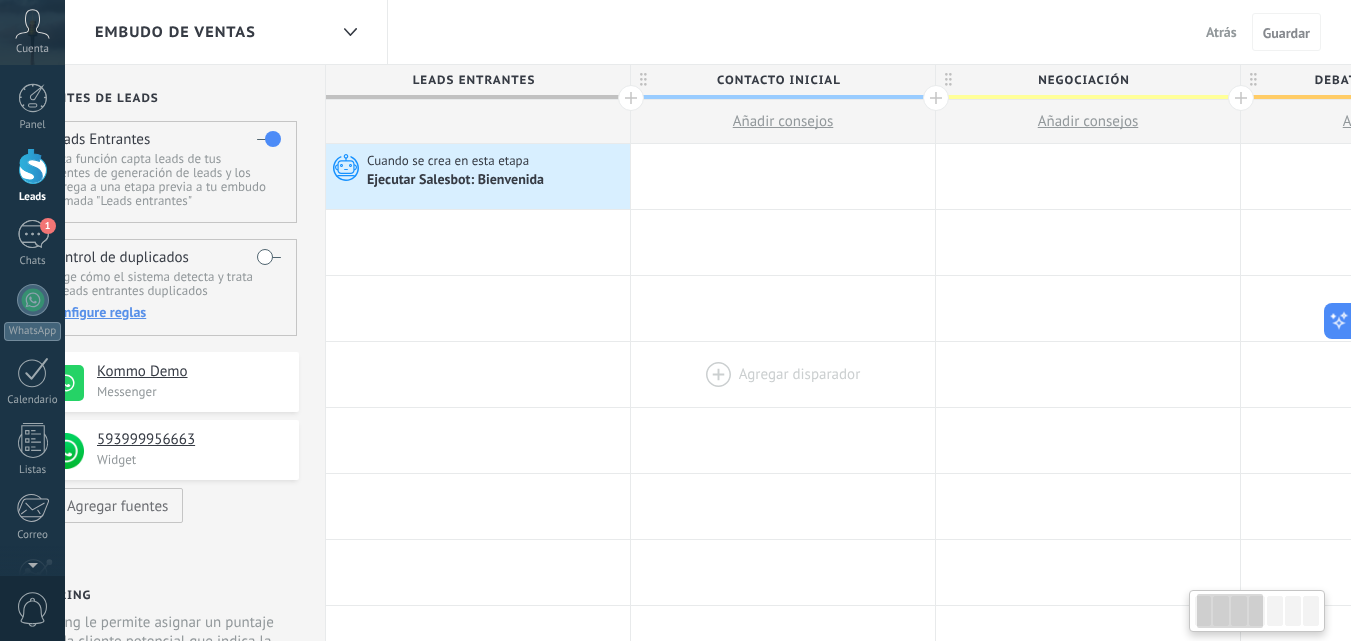 scroll, scrollTop: 0, scrollLeft: 162, axis: horizontal 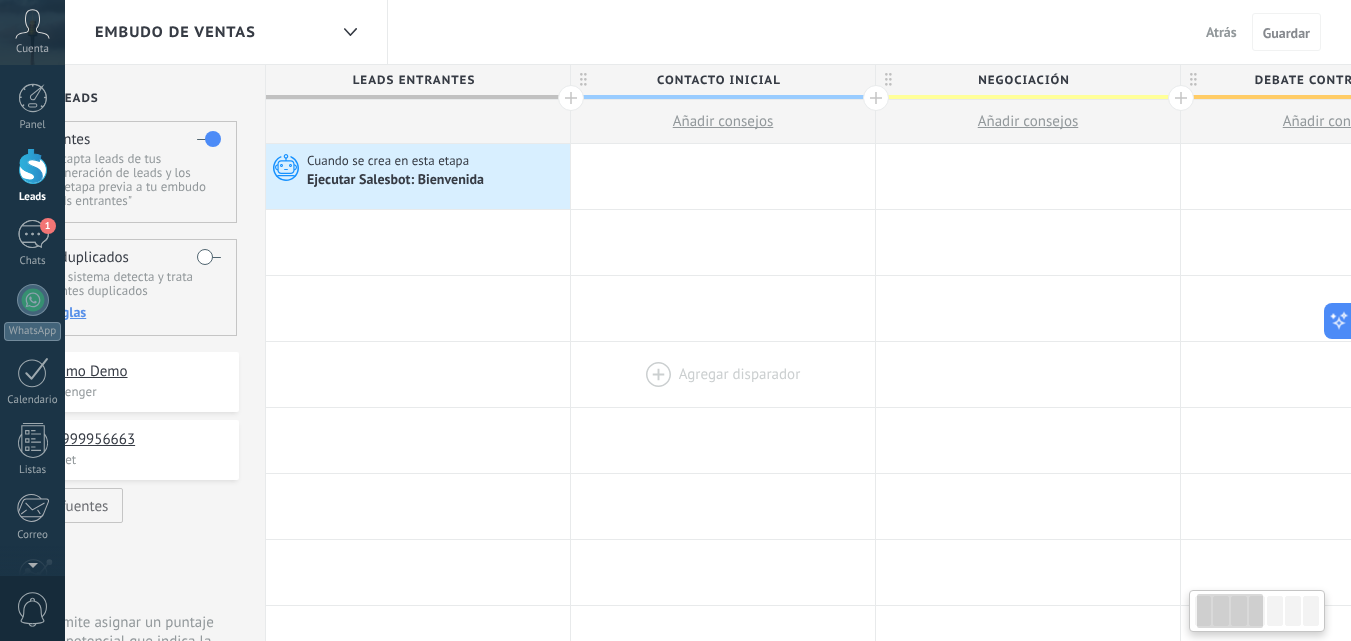 drag, startPoint x: 991, startPoint y: 401, endPoint x: 803, endPoint y: 344, distance: 196.45102 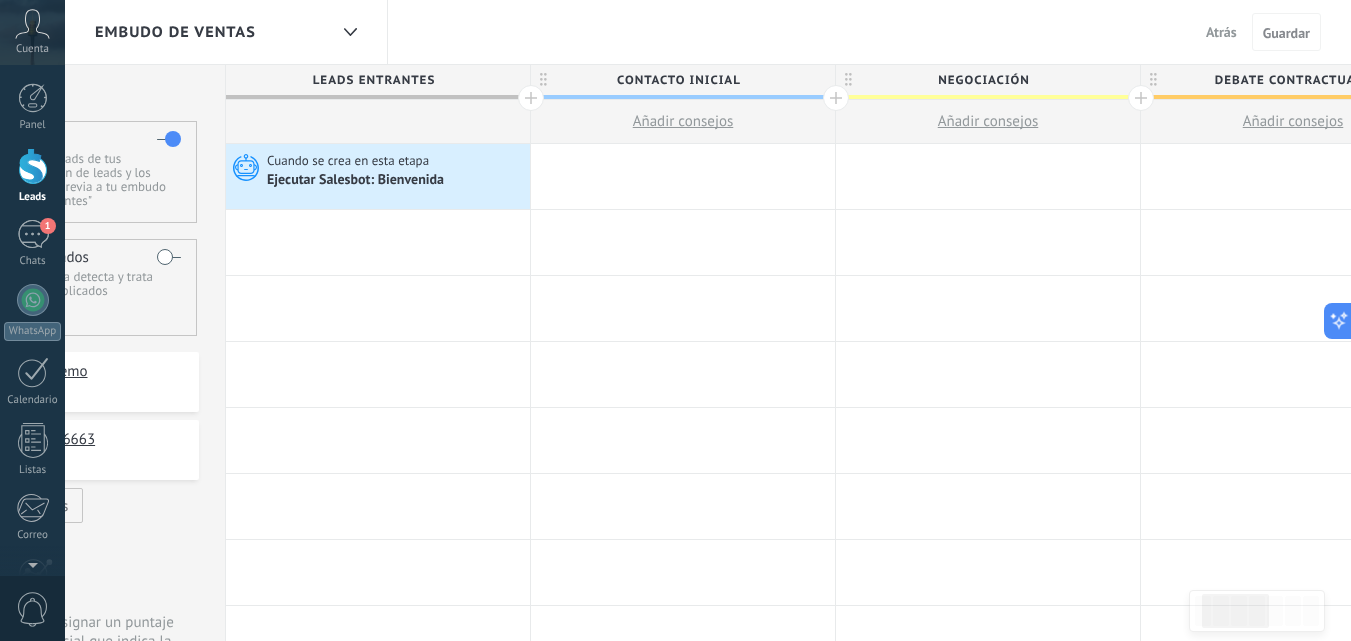 click at bounding box center (531, 98) 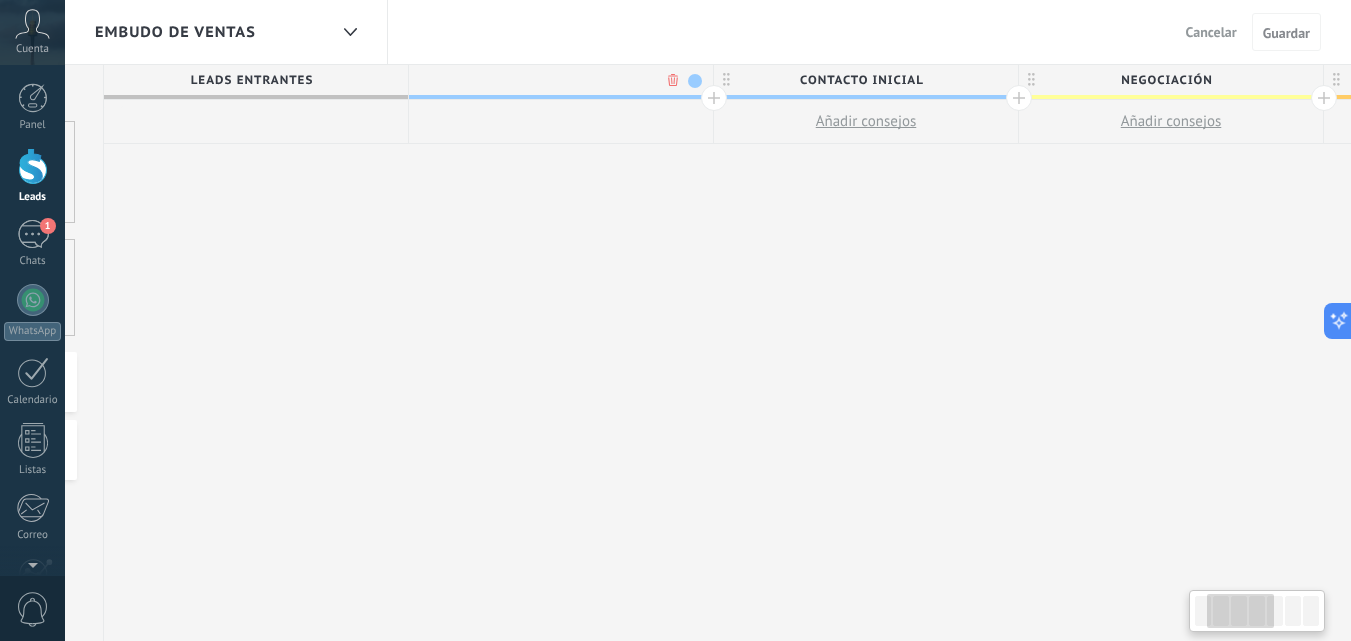 scroll, scrollTop: 0, scrollLeft: 310, axis: horizontal 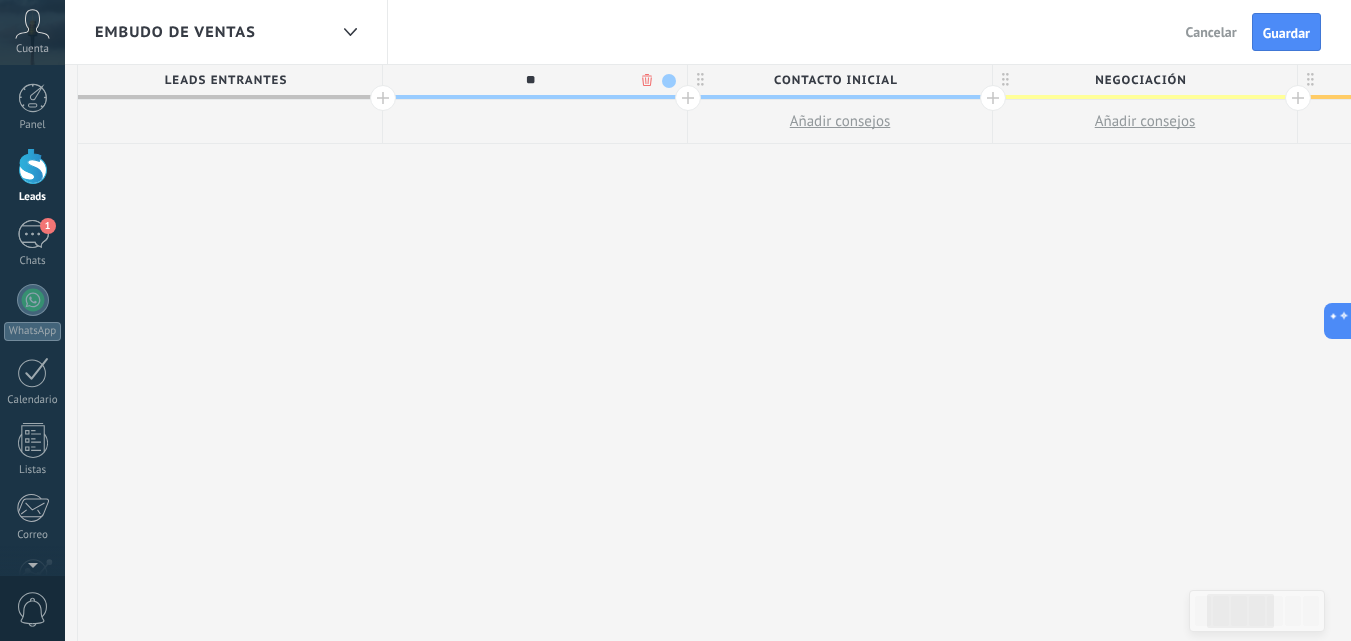 type on "*" 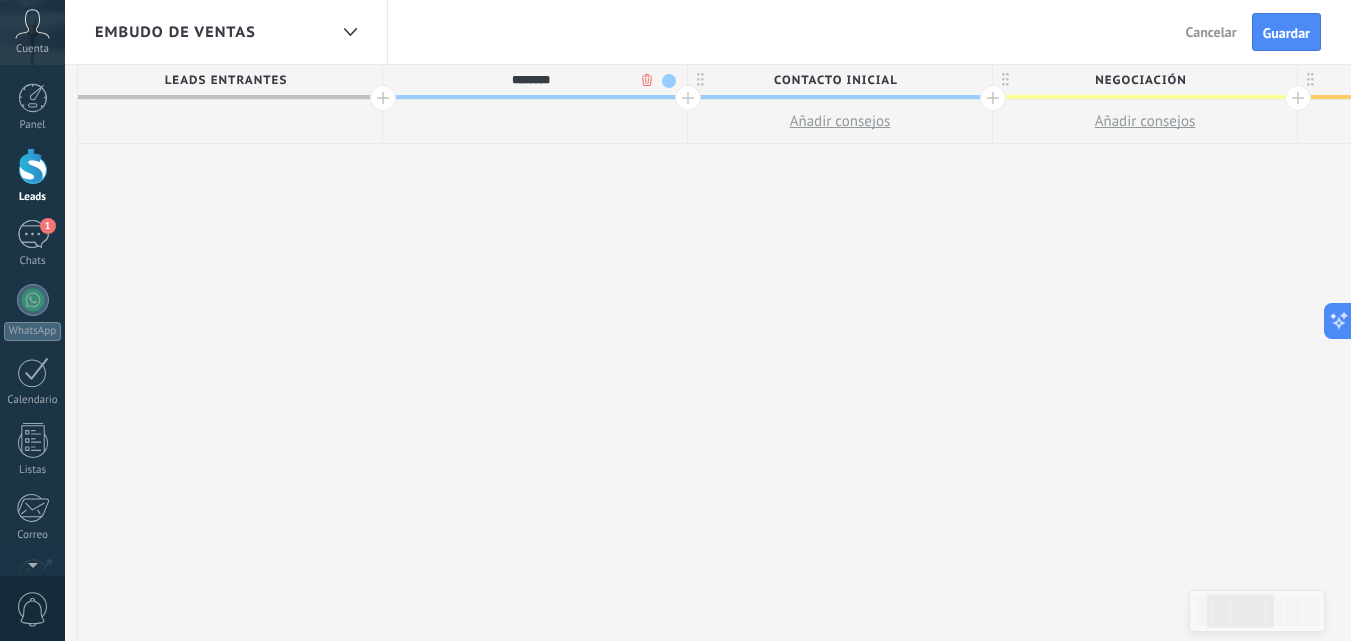 type on "********" 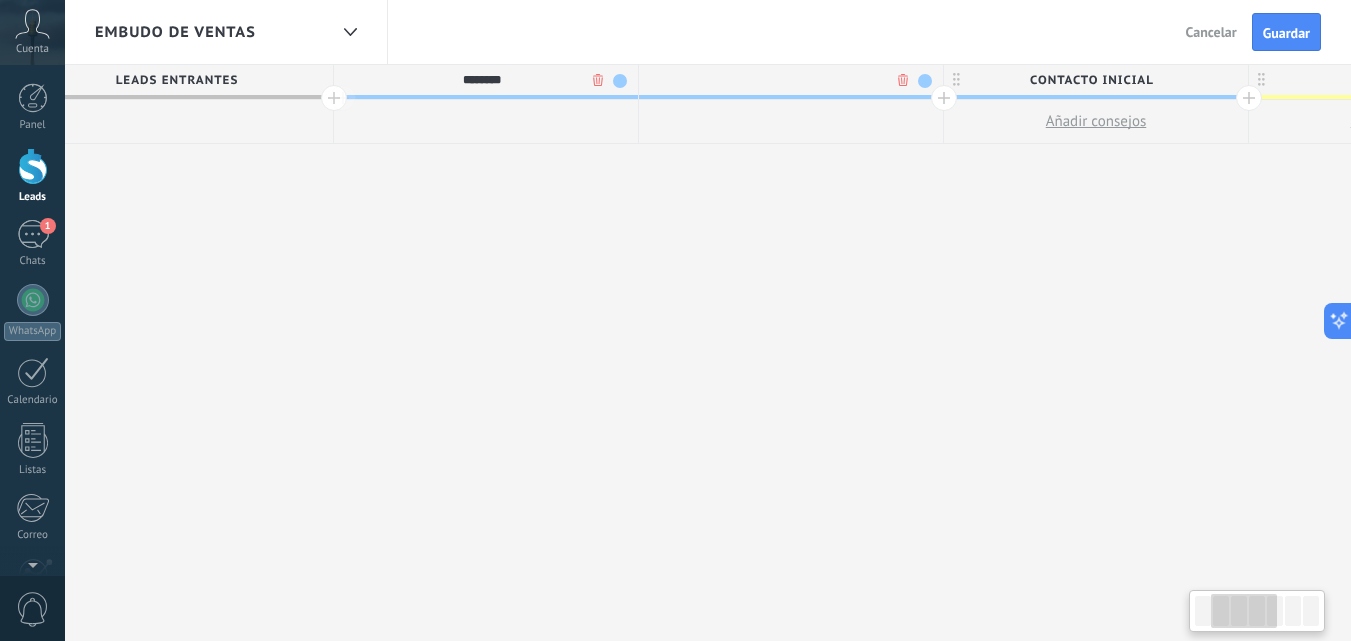 scroll, scrollTop: 0, scrollLeft: 458, axis: horizontal 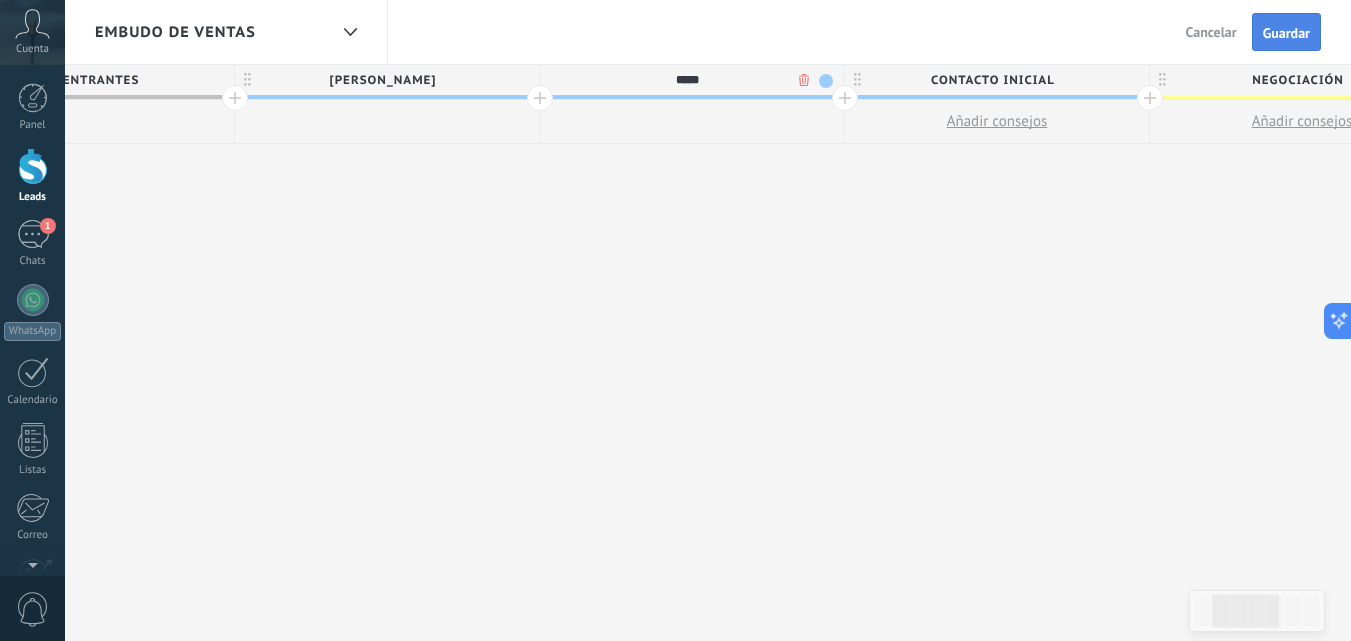 type on "*****" 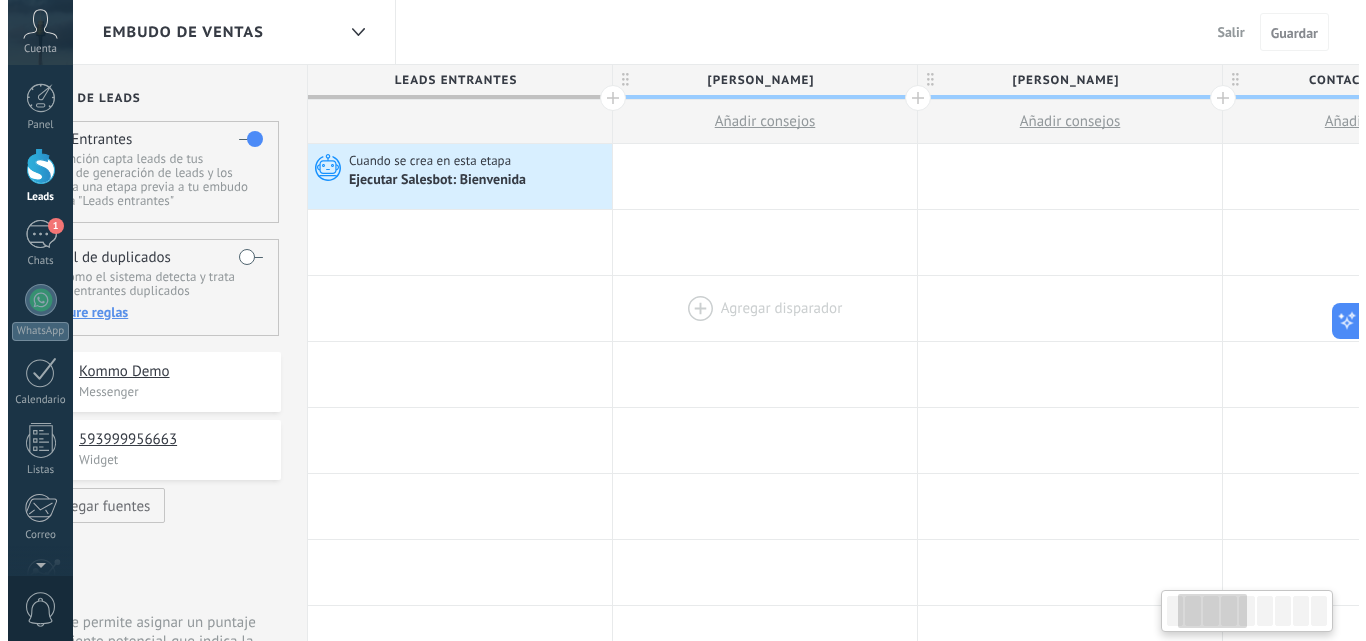 scroll, scrollTop: 0, scrollLeft: 41, axis: horizontal 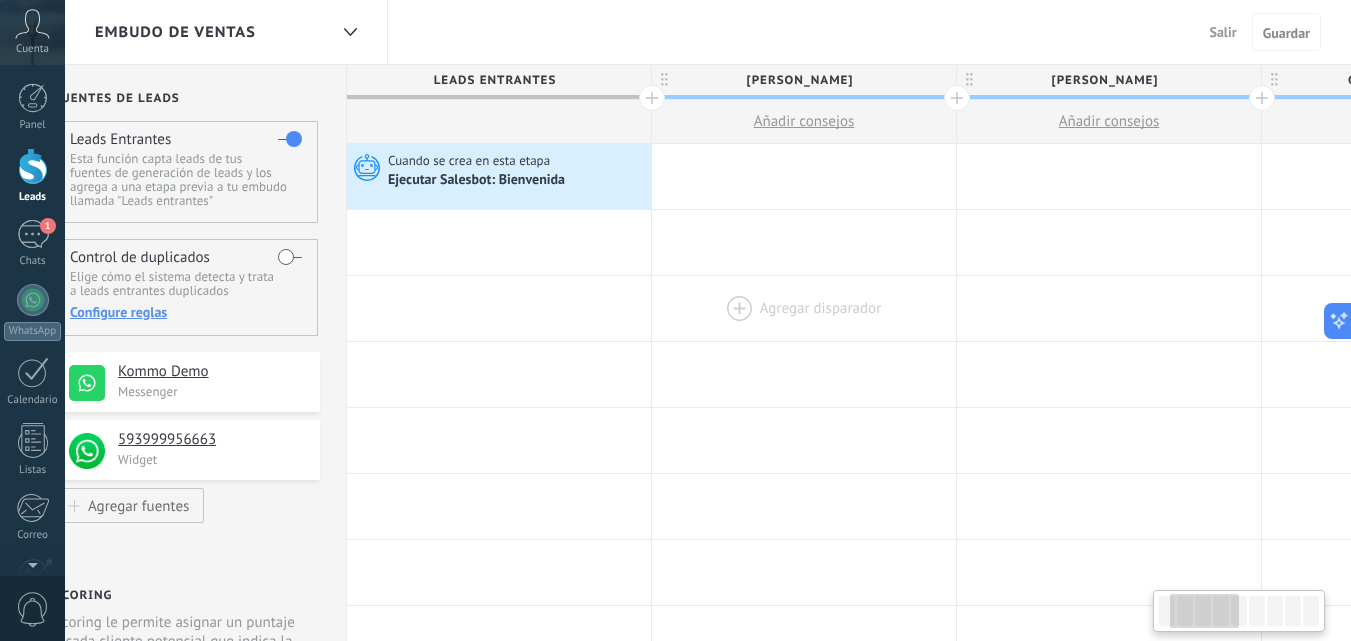 drag, startPoint x: 444, startPoint y: 314, endPoint x: 861, endPoint y: 320, distance: 417.04315 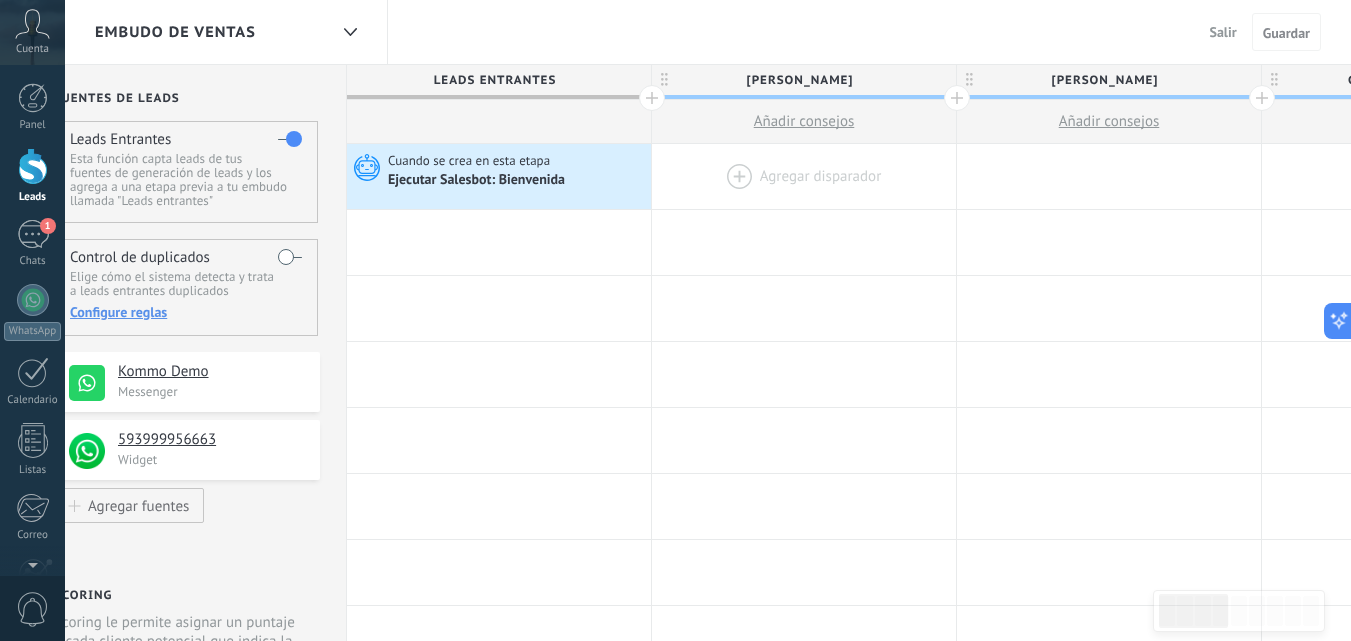 click at bounding box center [804, 176] 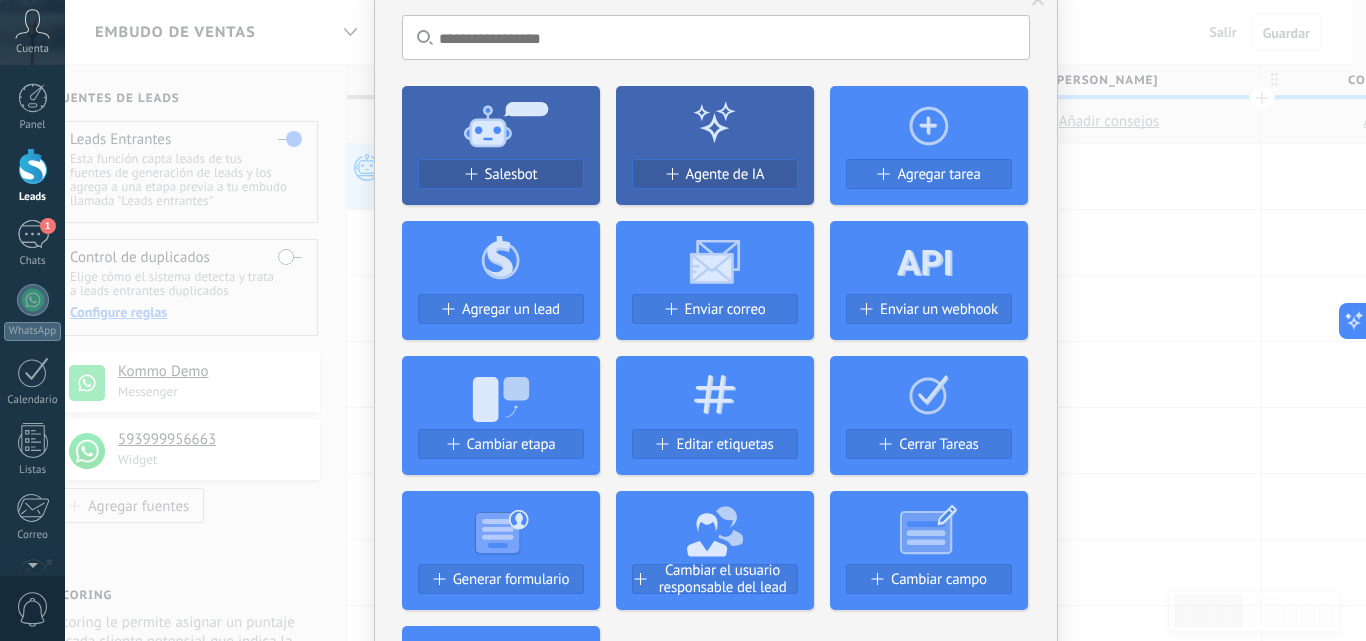 scroll, scrollTop: 200, scrollLeft: 0, axis: vertical 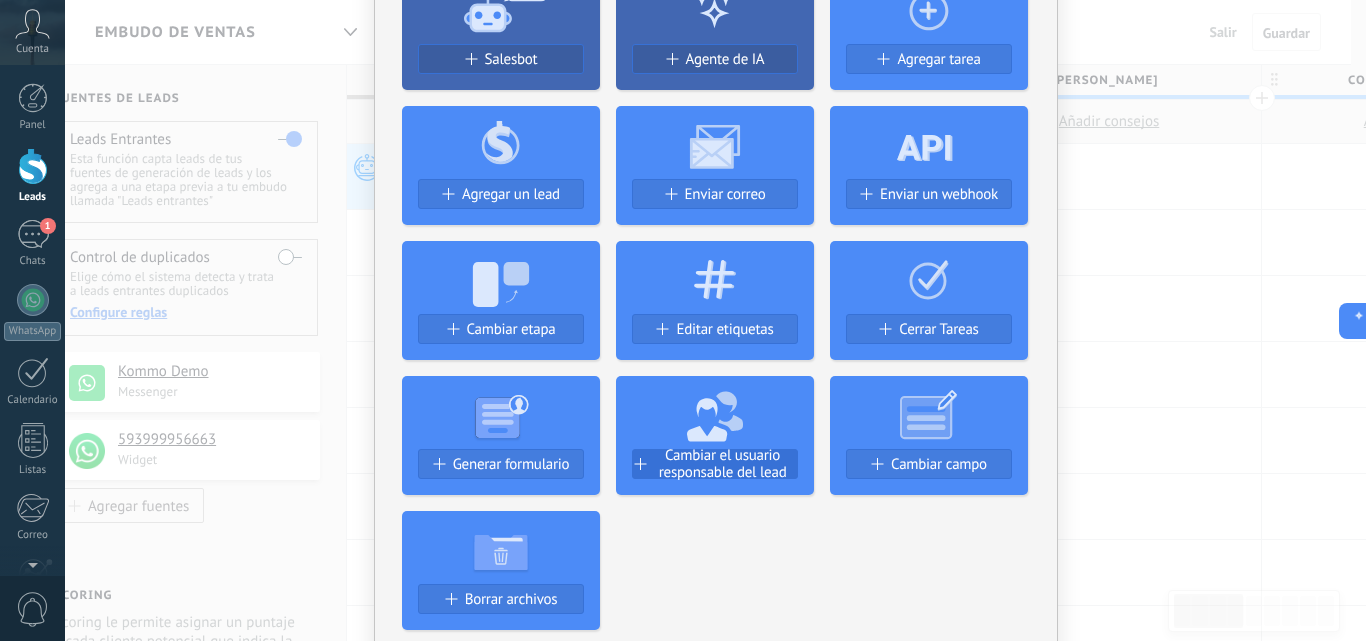 click on "Cambiar el usuario responsable del lead" at bounding box center [723, 464] 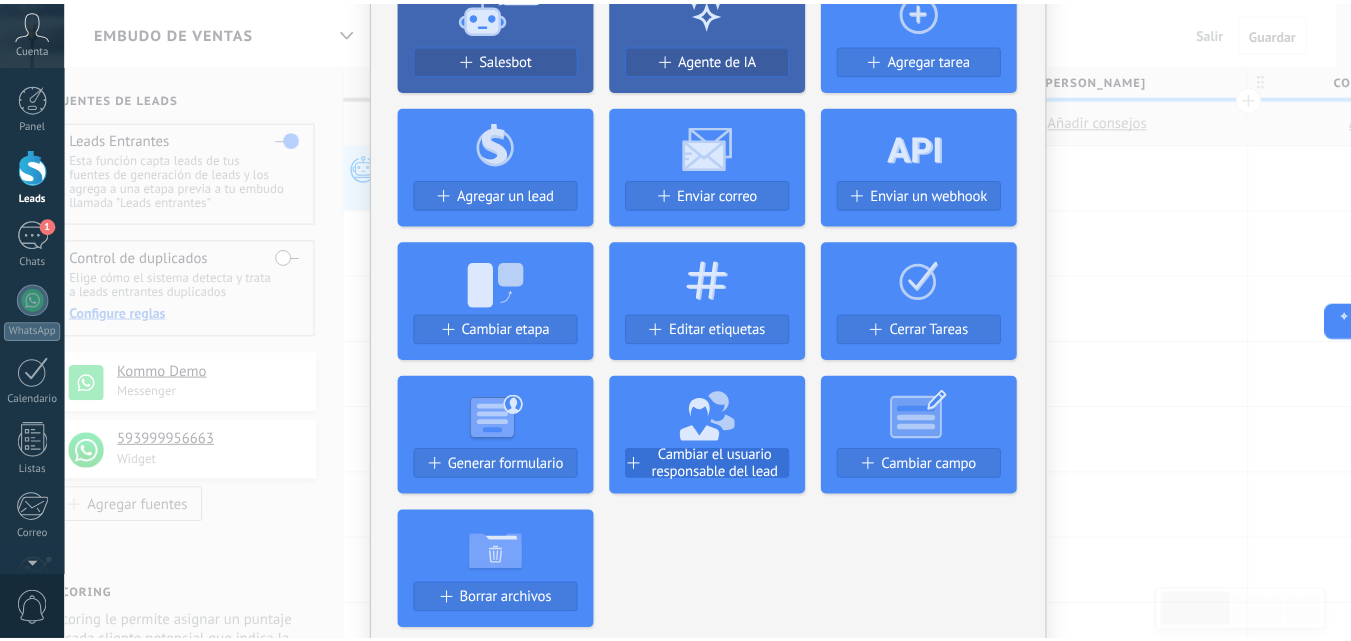 scroll, scrollTop: 0, scrollLeft: 0, axis: both 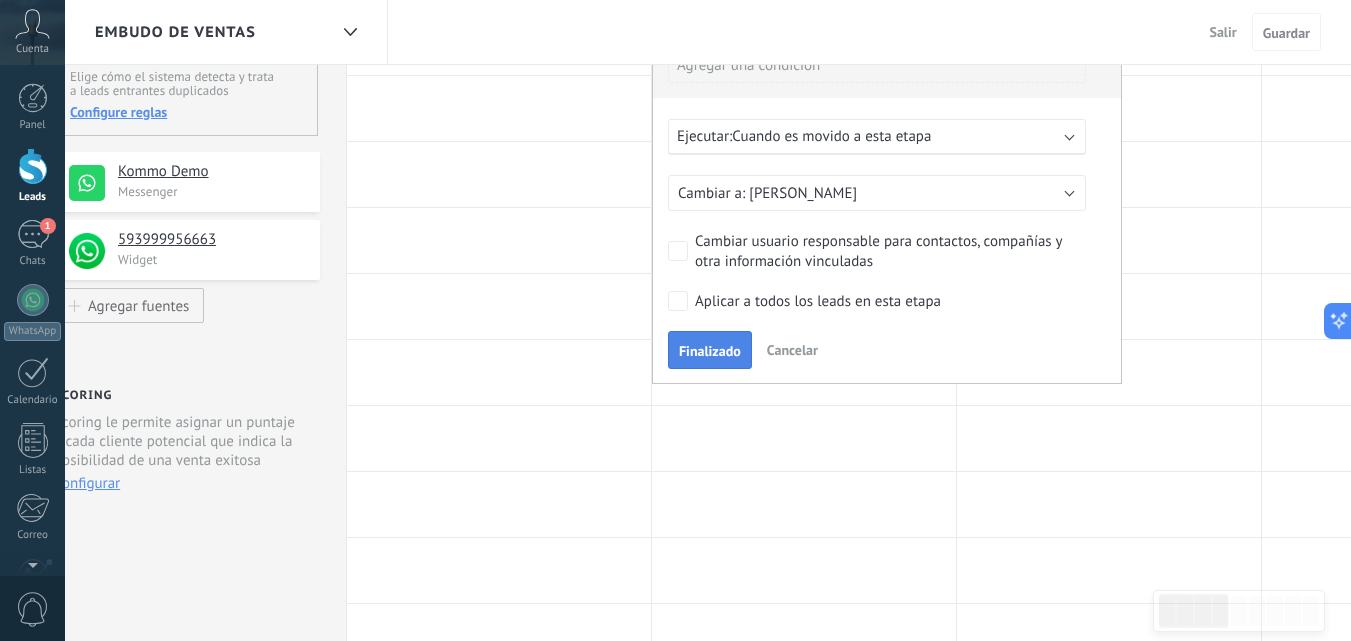 click on "Finalizado" at bounding box center [710, 351] 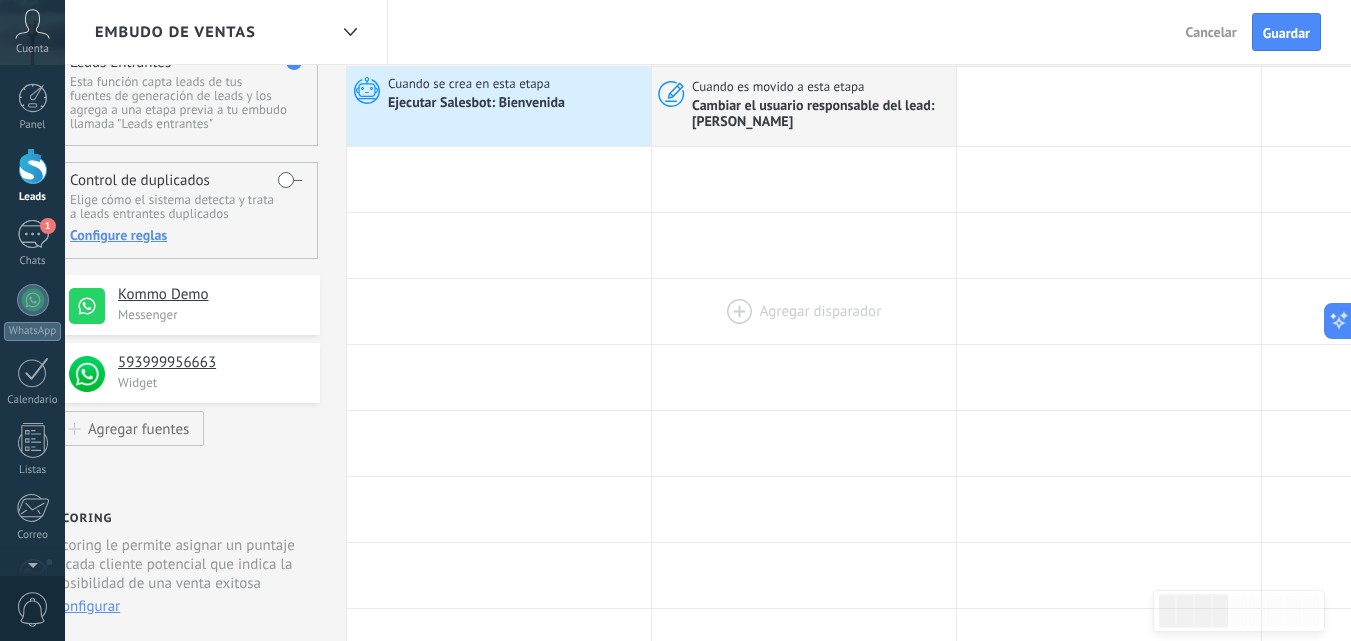 scroll, scrollTop: 0, scrollLeft: 0, axis: both 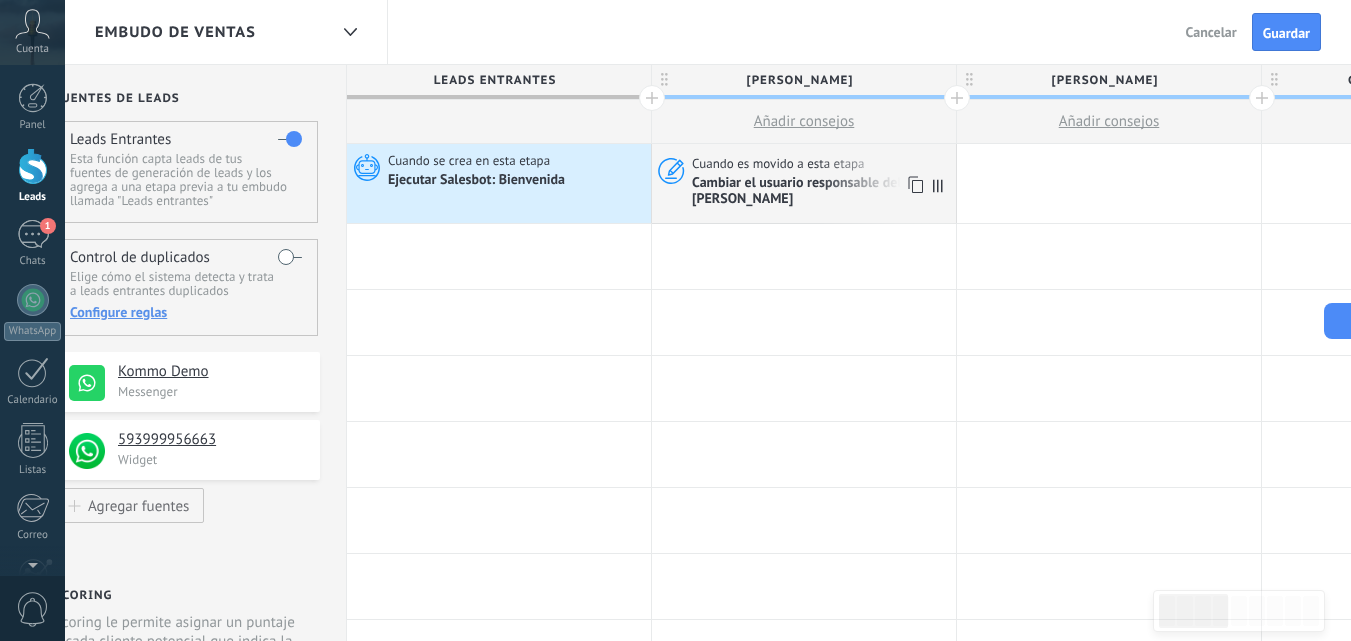 click on "Cambiar el usuario responsable del lead: [PERSON_NAME]" at bounding box center (821, 190) 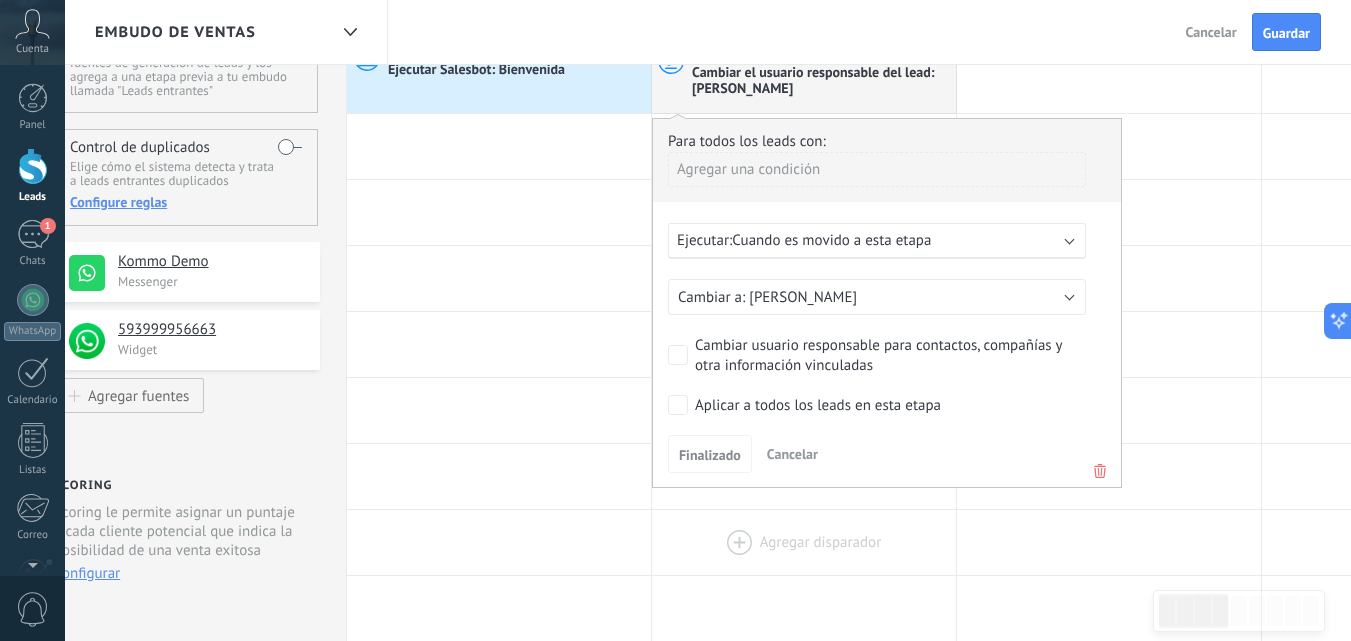 scroll, scrollTop: 200, scrollLeft: 0, axis: vertical 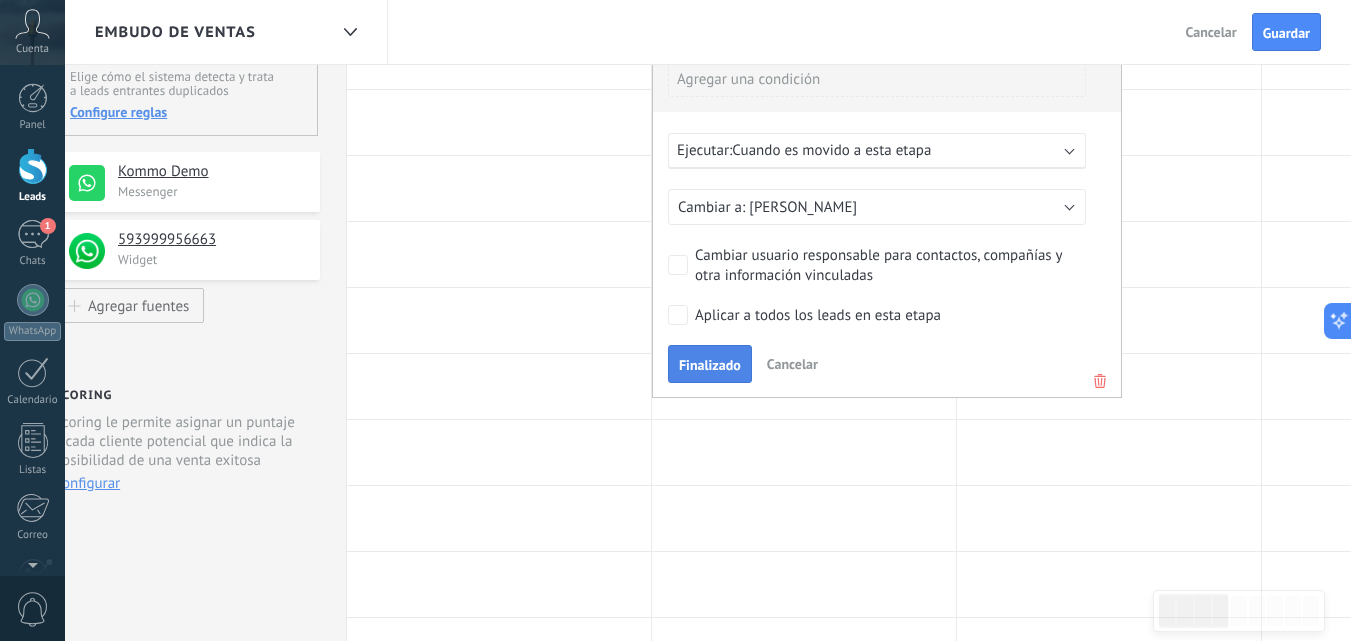 click on "Finalizado" at bounding box center [710, 365] 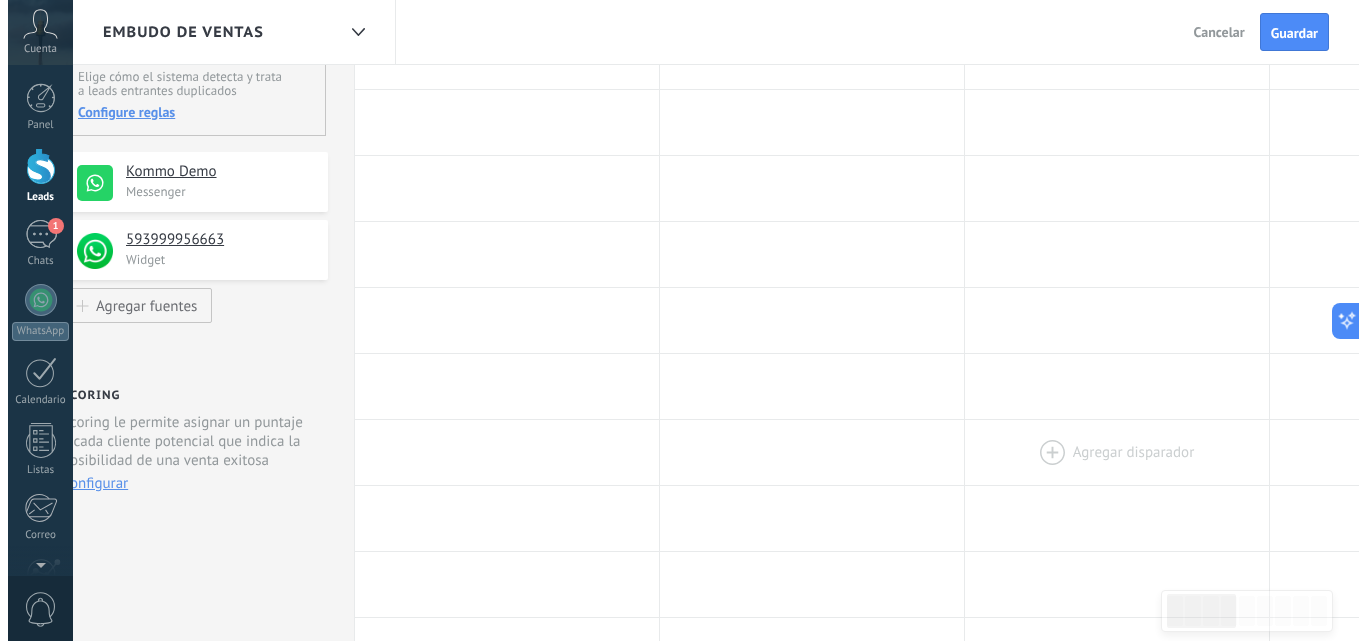 scroll, scrollTop: 0, scrollLeft: 0, axis: both 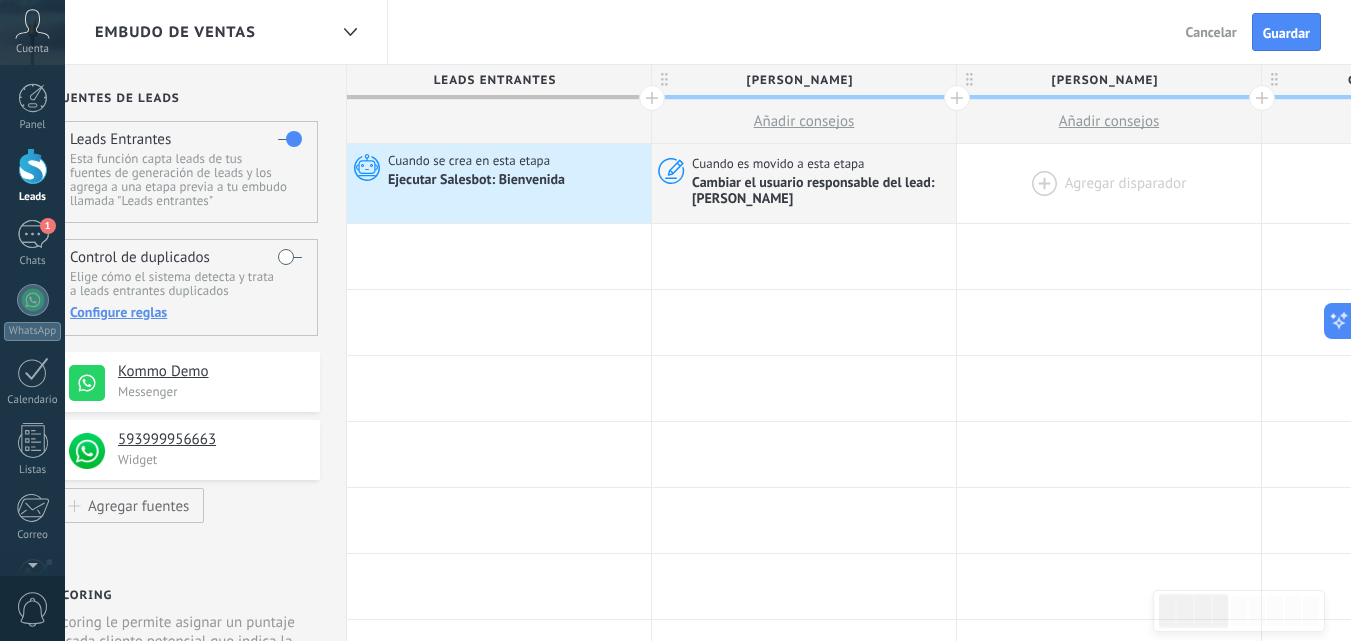 click at bounding box center [1109, 183] 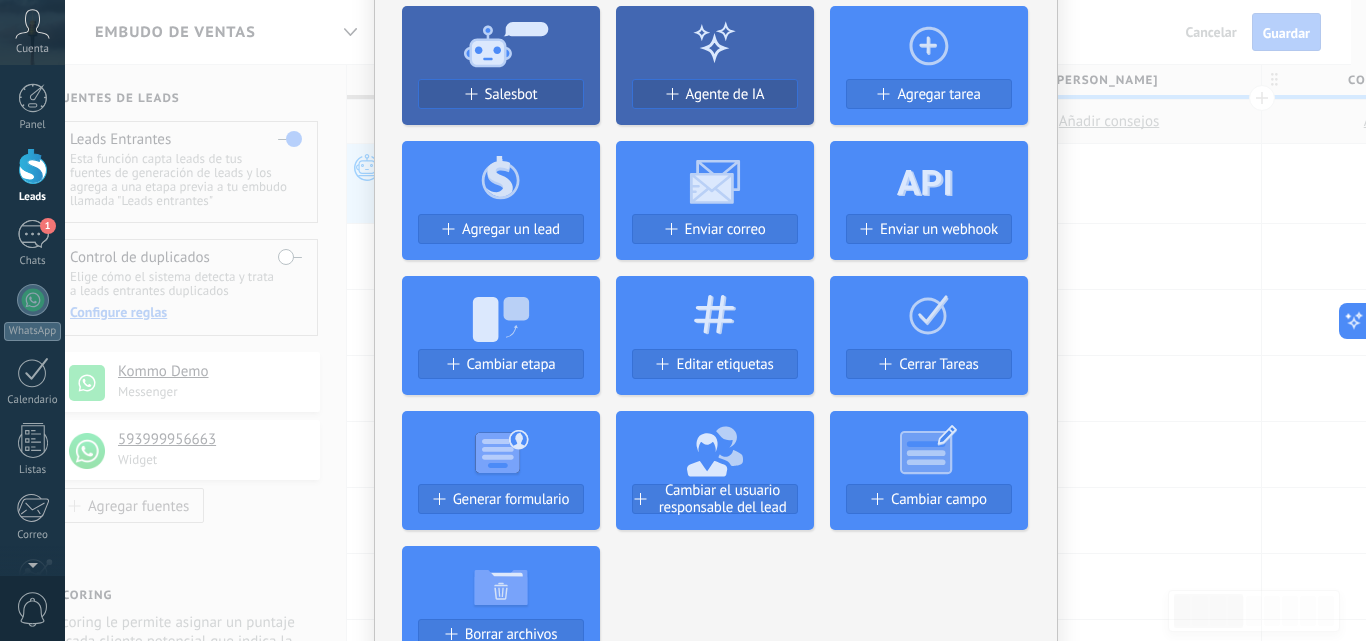 scroll, scrollTop: 400, scrollLeft: 0, axis: vertical 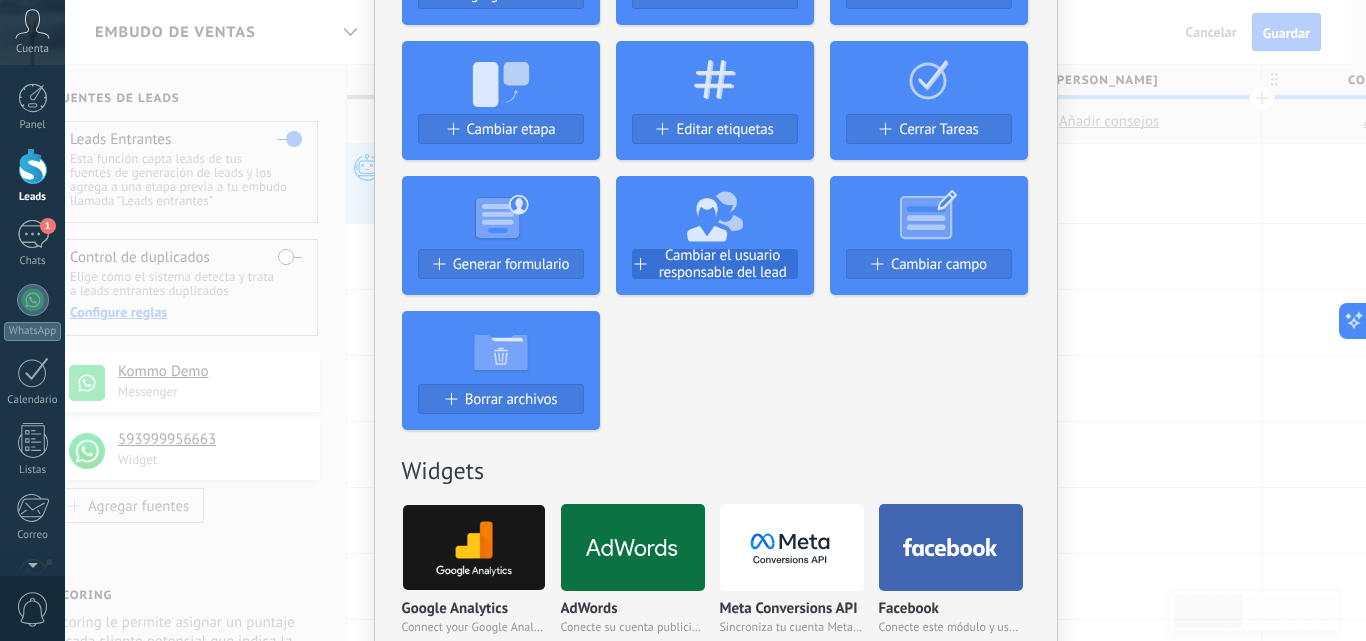 click on "Cambiar el usuario responsable del lead" at bounding box center (723, 264) 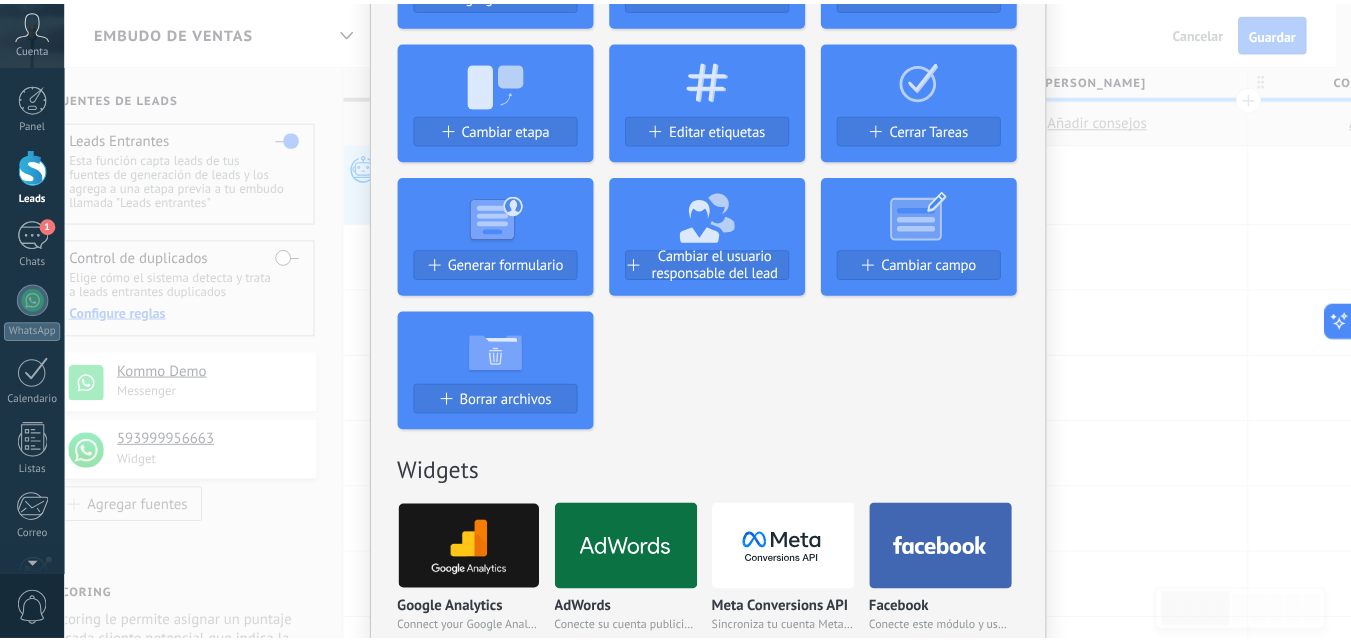scroll, scrollTop: 0, scrollLeft: 0, axis: both 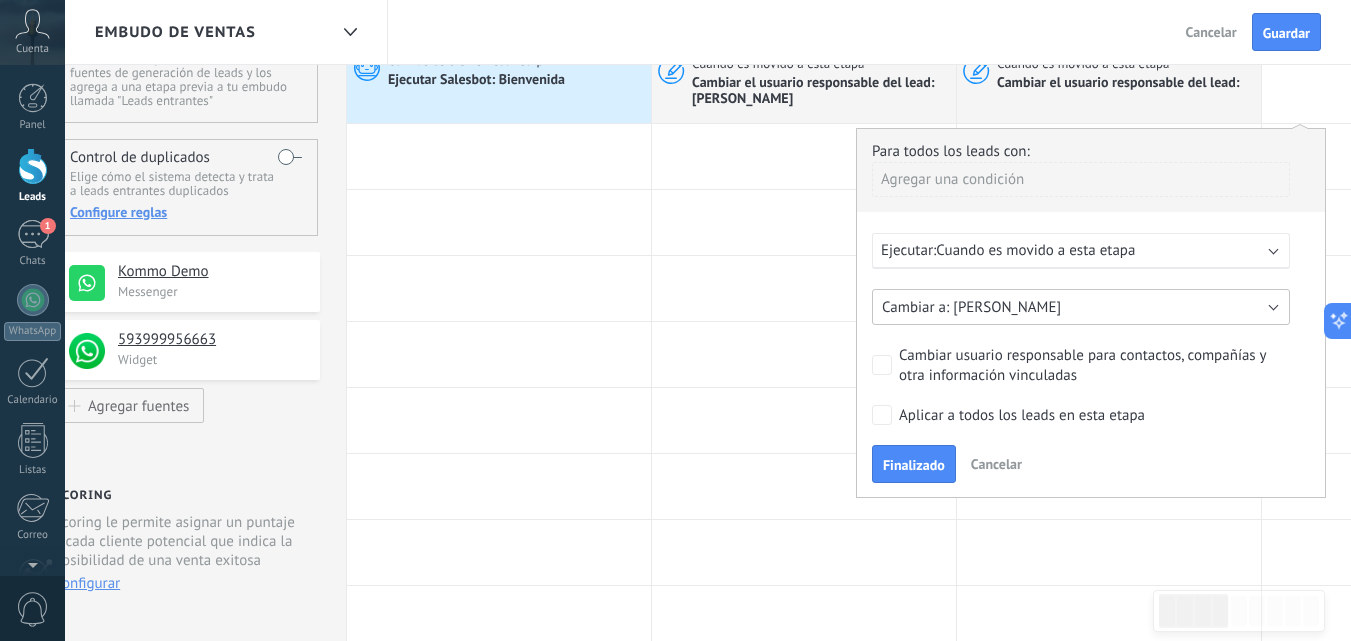 click on "[PERSON_NAME]" at bounding box center [1081, 307] 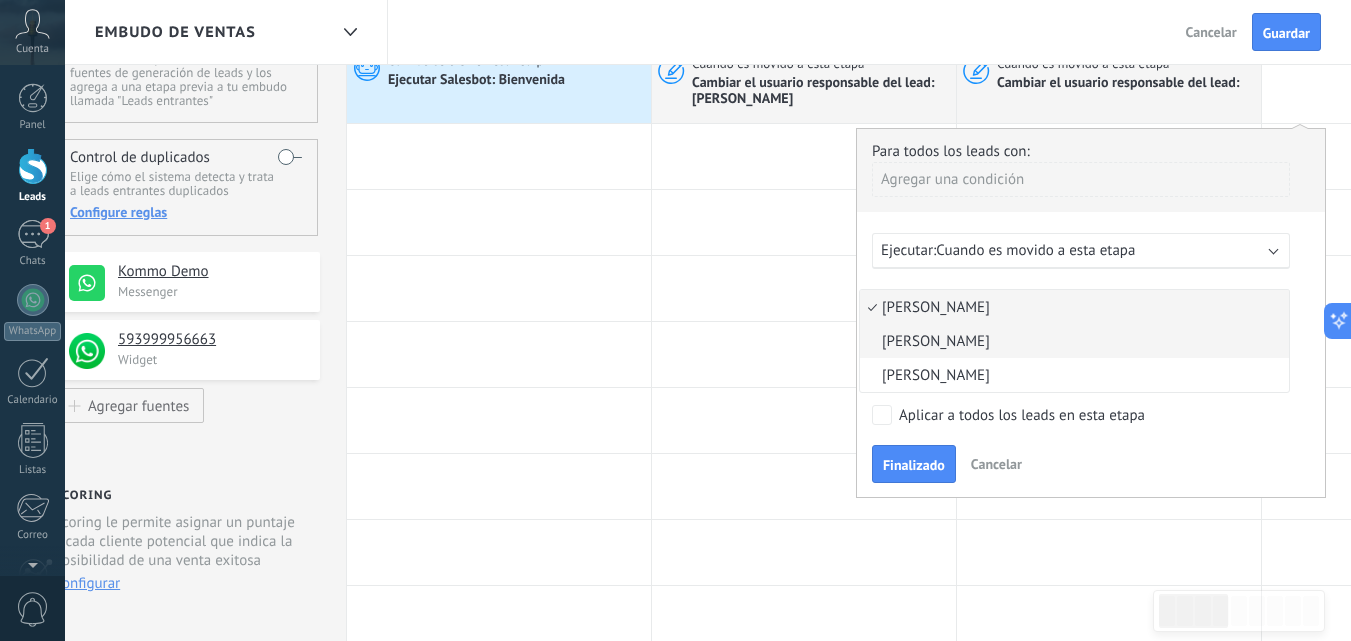 click on "[PERSON_NAME]" at bounding box center (1071, 341) 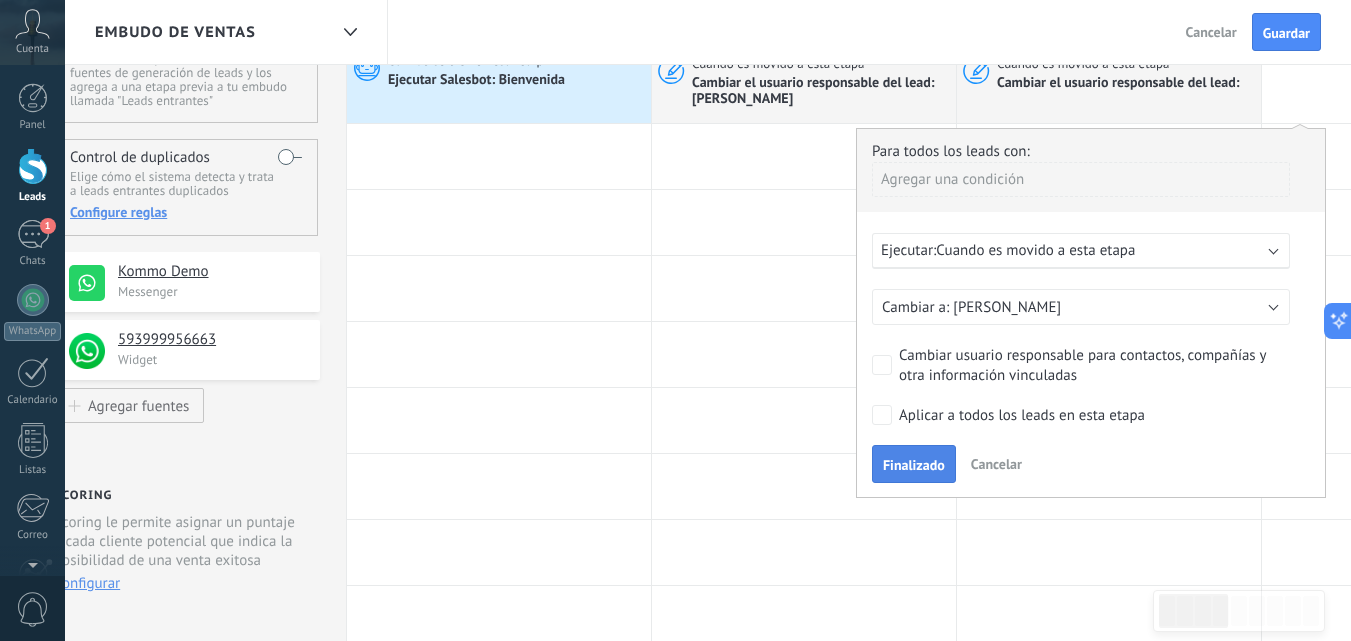 click on "Finalizado" at bounding box center [914, 465] 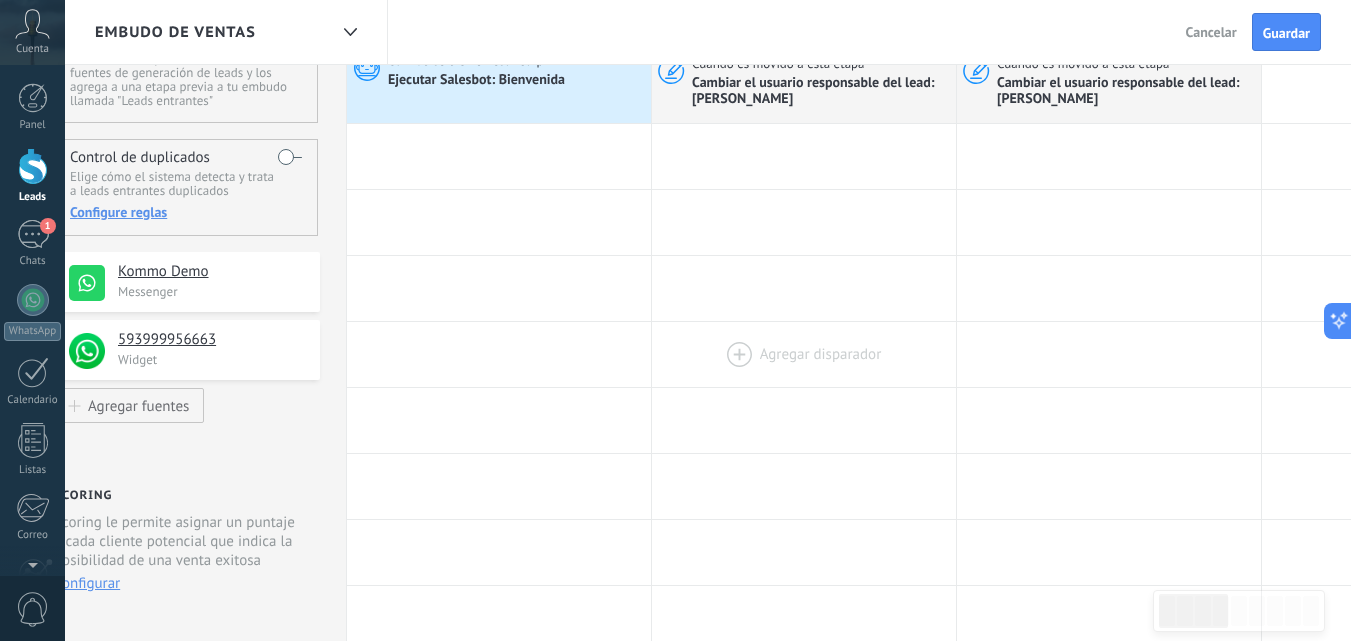 scroll, scrollTop: 0, scrollLeft: 0, axis: both 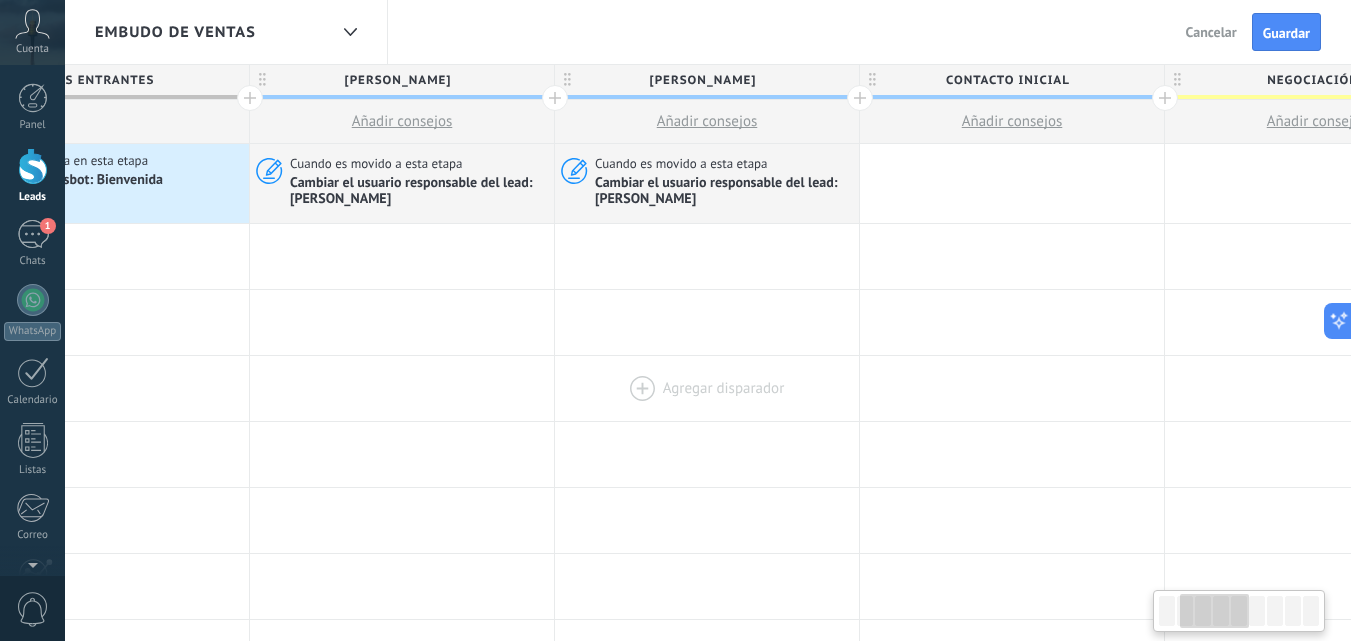 drag, startPoint x: 1090, startPoint y: 408, endPoint x: 821, endPoint y: 394, distance: 269.36407 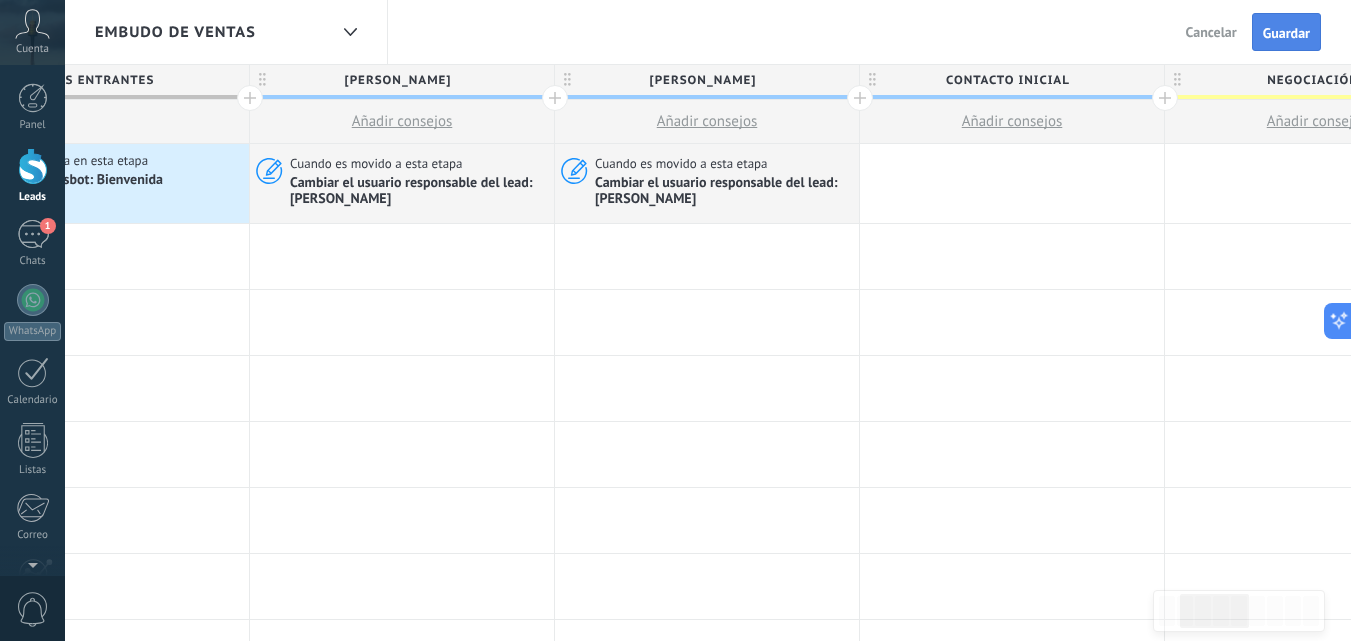 click on "Guardar" at bounding box center [1286, 33] 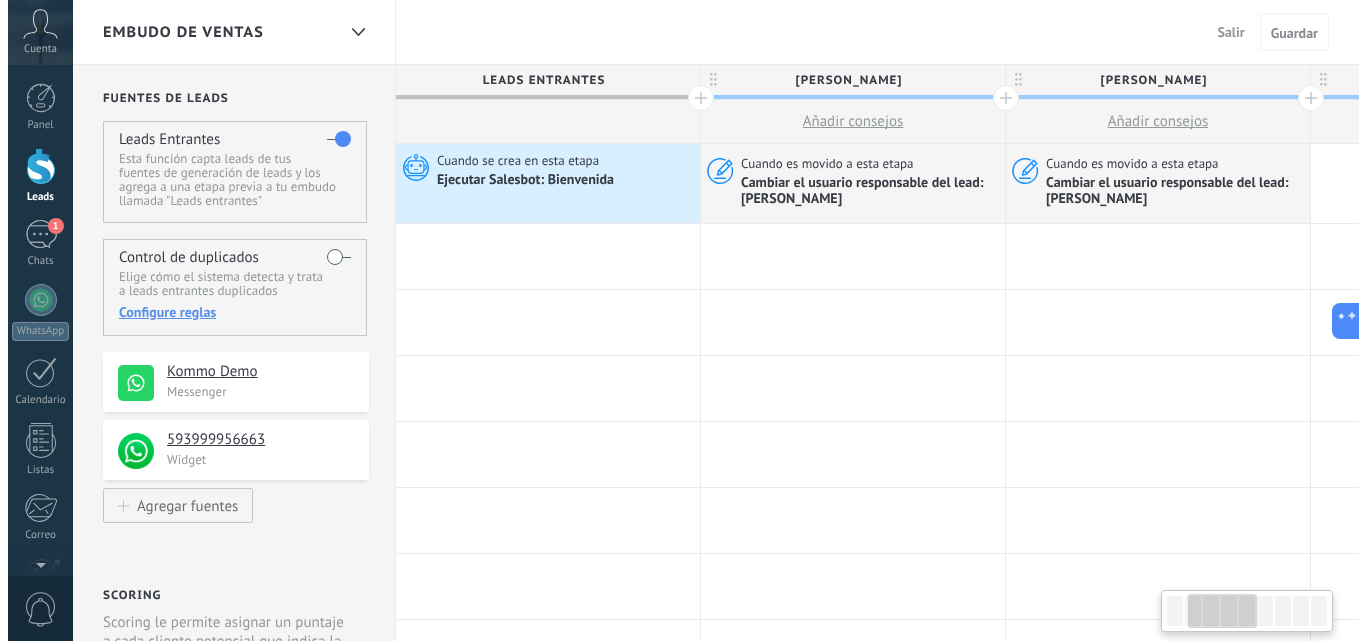 scroll, scrollTop: 0, scrollLeft: 443, axis: horizontal 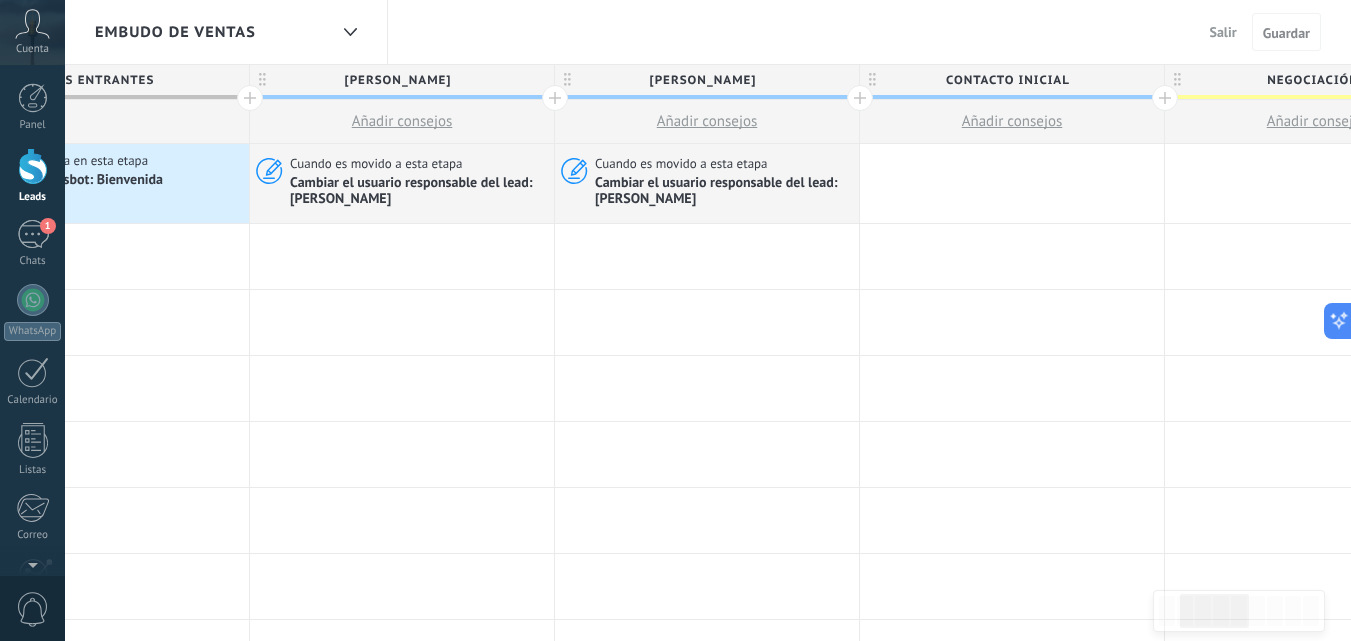 click on "Salir" at bounding box center (1223, 32) 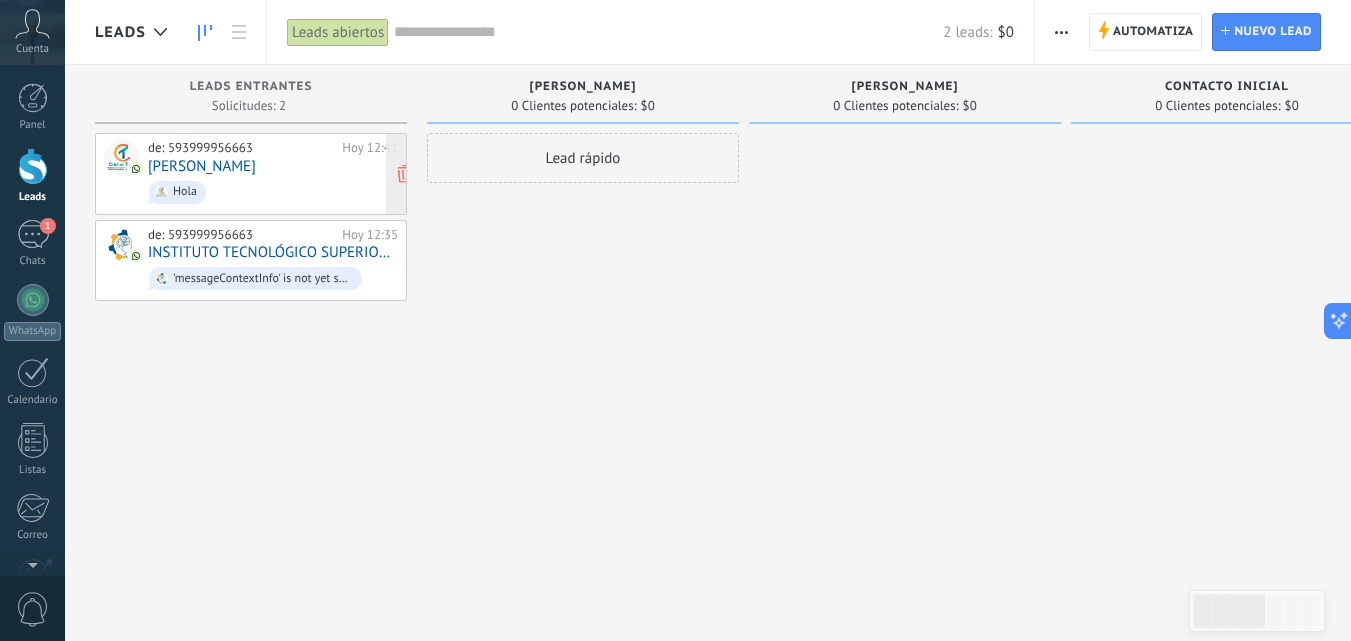 click on "[PERSON_NAME]" at bounding box center (202, 166) 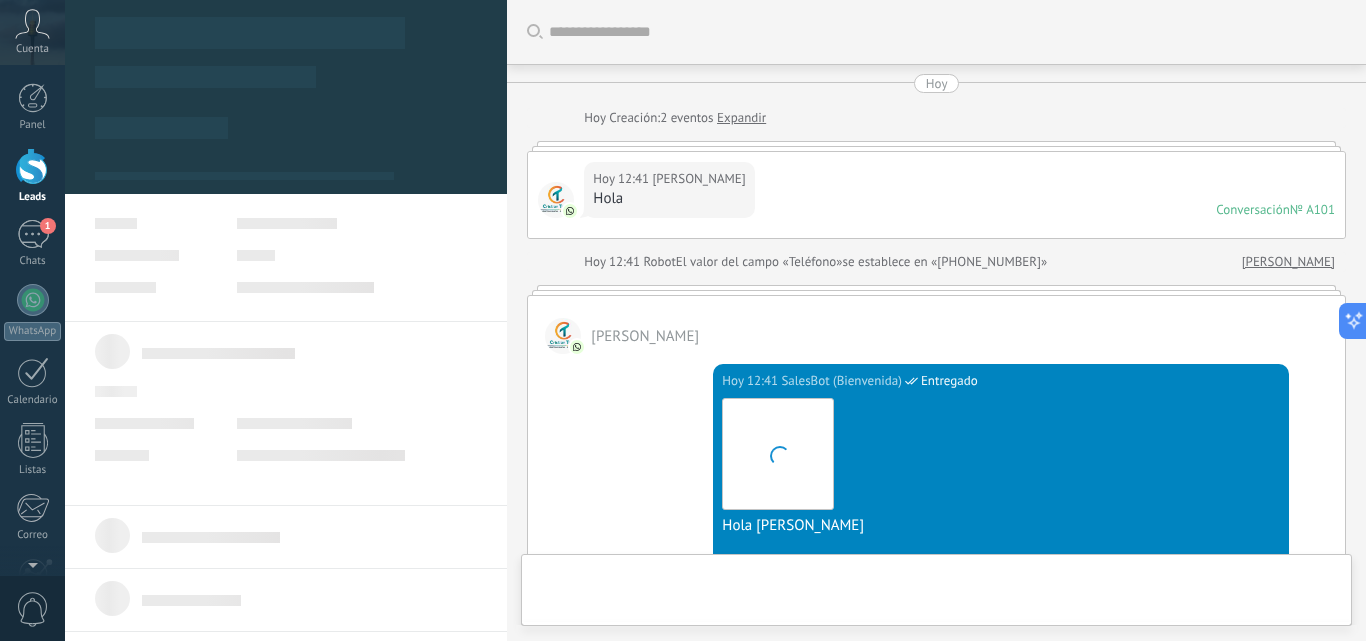 scroll, scrollTop: 30, scrollLeft: 0, axis: vertical 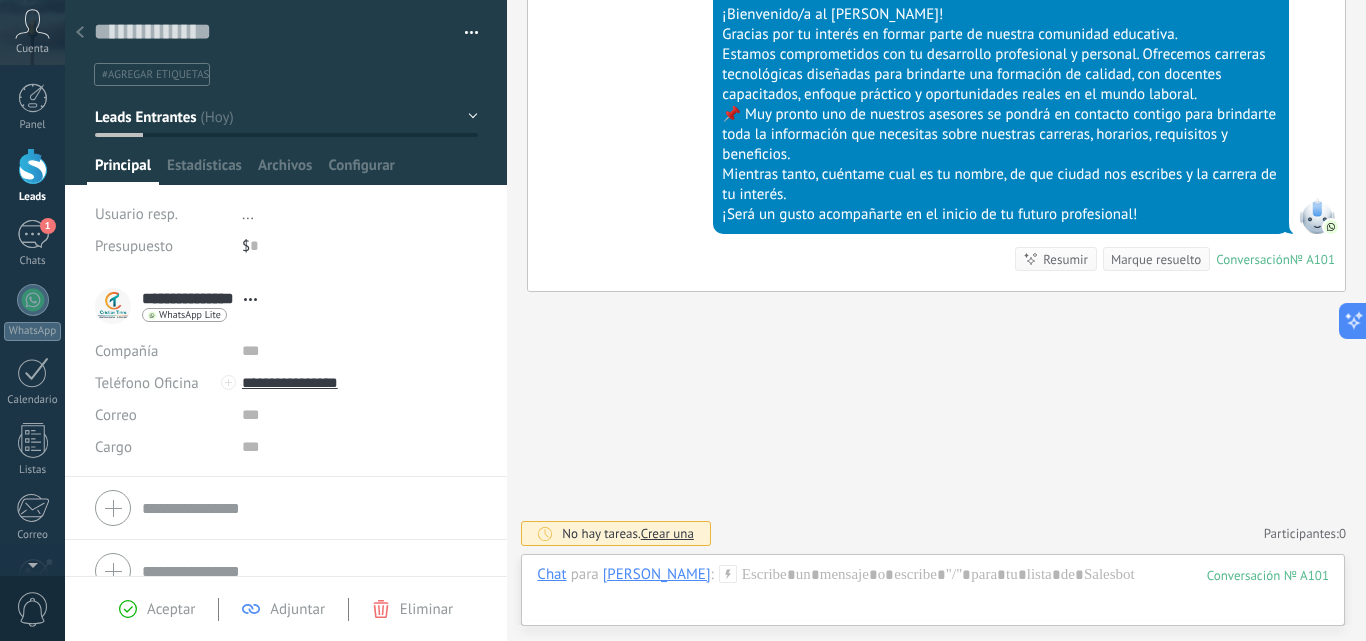 click 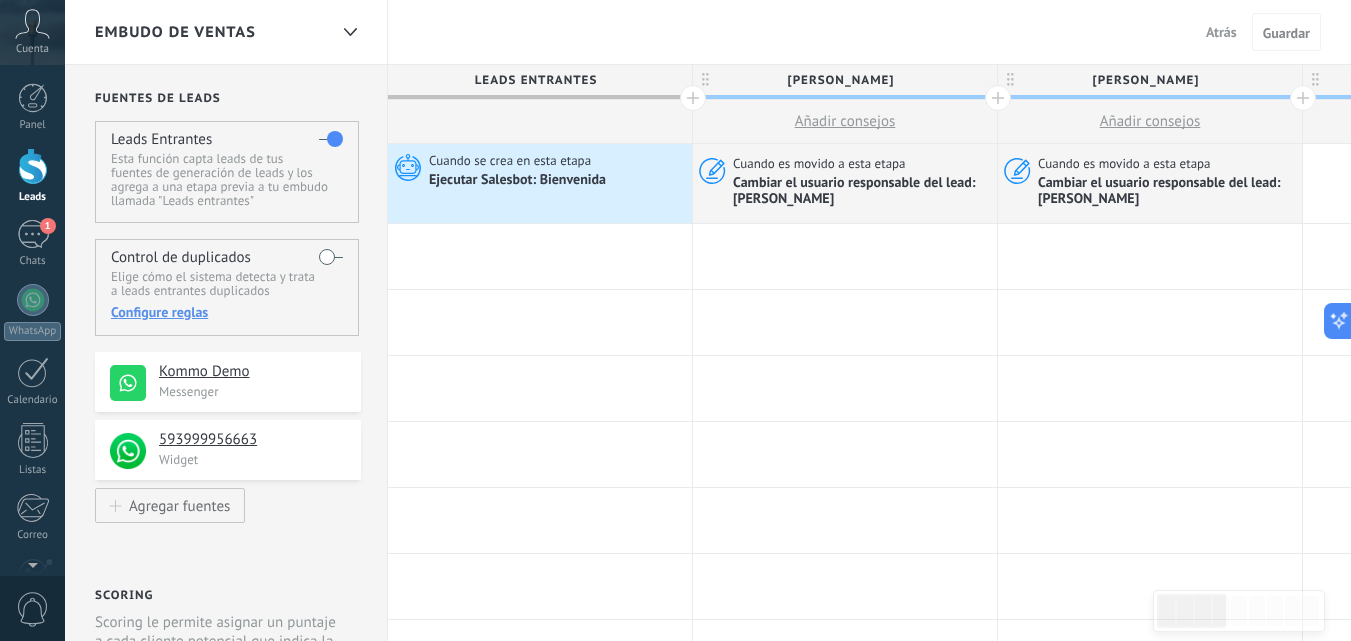 click on "Atrás" at bounding box center (1221, 32) 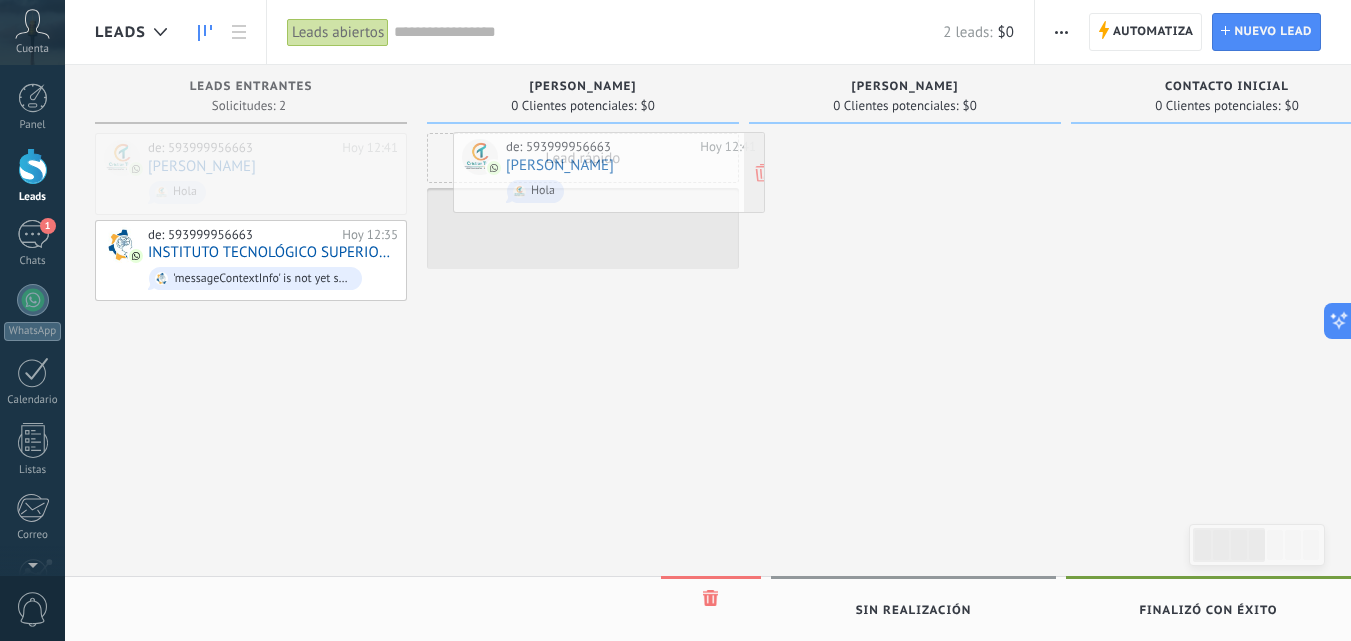 drag, startPoint x: 253, startPoint y: 168, endPoint x: 611, endPoint y: 167, distance: 358.0014 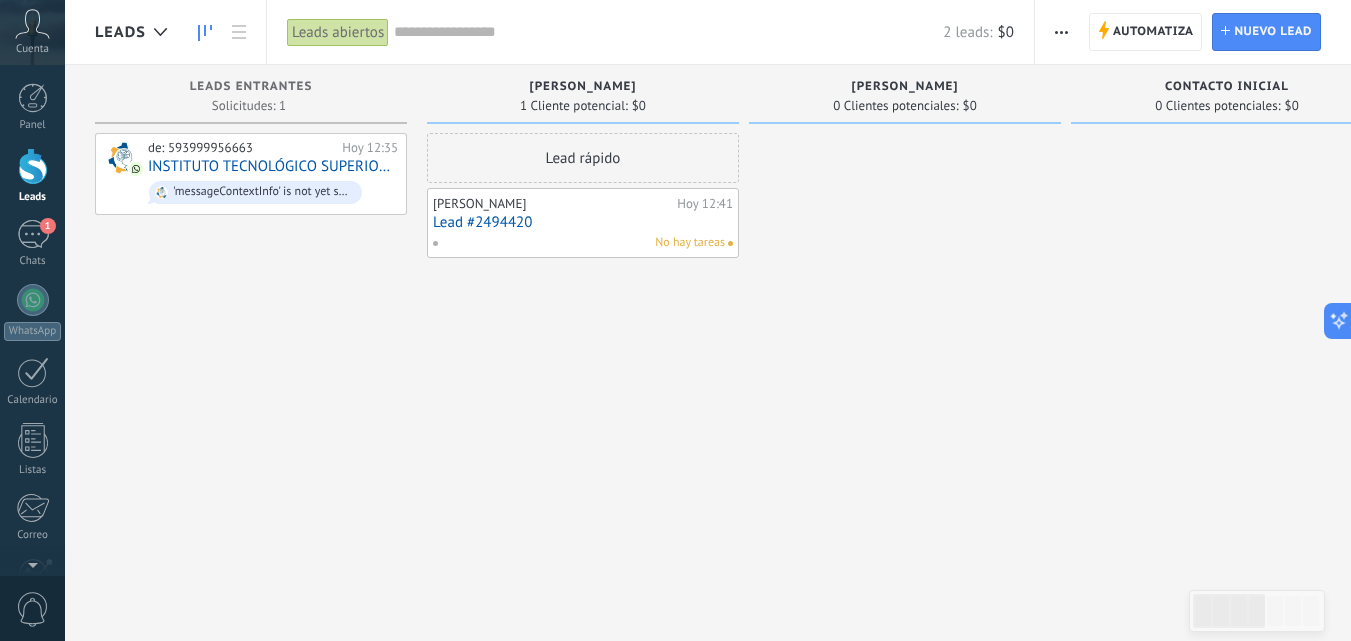 click on "Lead #2494420" at bounding box center [583, 222] 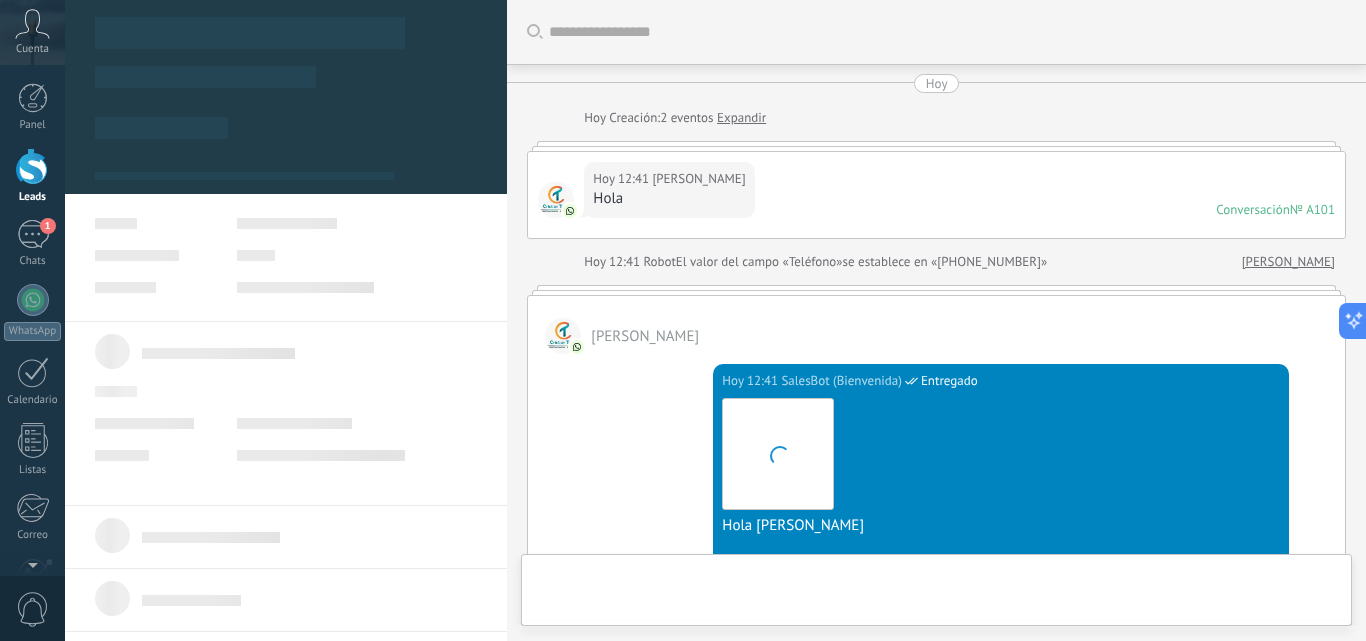 scroll, scrollTop: 611, scrollLeft: 0, axis: vertical 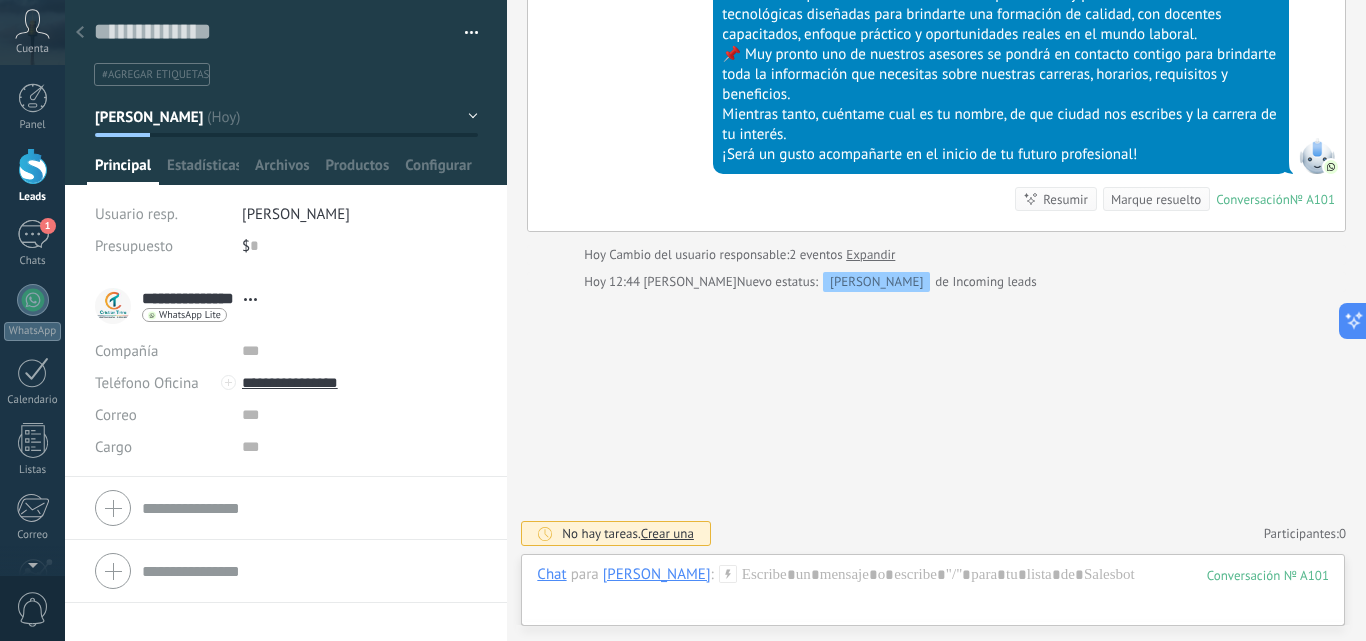 click 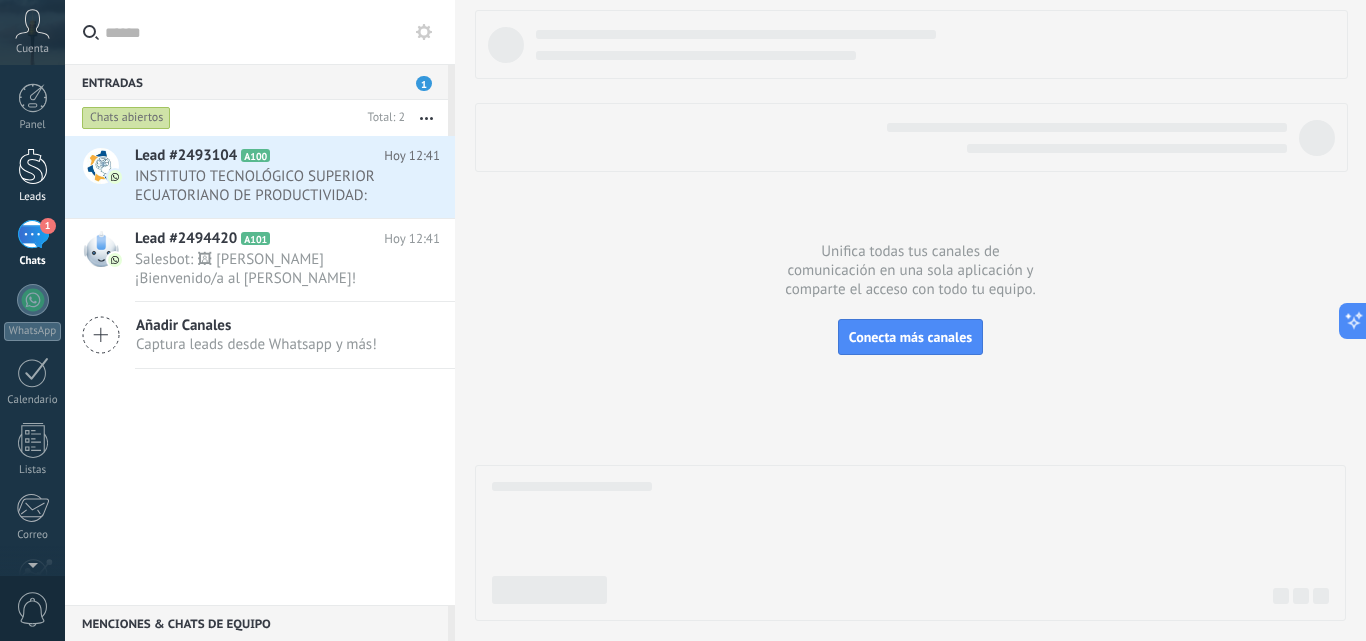 click at bounding box center [33, 166] 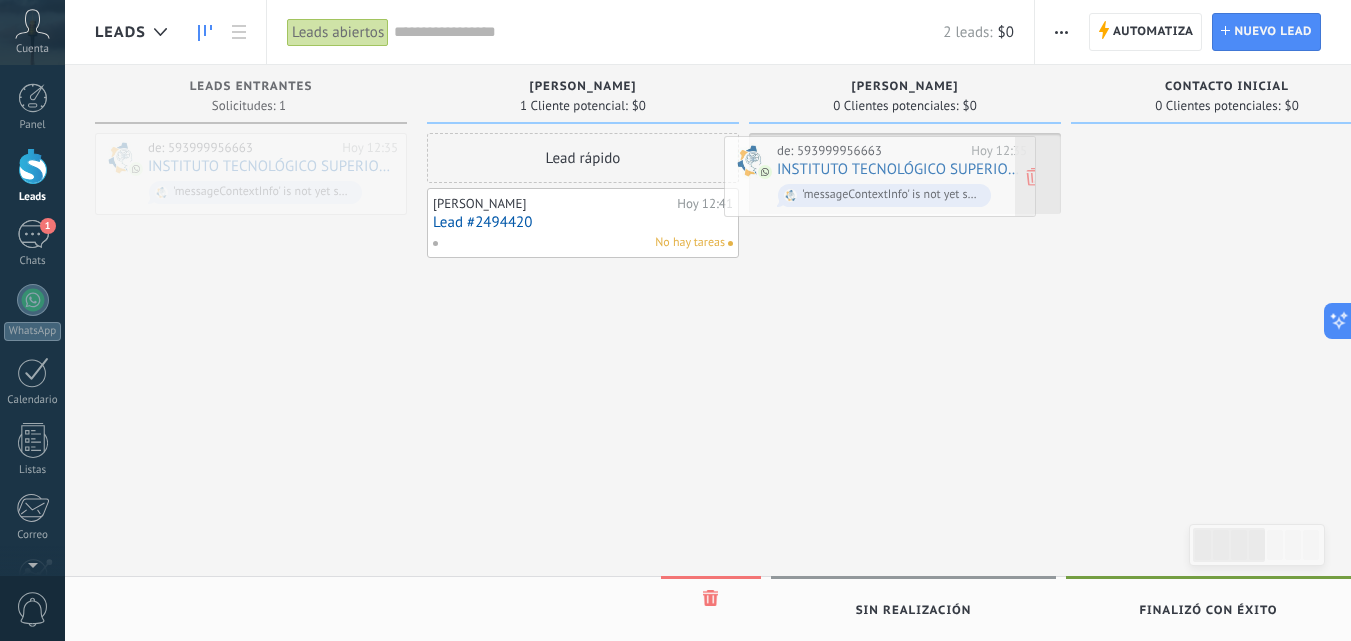 drag, startPoint x: 231, startPoint y: 156, endPoint x: 860, endPoint y: 159, distance: 629.00714 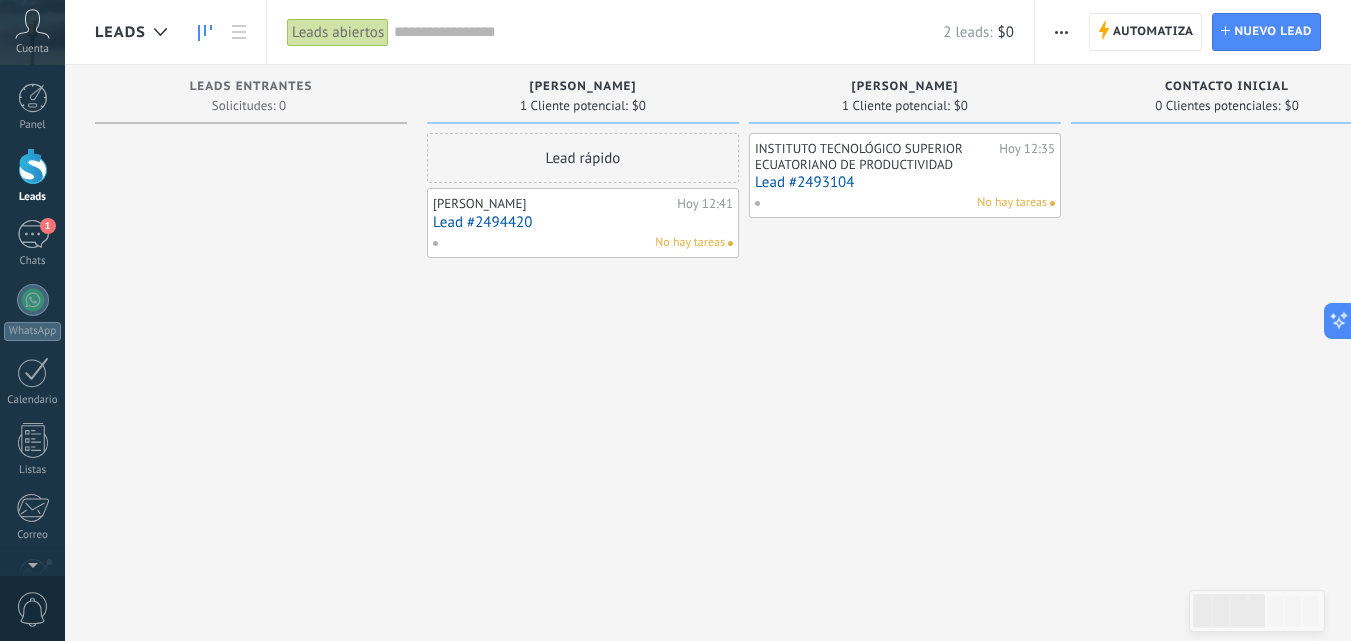 click on "INSTITUTO TECNOLÓGICO SUPERIOR ECUATORIANO DE PRODUCTIVIDAD" at bounding box center [874, 156] 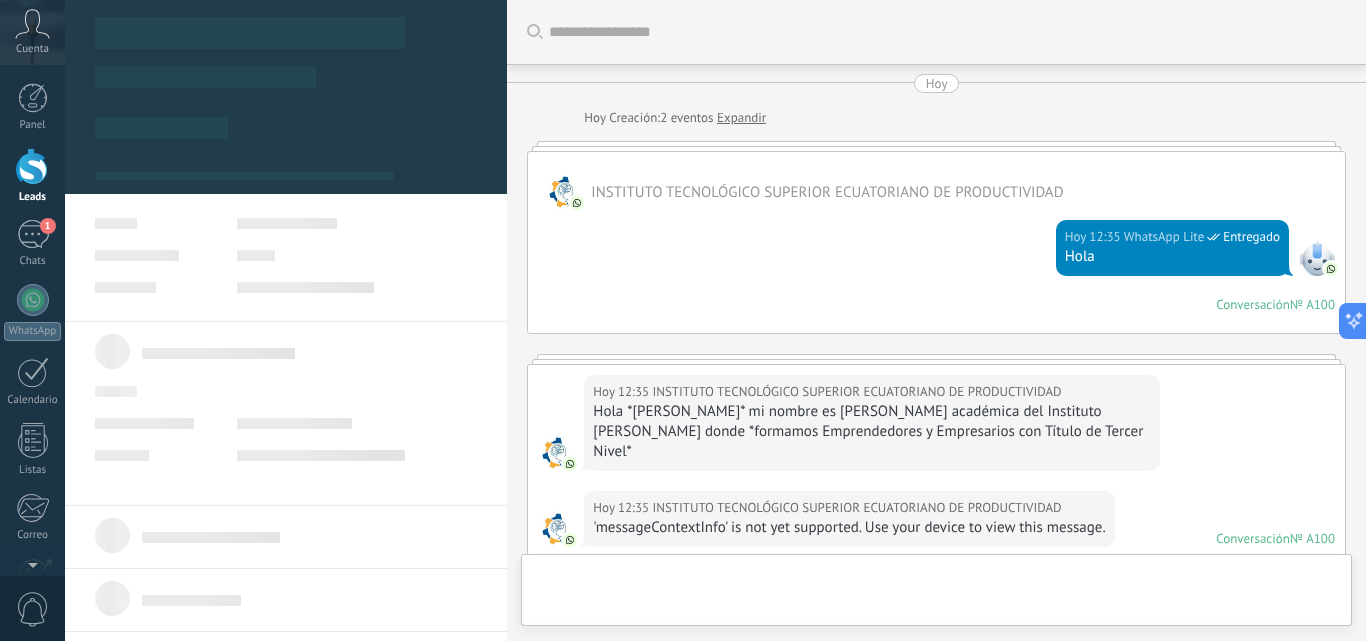 type on "**********" 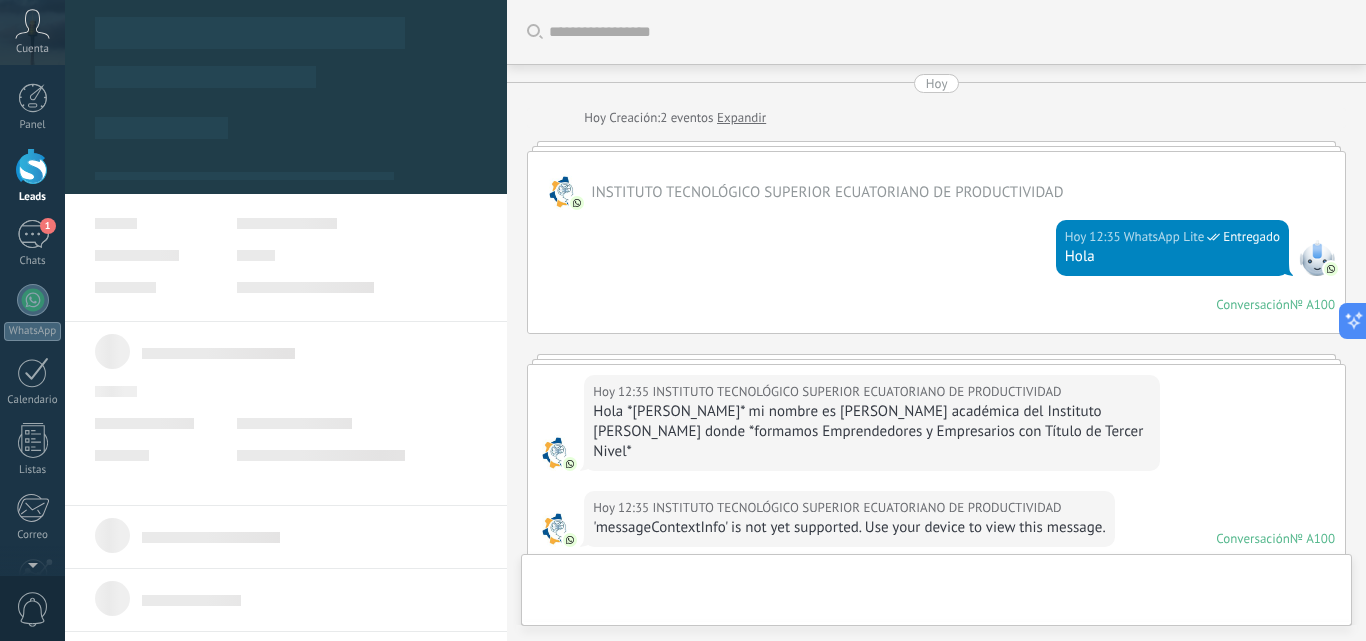 scroll, scrollTop: 1190, scrollLeft: 0, axis: vertical 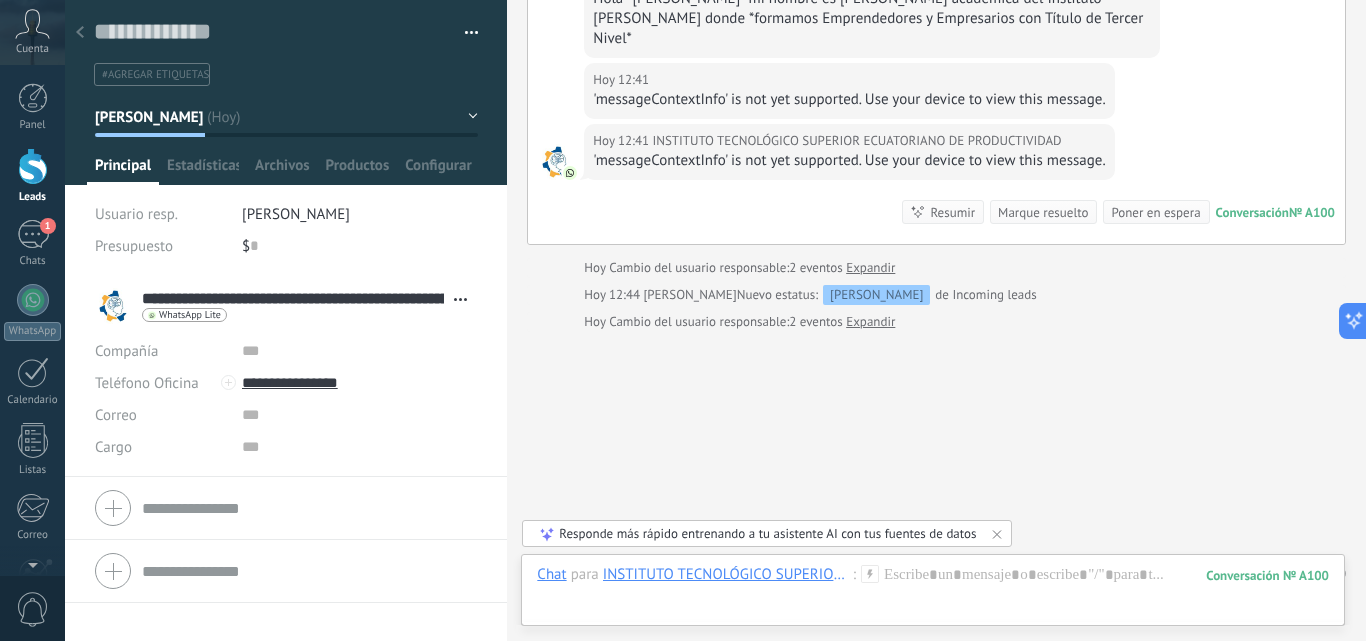 click 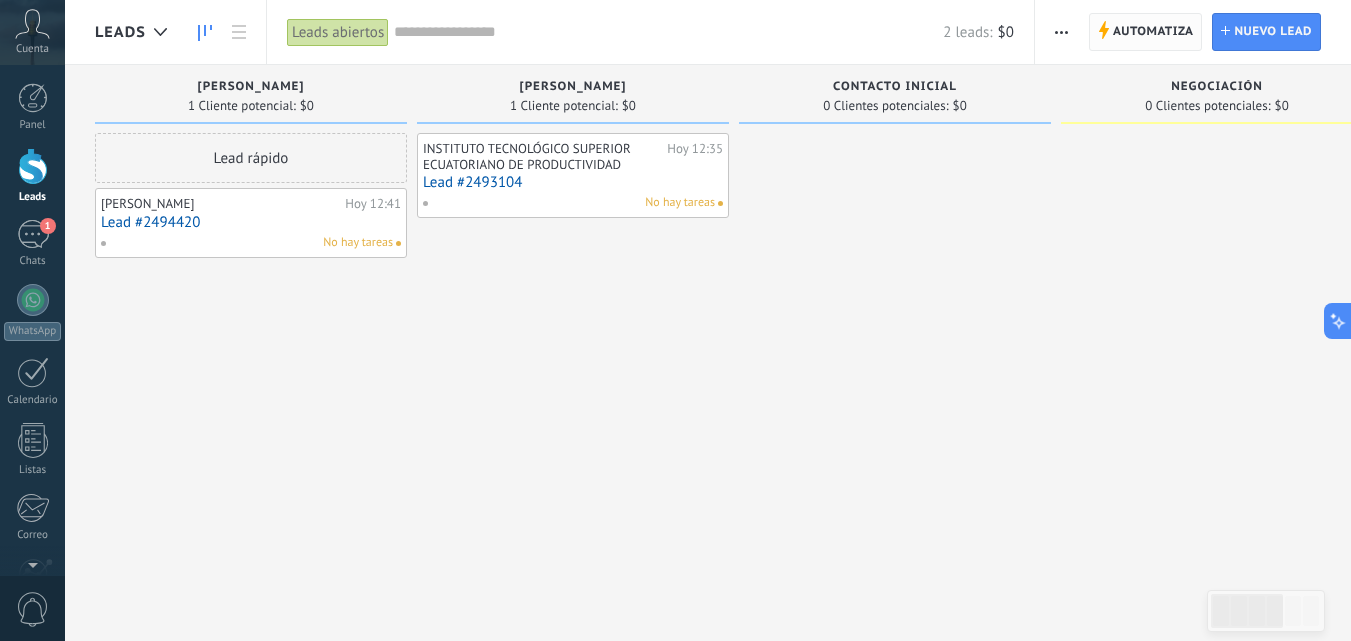 click on "Automatiza" at bounding box center [1153, 32] 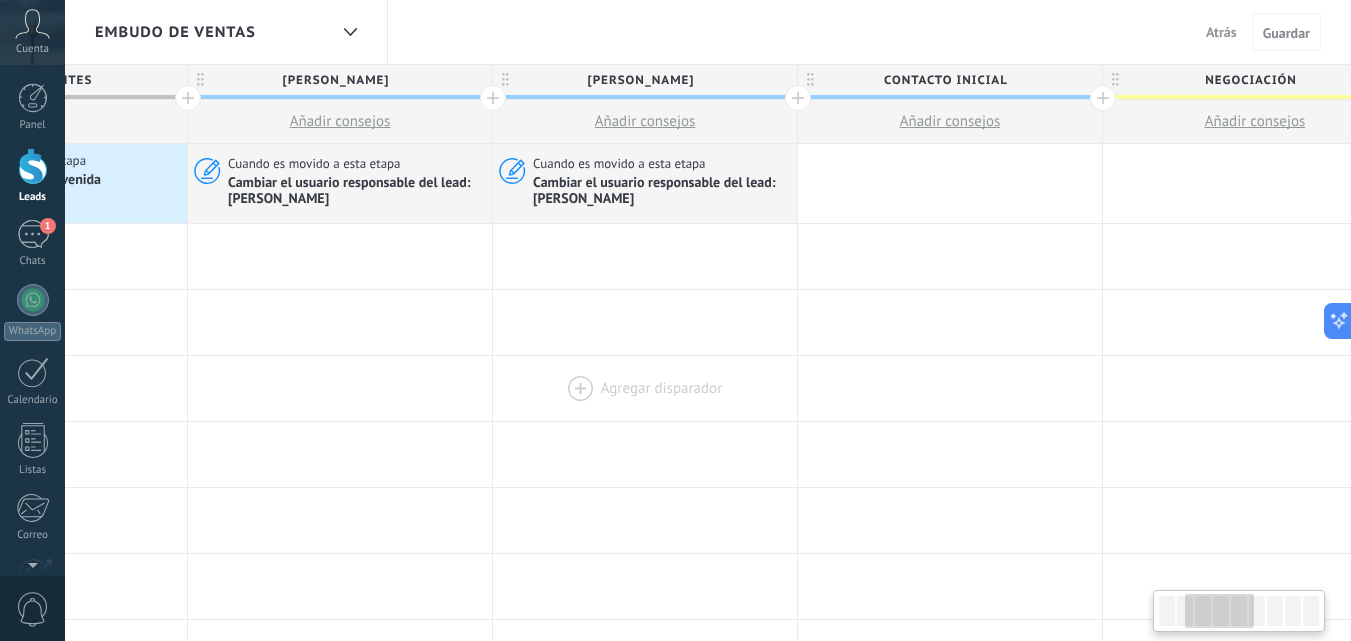 drag, startPoint x: 1054, startPoint y: 360, endPoint x: 518, endPoint y: 365, distance: 536.0233 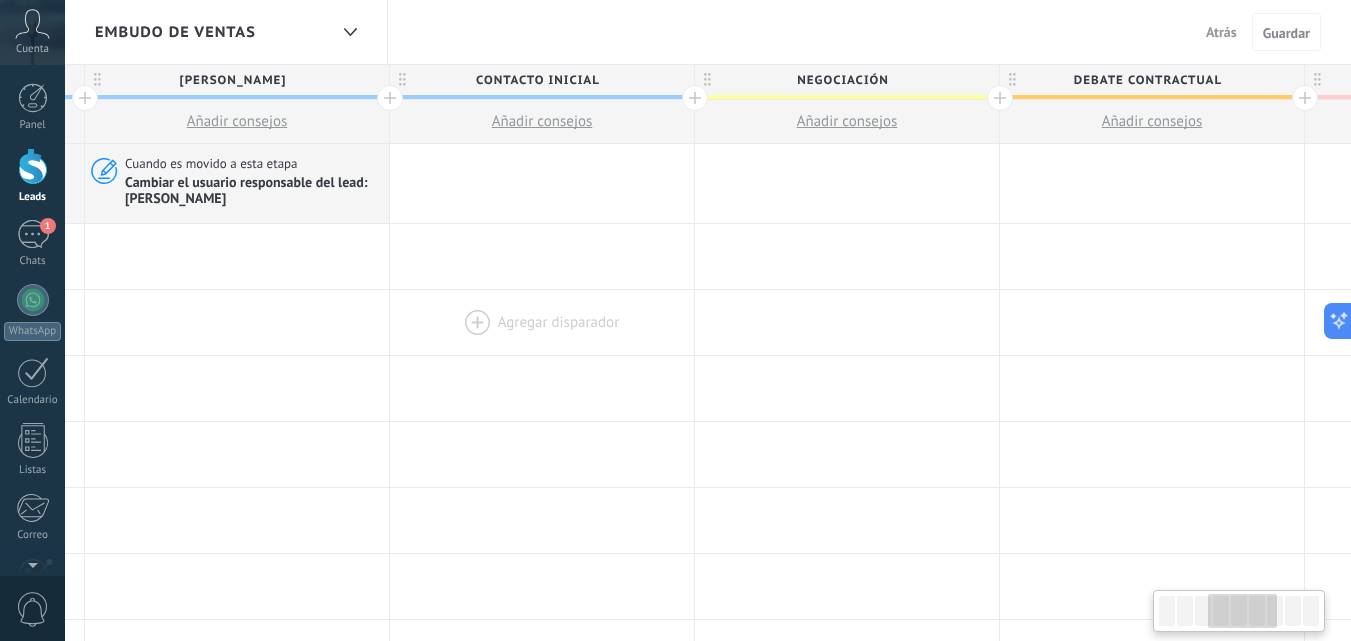 scroll, scrollTop: 0, scrollLeft: 980, axis: horizontal 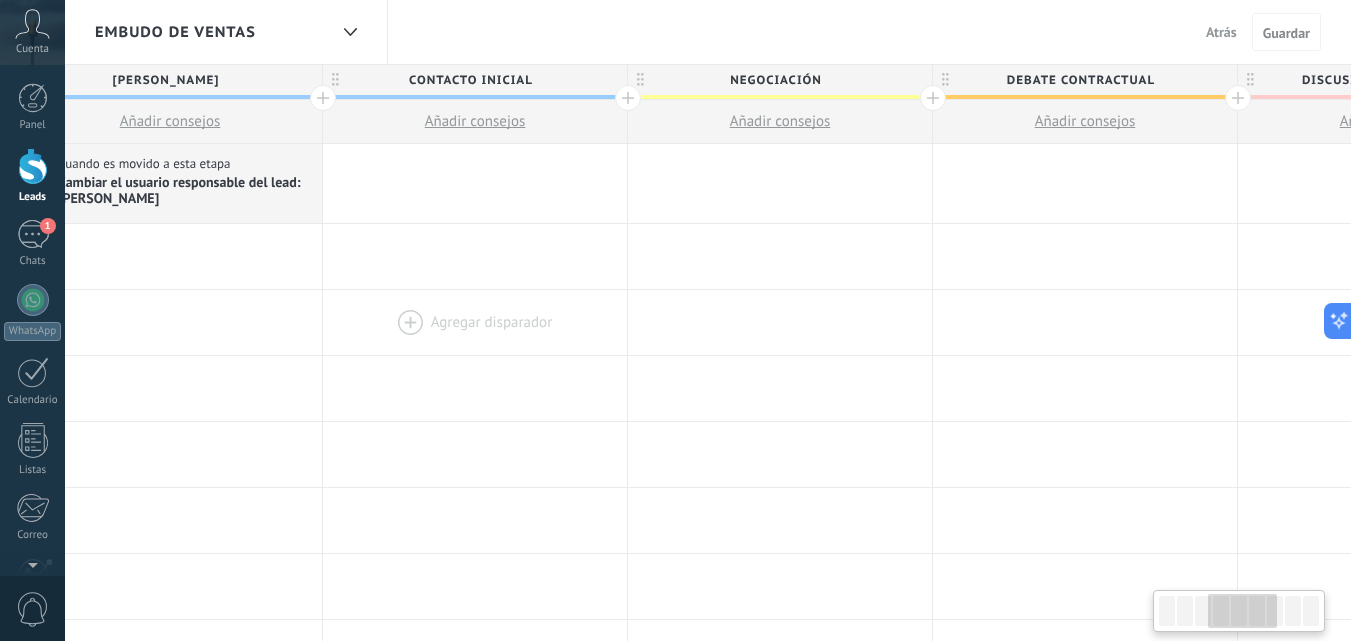 drag, startPoint x: 851, startPoint y: 326, endPoint x: 428, endPoint y: 315, distance: 423.143 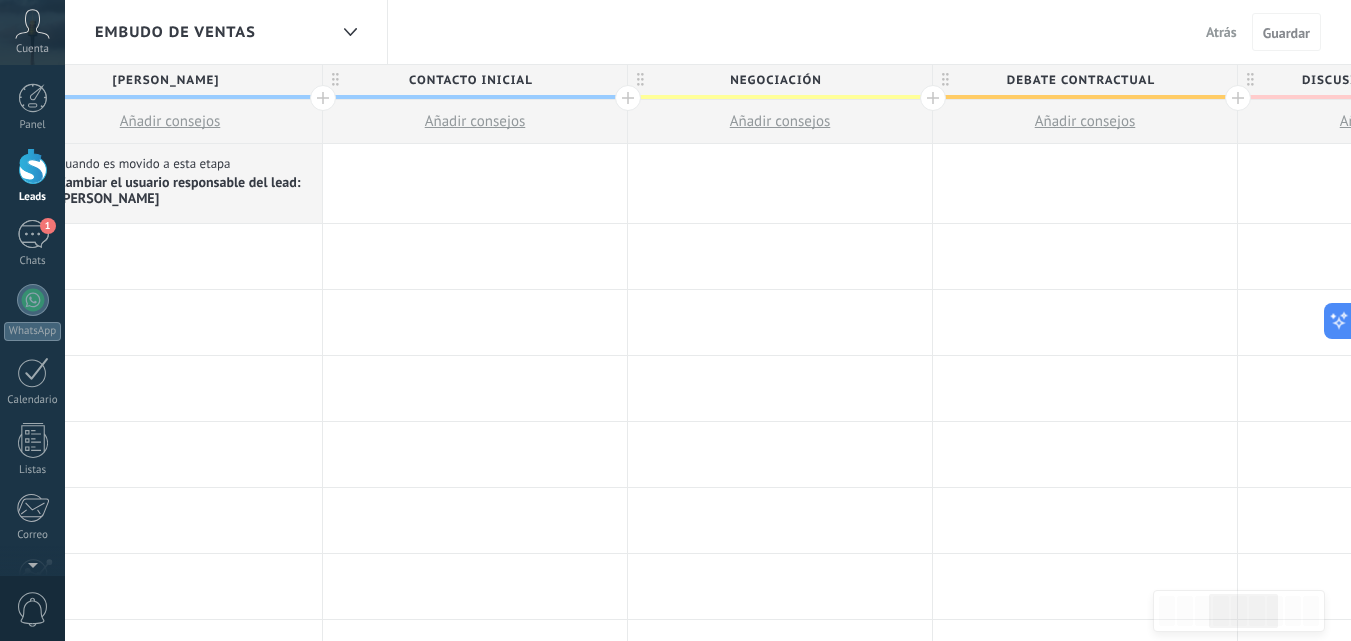 click on "Contacto inicial" at bounding box center [470, 80] 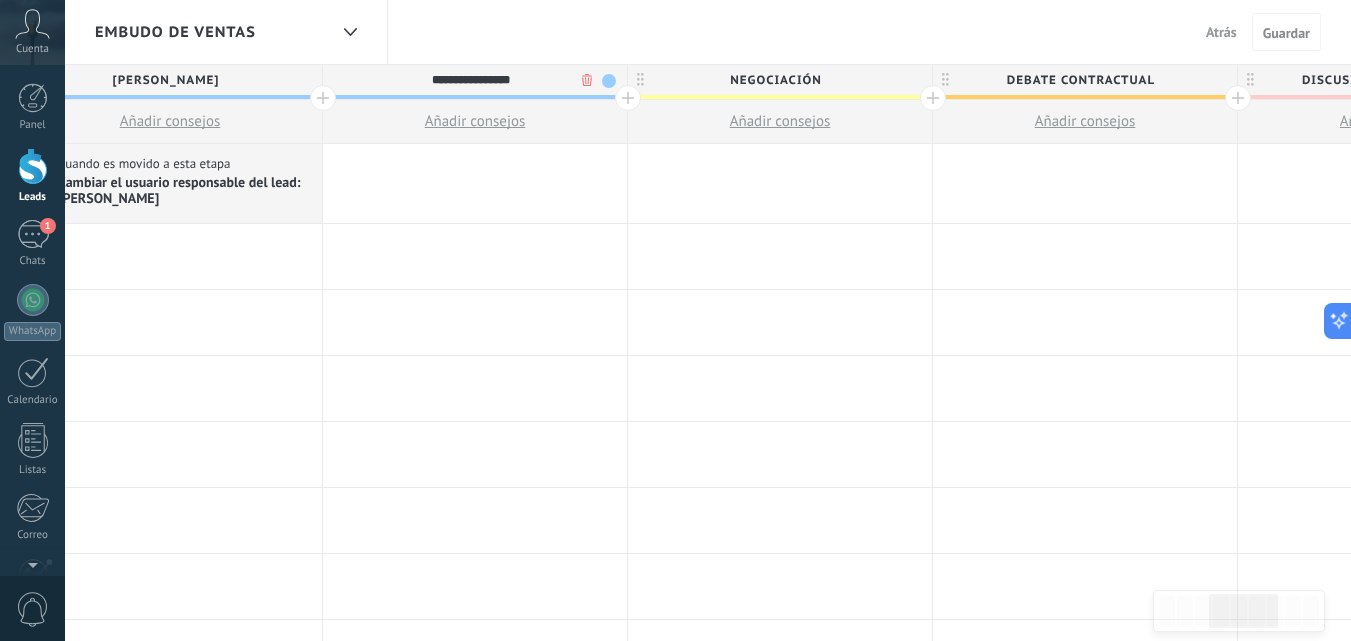 click on "**********" at bounding box center (470, 80) 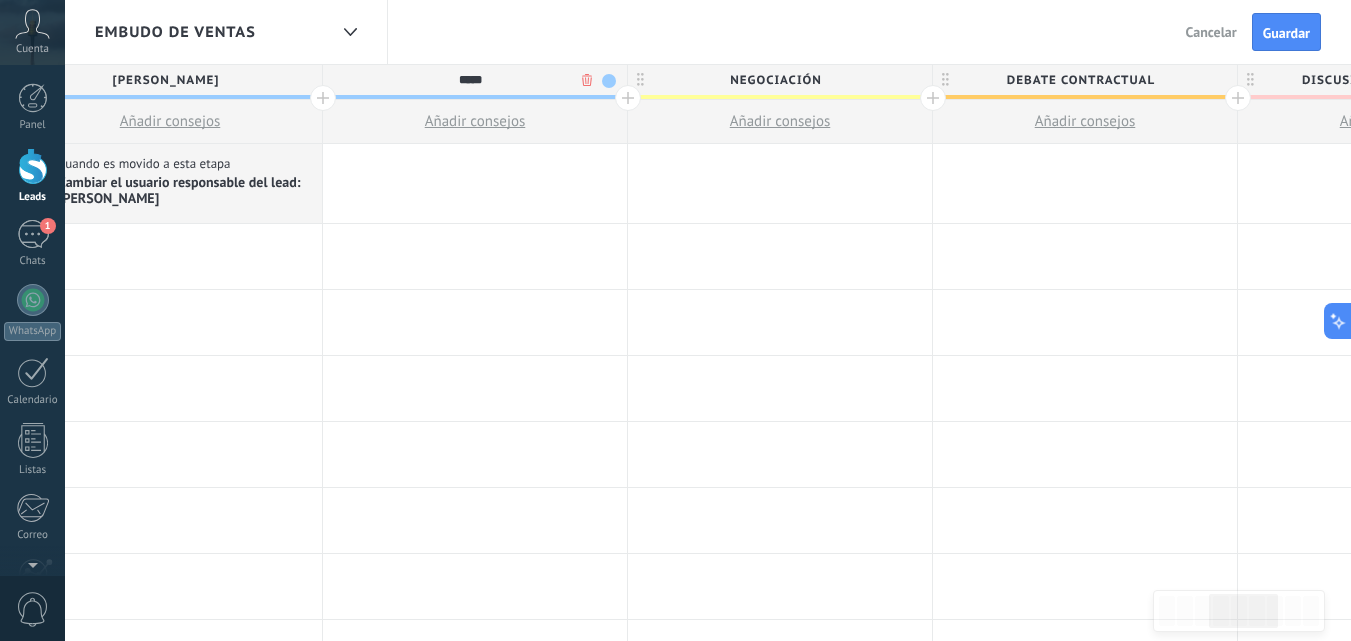 type on "*****" 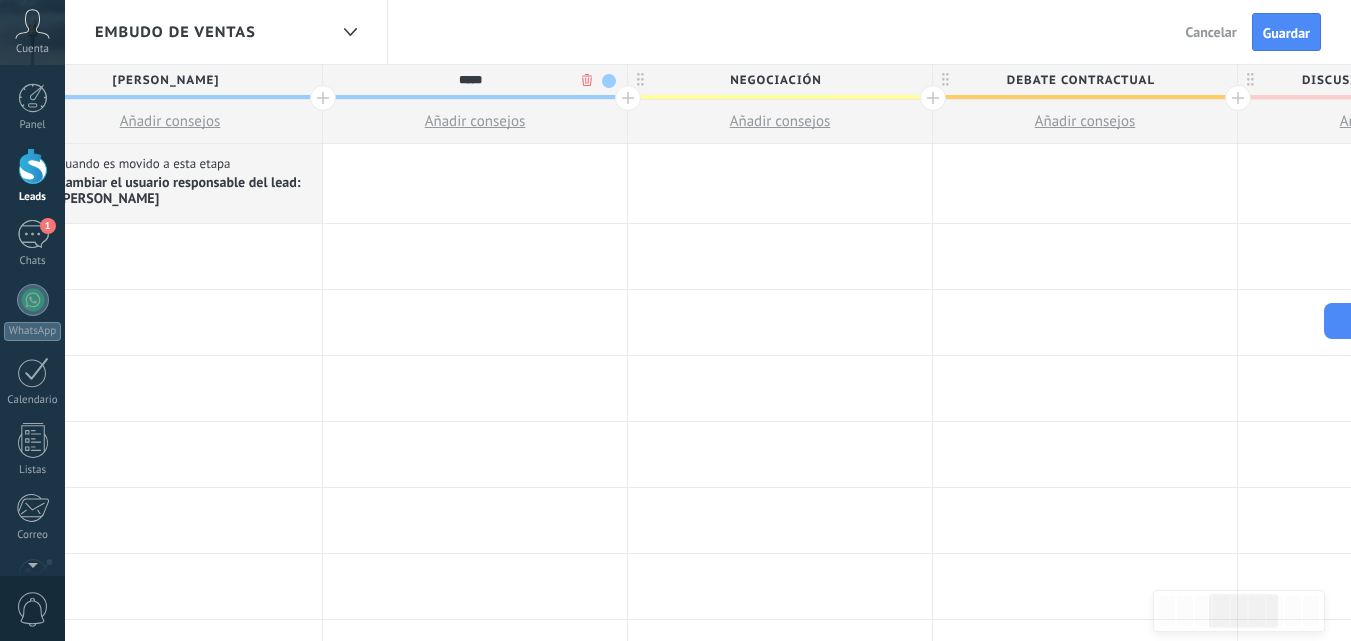 click on "Negociación" at bounding box center [775, 80] 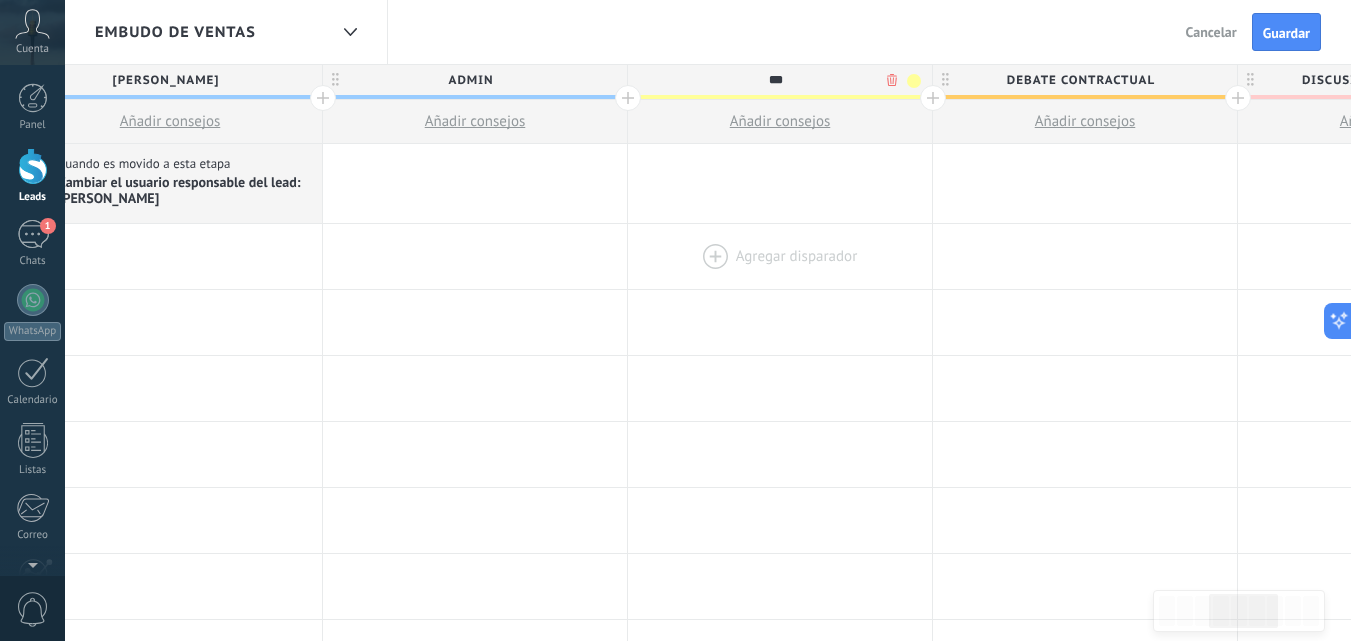 type on "***" 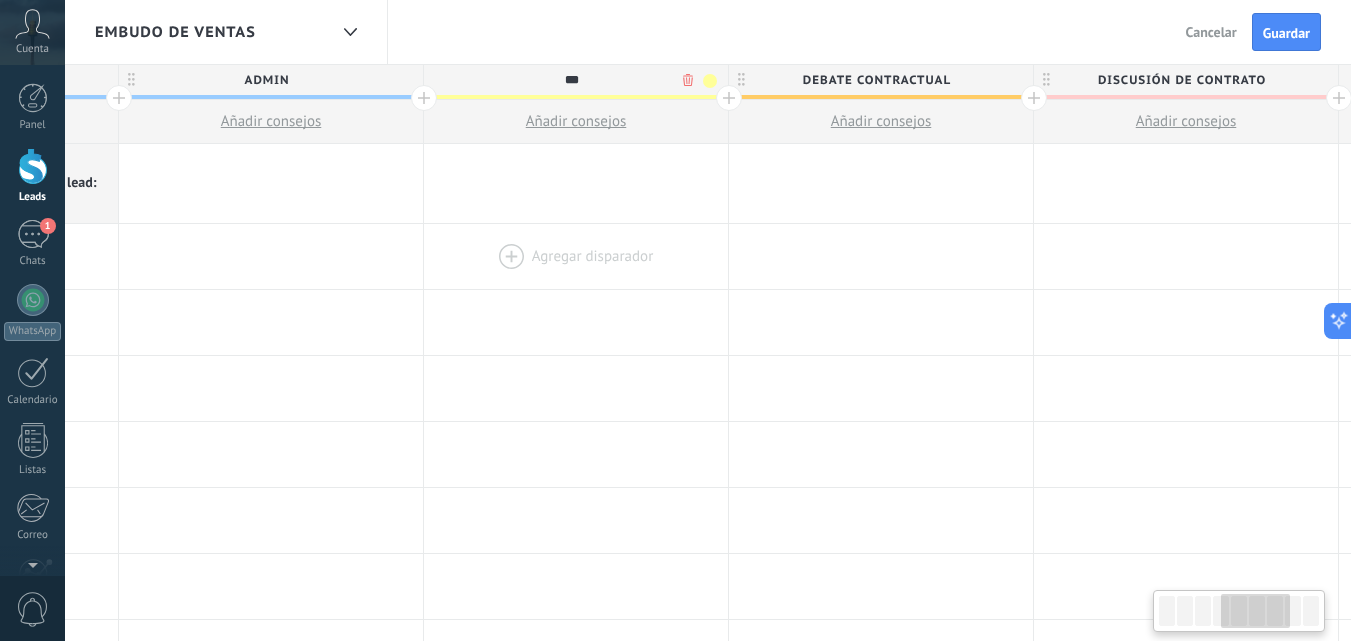 scroll, scrollTop: 0, scrollLeft: 1357, axis: horizontal 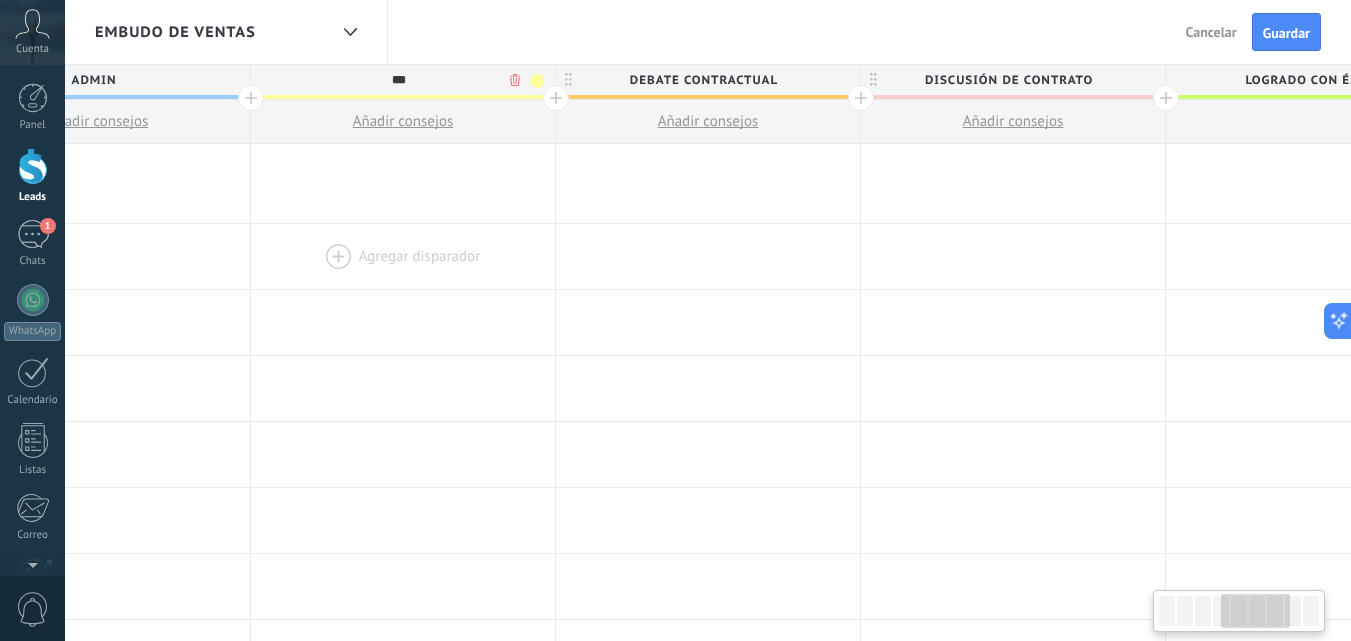 drag, startPoint x: 755, startPoint y: 257, endPoint x: 443, endPoint y: 259, distance: 312.0064 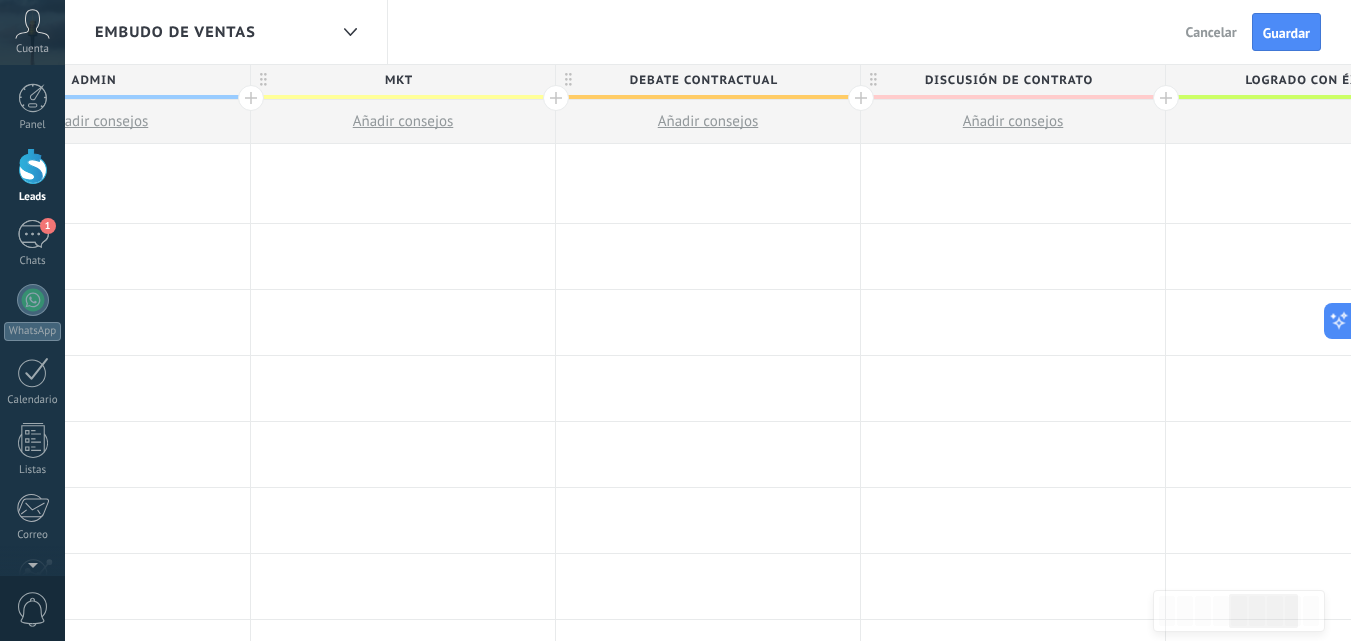 click at bounding box center [556, 98] 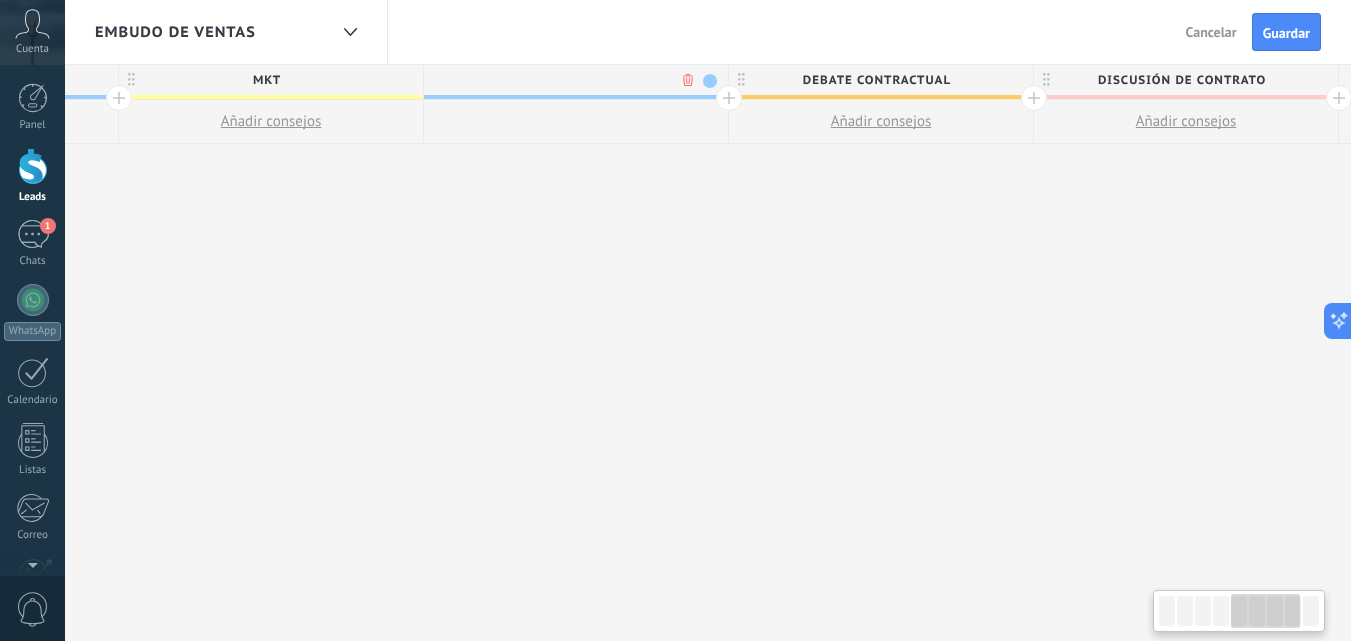 scroll, scrollTop: 0, scrollLeft: 1505, axis: horizontal 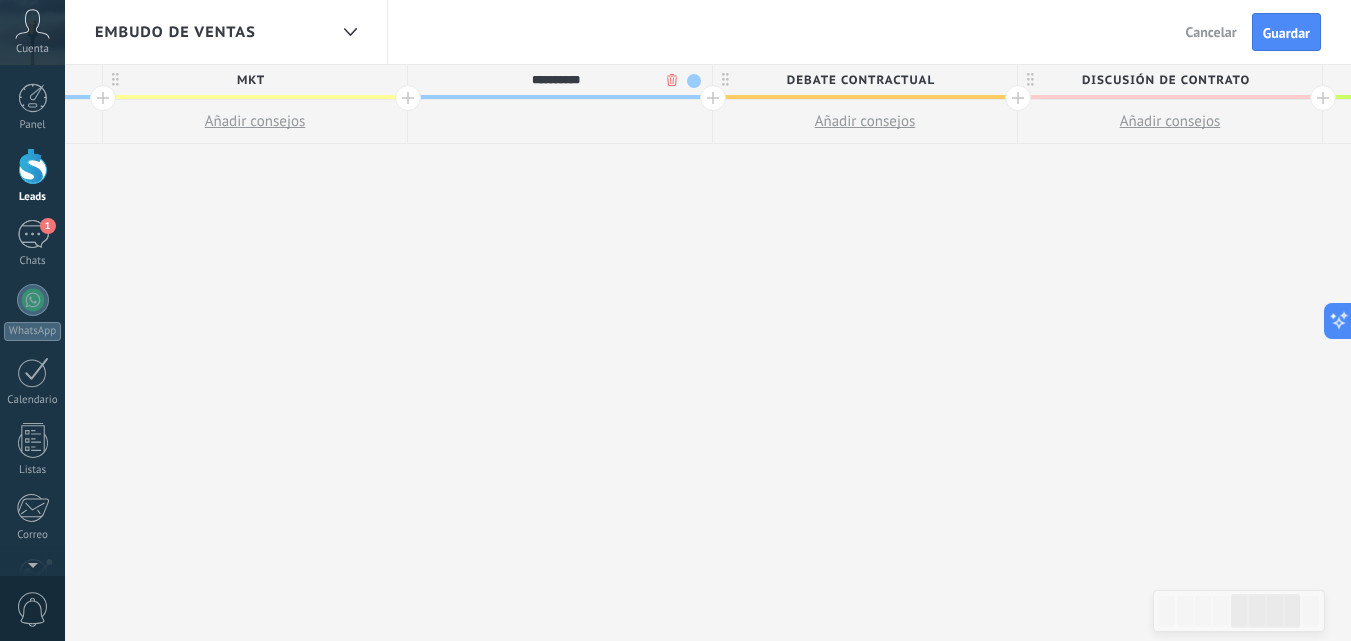 type on "**********" 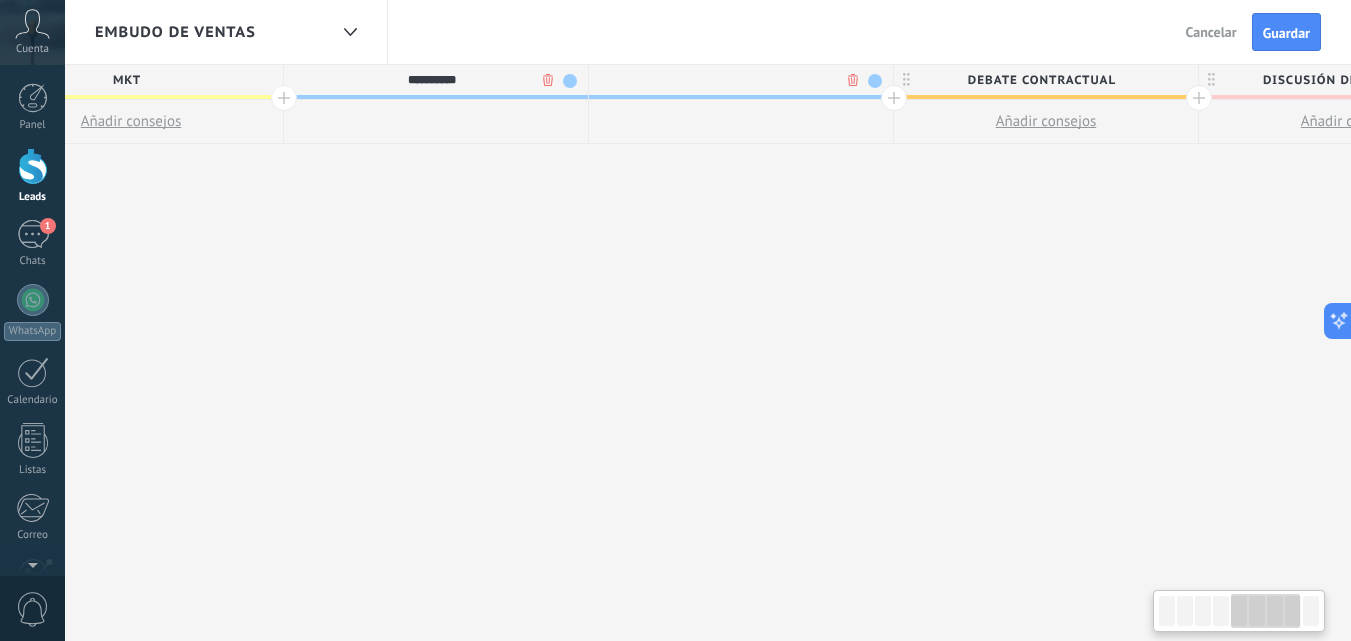 scroll, scrollTop: 0, scrollLeft: 1653, axis: horizontal 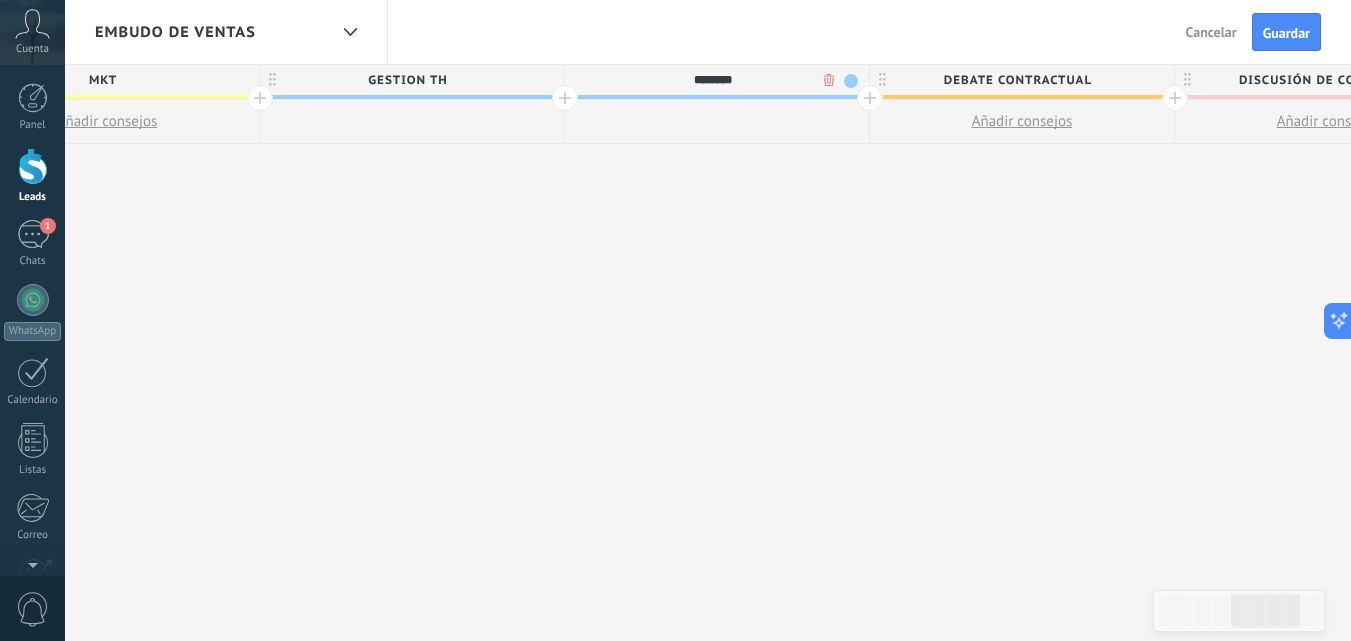 type on "********" 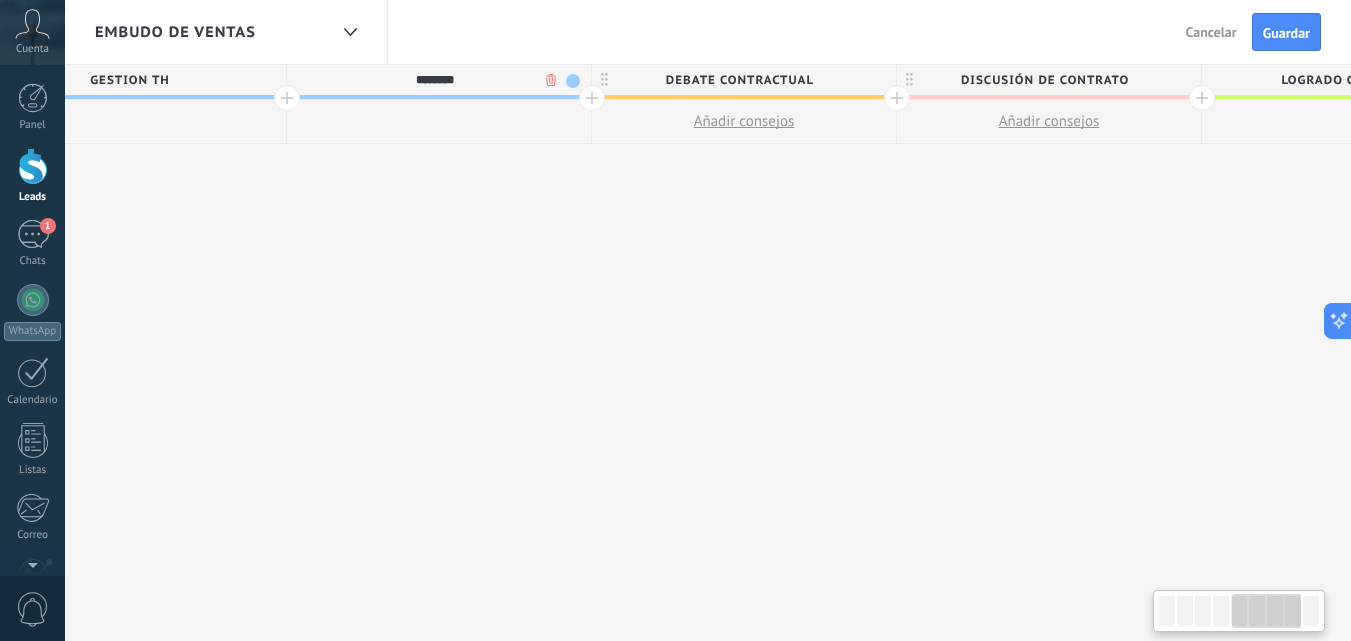 drag, startPoint x: 832, startPoint y: 273, endPoint x: 549, endPoint y: 262, distance: 283.2137 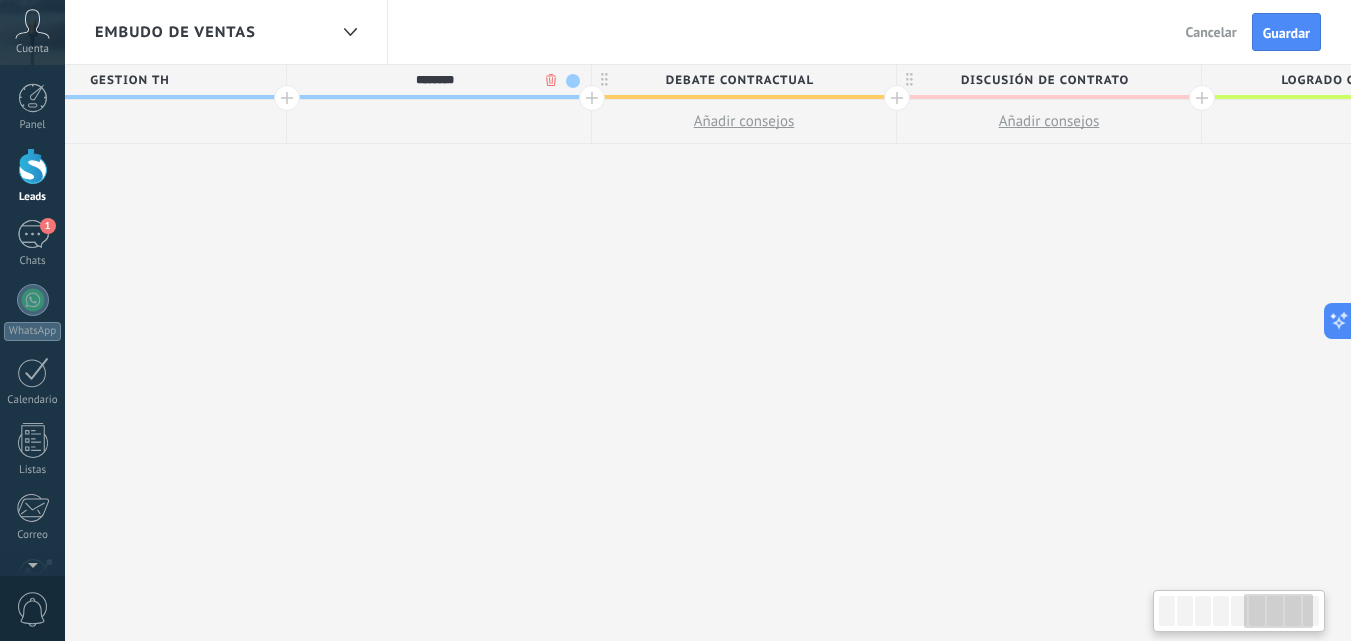 scroll, scrollTop: 0, scrollLeft: 1936, axis: horizontal 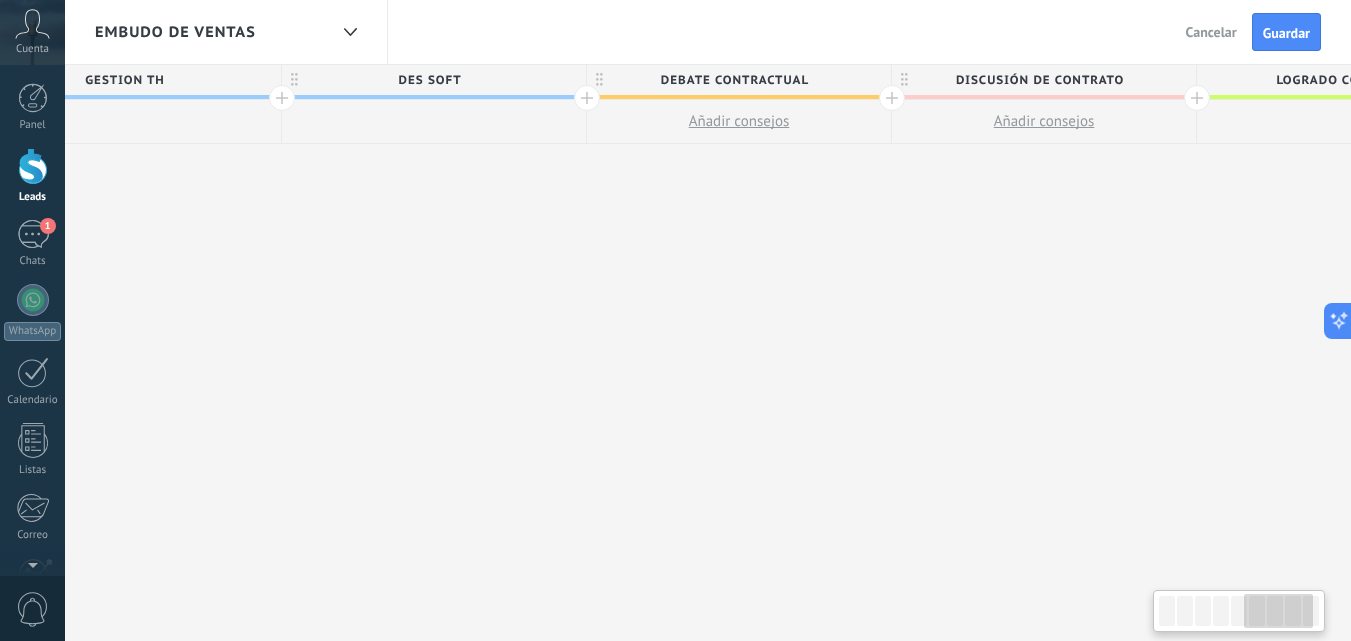 click on "Debate contractual" at bounding box center (734, 80) 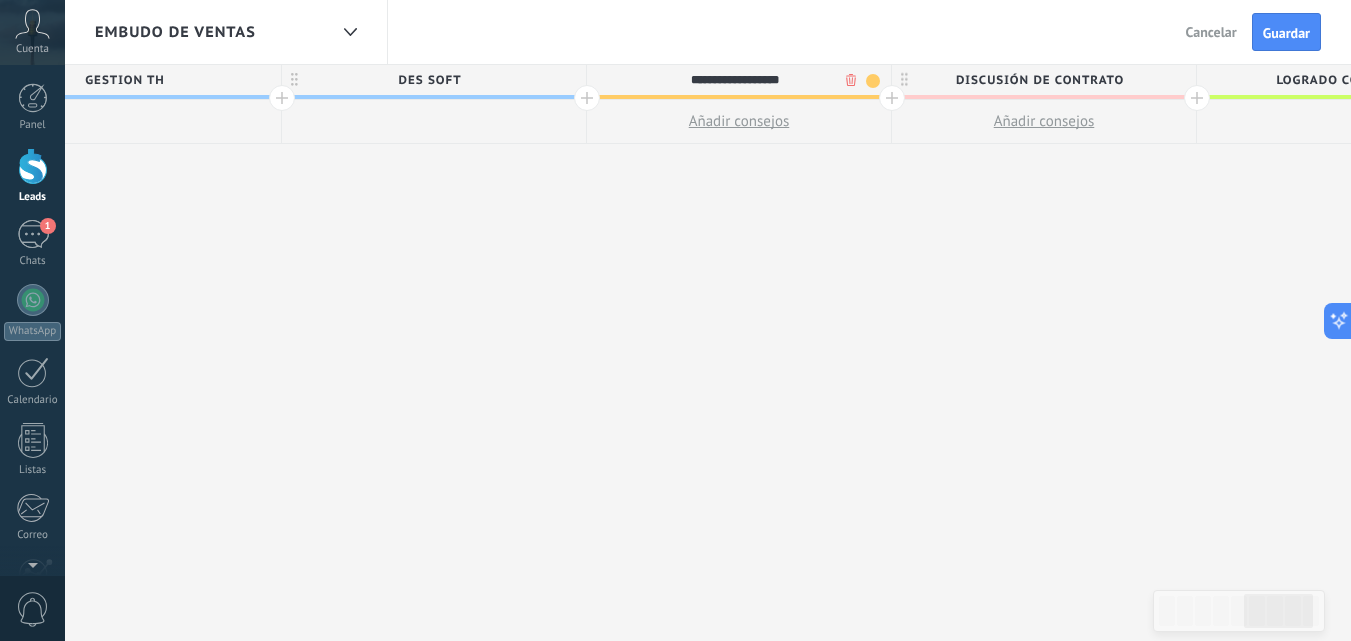 click at bounding box center (587, 98) 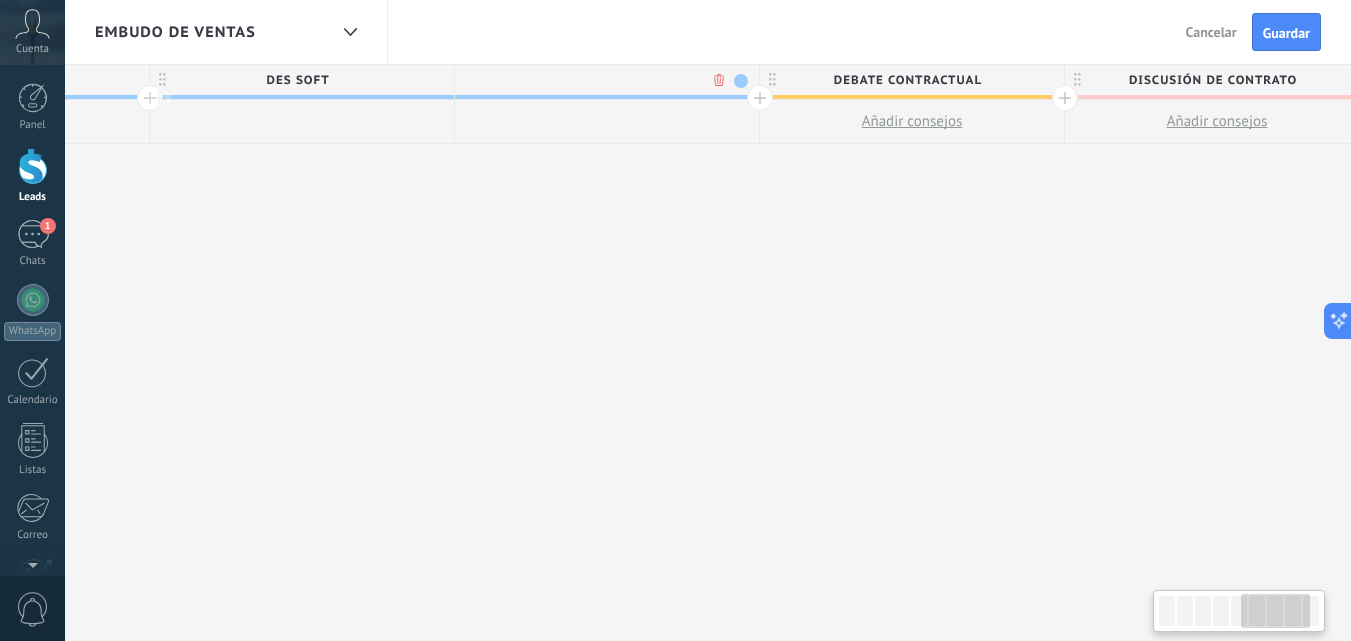 scroll, scrollTop: 0, scrollLeft: 2084, axis: horizontal 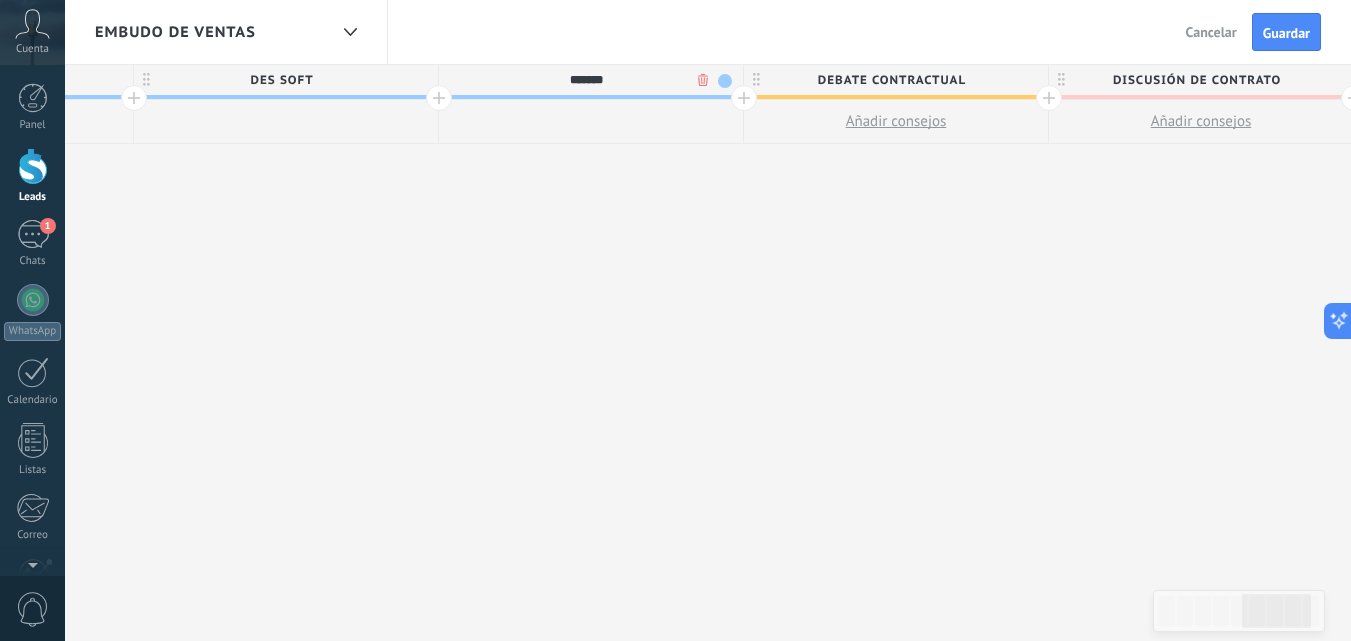 type on "*******" 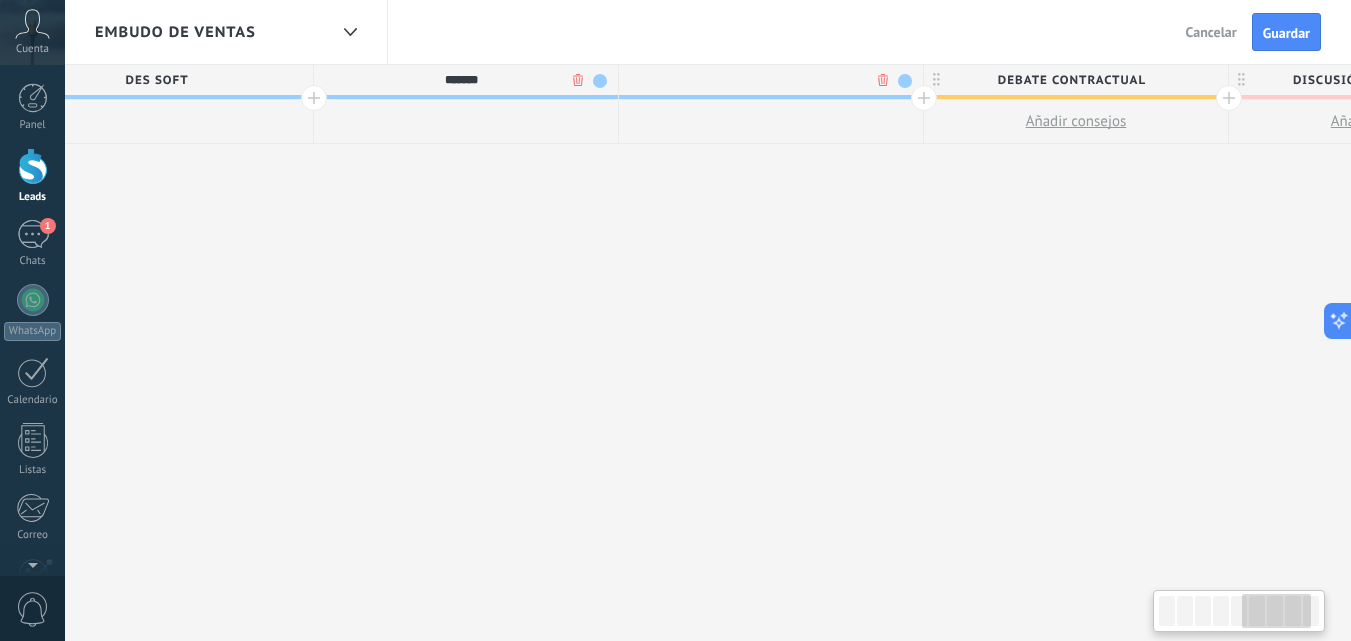 scroll, scrollTop: 0, scrollLeft: 2232, axis: horizontal 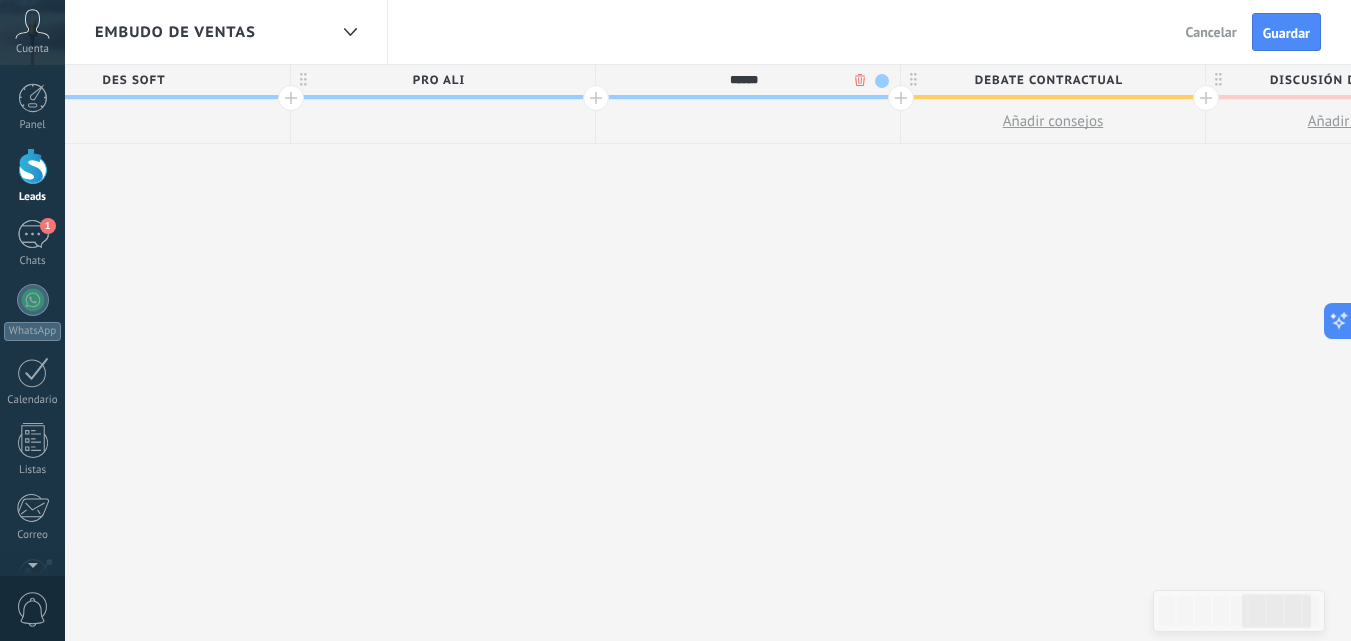 type on "******" 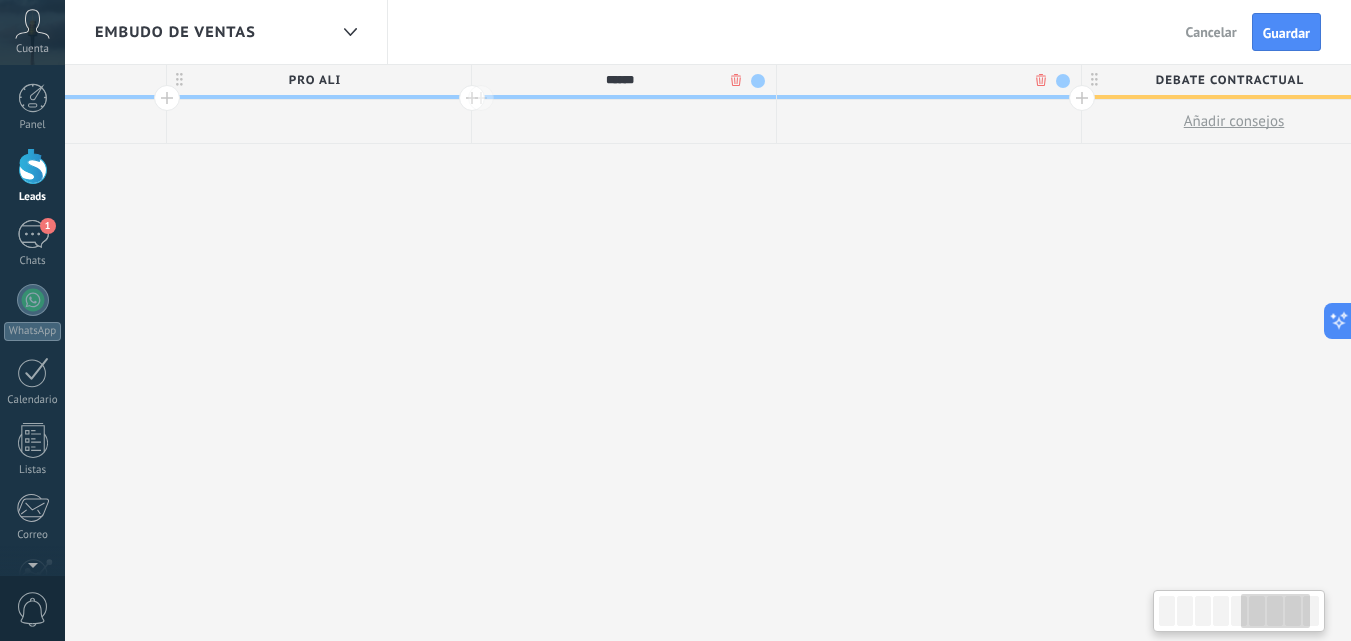 scroll, scrollTop: 0, scrollLeft: 2380, axis: horizontal 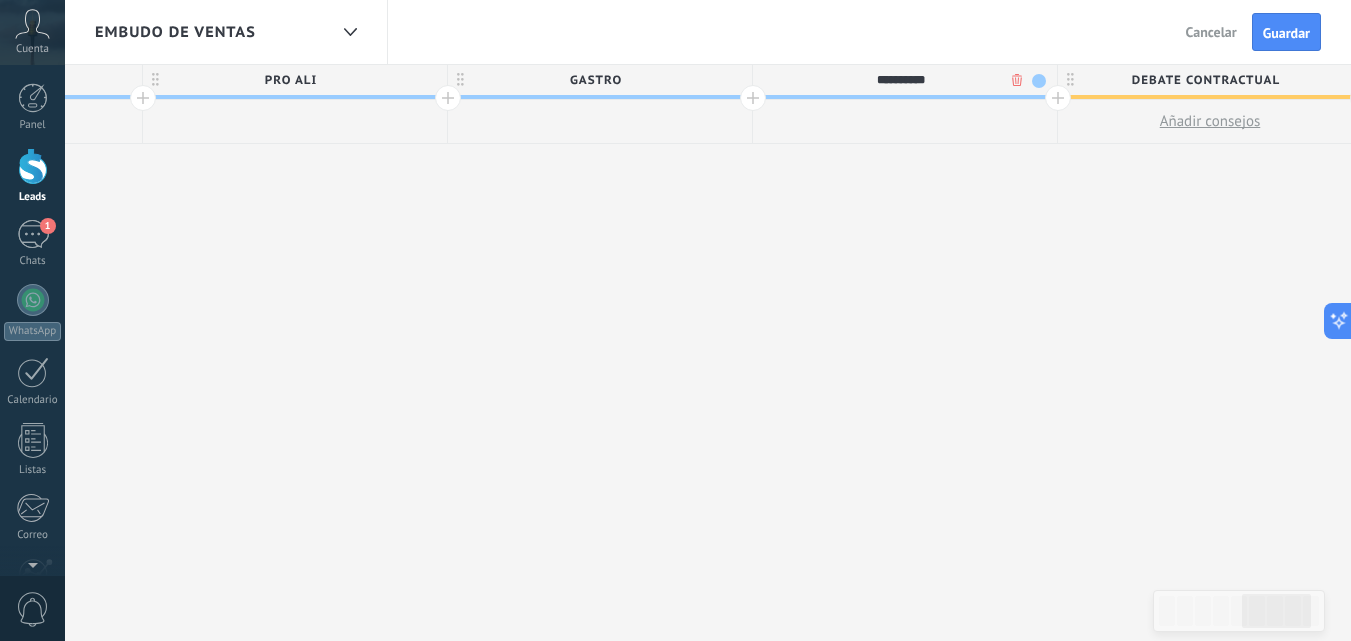 click on "Debate contractual" at bounding box center [1205, 80] 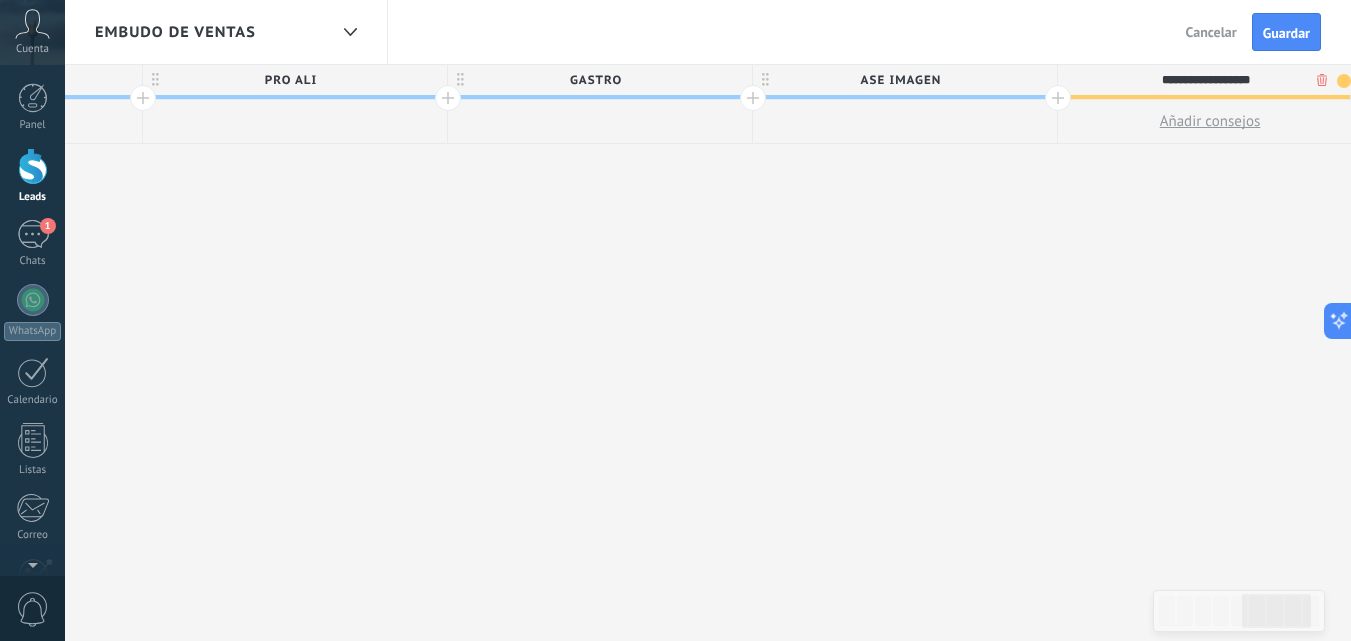 click at bounding box center (1058, 98) 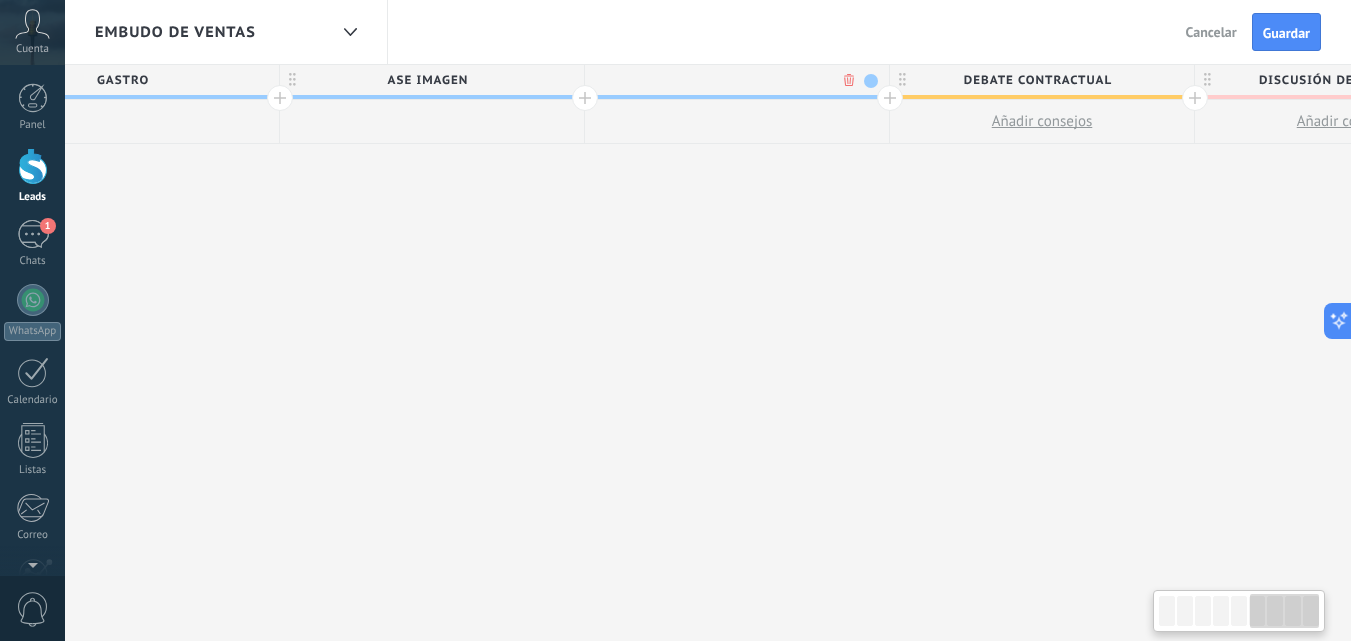 scroll, scrollTop: 0, scrollLeft: 2890, axis: horizontal 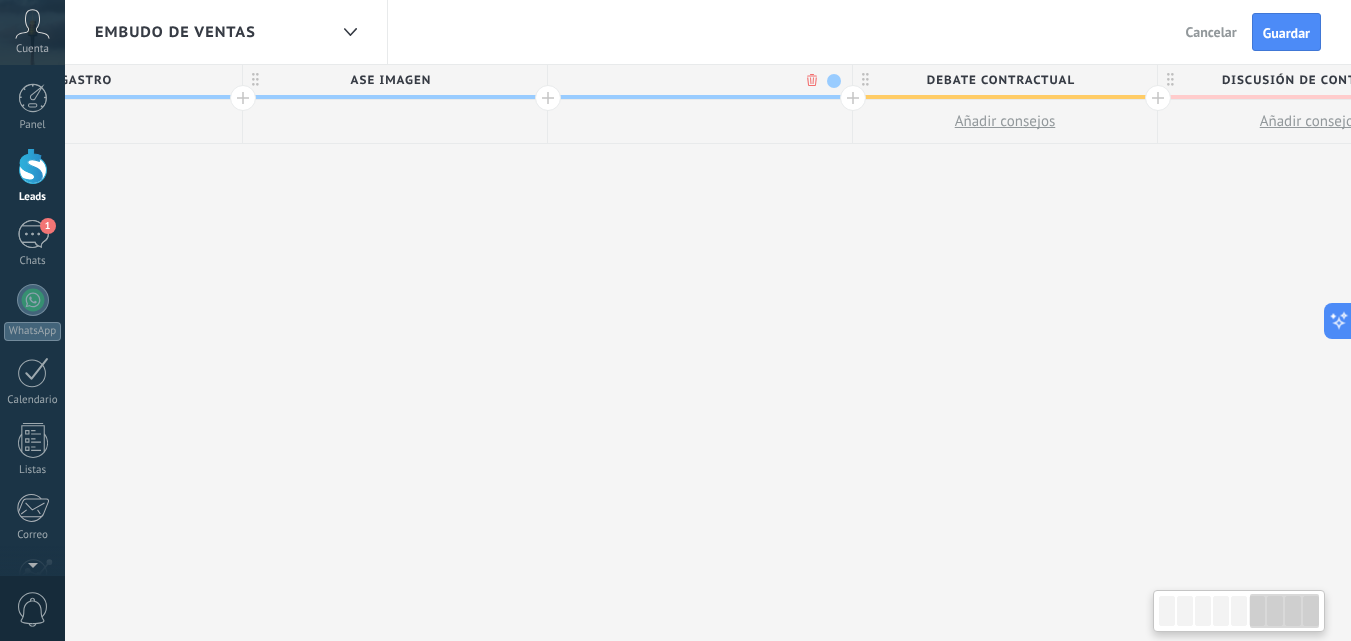 drag, startPoint x: 1060, startPoint y: 283, endPoint x: 703, endPoint y: 285, distance: 357.0056 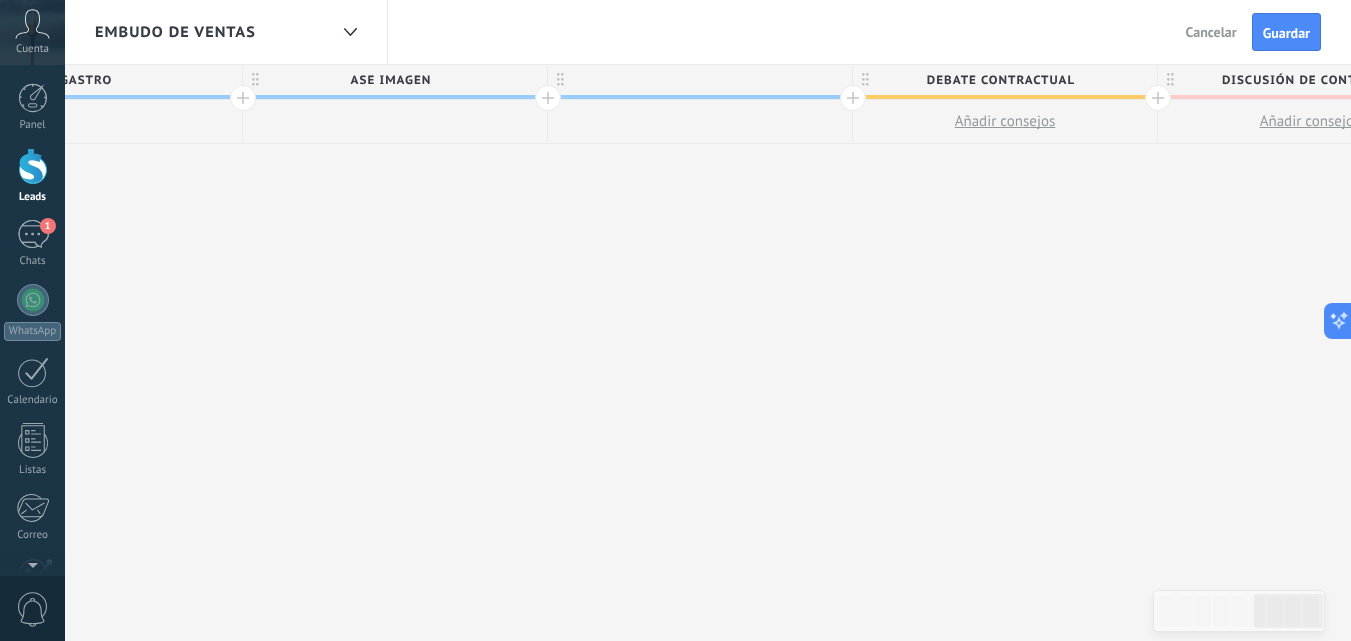 click at bounding box center (700, 80) 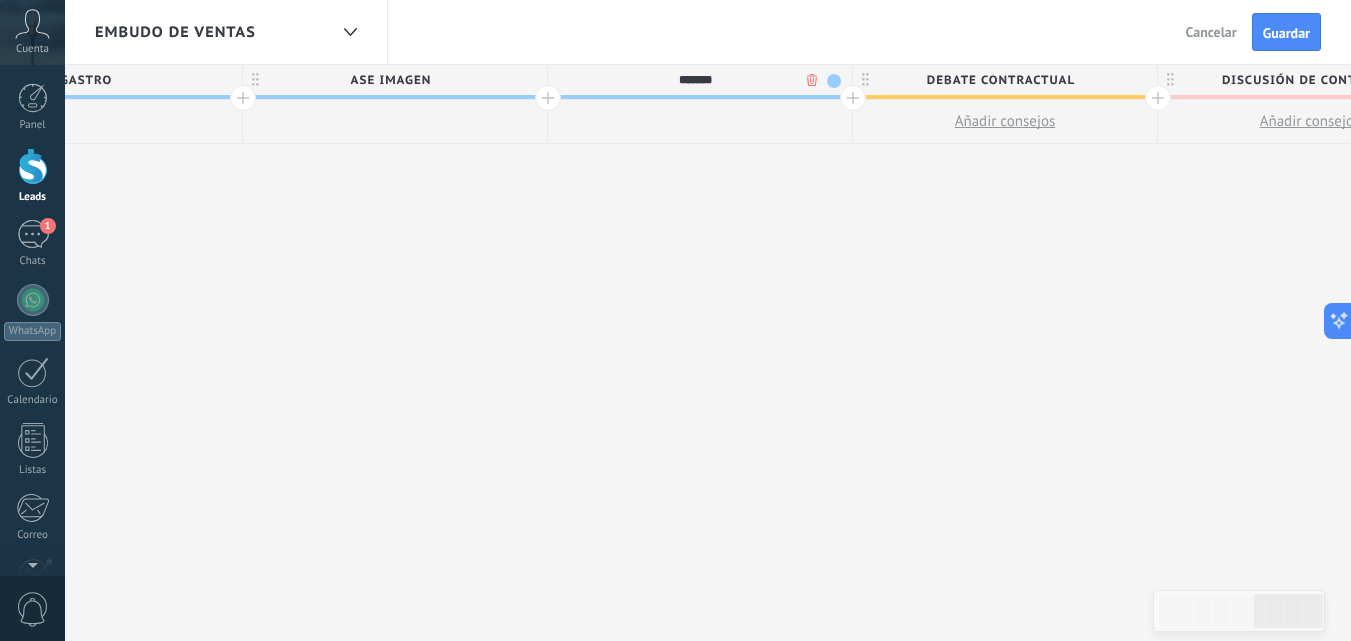 type on "*******" 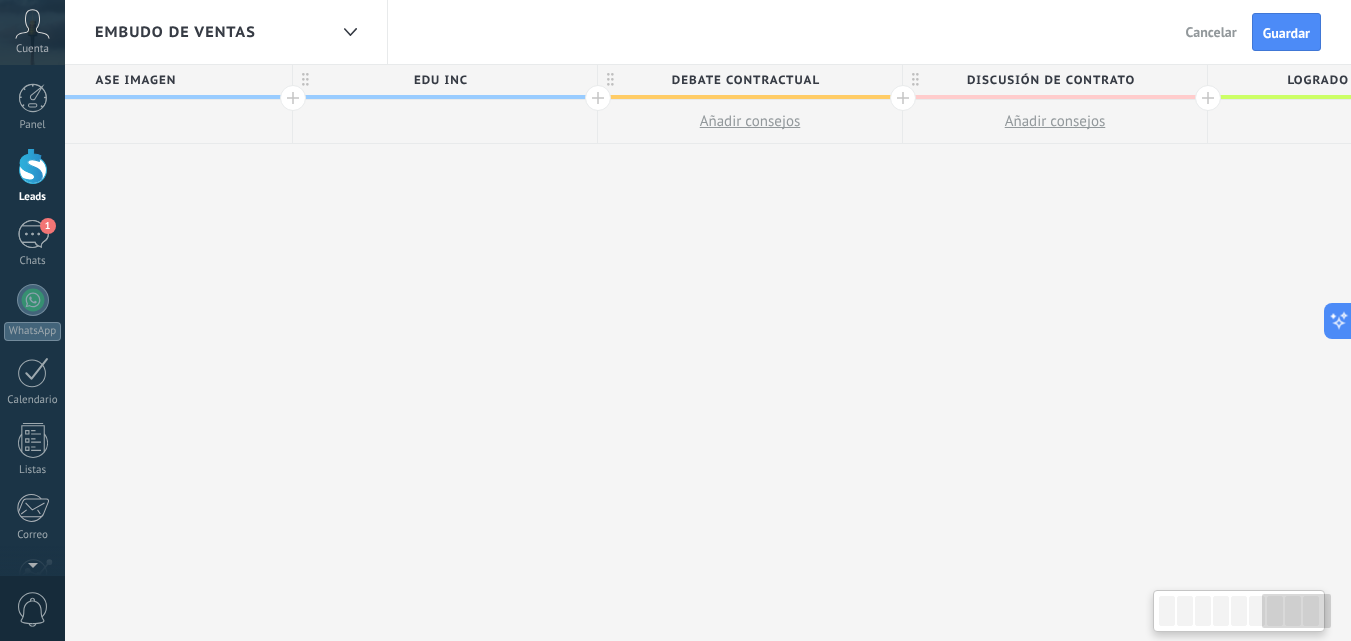 drag, startPoint x: 755, startPoint y: 264, endPoint x: 496, endPoint y: 261, distance: 259.01736 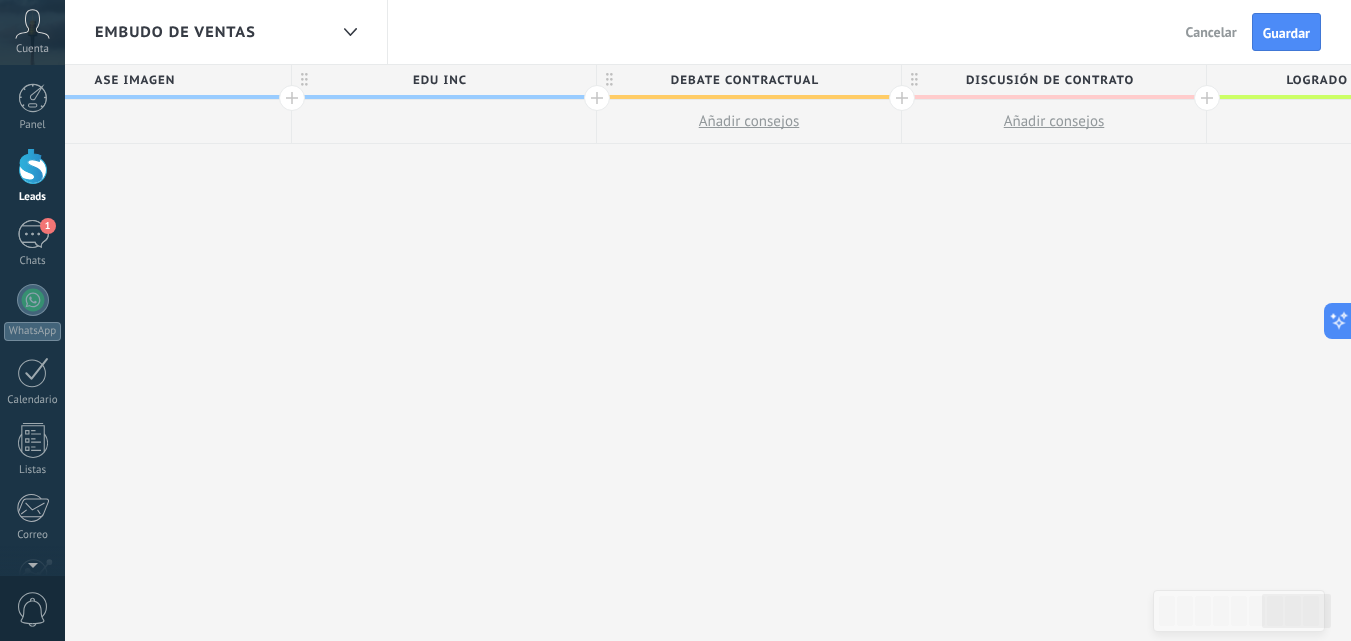 click at bounding box center (597, 98) 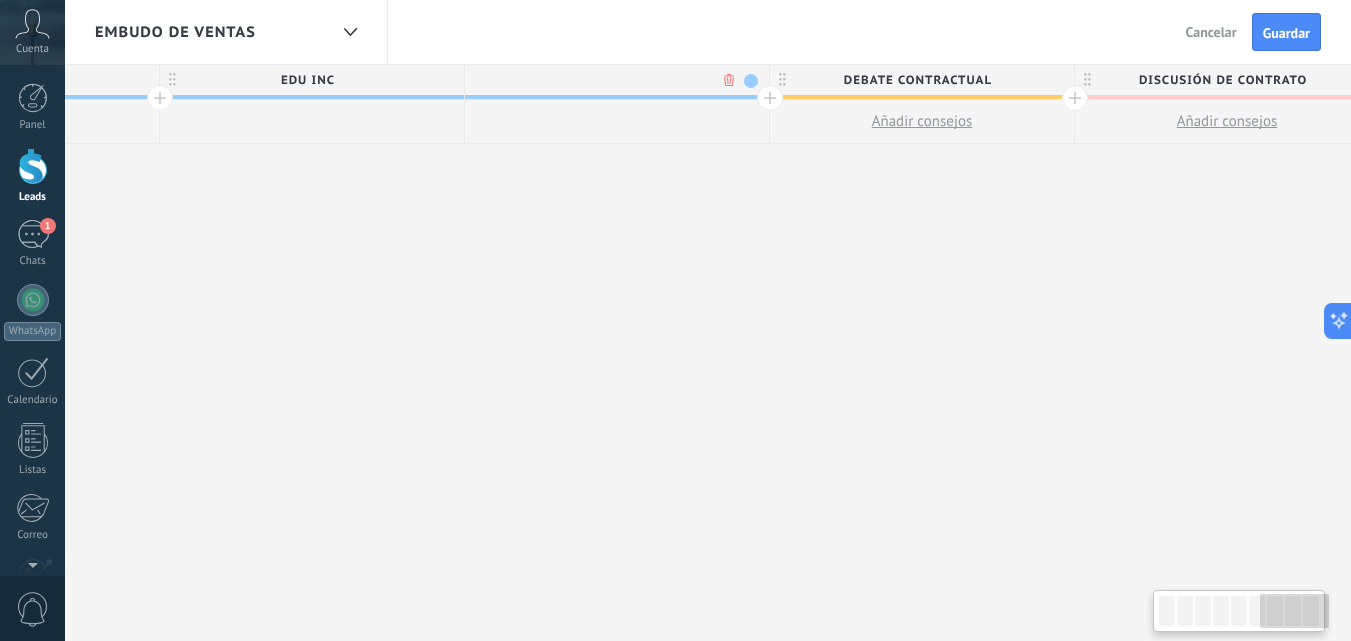scroll, scrollTop: 0, scrollLeft: 3294, axis: horizontal 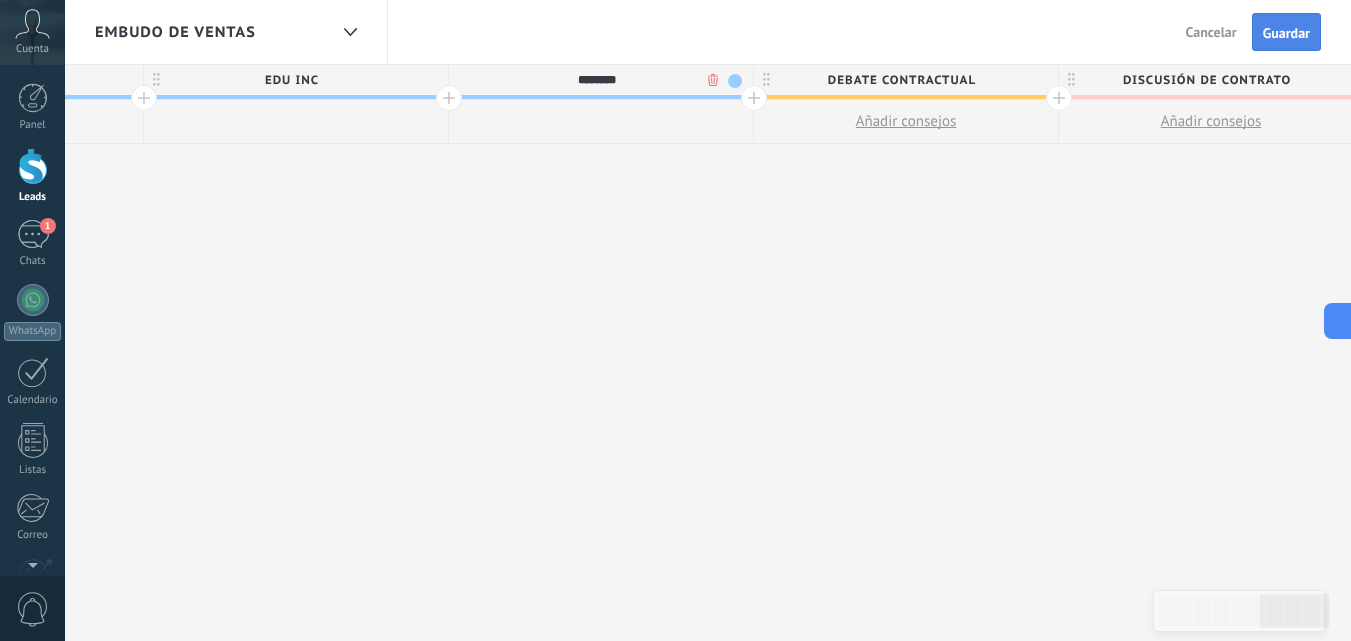 type on "********" 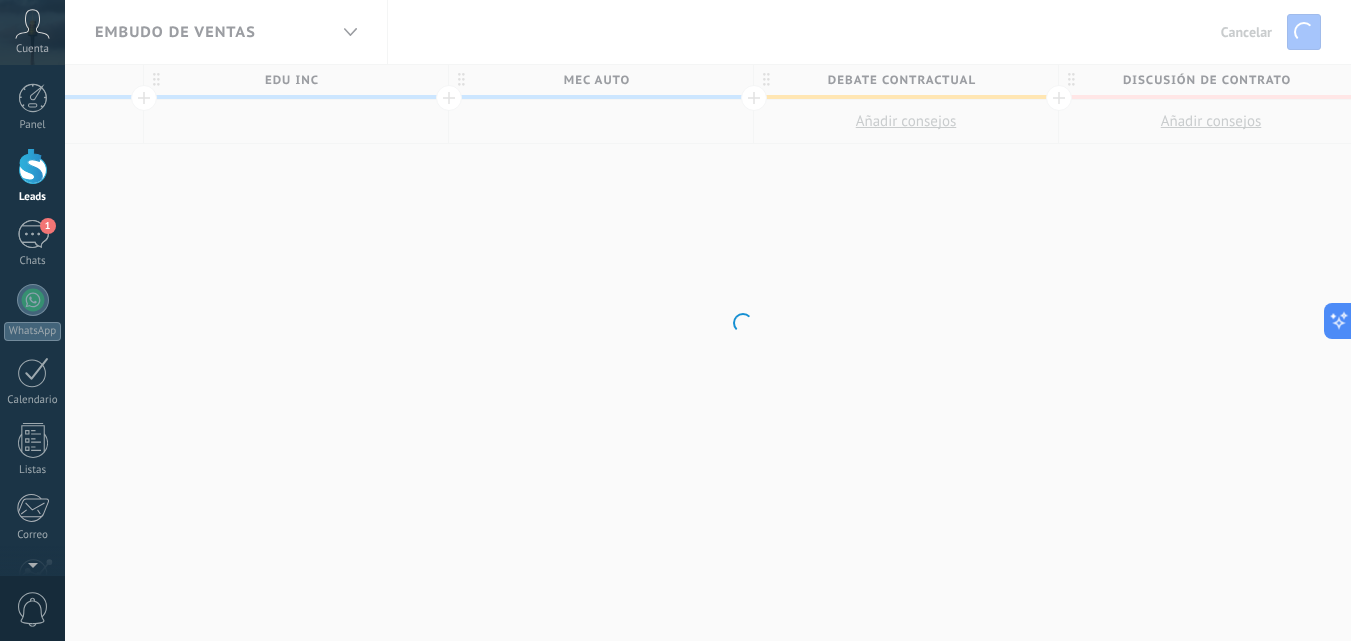 drag, startPoint x: 498, startPoint y: 254, endPoint x: 654, endPoint y: 255, distance: 156.0032 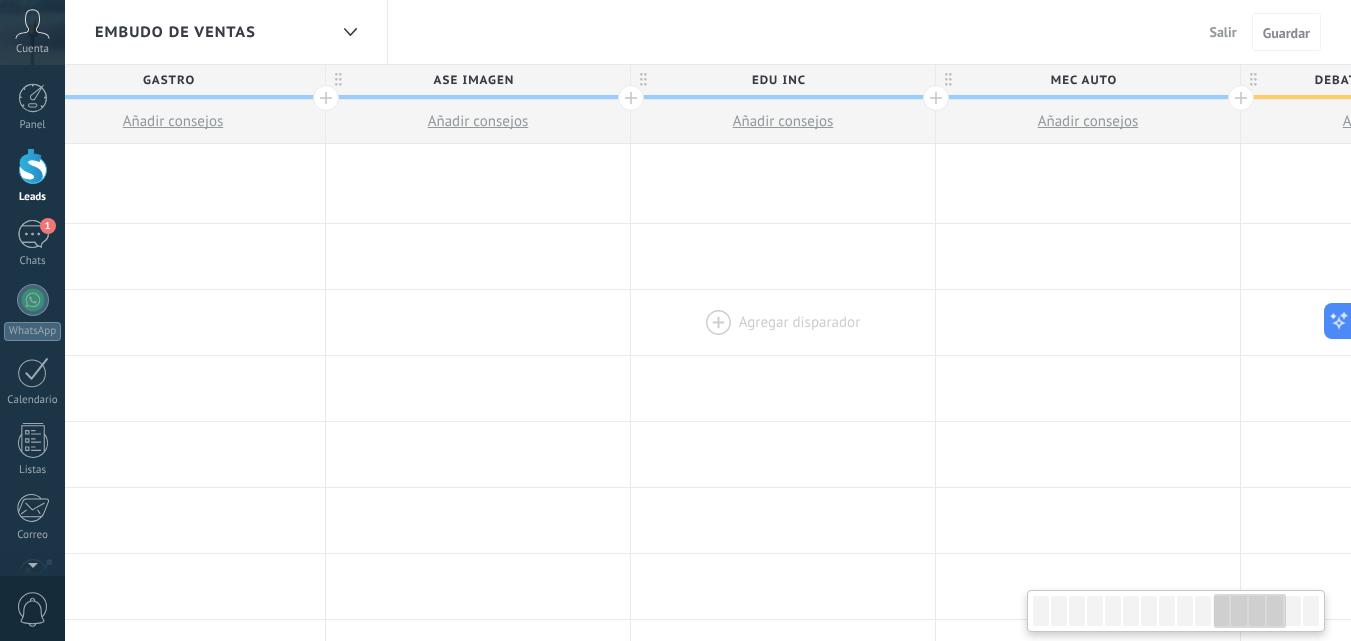drag, startPoint x: 353, startPoint y: 300, endPoint x: 830, endPoint y: 313, distance: 477.17712 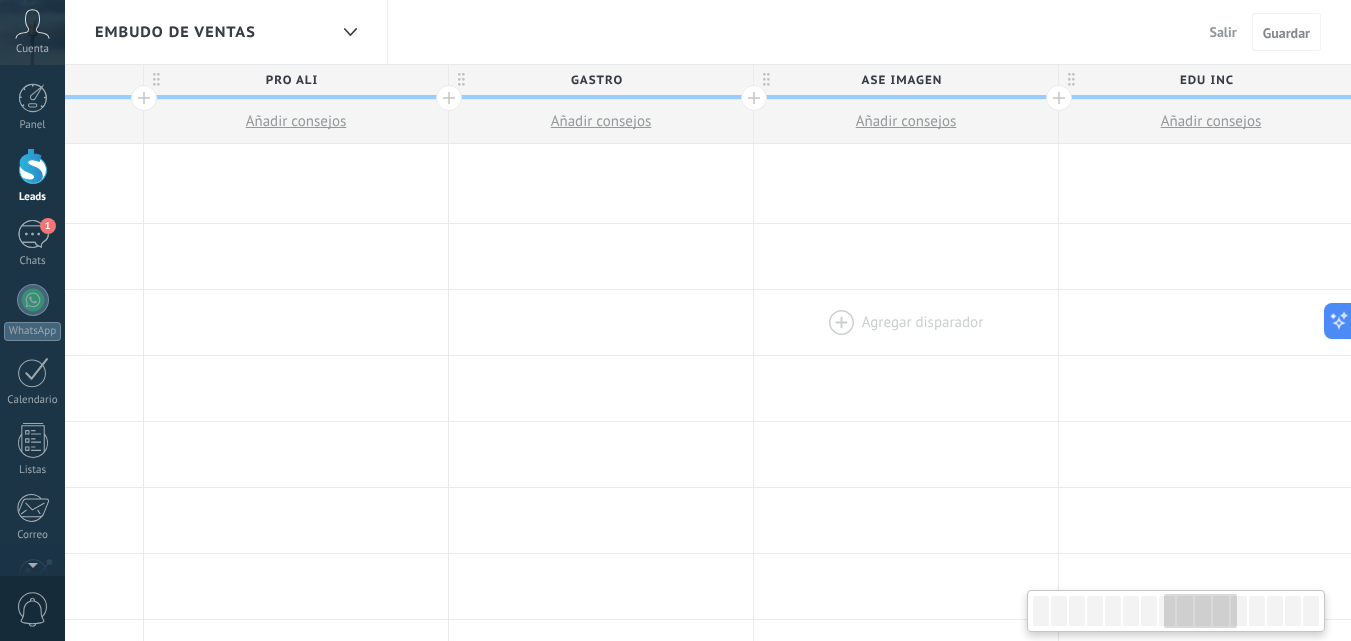 drag, startPoint x: 482, startPoint y: 324, endPoint x: 707, endPoint y: 309, distance: 225.49945 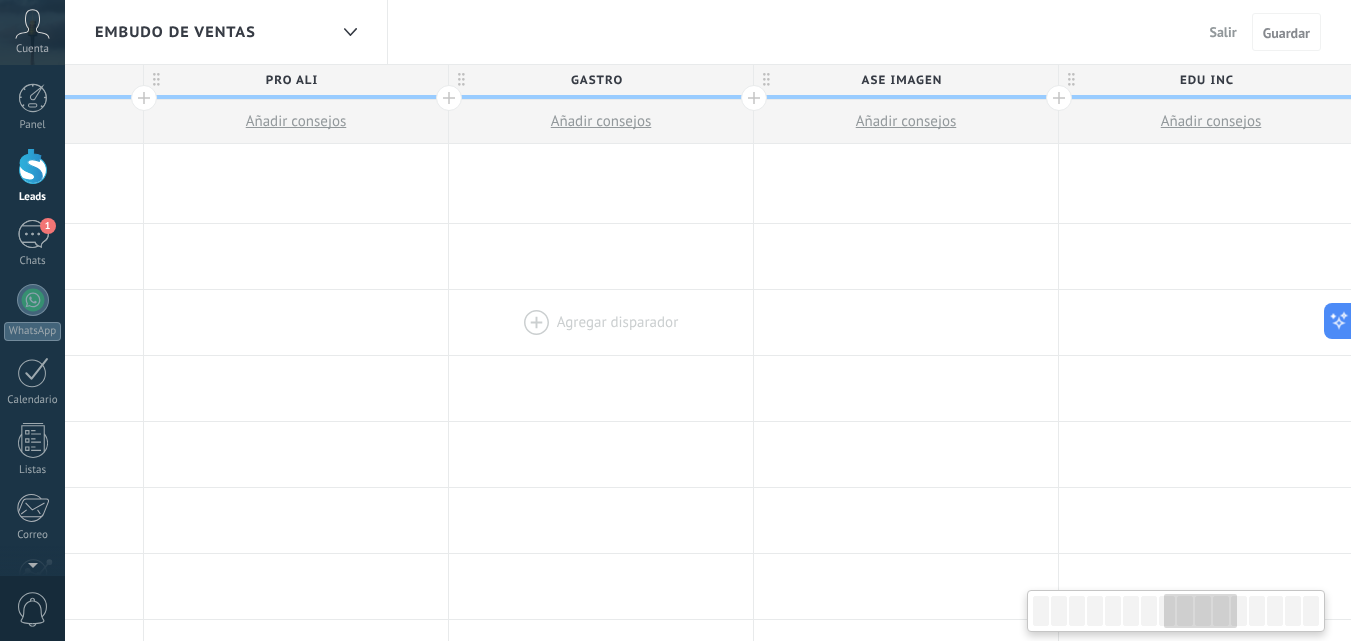 click at bounding box center [906, 322] 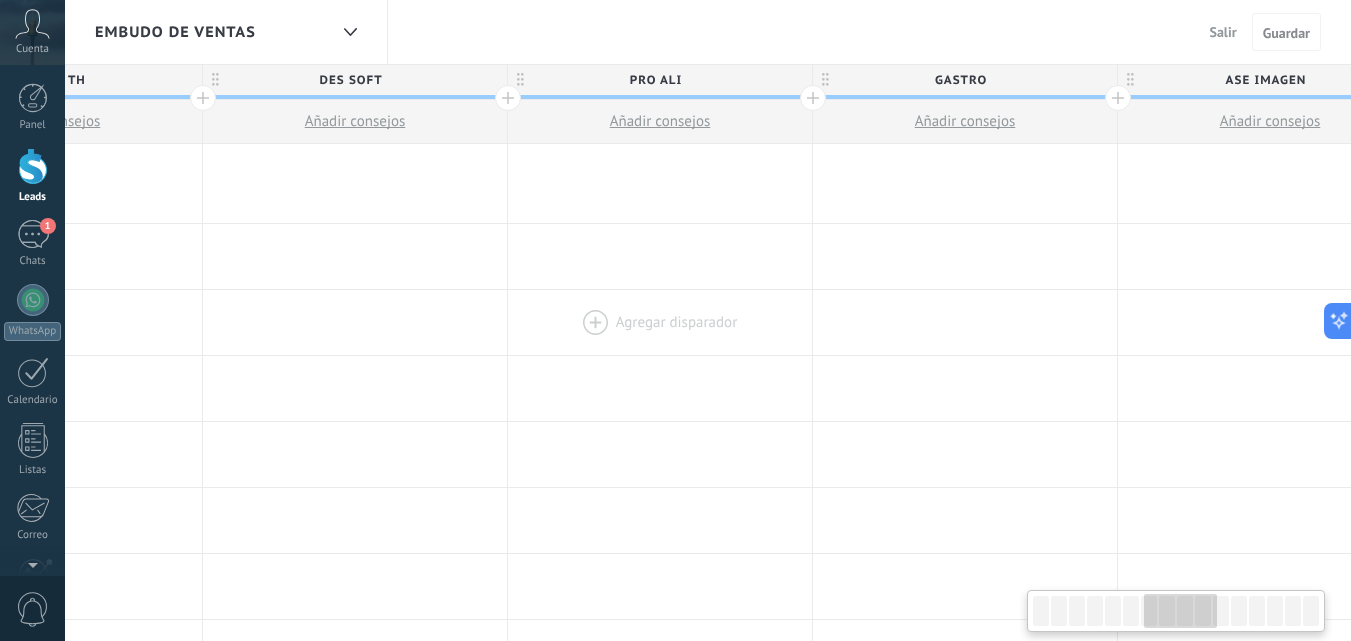 drag, startPoint x: 421, startPoint y: 327, endPoint x: 767, endPoint y: 325, distance: 346.00577 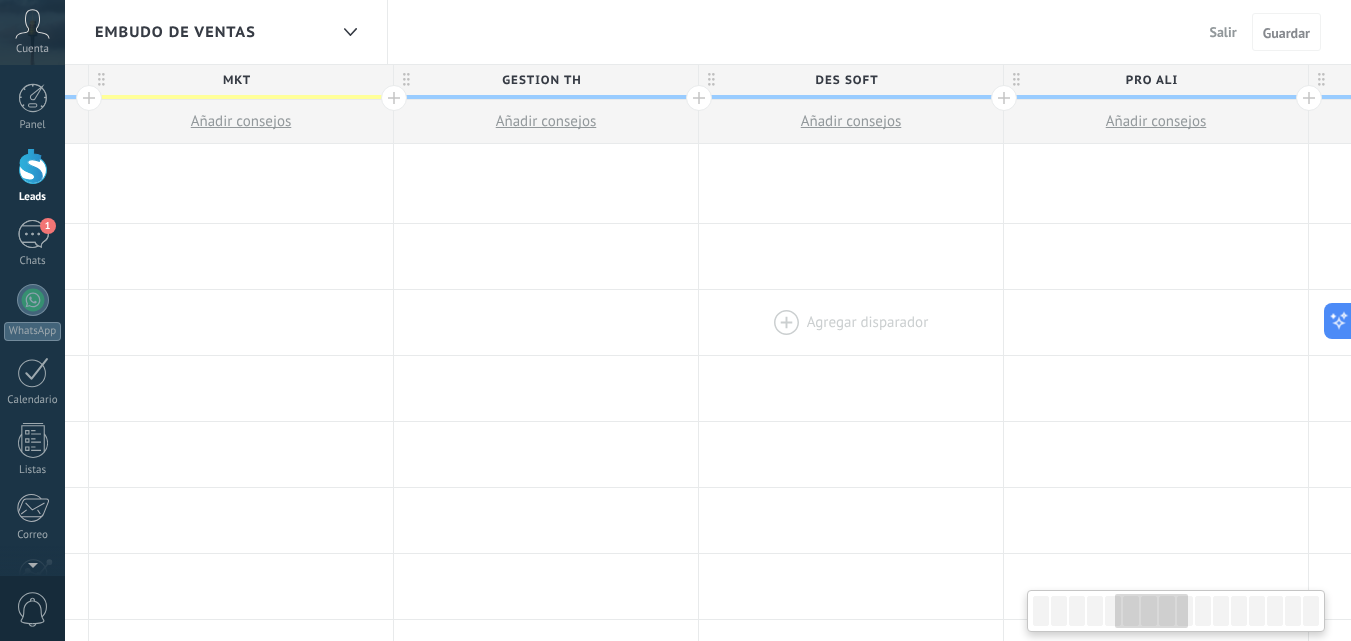 scroll, scrollTop: 0, scrollLeft: 1336, axis: horizontal 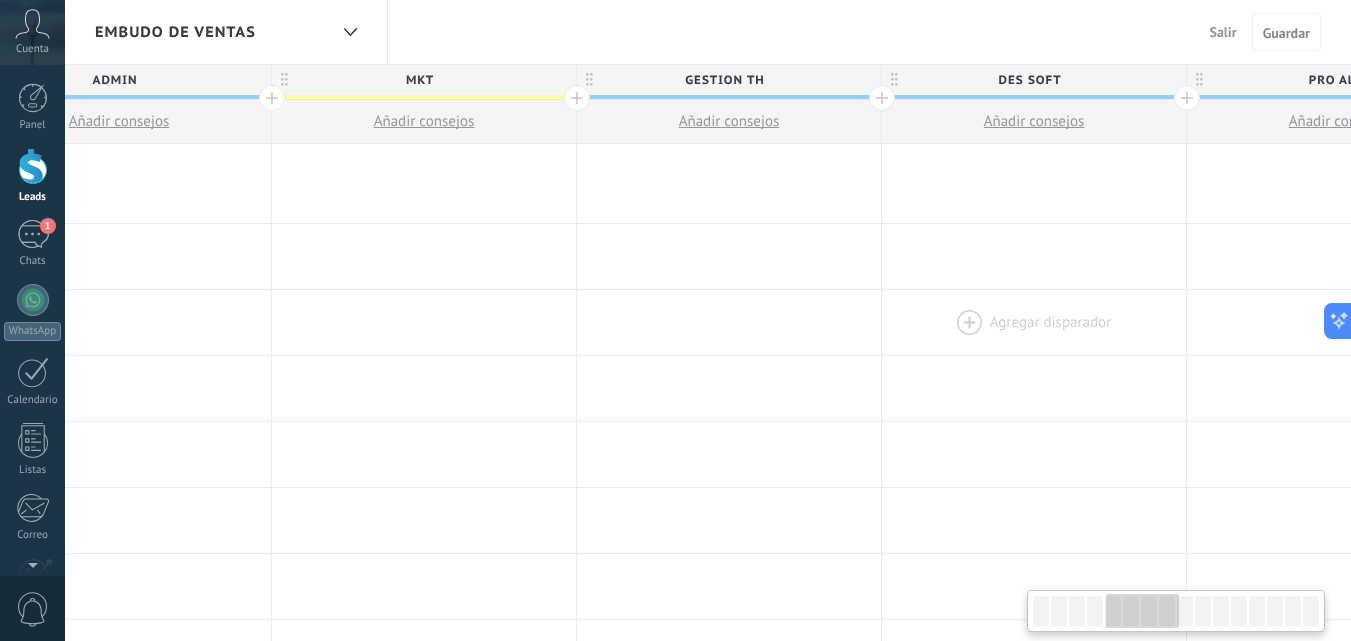drag, startPoint x: 330, startPoint y: 294, endPoint x: 1009, endPoint y: 299, distance: 679.01843 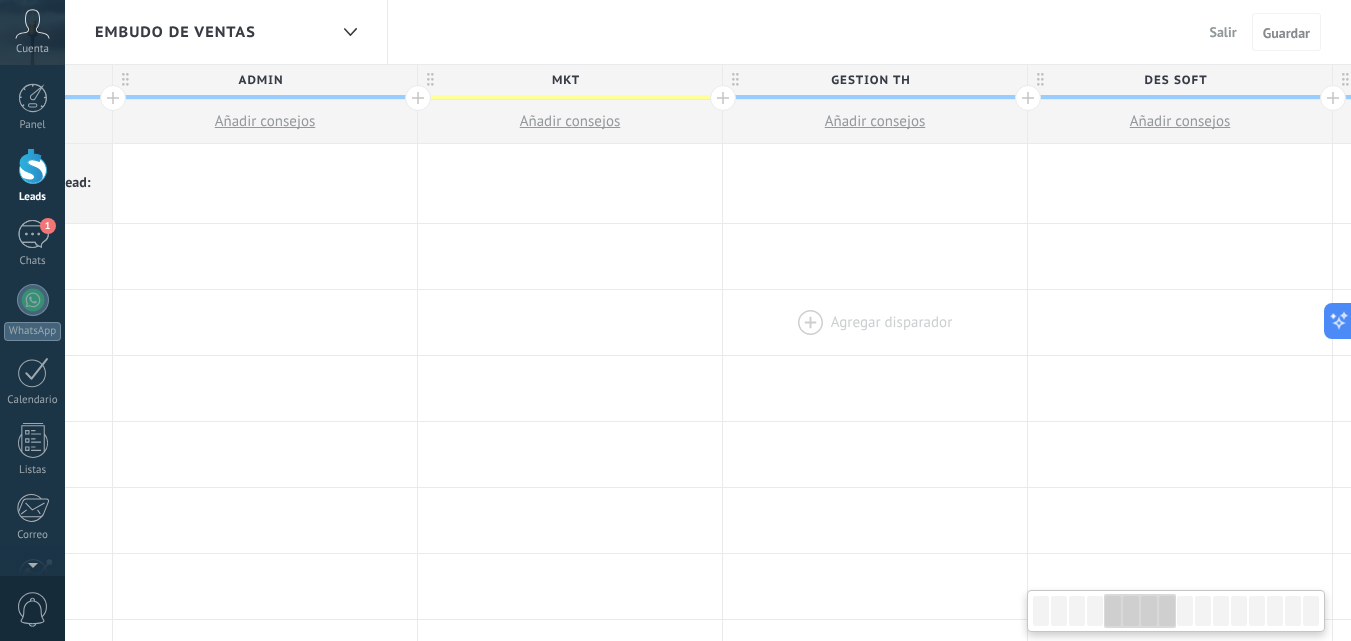 scroll, scrollTop: 0, scrollLeft: 1095, axis: horizontal 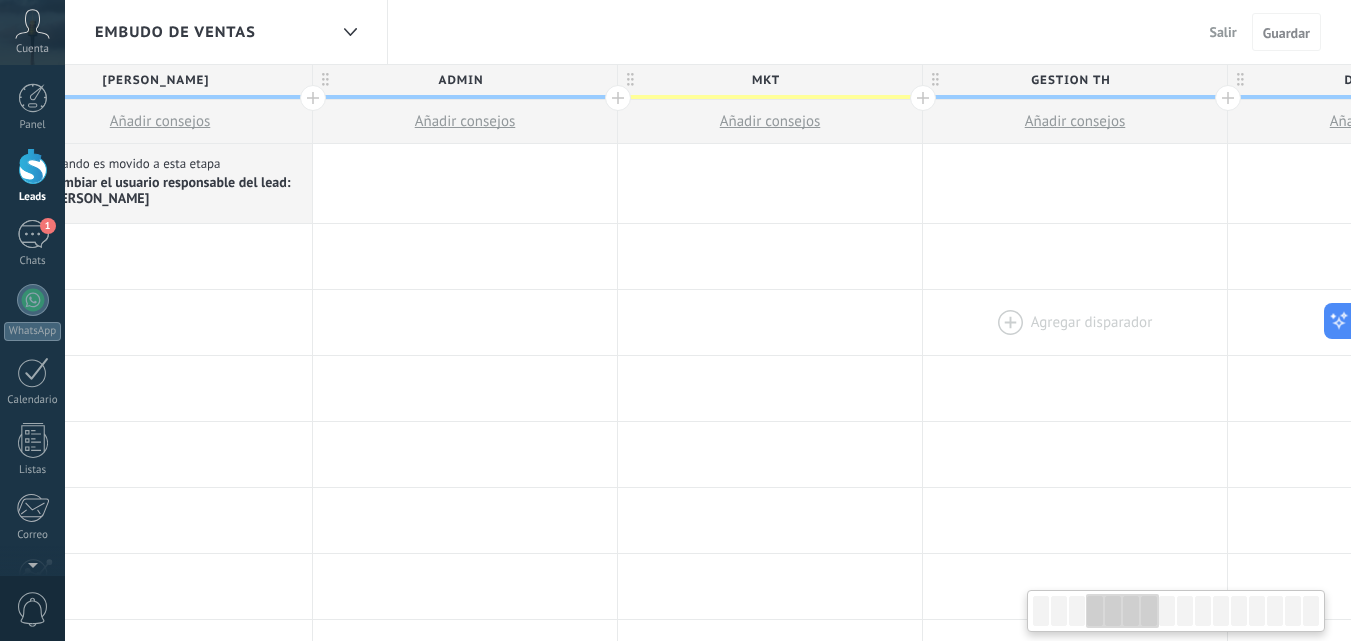 drag, startPoint x: 667, startPoint y: 291, endPoint x: 1013, endPoint y: 339, distance: 349.3136 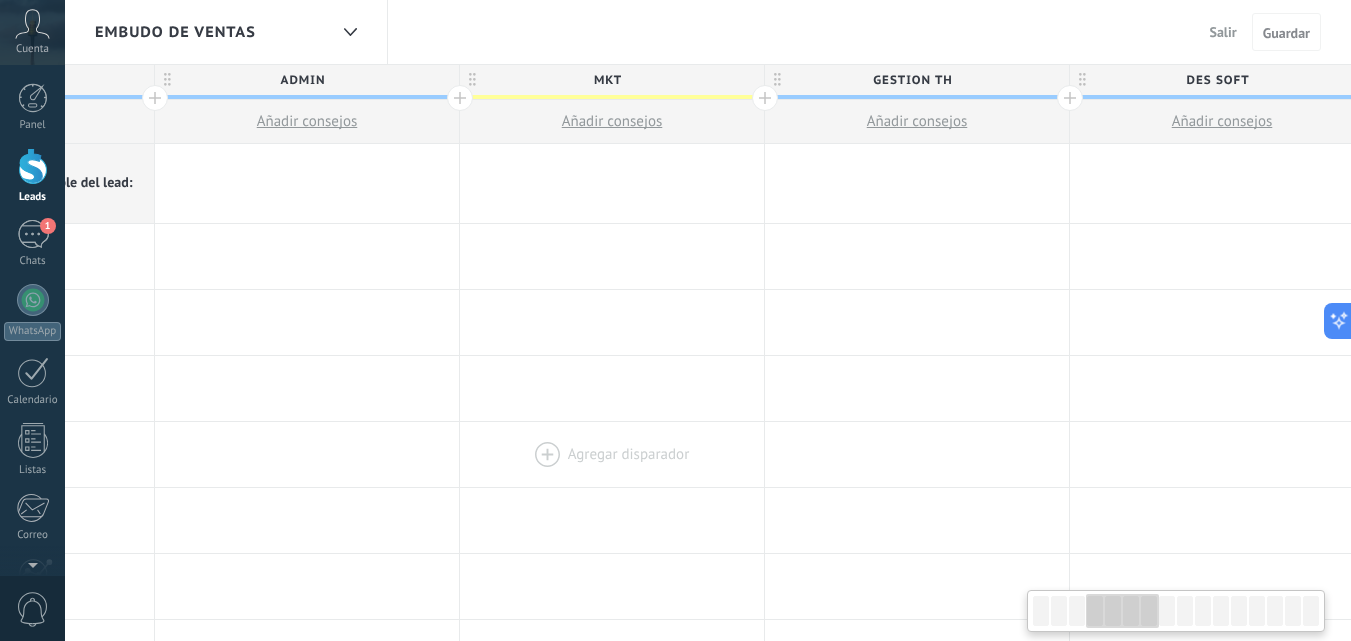 drag, startPoint x: 567, startPoint y: 378, endPoint x: 552, endPoint y: 432, distance: 56.044624 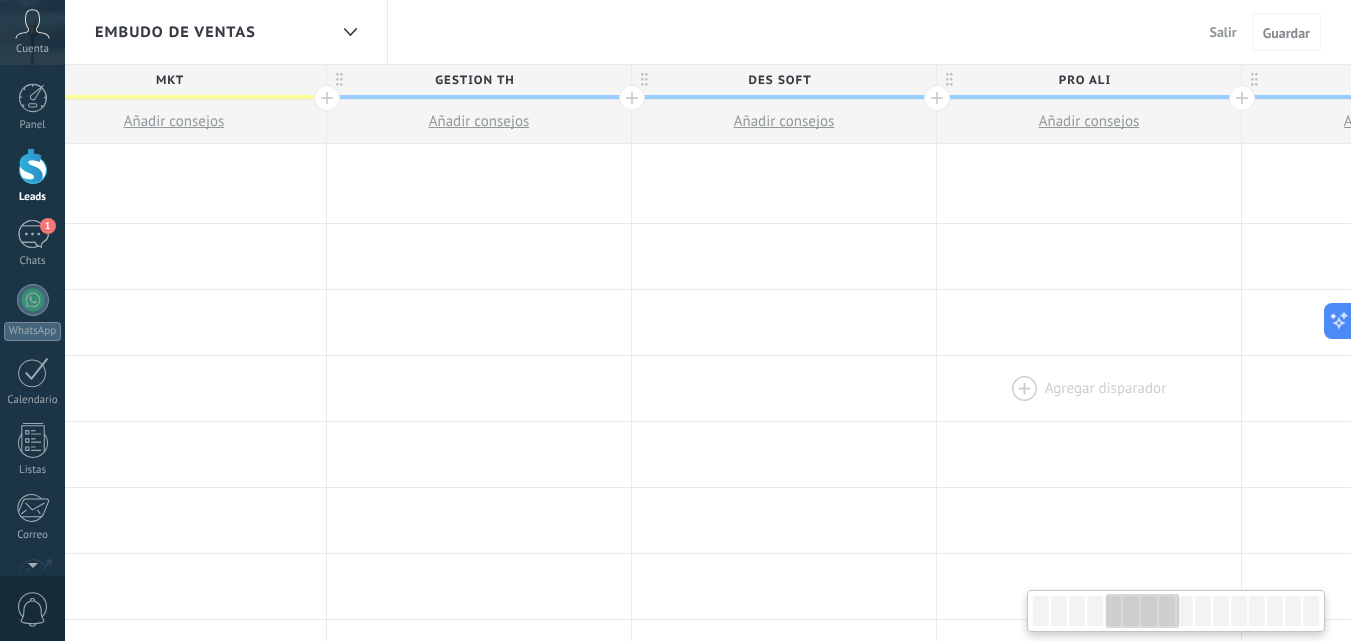 drag, startPoint x: 1144, startPoint y: 415, endPoint x: 1028, endPoint y: 414, distance: 116.00431 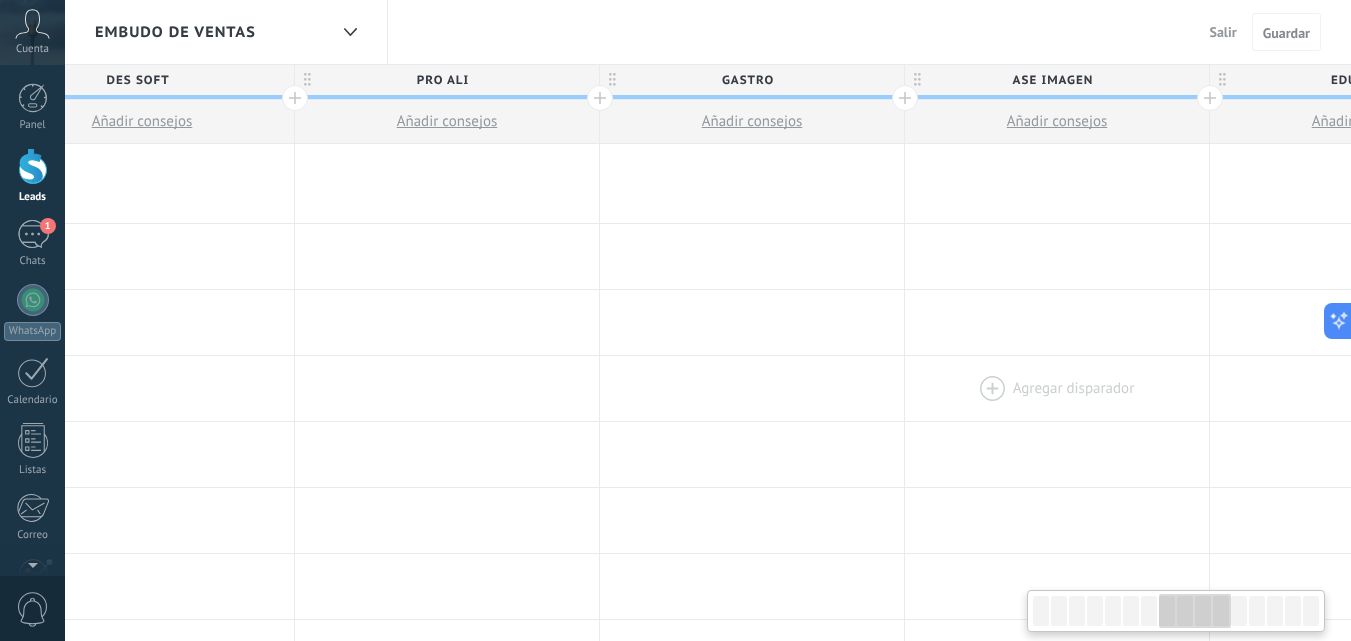 drag, startPoint x: 1085, startPoint y: 409, endPoint x: 818, endPoint y: 378, distance: 268.7936 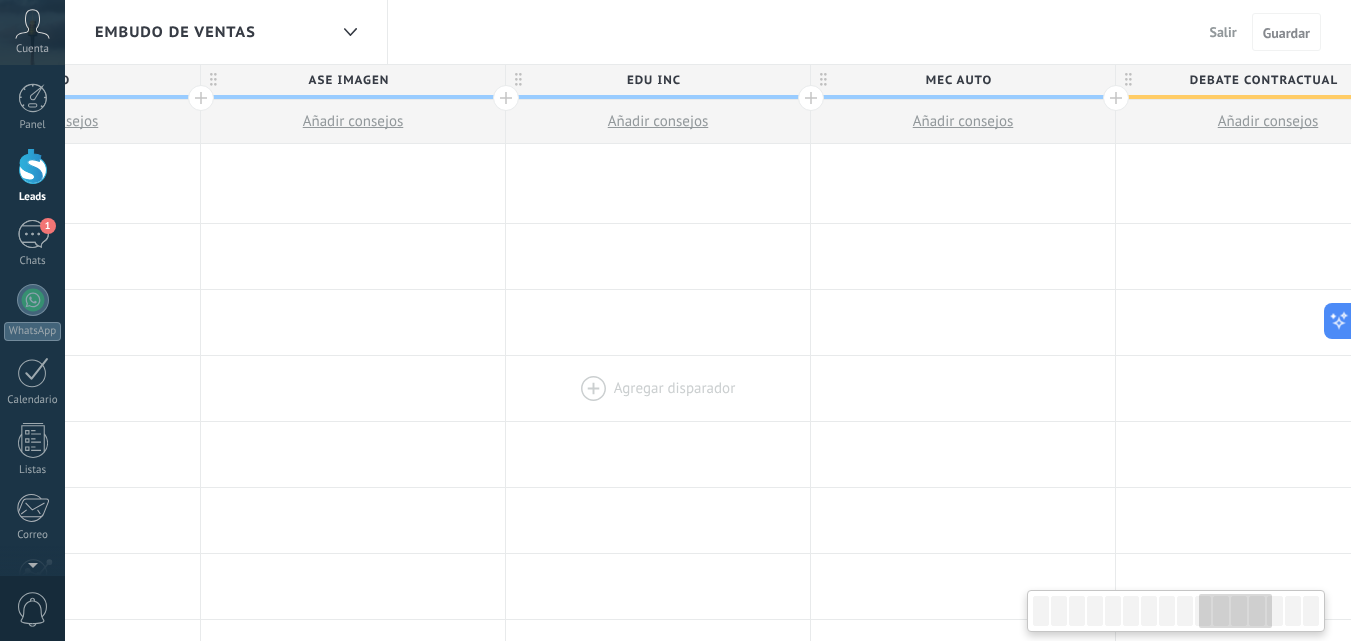 drag, startPoint x: 963, startPoint y: 380, endPoint x: 439, endPoint y: 378, distance: 524.00385 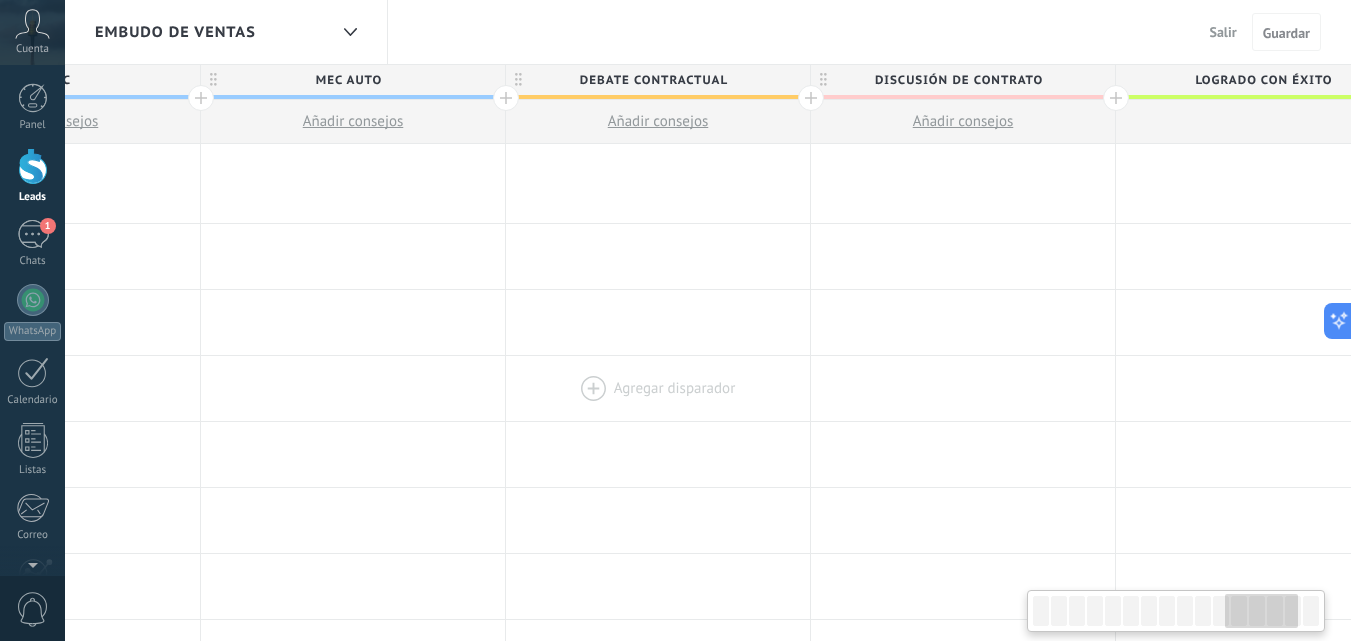 drag, startPoint x: 915, startPoint y: 378, endPoint x: 698, endPoint y: 373, distance: 217.0576 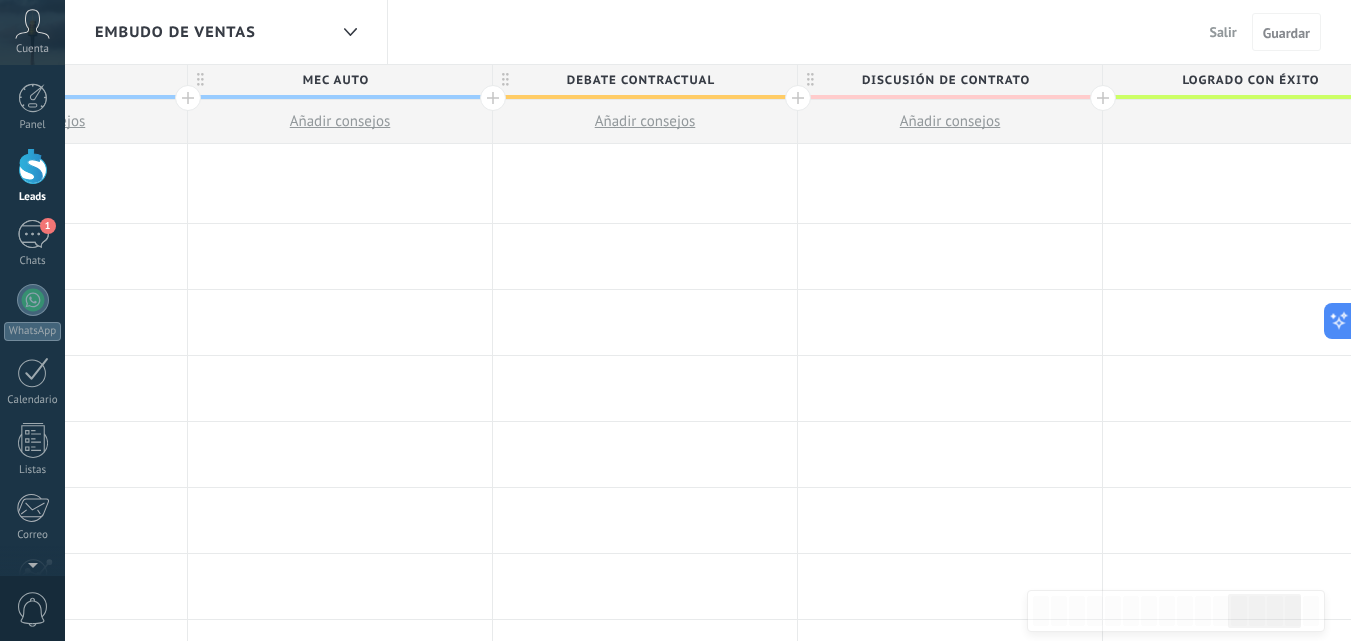 click on "Debate contractual" at bounding box center (640, 80) 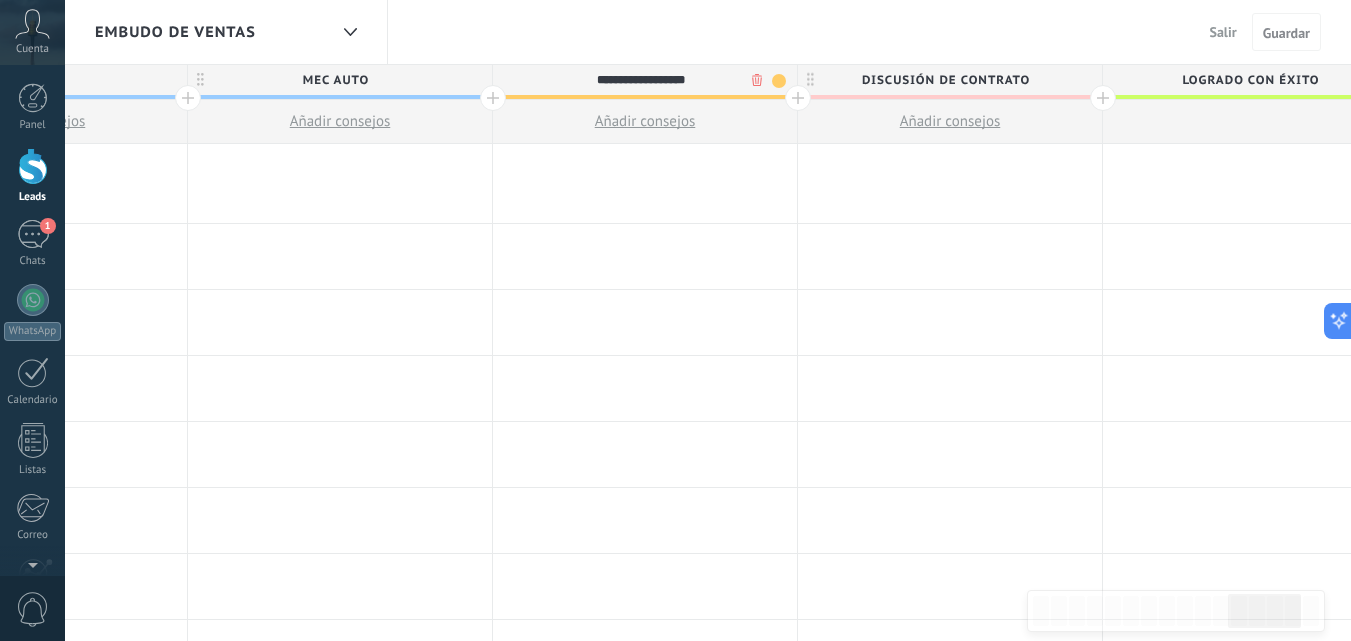 click on ".abccls-1,.abccls-2{fill-rule:evenodd}.abccls-2{fill:#fff} .abfcls-1{fill:none}.abfcls-2{fill:#fff} .abncls-1{isolation:isolate}.abncls-2{opacity:.06}.abncls-2,.abncls-3,.abncls-6{mix-blend-mode:multiply}.abncls-3{opacity:.15}.abncls-4,.abncls-8{fill:#fff}.abncls-5{fill:url(#abnlinear-gradient)}.abncls-6{opacity:.04}.abncls-7{fill:url(#abnlinear-gradient-2)}.abncls-8{fill-rule:evenodd} .abqst0{fill:#ffa200} .abwcls-1{fill:#252525} .cls-1{isolation:isolate} .acicls-1{fill:none} .aclcls-1{fill:#232323} .acnst0{display:none} .addcls-1,.addcls-2{fill:none;stroke-miterlimit:10}.addcls-1{stroke:#dfe0e5}.addcls-2{stroke:#a1a7ab} .adecls-1,.adecls-2{fill:none;stroke-miterlimit:10}.adecls-1{stroke:#dfe0e5}.adecls-2{stroke:#a1a7ab} .adqcls-1{fill:#8591a5;fill-rule:evenodd} .aeccls-1{fill:#5c9f37} .aeecls-1{fill:#f86161} .aejcls-1{fill:#8591a5;fill-rule:evenodd} .aekcls-1{fill-rule:evenodd} .aelcls-1{fill-rule:evenodd;fill:currentColor} .aemcls-1{fill-rule:evenodd;fill:currentColor} .aencls-2{fill:#f86161;opacity:.3}" at bounding box center (675, 320) 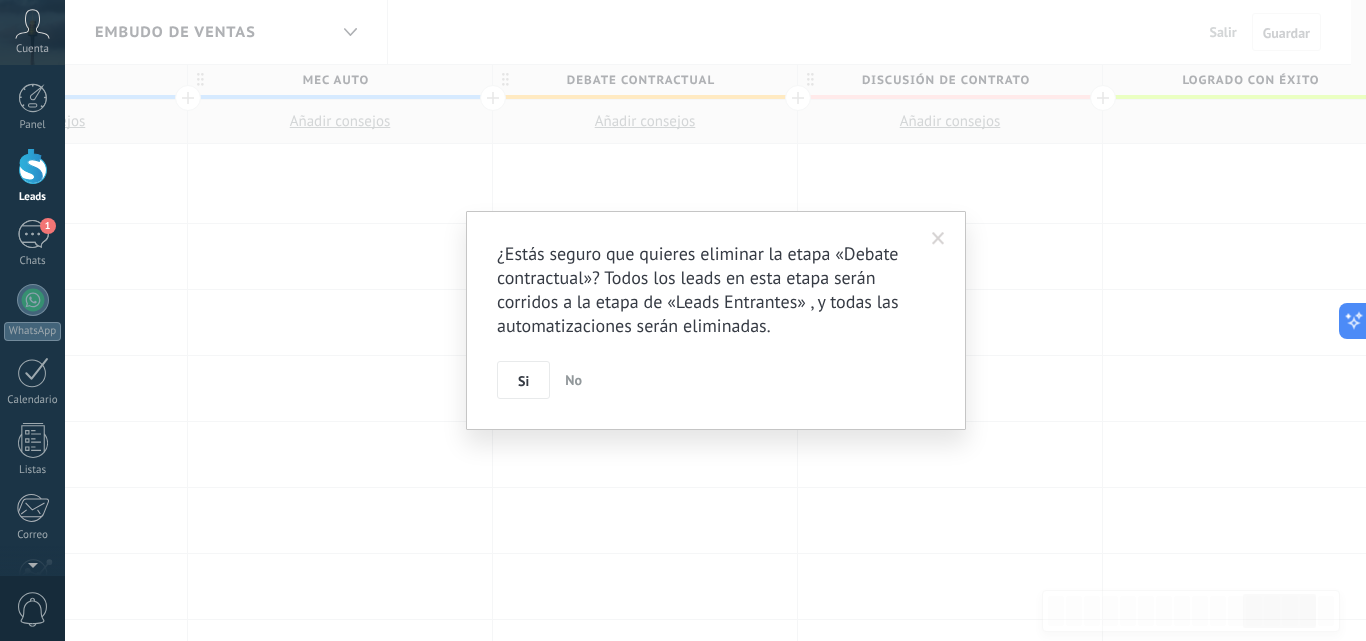 click at bounding box center [938, 239] 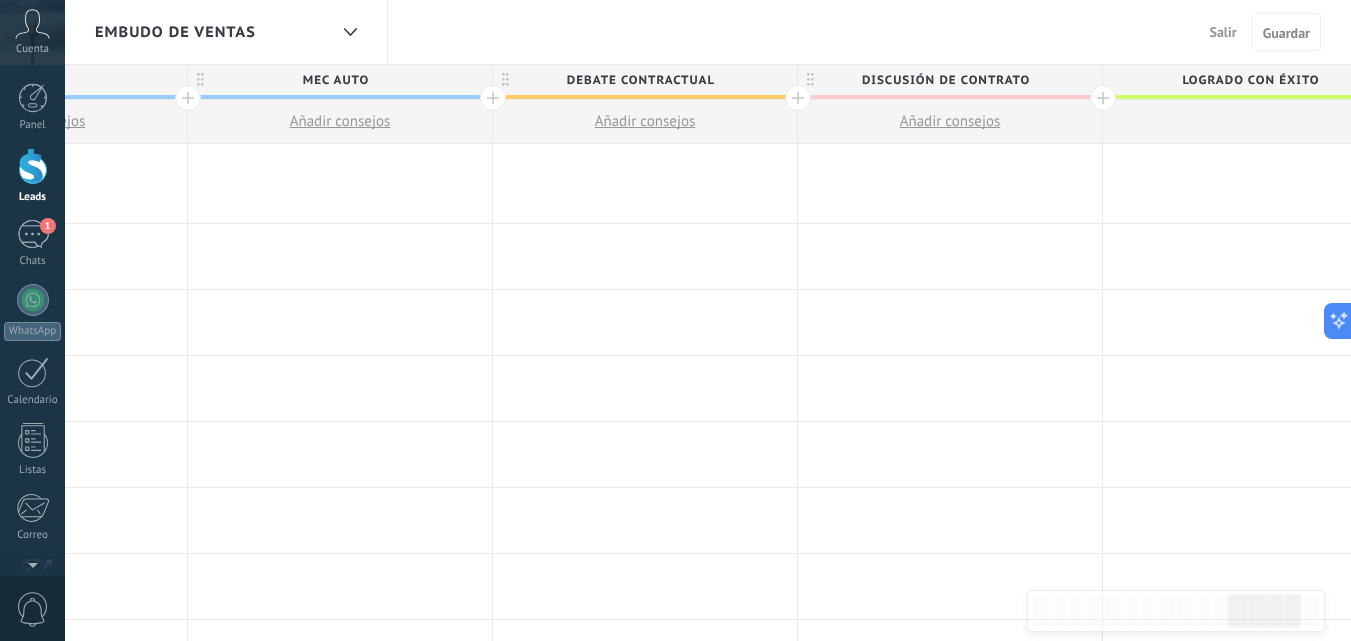 click on "Debate contractual" at bounding box center [640, 80] 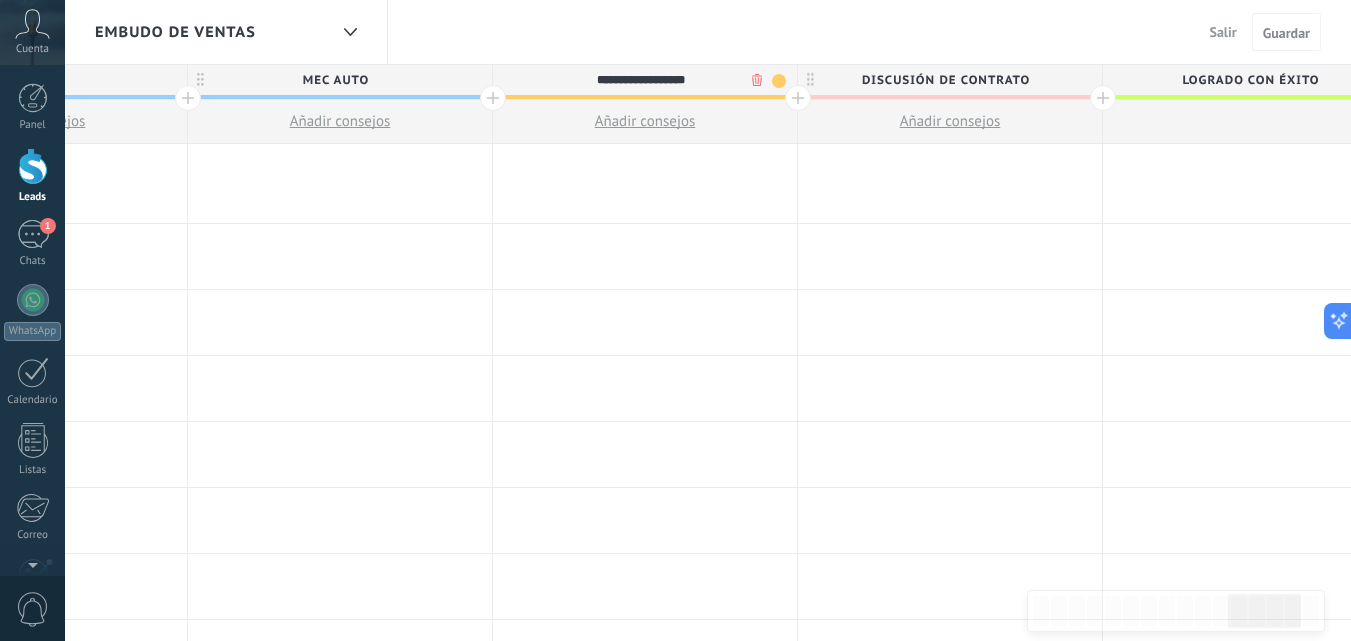 click on "**********" at bounding box center (640, 80) 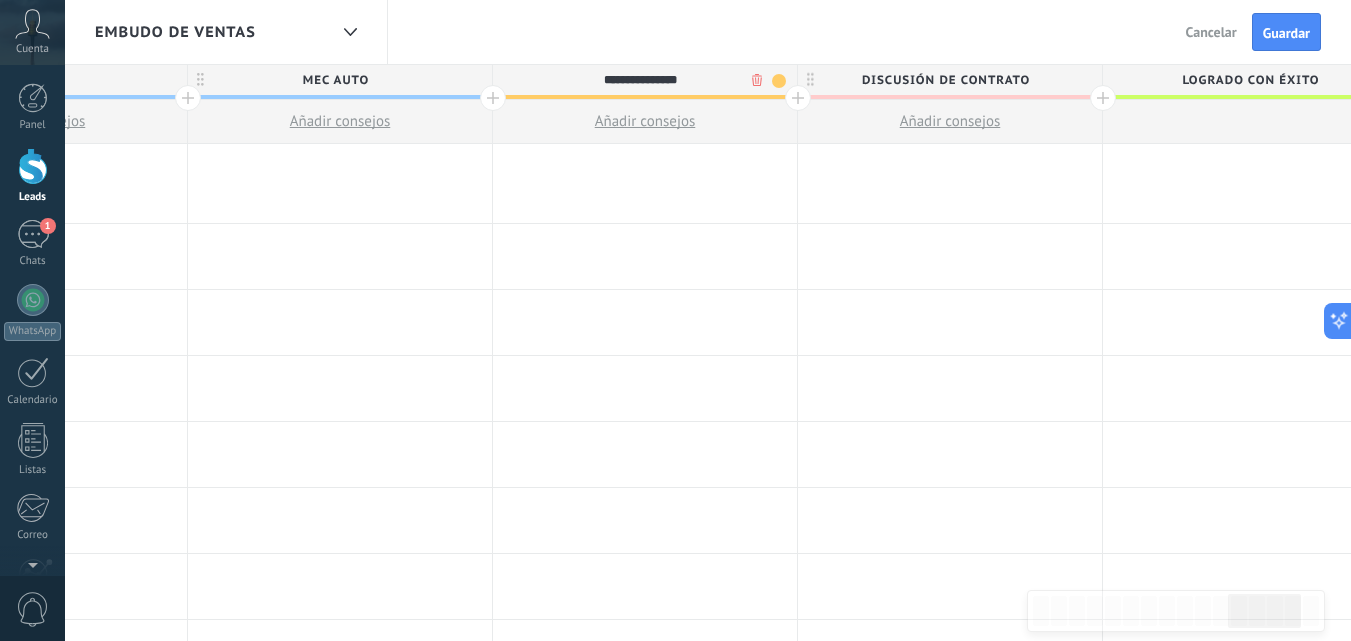 type on "**********" 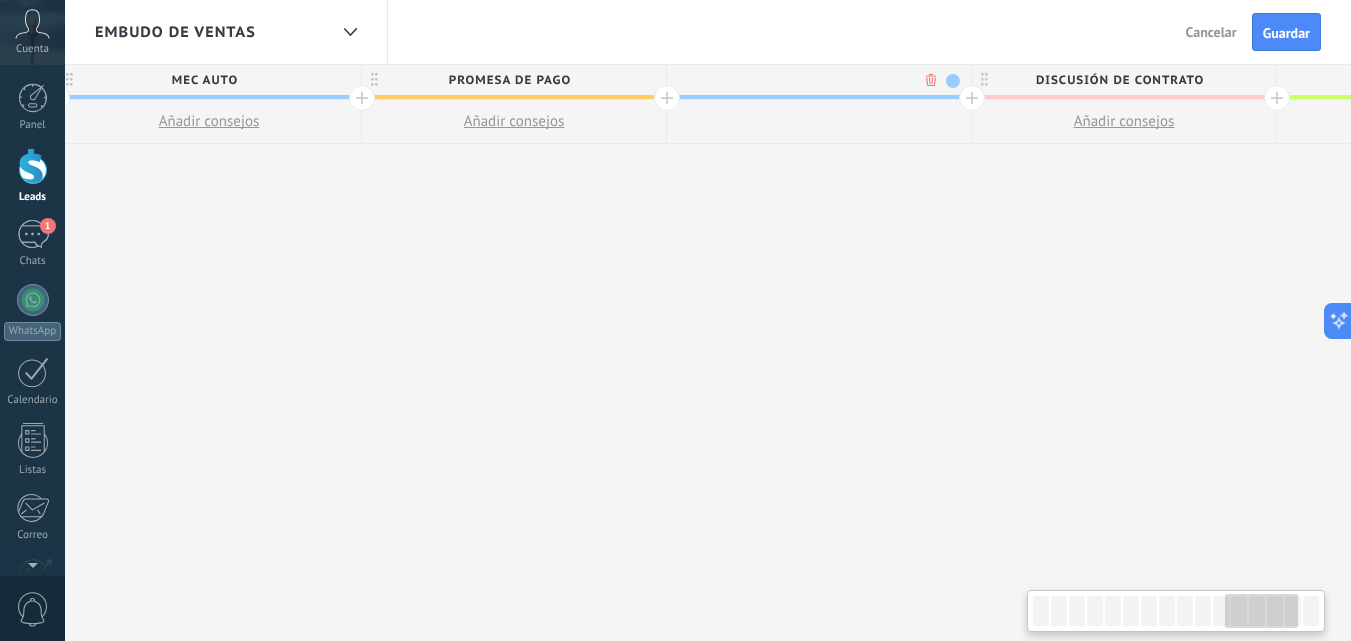 scroll, scrollTop: 0, scrollLeft: 3703, axis: horizontal 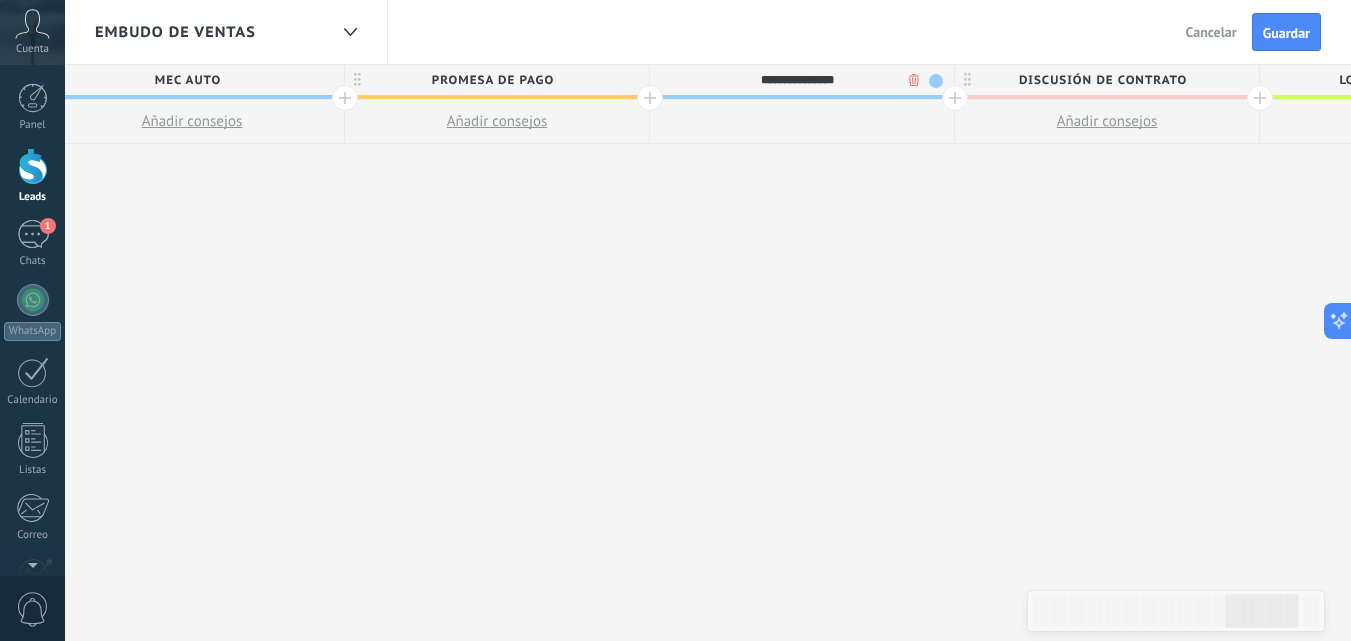 type on "**********" 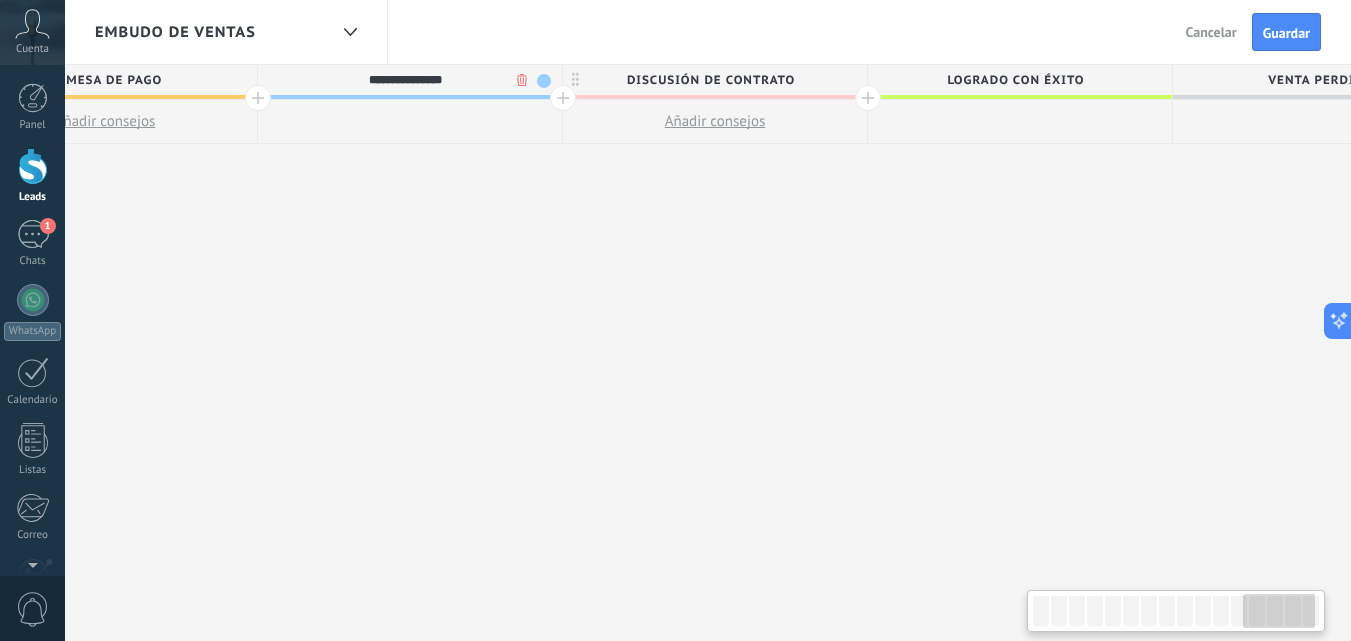 drag, startPoint x: 841, startPoint y: 355, endPoint x: 447, endPoint y: 342, distance: 394.21442 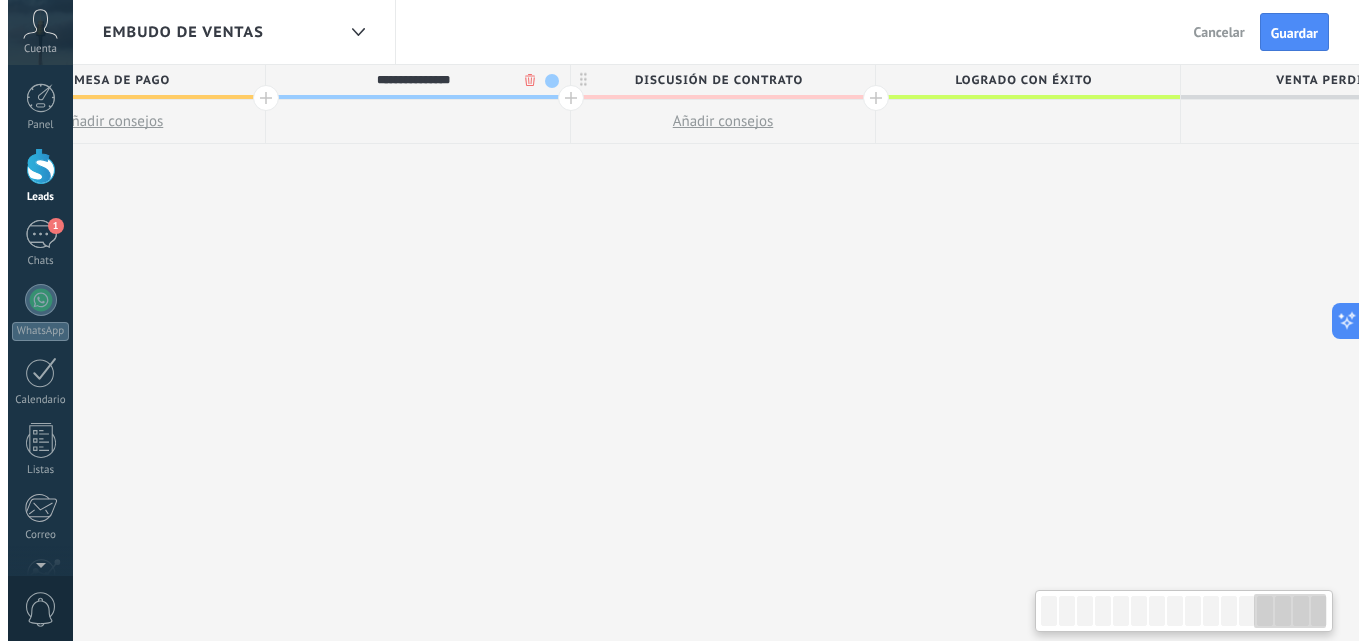 scroll, scrollTop: 0, scrollLeft: 4096, axis: horizontal 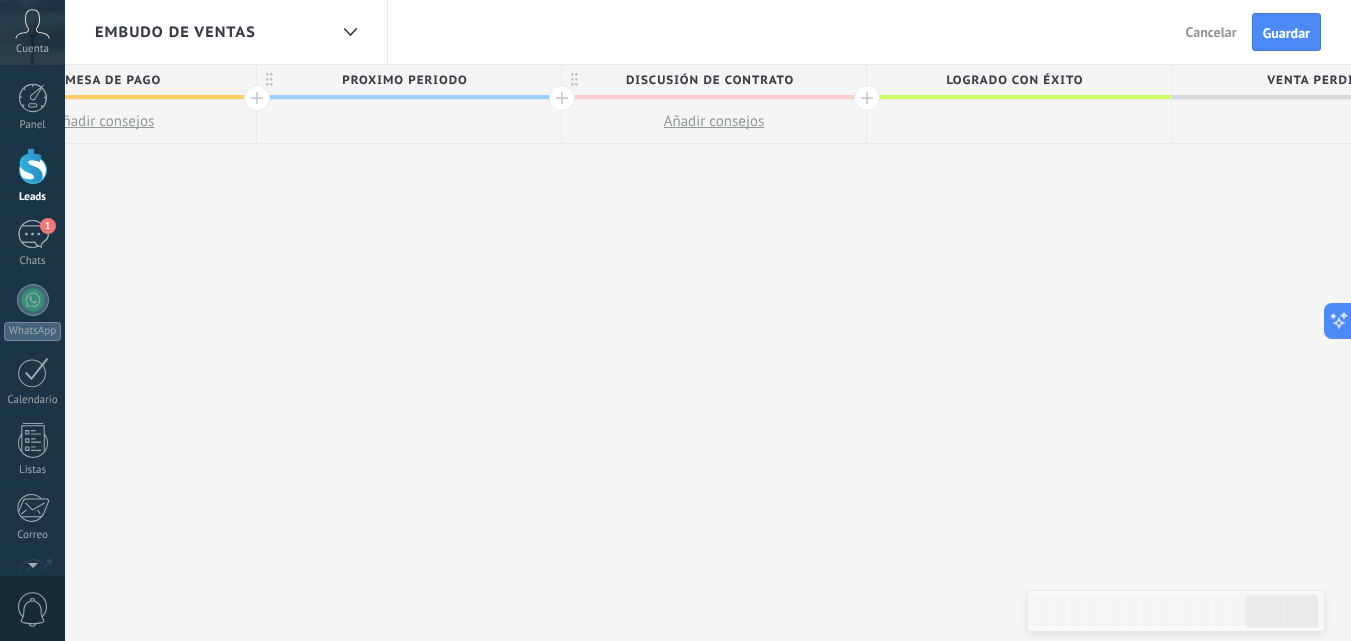 click on "Discusión de contrato" at bounding box center [709, 80] 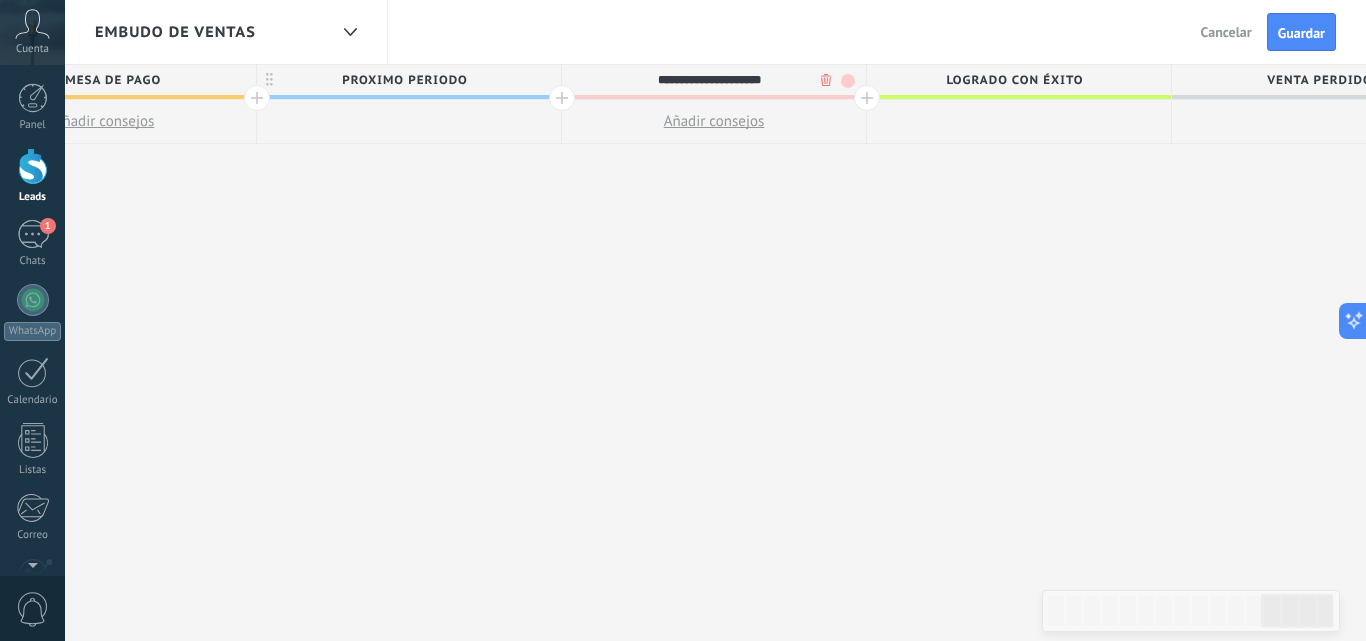 click on ".abccls-1,.abccls-2{fill-rule:evenodd}.abccls-2{fill:#fff} .abfcls-1{fill:none}.abfcls-2{fill:#fff} .abncls-1{isolation:isolate}.abncls-2{opacity:.06}.abncls-2,.abncls-3,.abncls-6{mix-blend-mode:multiply}.abncls-3{opacity:.15}.abncls-4,.abncls-8{fill:#fff}.abncls-5{fill:url(#abnlinear-gradient)}.abncls-6{opacity:.04}.abncls-7{fill:url(#abnlinear-gradient-2)}.abncls-8{fill-rule:evenodd} .abqst0{fill:#ffa200} .abwcls-1{fill:#252525} .cls-1{isolation:isolate} .acicls-1{fill:none} .aclcls-1{fill:#232323} .acnst0{display:none} .addcls-1,.addcls-2{fill:none;stroke-miterlimit:10}.addcls-1{stroke:#dfe0e5}.addcls-2{stroke:#a1a7ab} .adecls-1,.adecls-2{fill:none;stroke-miterlimit:10}.adecls-1{stroke:#dfe0e5}.adecls-2{stroke:#a1a7ab} .adqcls-1{fill:#8591a5;fill-rule:evenodd} .aeccls-1{fill:#5c9f37} .aeecls-1{fill:#f86161} .aejcls-1{fill:#8591a5;fill-rule:evenodd} .aekcls-1{fill-rule:evenodd} .aelcls-1{fill-rule:evenodd;fill:currentColor} .aemcls-1{fill-rule:evenodd;fill:currentColor} .aencls-2{fill:#f86161;opacity:.3}" at bounding box center [683, 320] 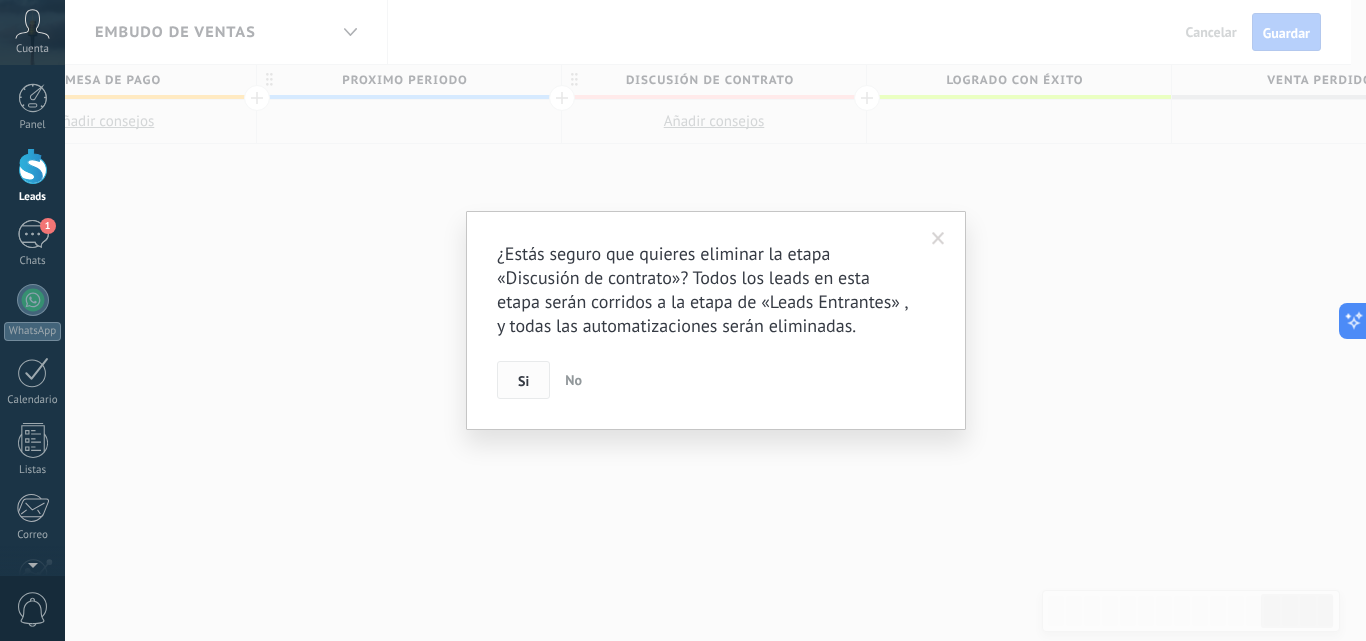 click on "Si" at bounding box center (523, 381) 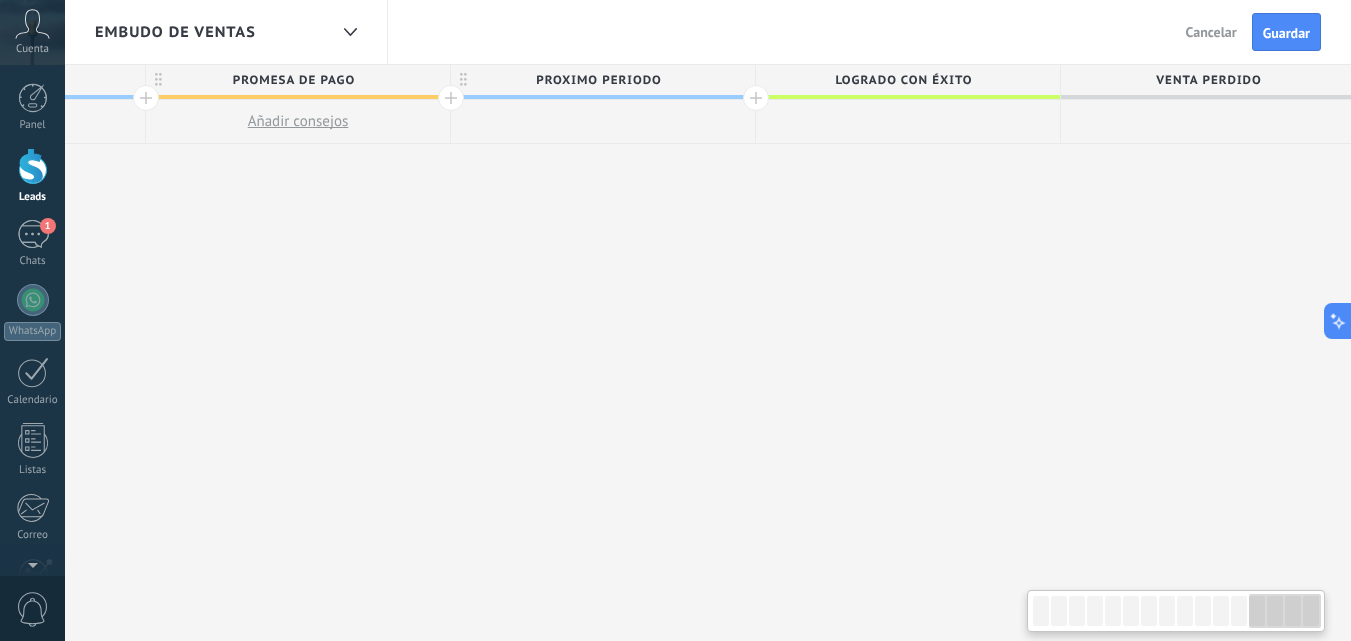 scroll, scrollTop: 0, scrollLeft: 3917, axis: horizontal 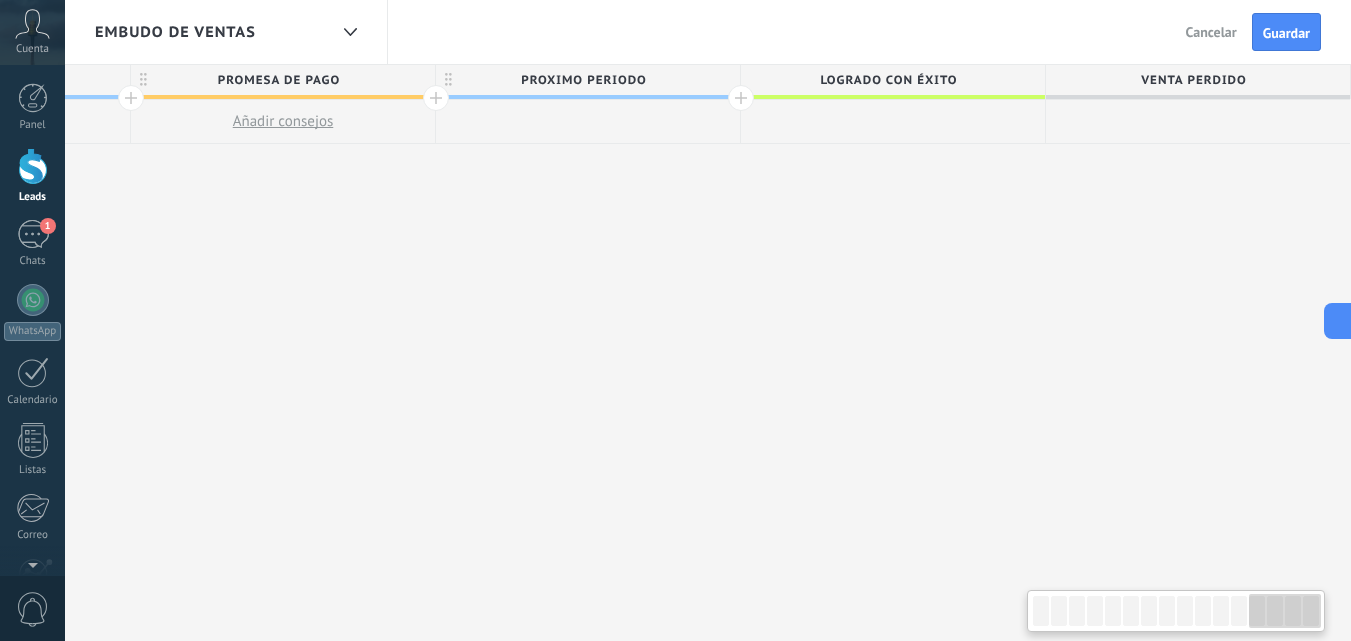 drag, startPoint x: 862, startPoint y: 314, endPoint x: 593, endPoint y: 313, distance: 269.00186 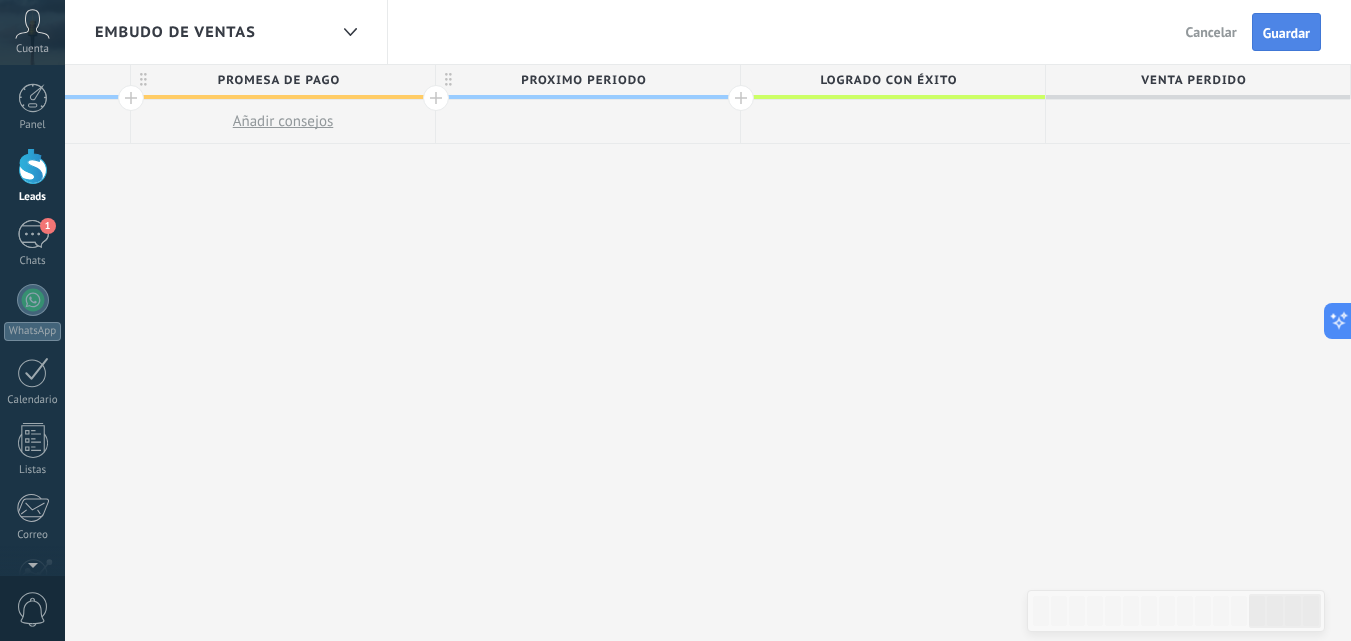 click on "Guardar" at bounding box center (1286, 33) 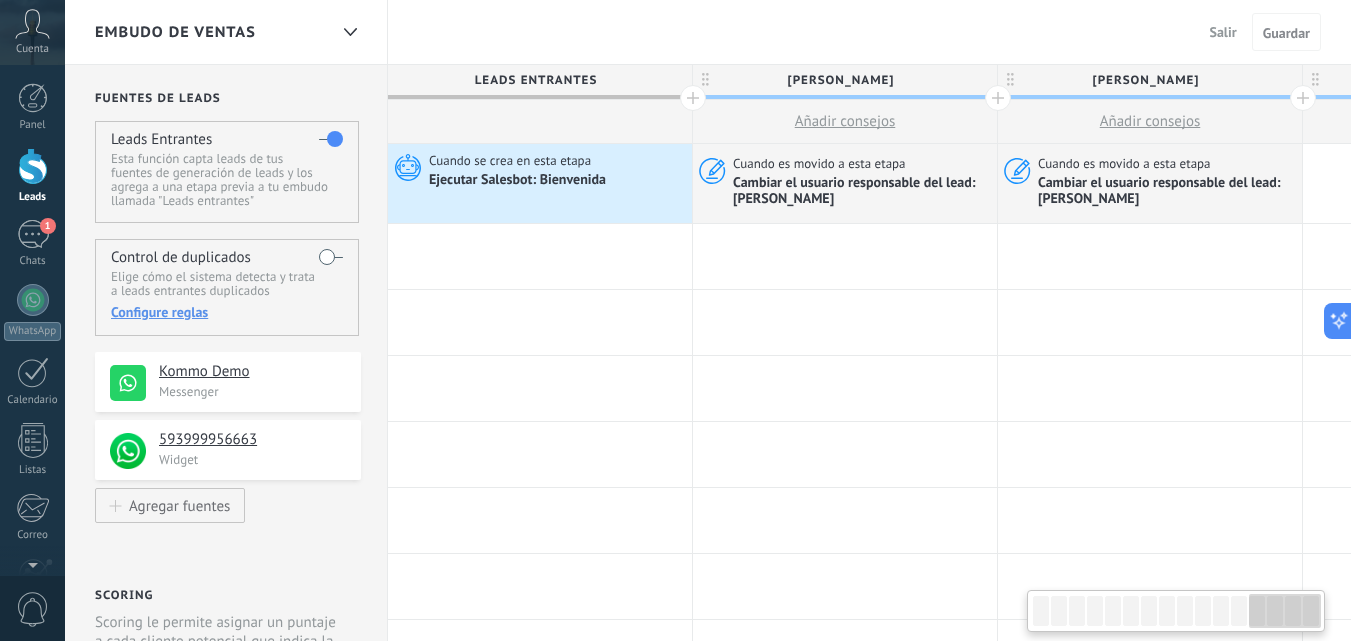 scroll, scrollTop: 0, scrollLeft: 3917, axis: horizontal 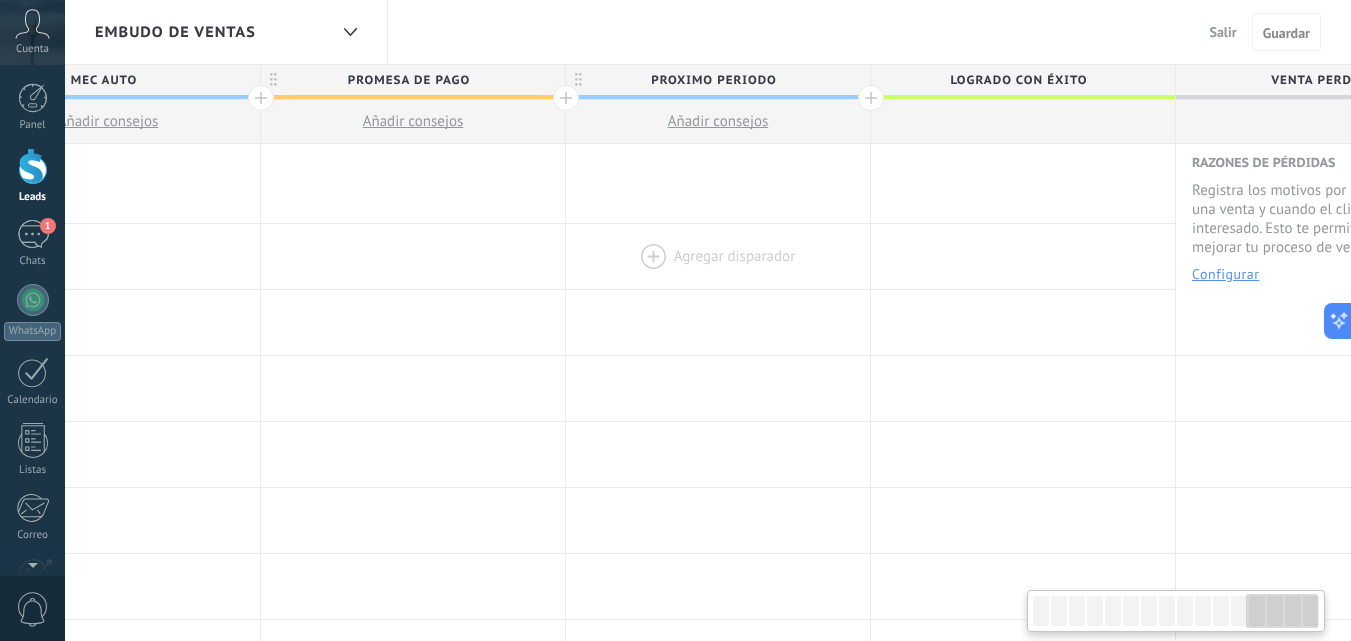 drag, startPoint x: 450, startPoint y: 279, endPoint x: 580, endPoint y: 282, distance: 130.0346 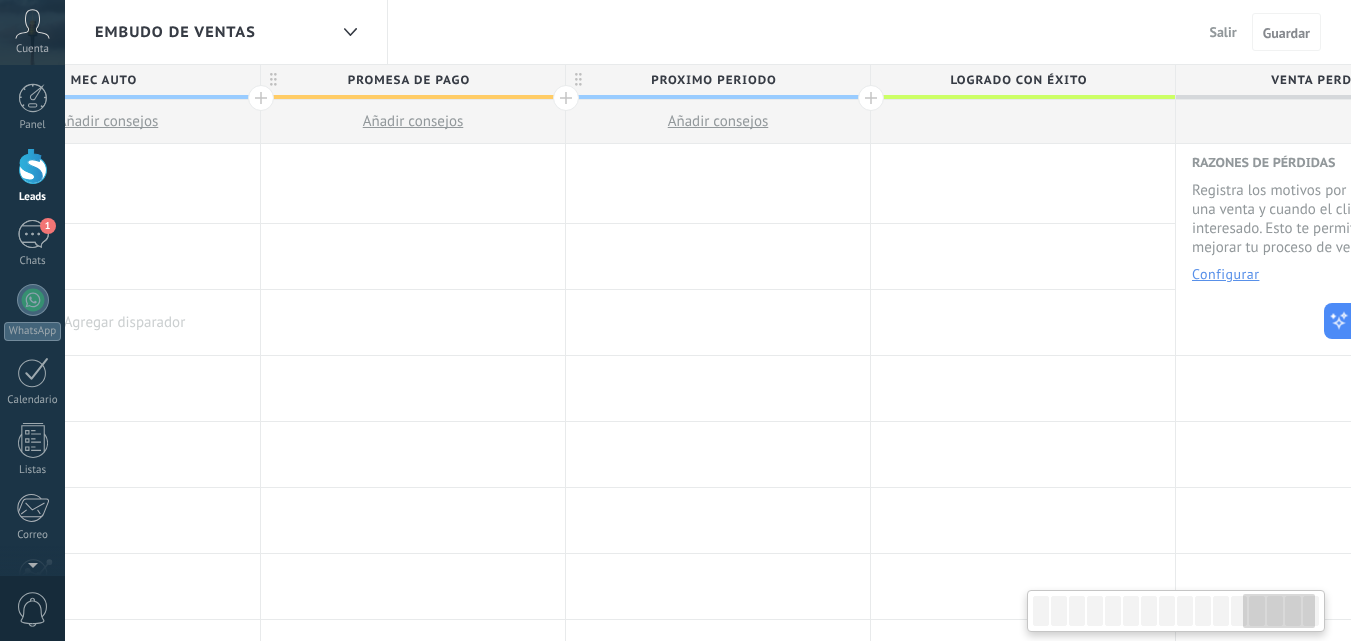 drag, startPoint x: 142, startPoint y: 323, endPoint x: 368, endPoint y: 328, distance: 226.0553 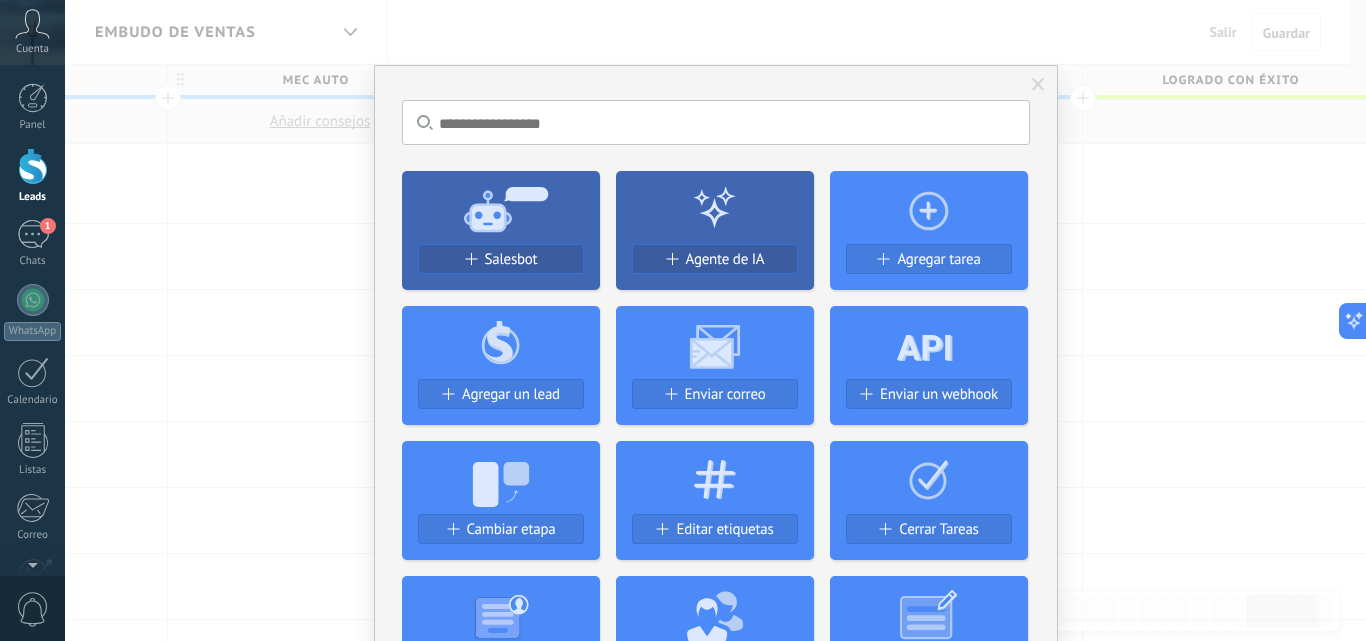 click at bounding box center (1038, 85) 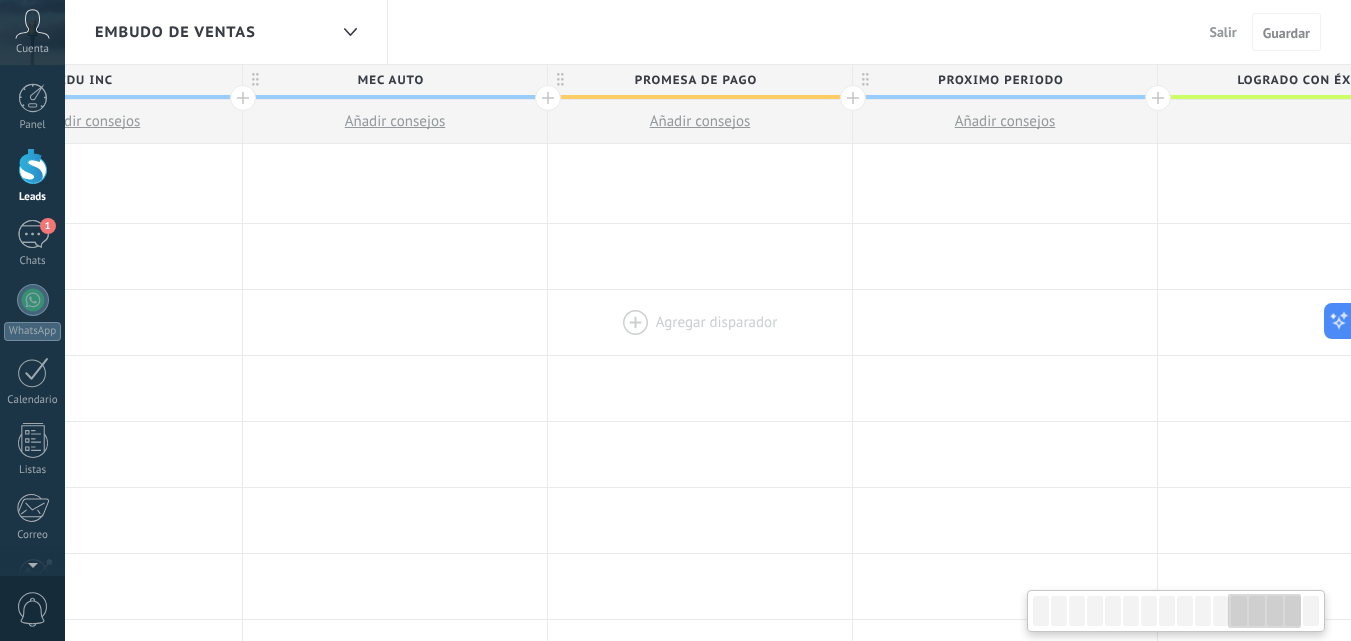 drag, startPoint x: 491, startPoint y: 356, endPoint x: 606, endPoint y: 347, distance: 115.35164 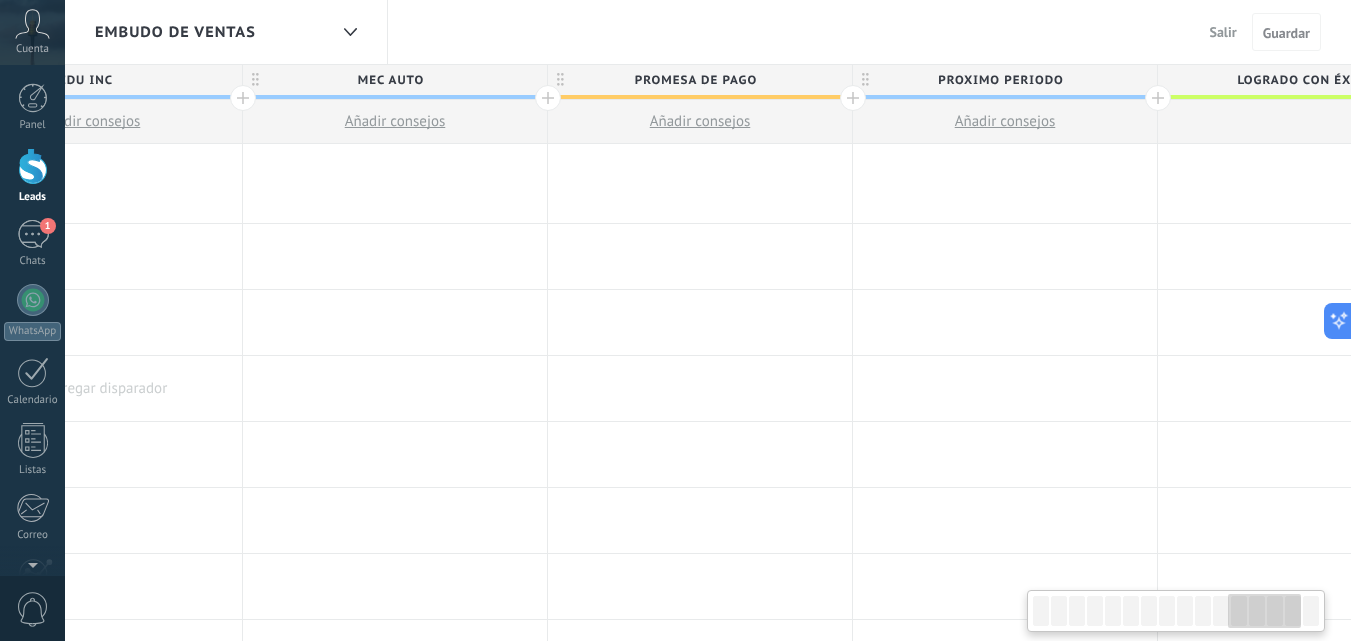 scroll, scrollTop: 0, scrollLeft: 3460, axis: horizontal 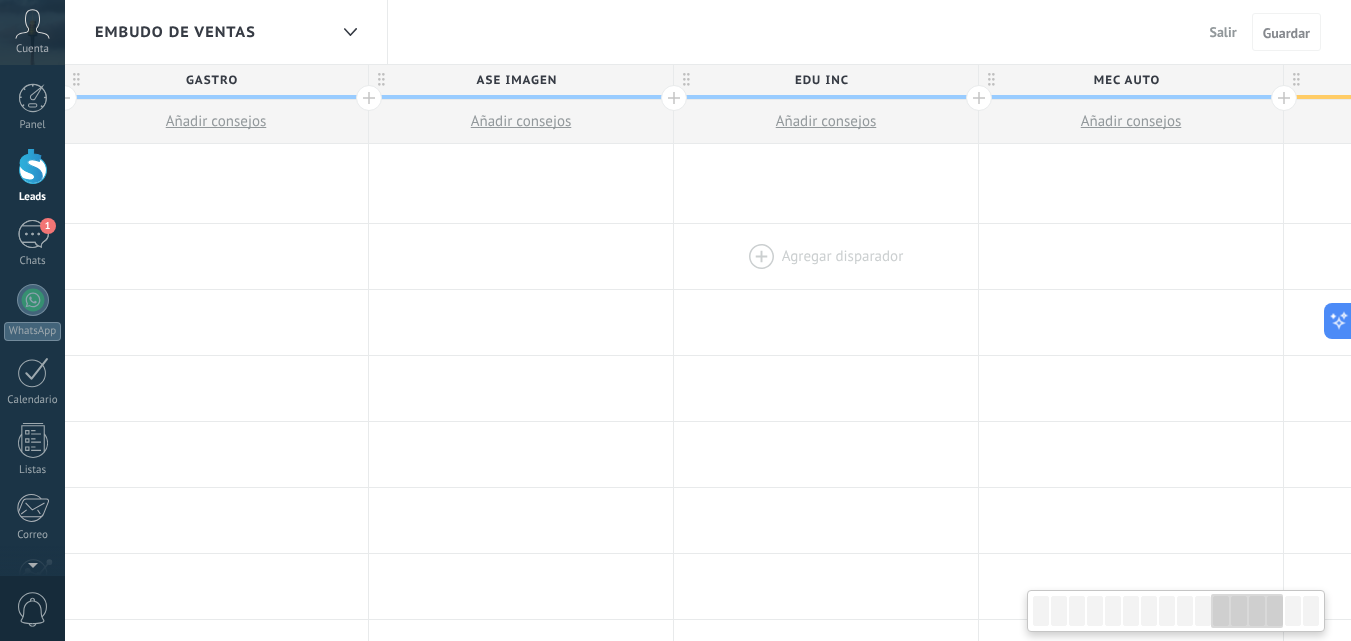 drag, startPoint x: 313, startPoint y: 249, endPoint x: 764, endPoint y: 275, distance: 451.7488 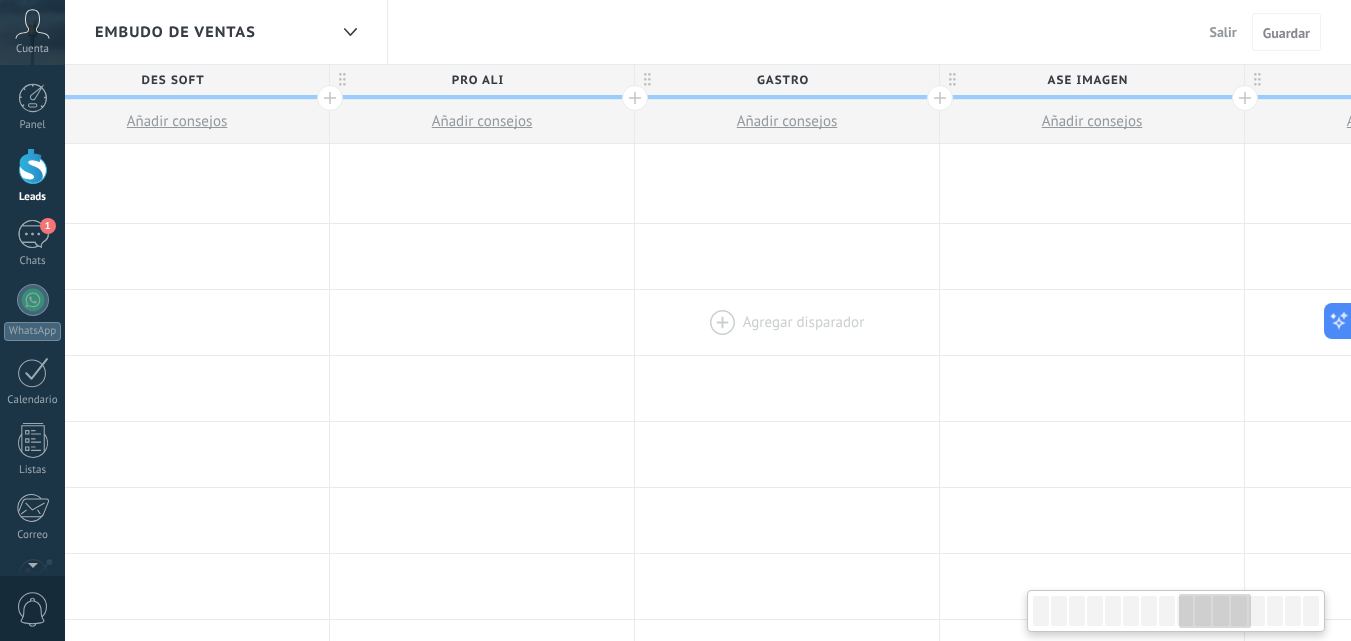 drag, startPoint x: 469, startPoint y: 291, endPoint x: 868, endPoint y: 294, distance: 399.0113 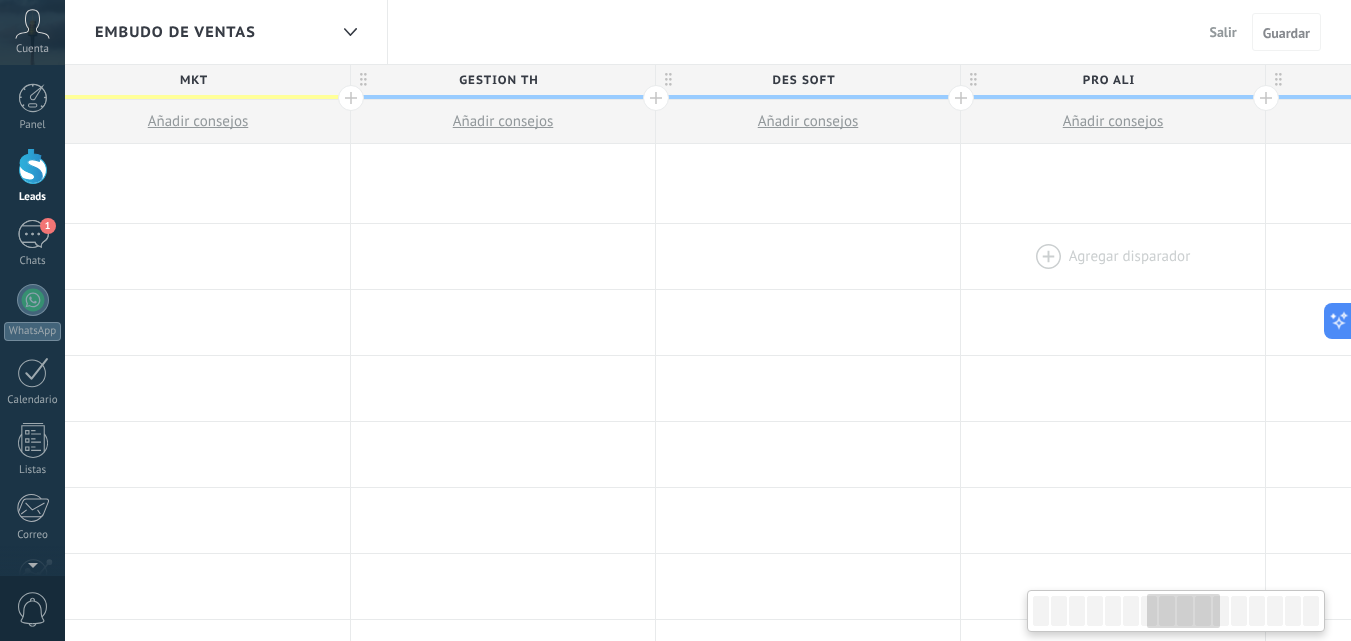 drag, startPoint x: 450, startPoint y: 286, endPoint x: 1001, endPoint y: 284, distance: 551.0036 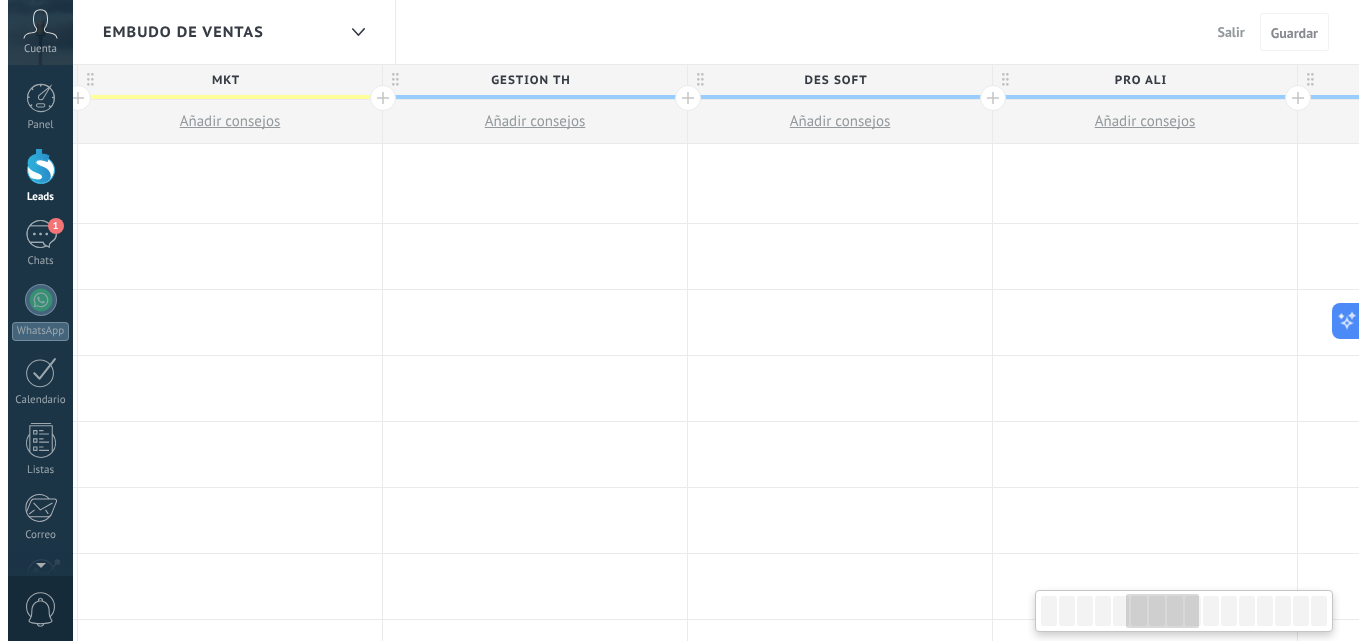 scroll, scrollTop: 0, scrollLeft: 0, axis: both 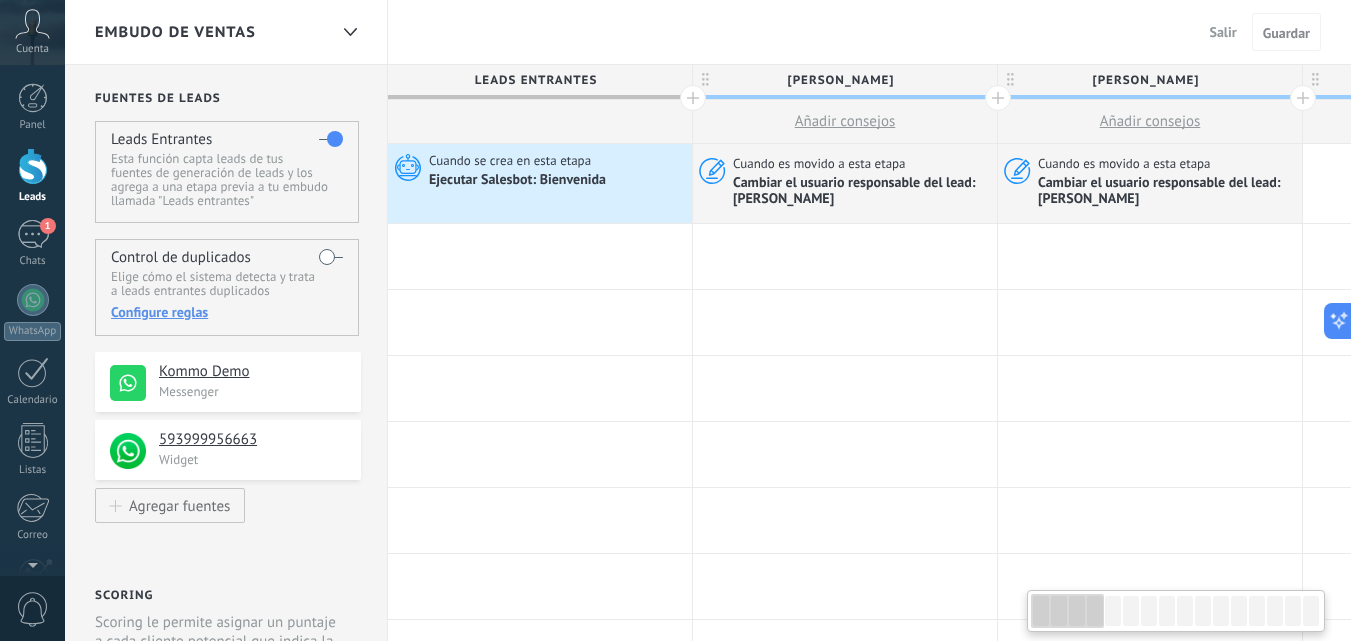 drag, startPoint x: 1156, startPoint y: 609, endPoint x: 1027, endPoint y: 593, distance: 129.98846 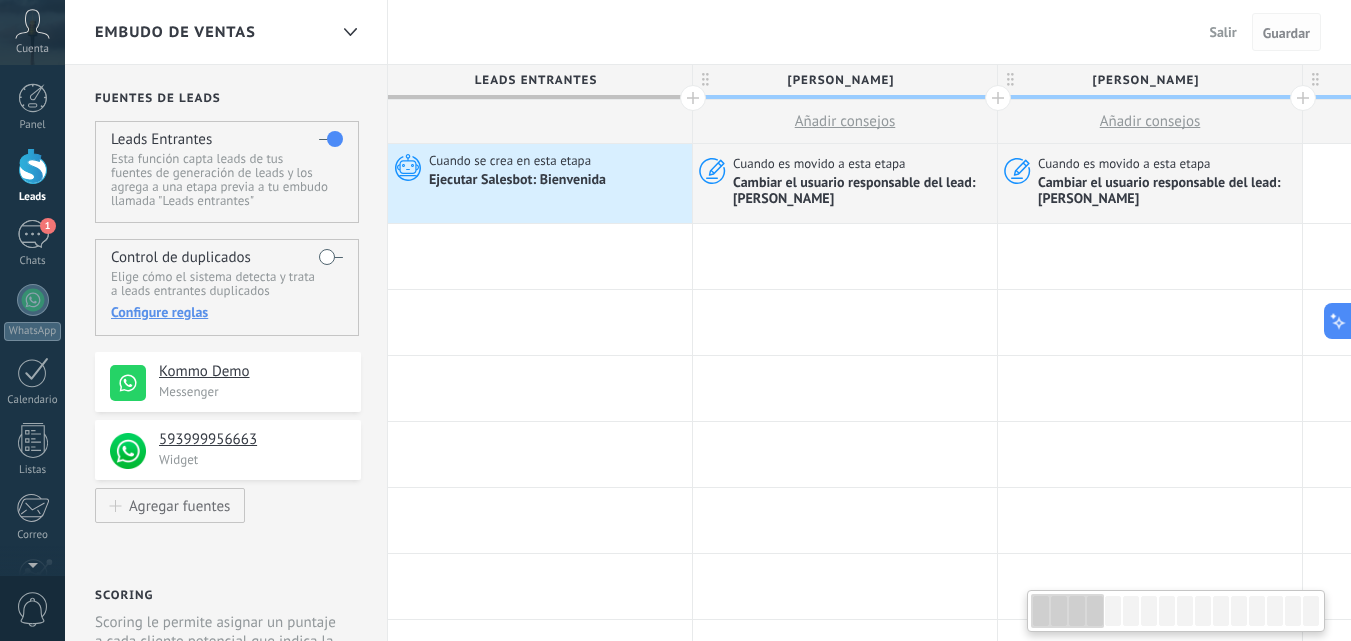 click on "Guardar" at bounding box center (1286, 33) 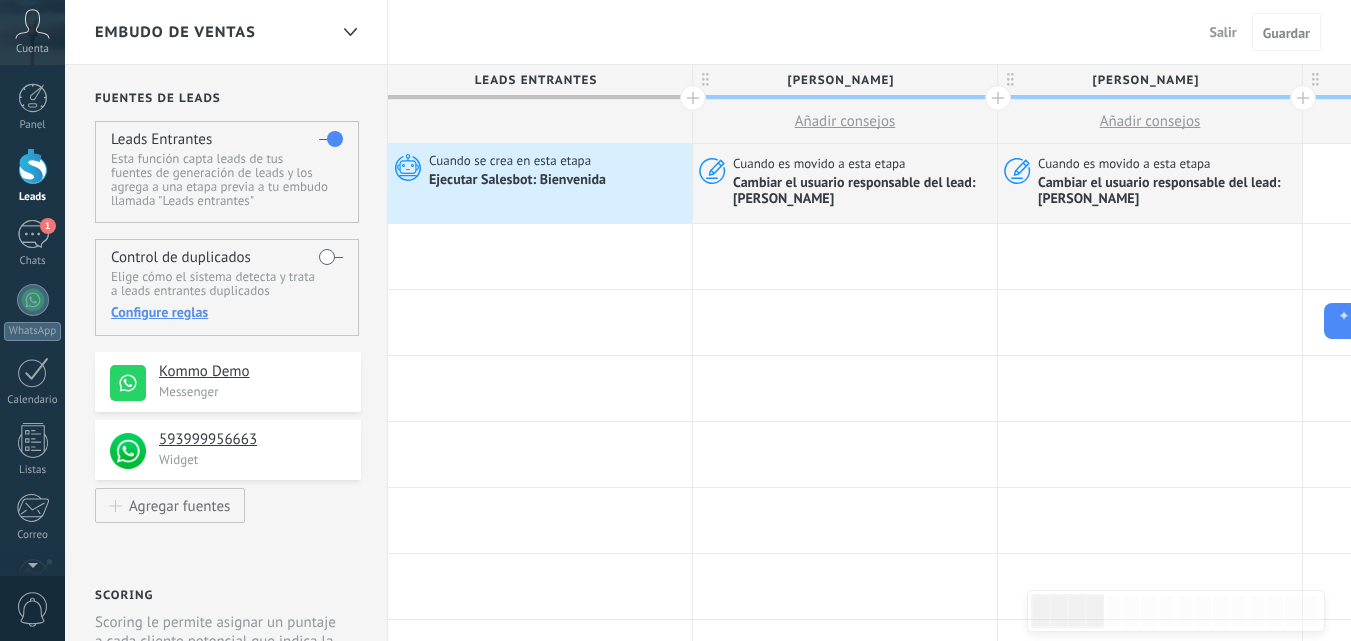 click on "Salir" at bounding box center [1223, 32] 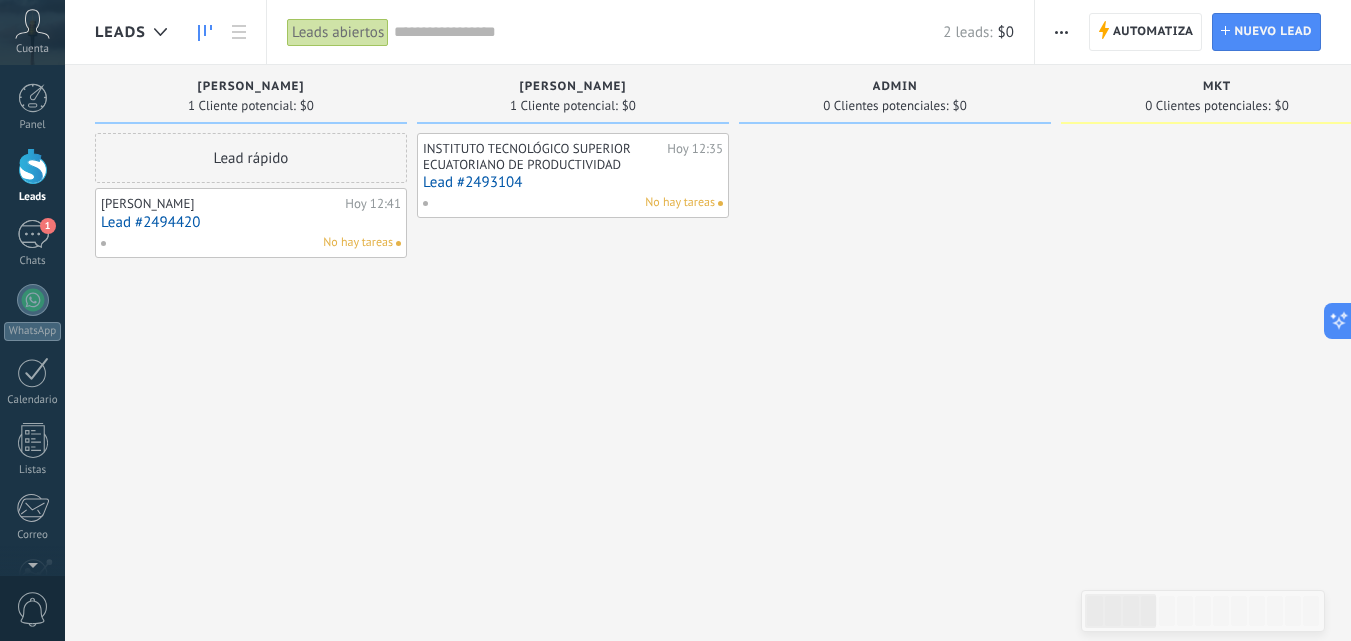 click on "Lead #2494420" at bounding box center (251, 222) 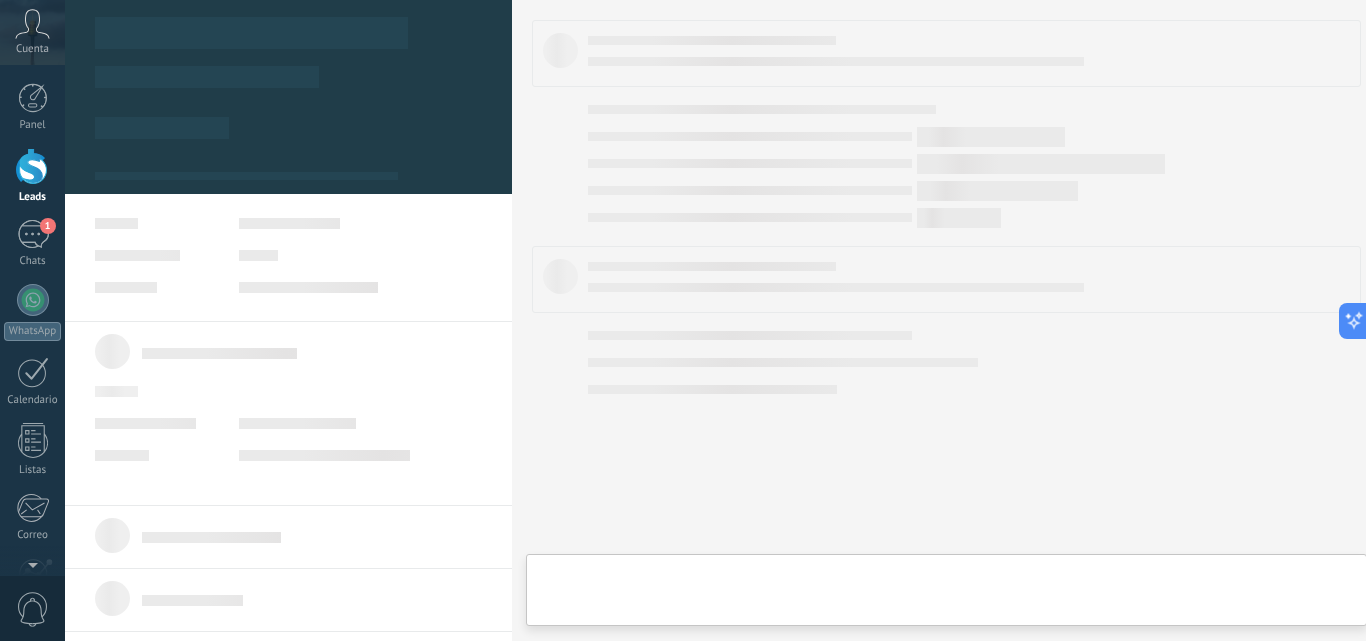 type on "**********" 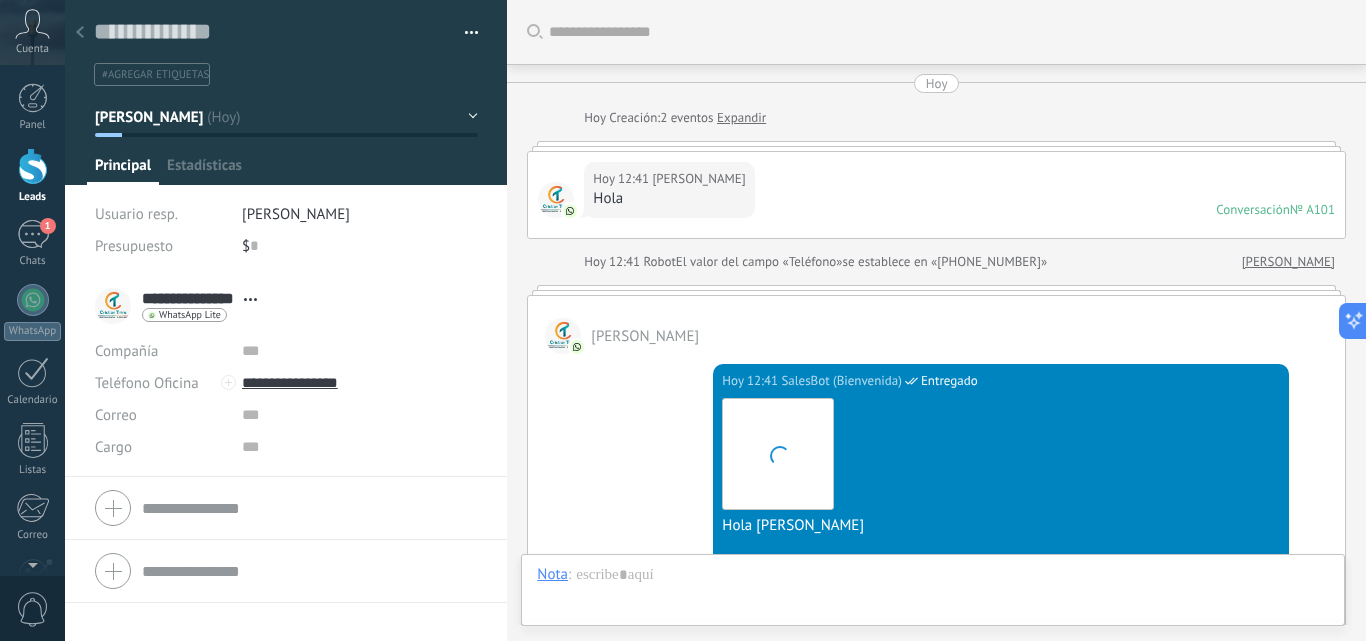 scroll, scrollTop: 30, scrollLeft: 0, axis: vertical 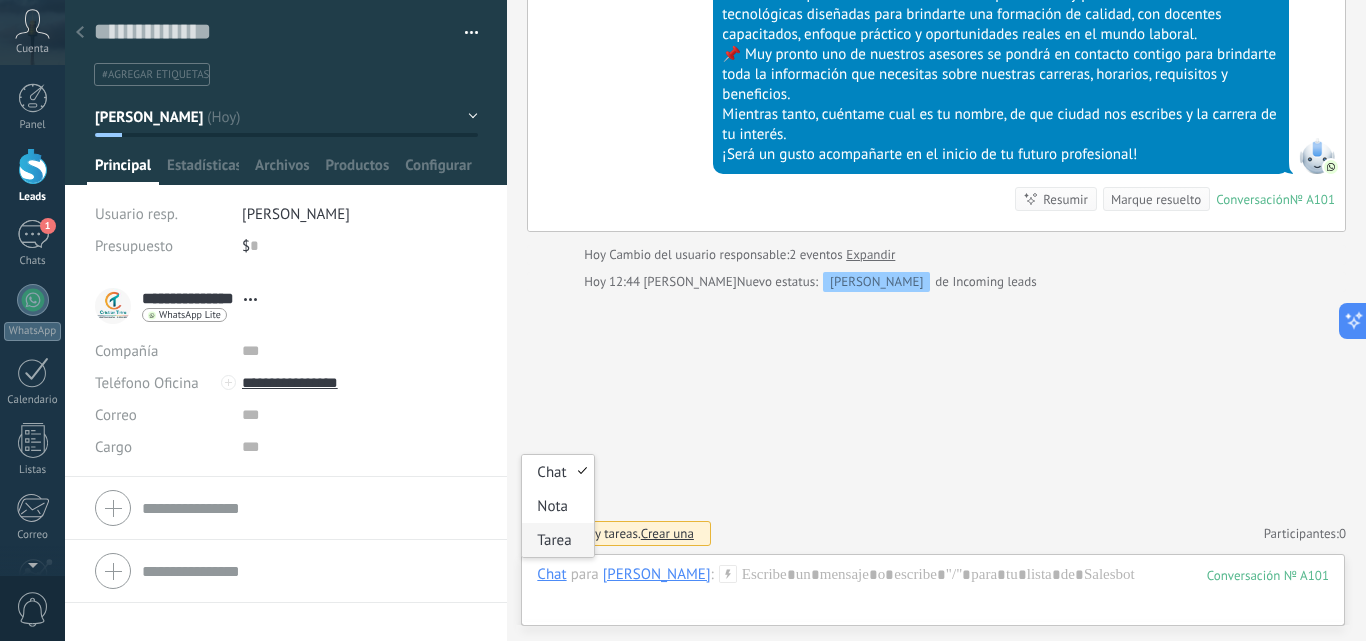 click on "Tarea" at bounding box center [557, 540] 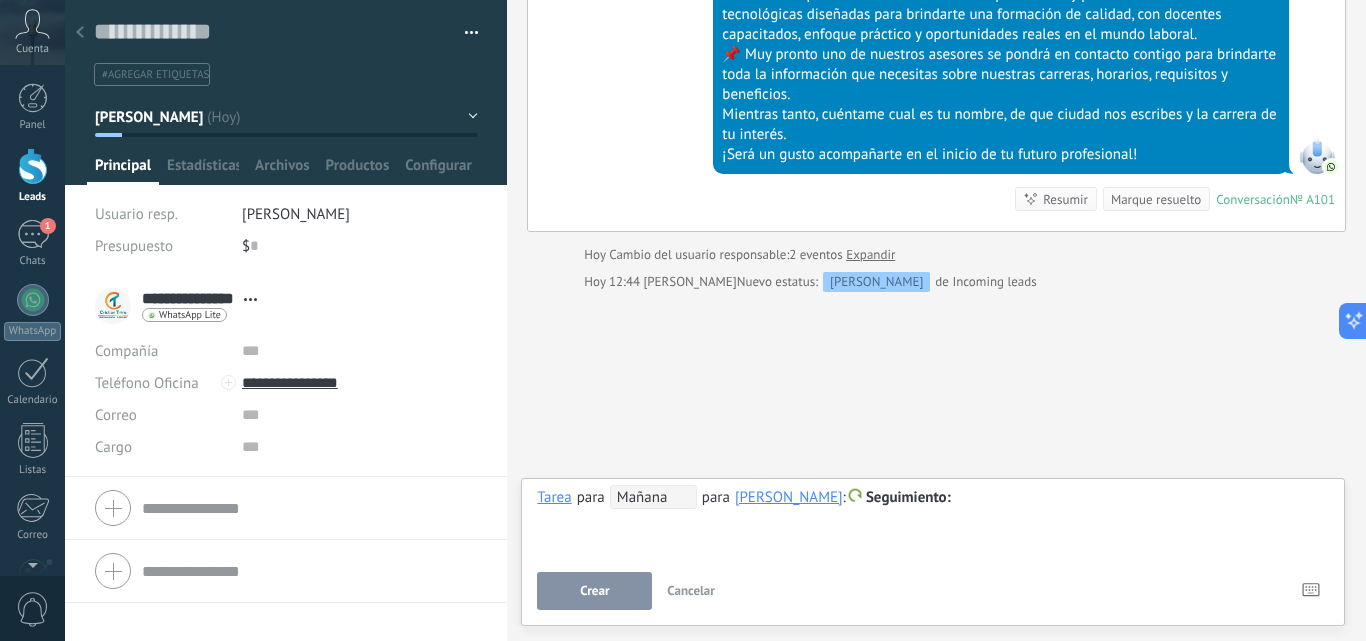 click on "Mañana" at bounding box center (653, 497) 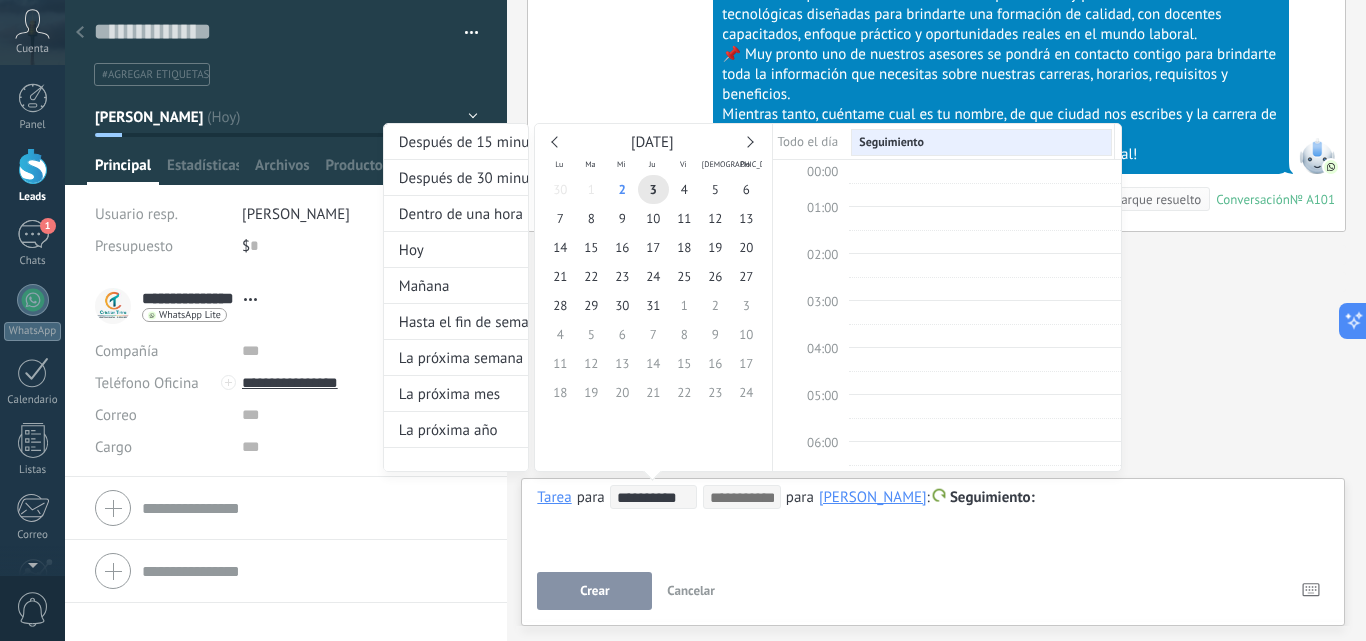 scroll, scrollTop: 377, scrollLeft: 0, axis: vertical 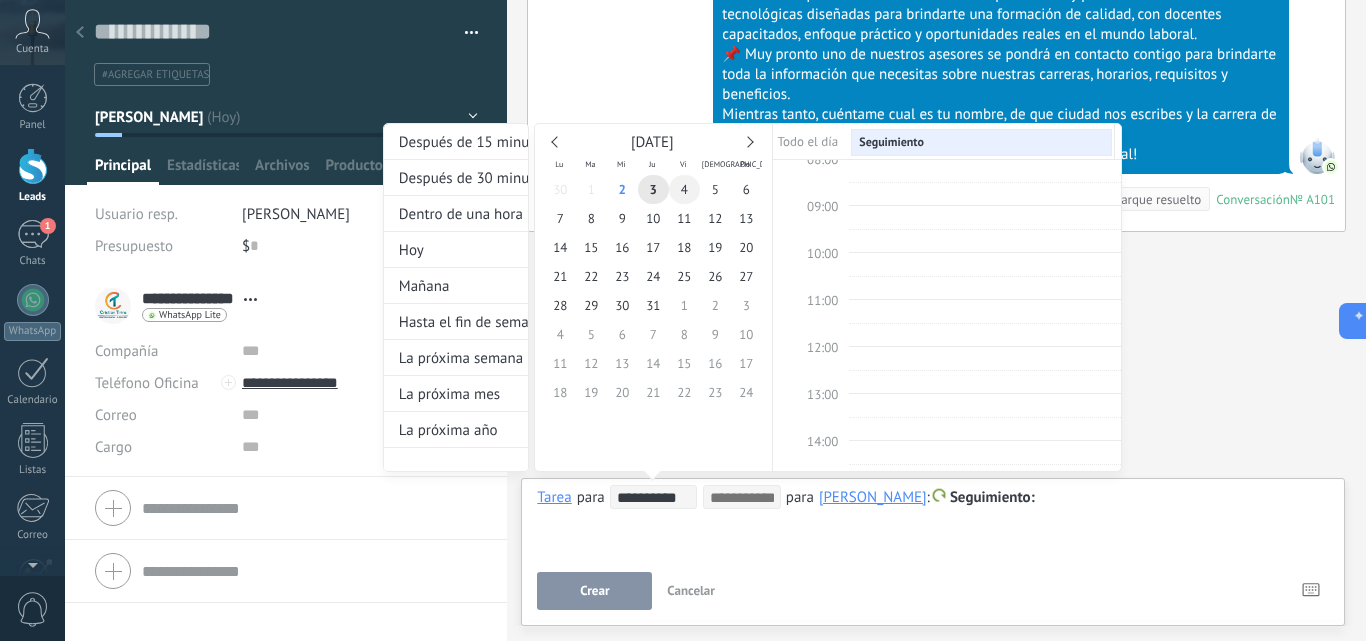 type on "**********" 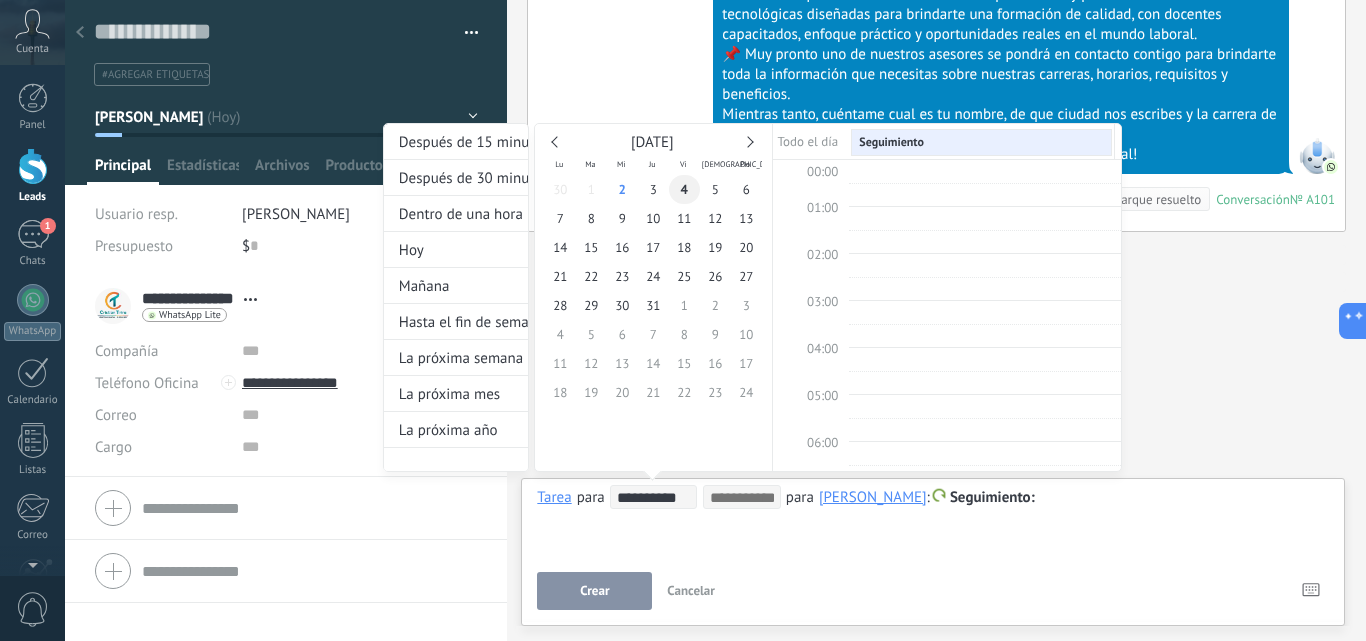 scroll, scrollTop: 377, scrollLeft: 0, axis: vertical 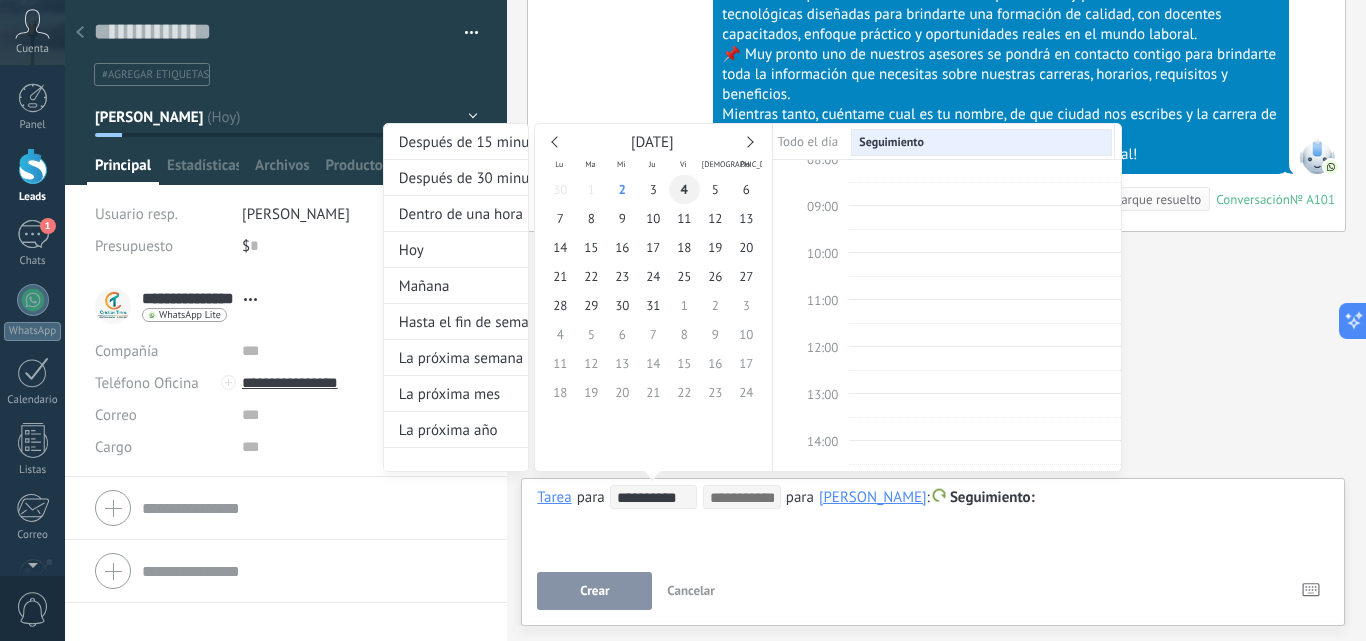 click on "4" at bounding box center [684, 189] 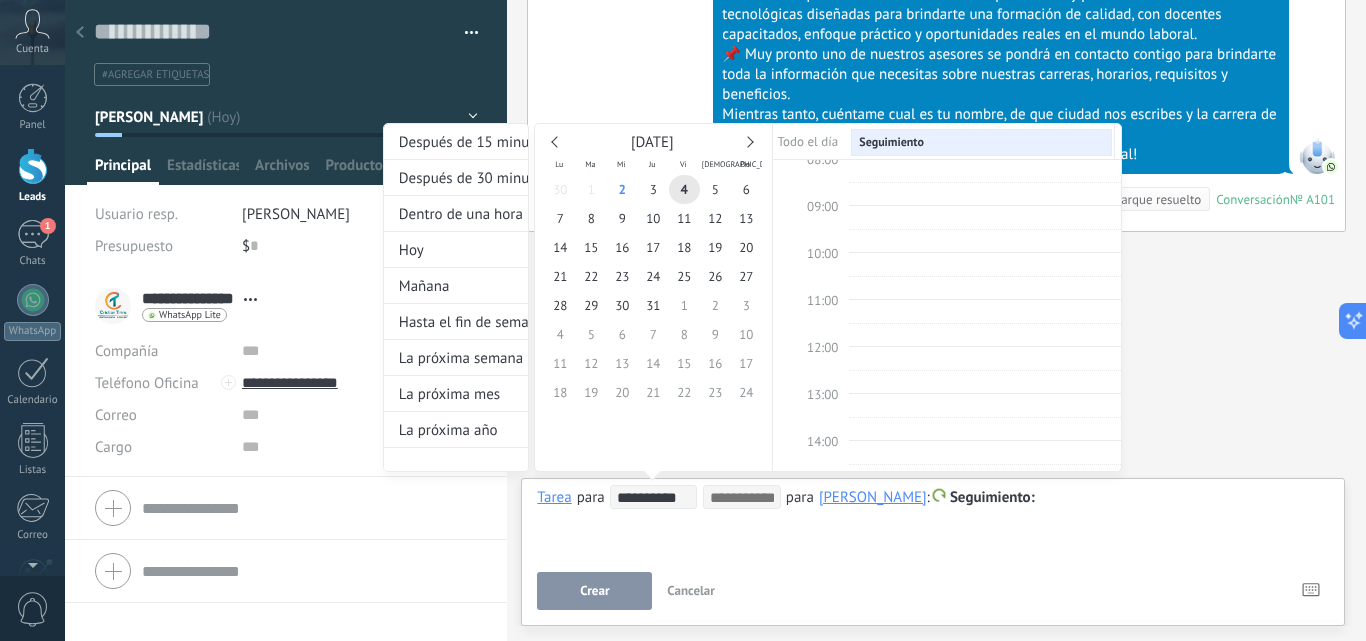 click at bounding box center [683, 320] 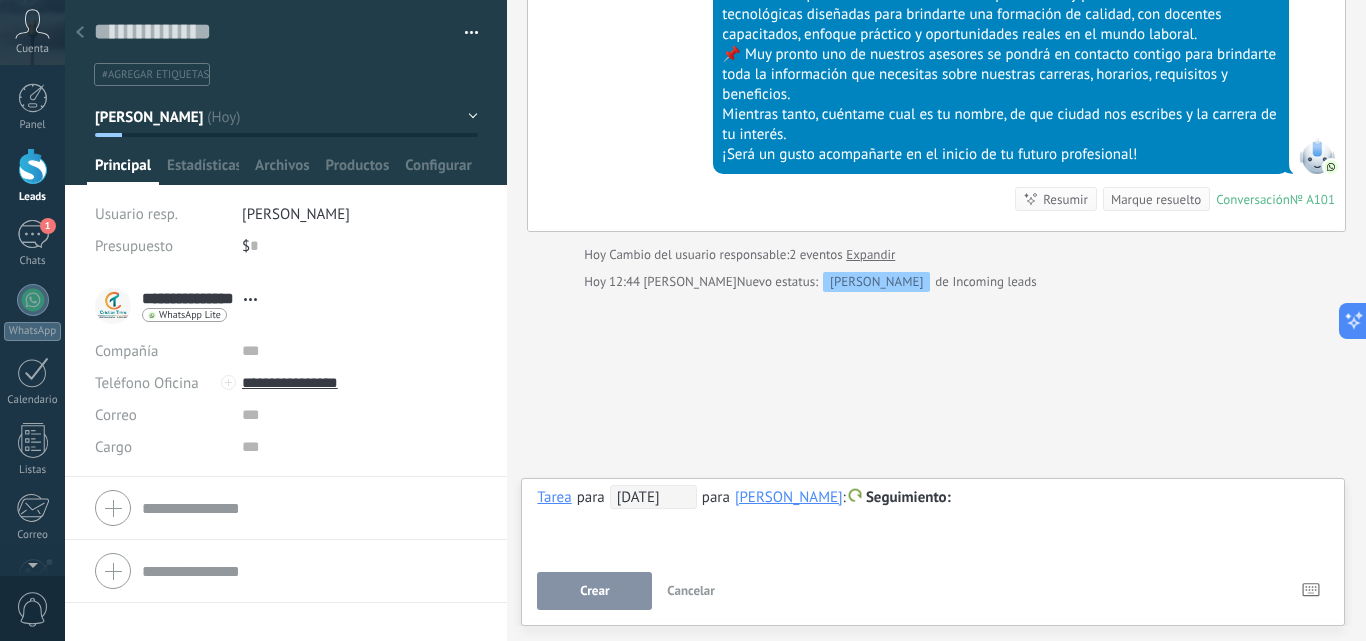 click at bounding box center (933, 498) 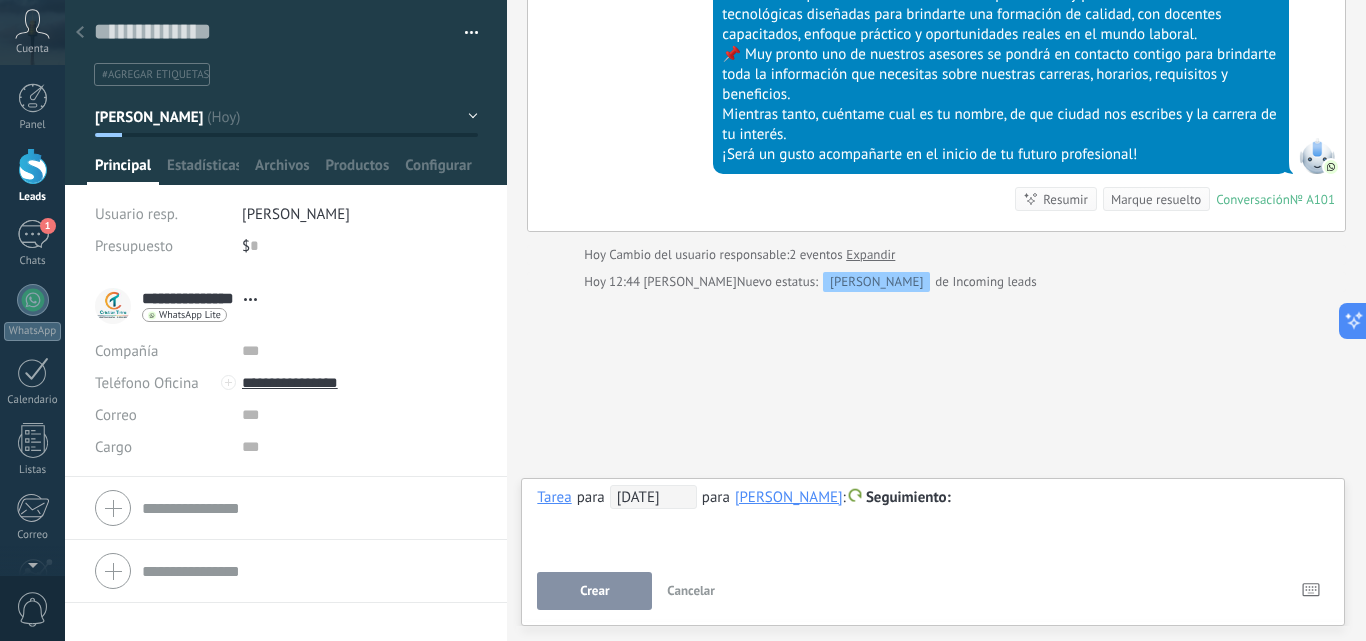 type 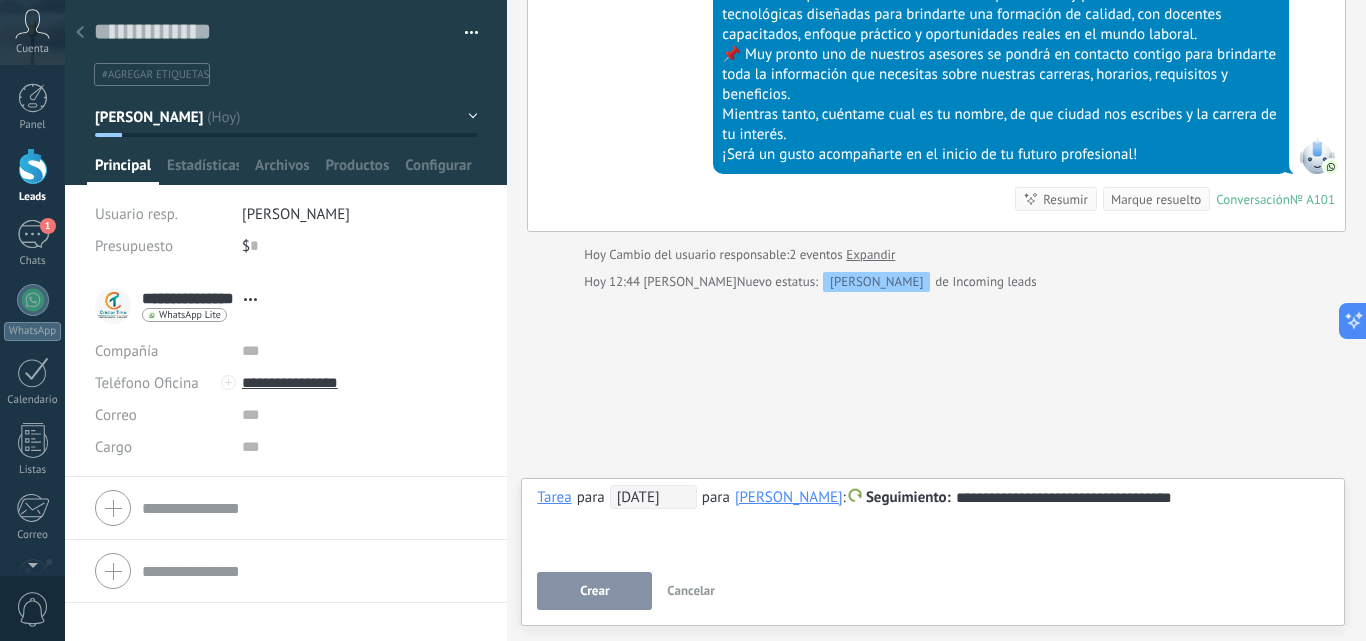click on "**********" at bounding box center (933, 498) 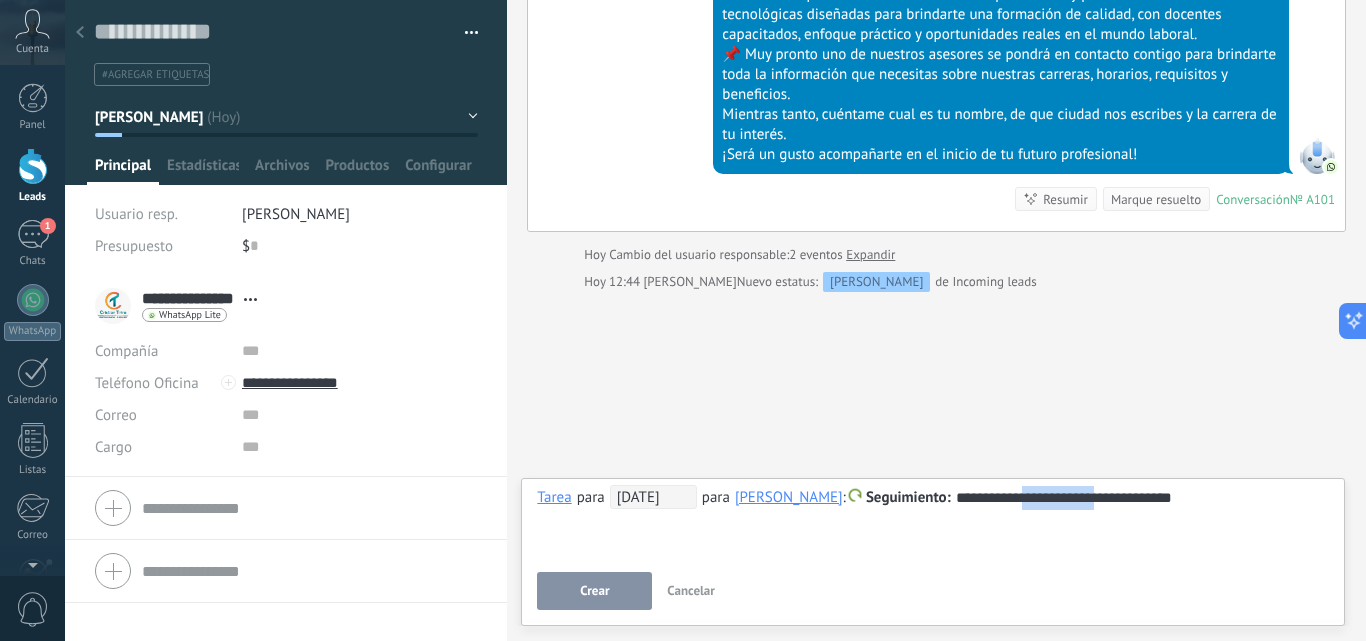 click on "**********" at bounding box center [933, 498] 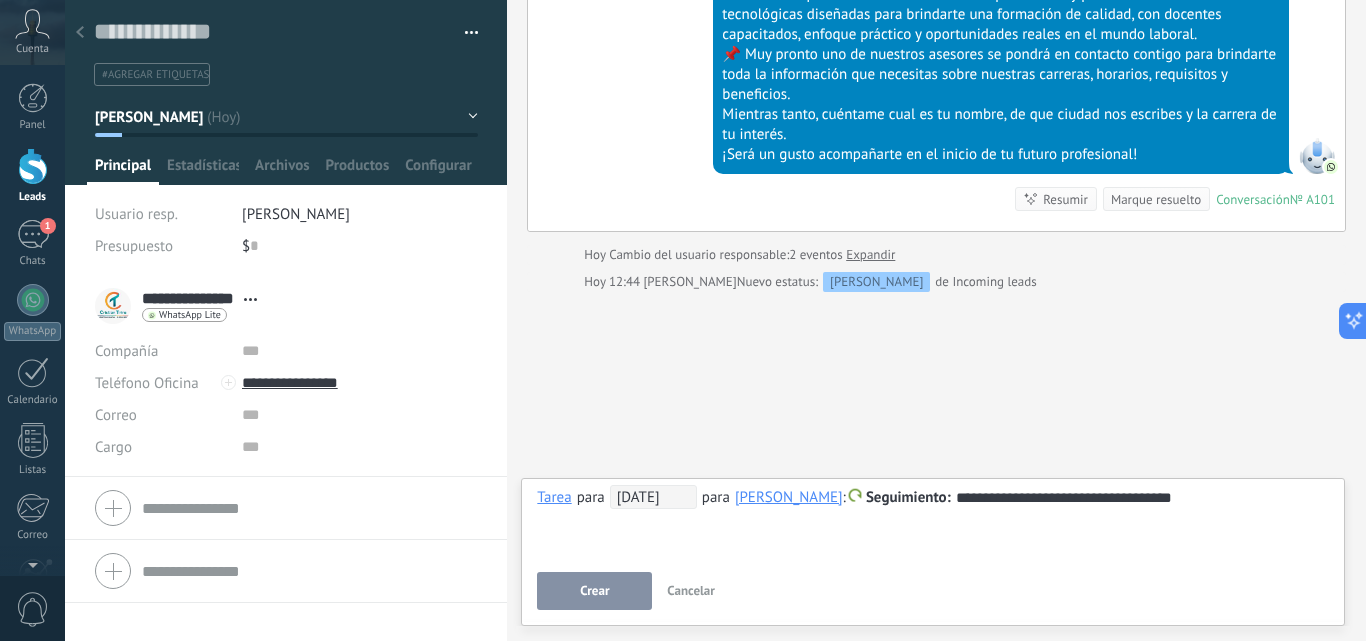 click on "**********" at bounding box center [933, 521] 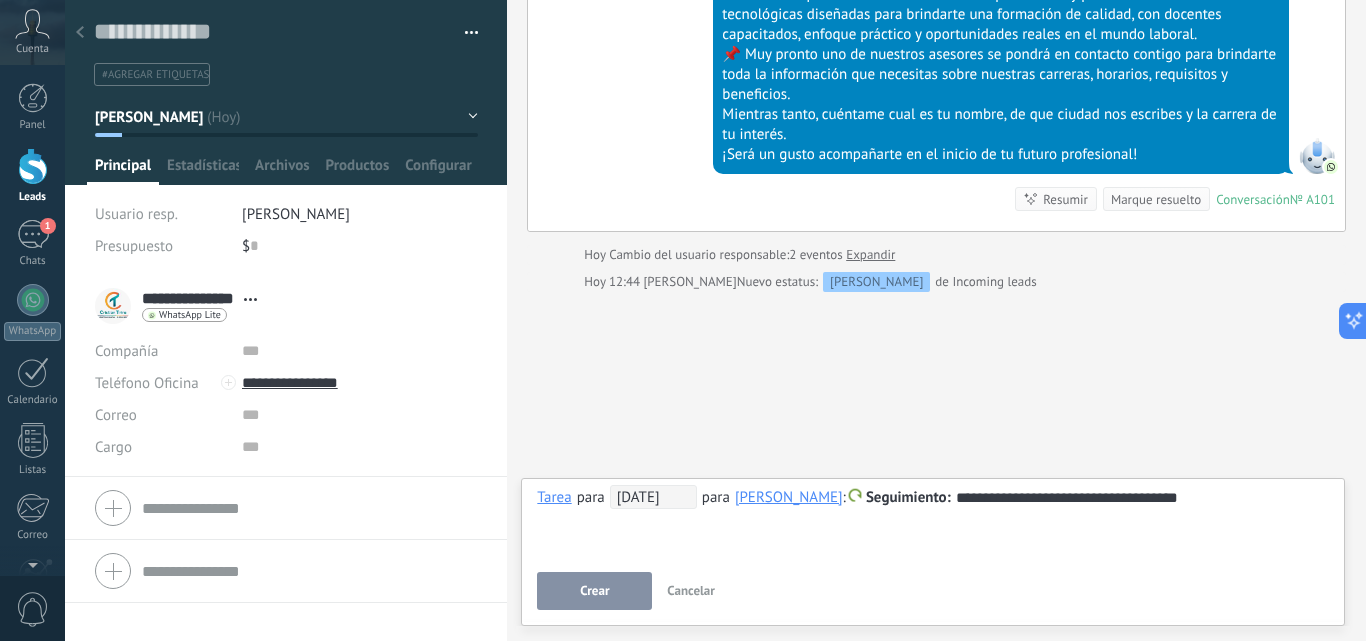 click on "**********" at bounding box center (933, 521) 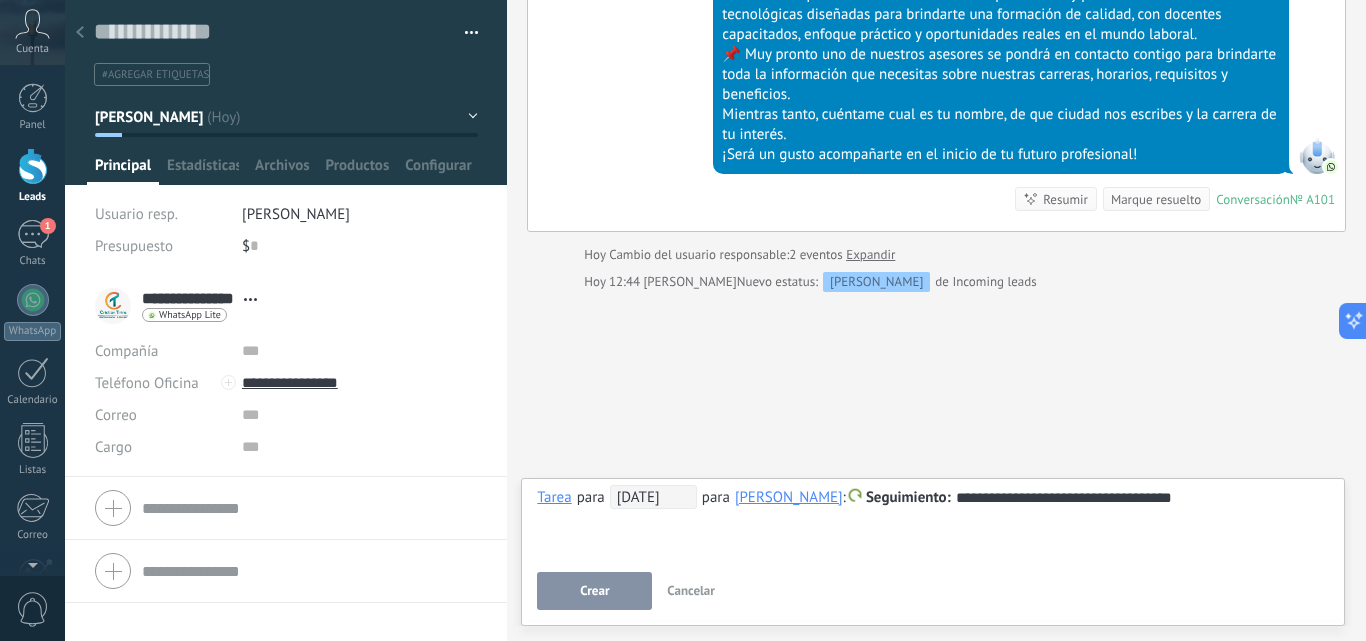click on "#agregar etiquetas" at bounding box center (282, 74) 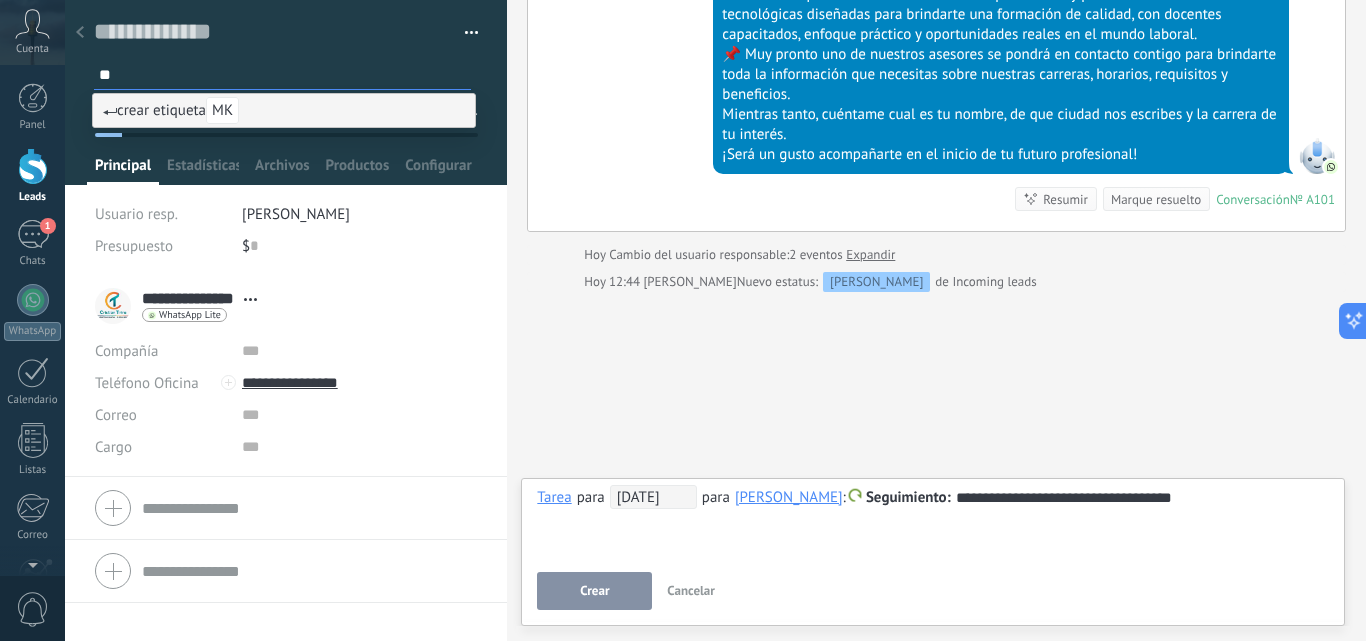 type on "***" 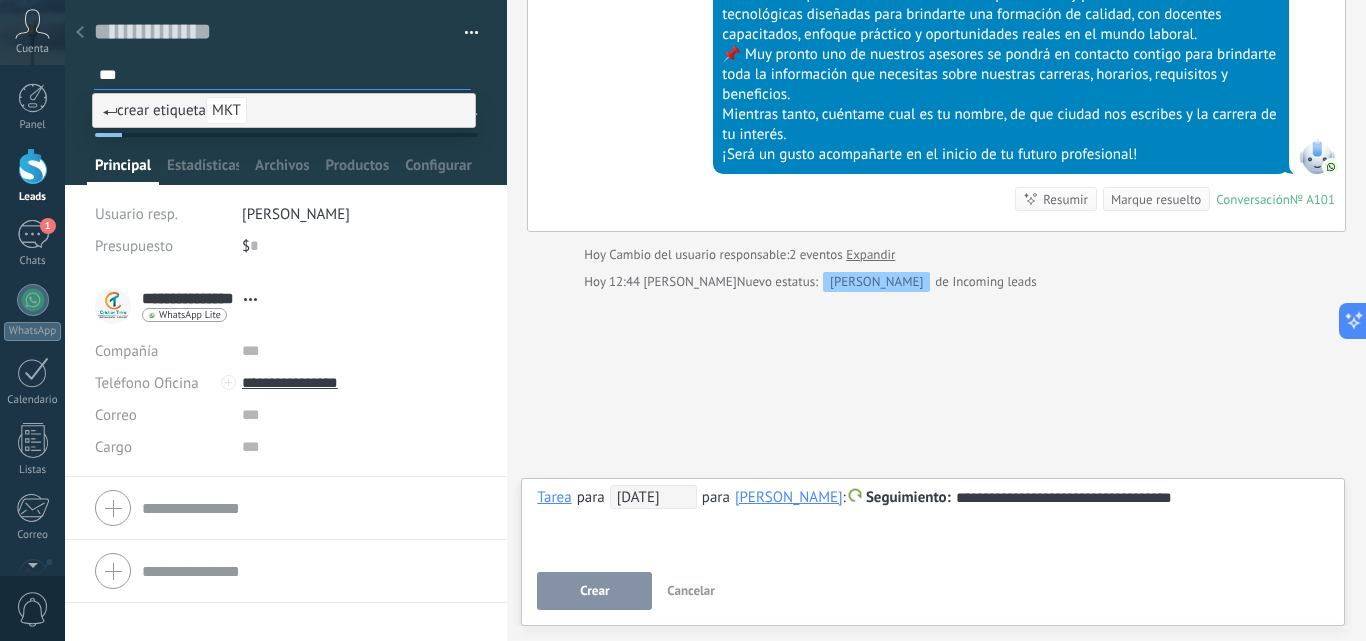 type 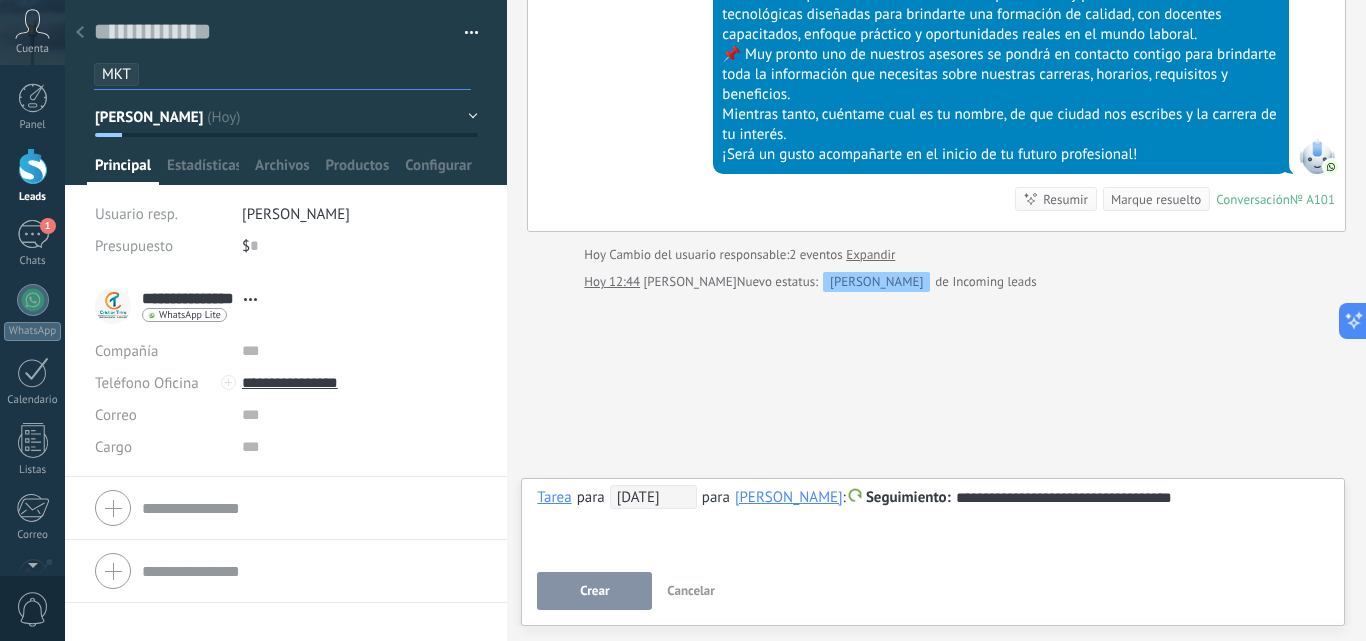 scroll, scrollTop: 611, scrollLeft: 0, axis: vertical 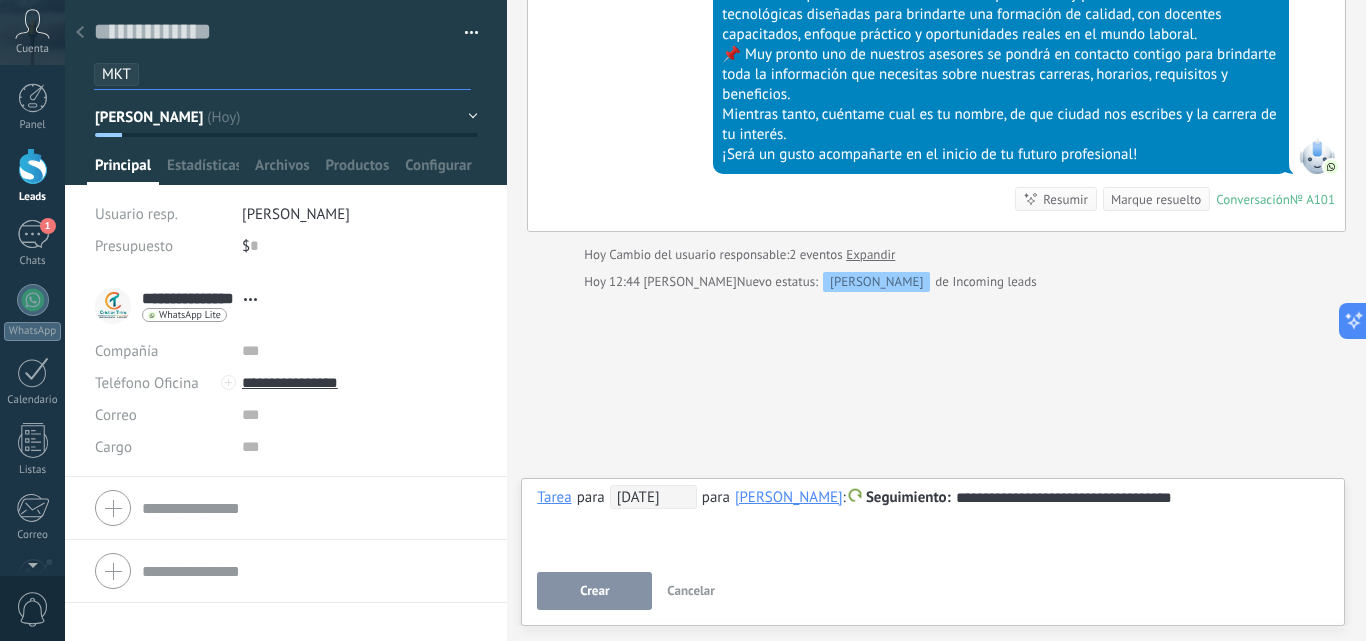click on "[PERSON_NAME]" at bounding box center [149, 117] 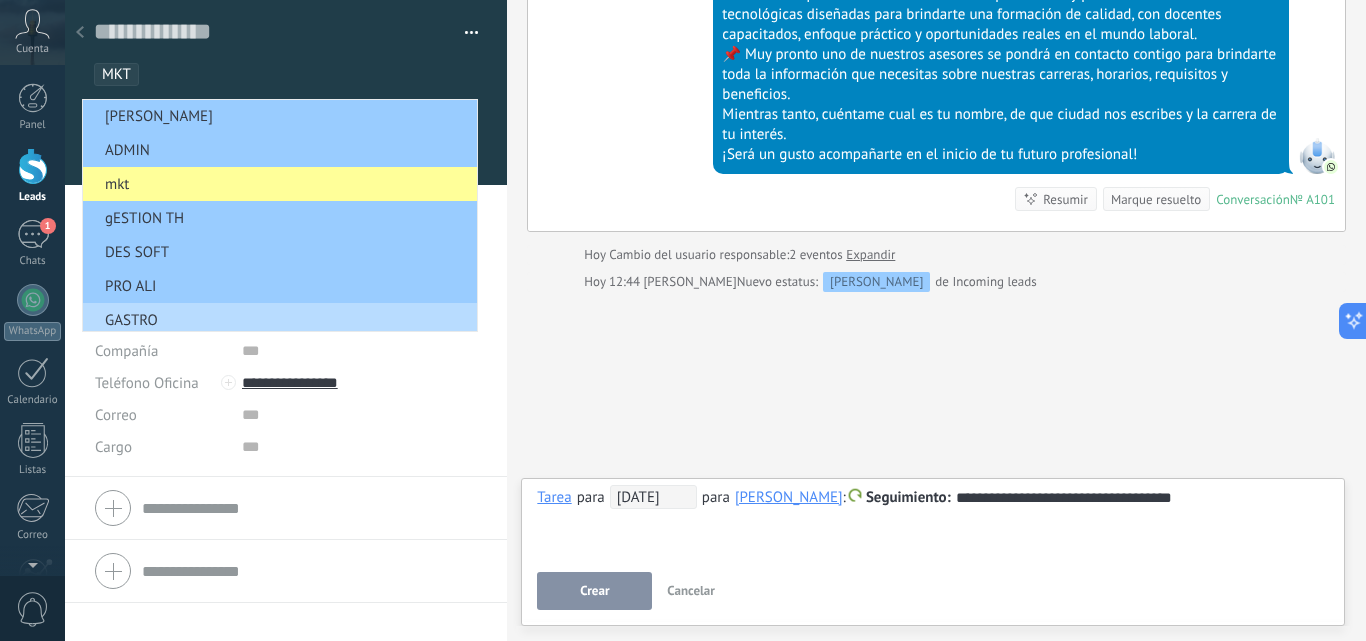 scroll, scrollTop: 0, scrollLeft: 0, axis: both 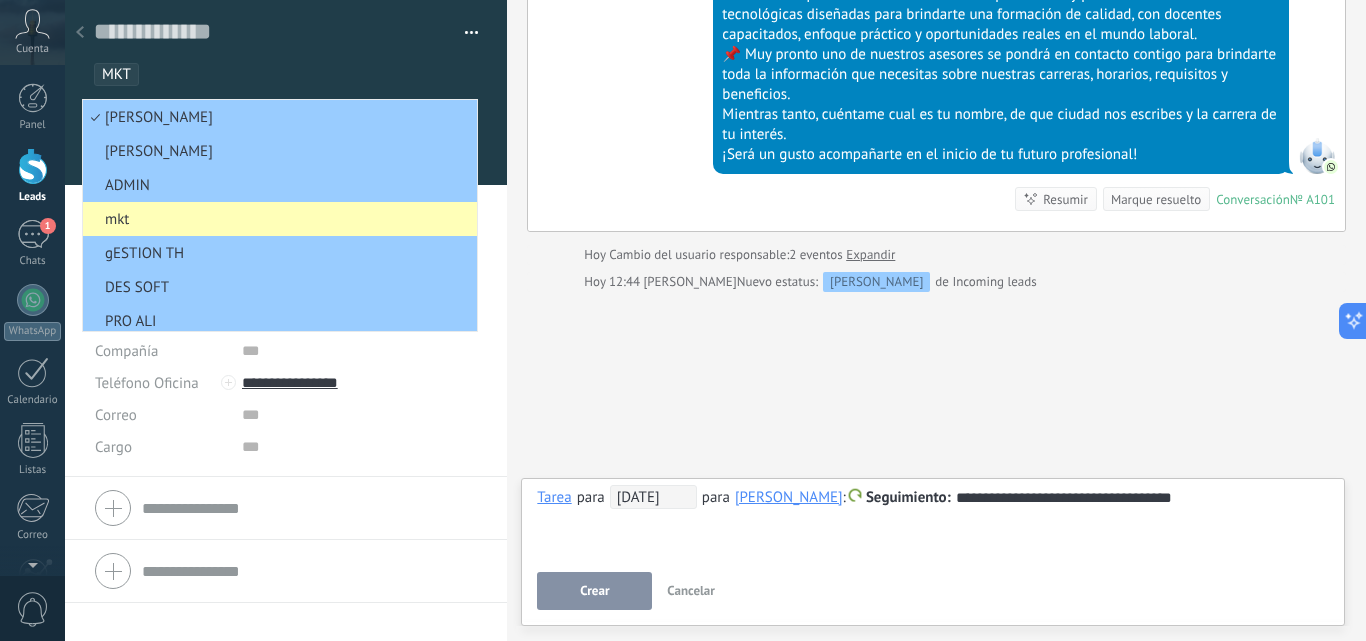 click on "mkt" at bounding box center [277, 219] 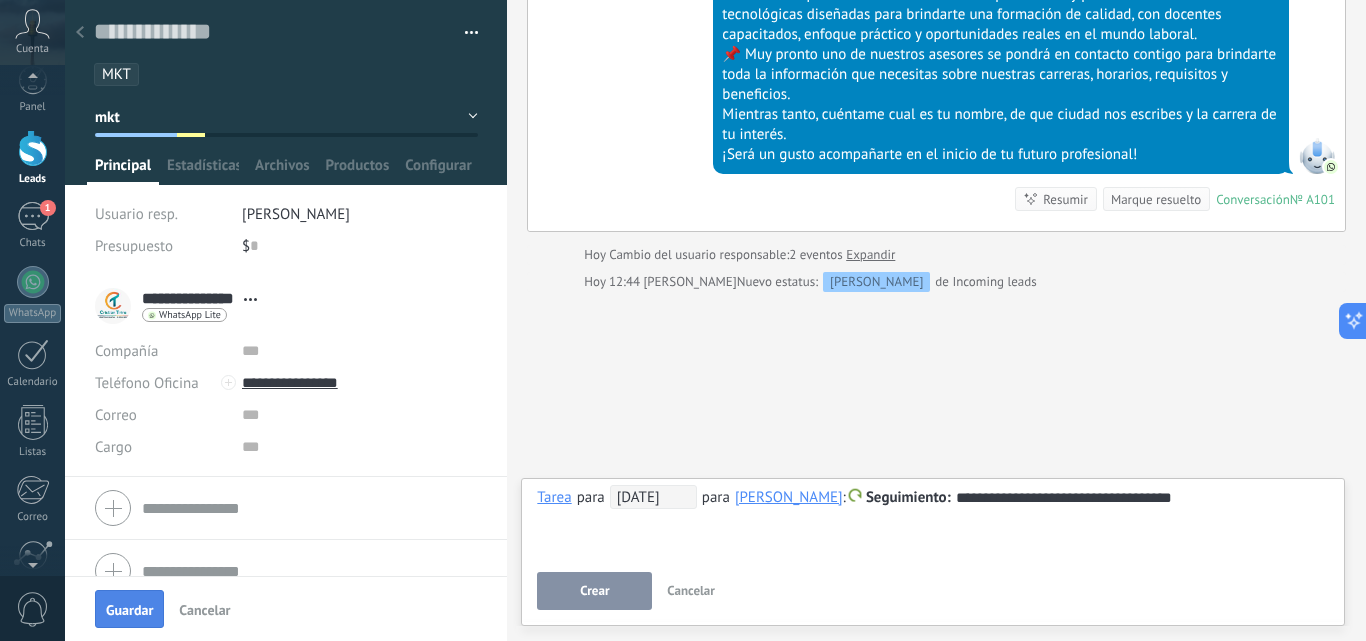 scroll, scrollTop: 0, scrollLeft: 0, axis: both 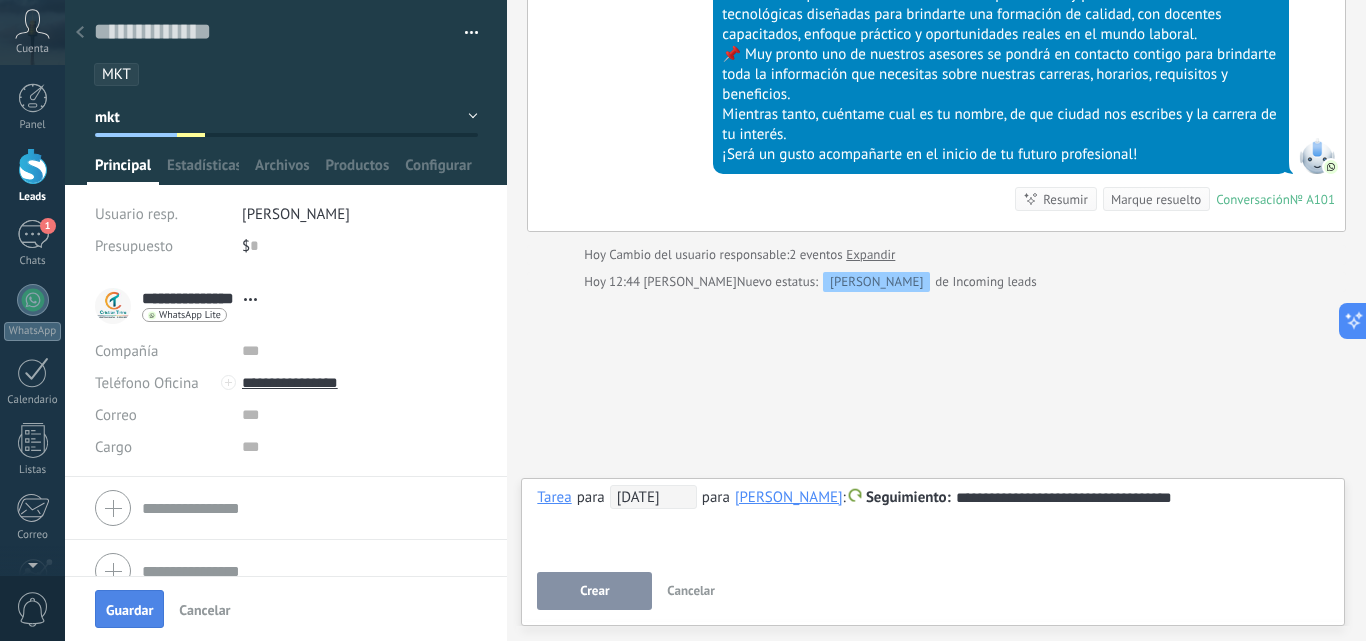 click on "Guardar" at bounding box center (129, 610) 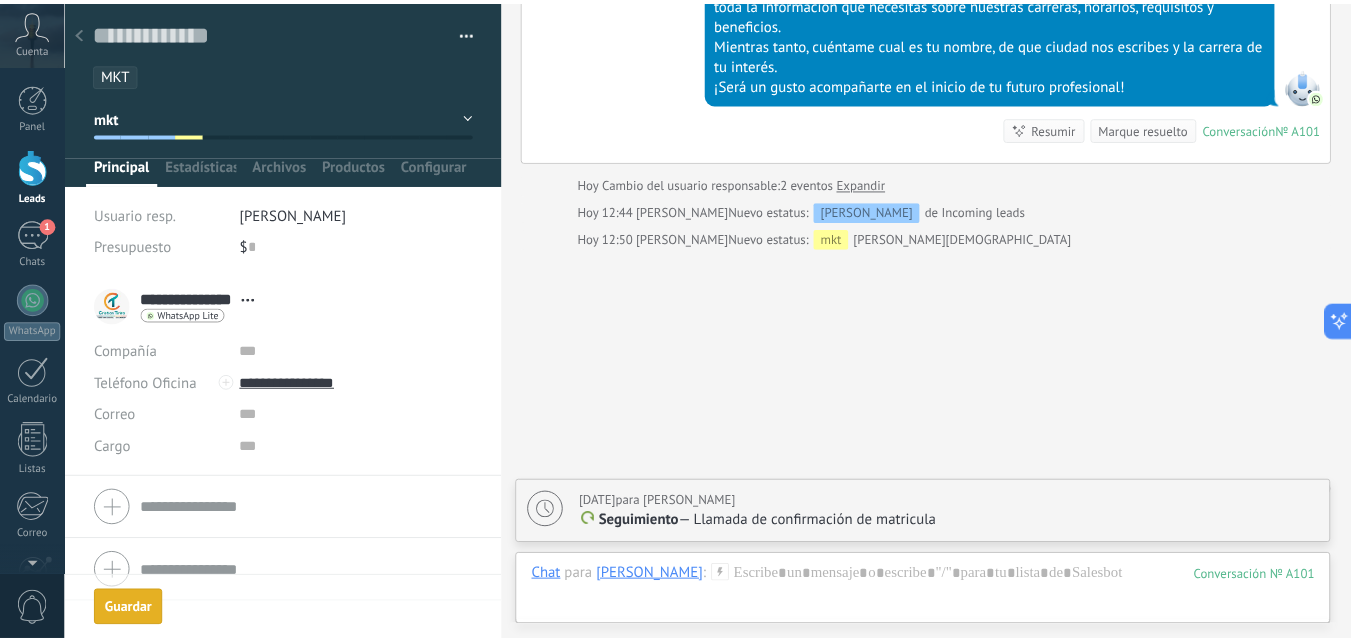 scroll, scrollTop: 708, scrollLeft: 0, axis: vertical 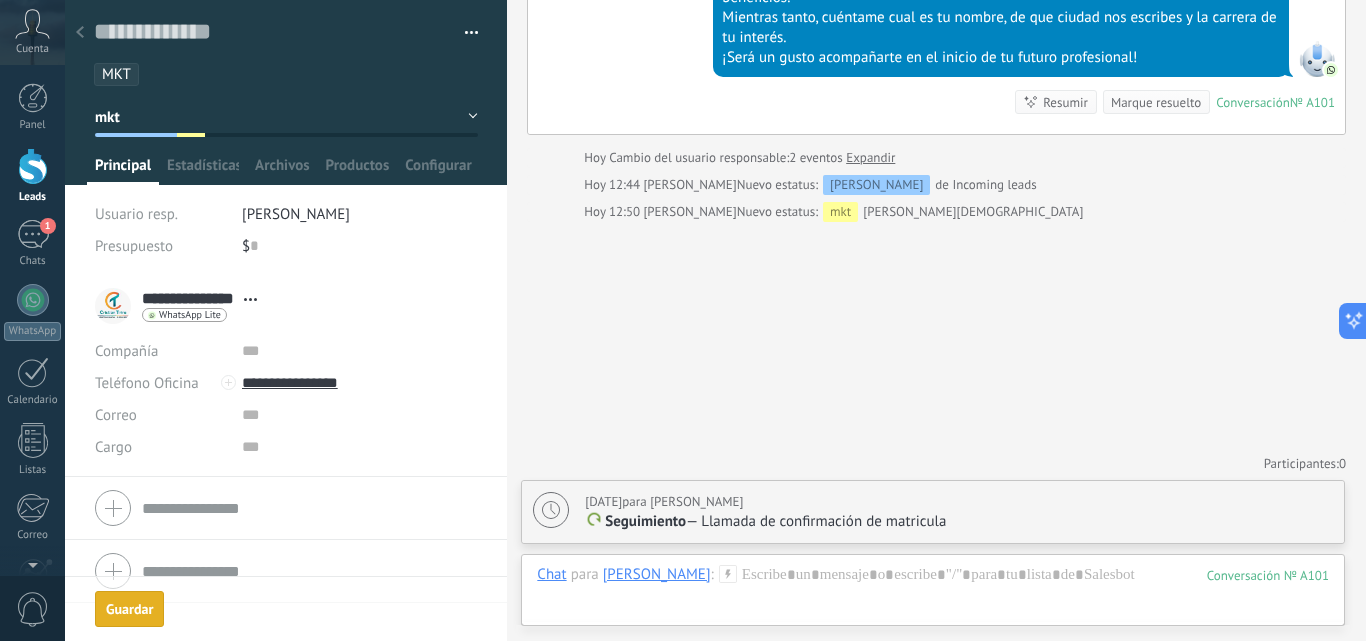 click 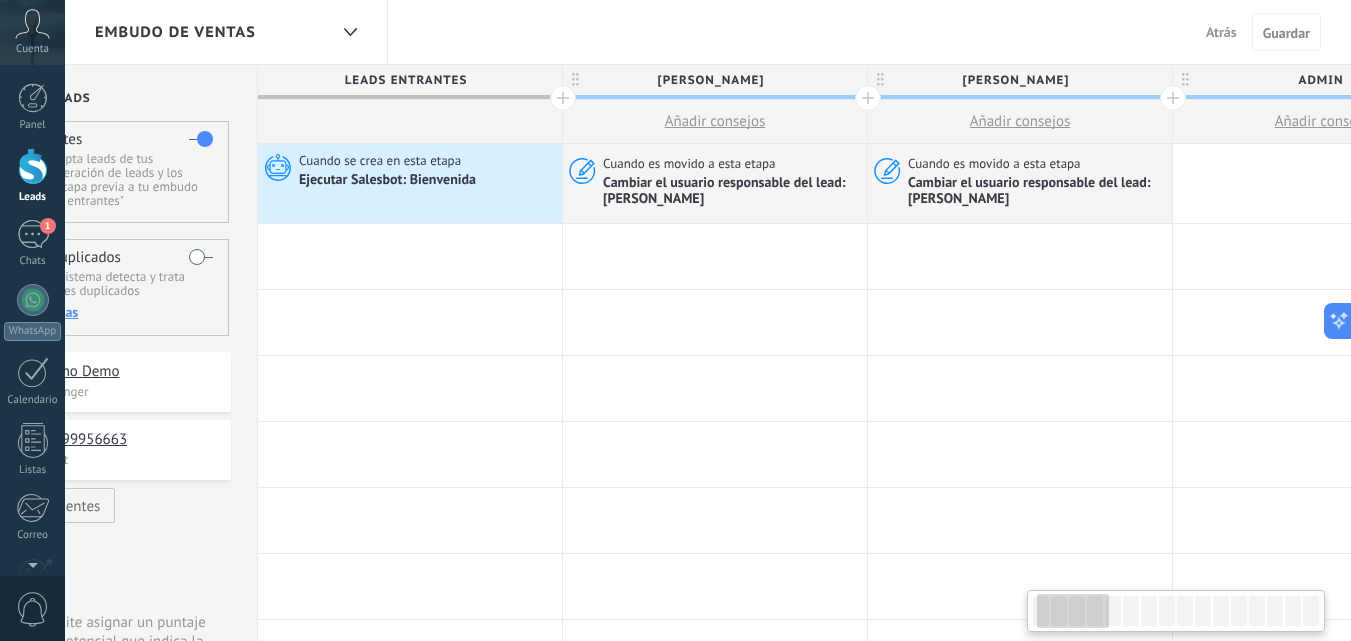 drag, startPoint x: 1026, startPoint y: 353, endPoint x: 1360, endPoint y: 538, distance: 381.81277 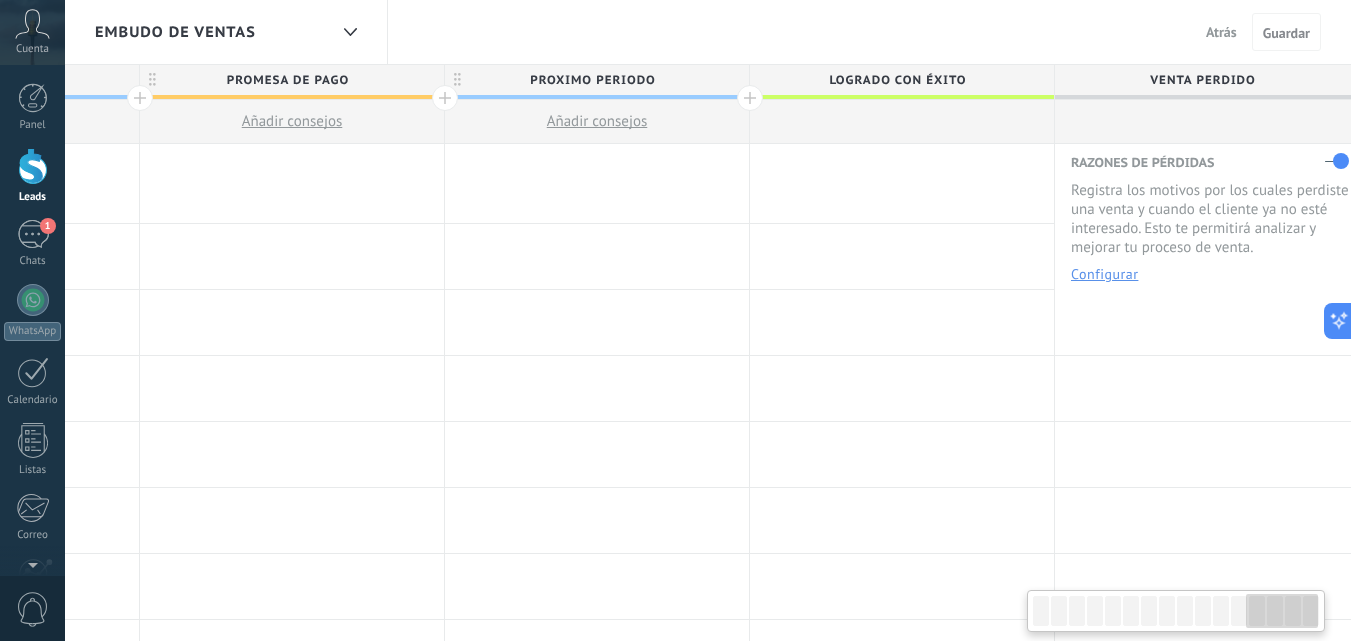 scroll, scrollTop: 0, scrollLeft: 3917, axis: horizontal 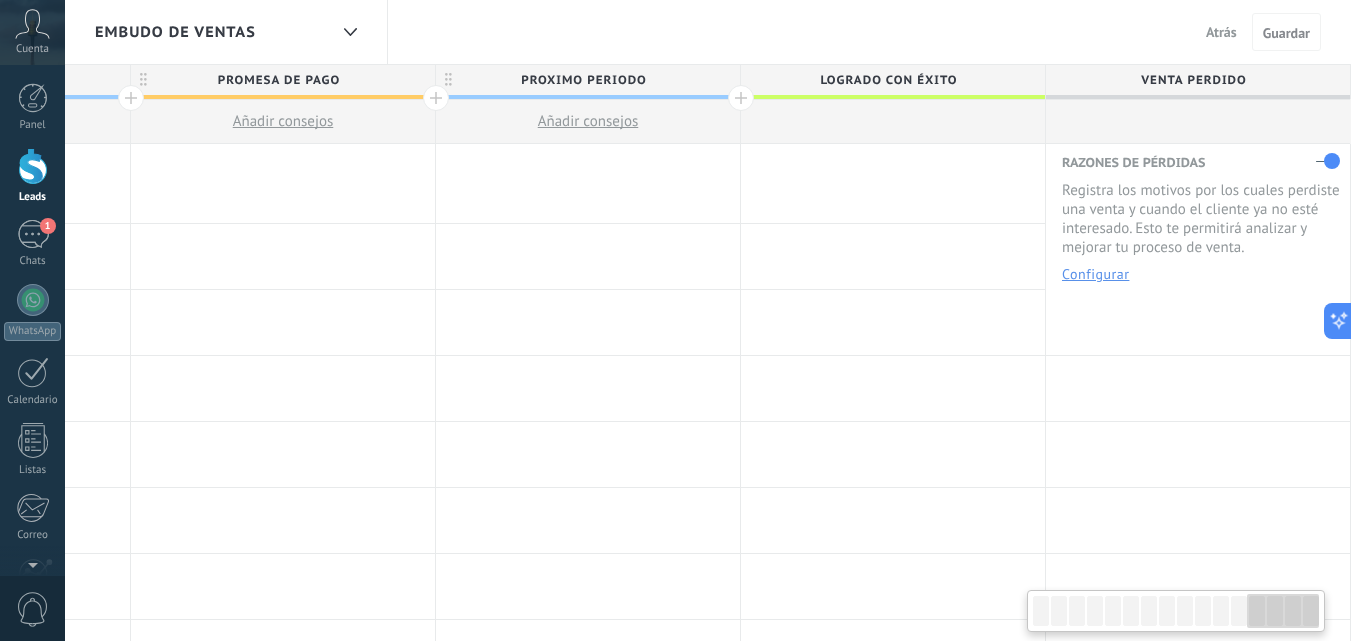 drag, startPoint x: 1055, startPoint y: 606, endPoint x: 1265, endPoint y: 613, distance: 210.11664 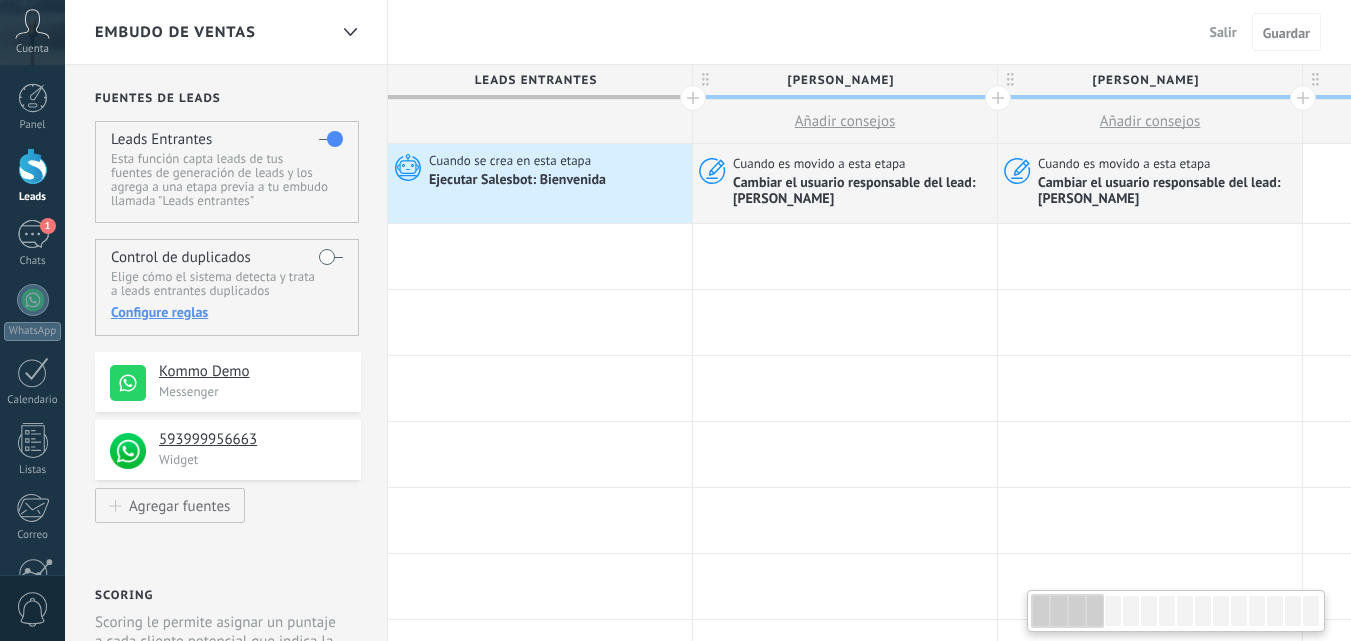 scroll, scrollTop: 0, scrollLeft: 0, axis: both 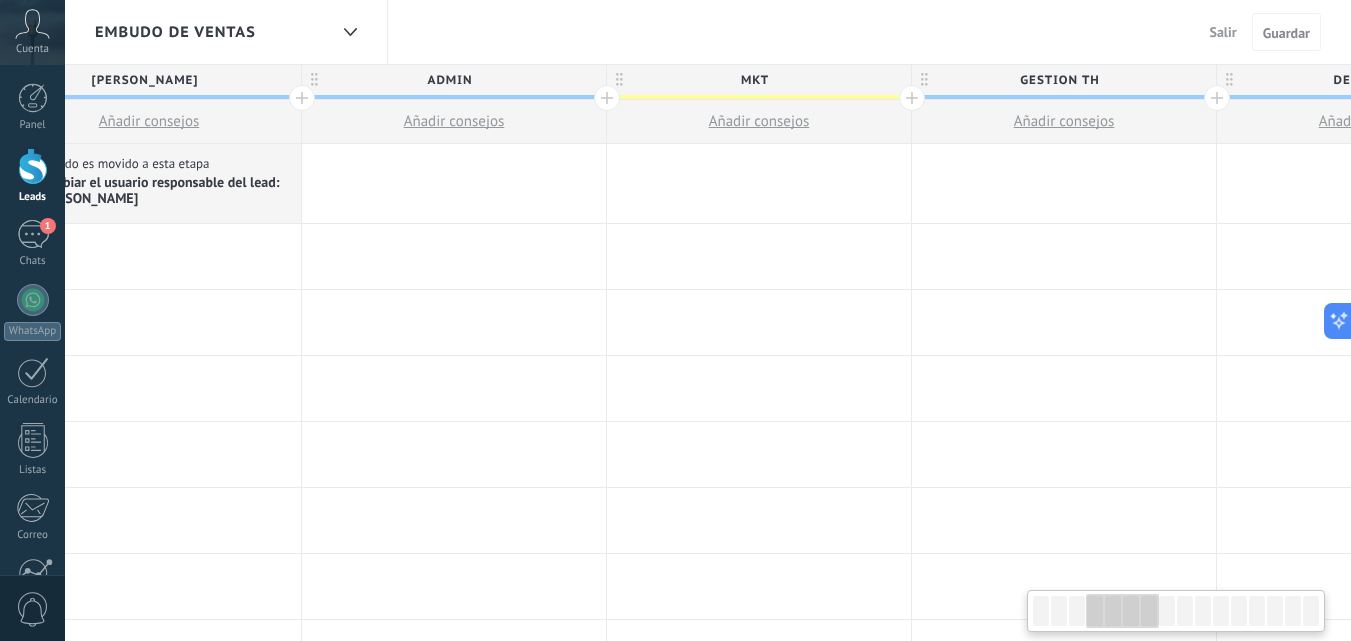 drag, startPoint x: 1055, startPoint y: 603, endPoint x: 1110, endPoint y: 599, distance: 55.145264 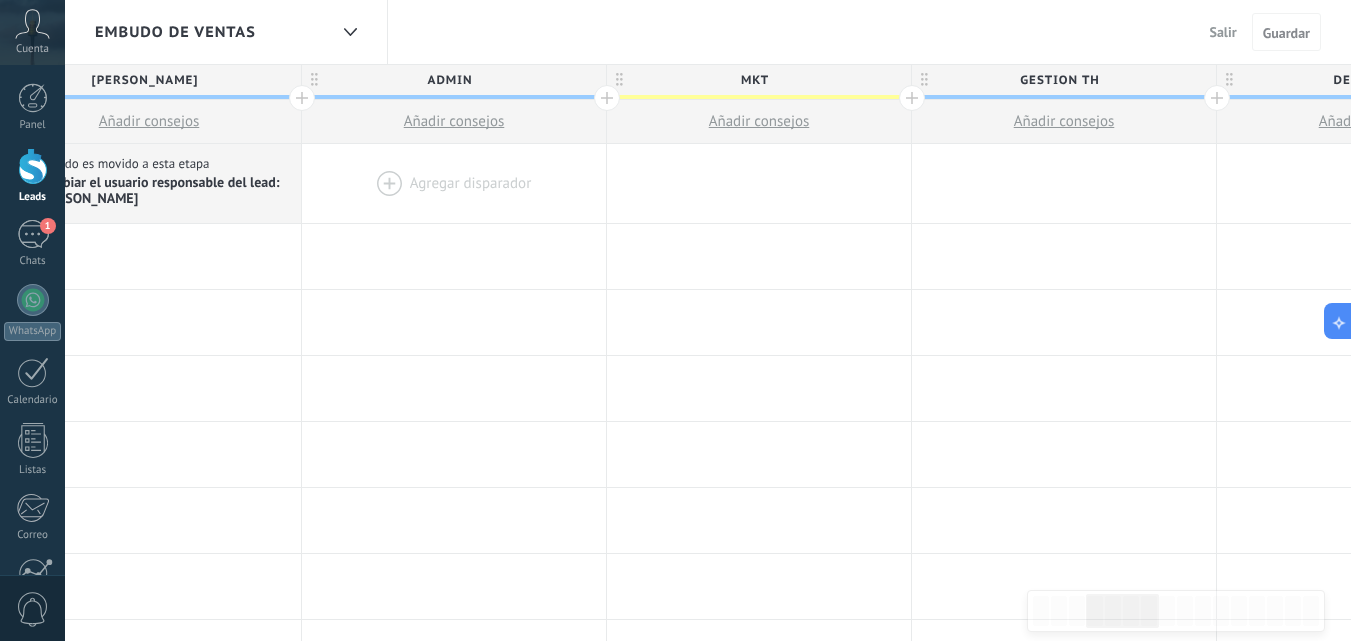 click at bounding box center [454, 183] 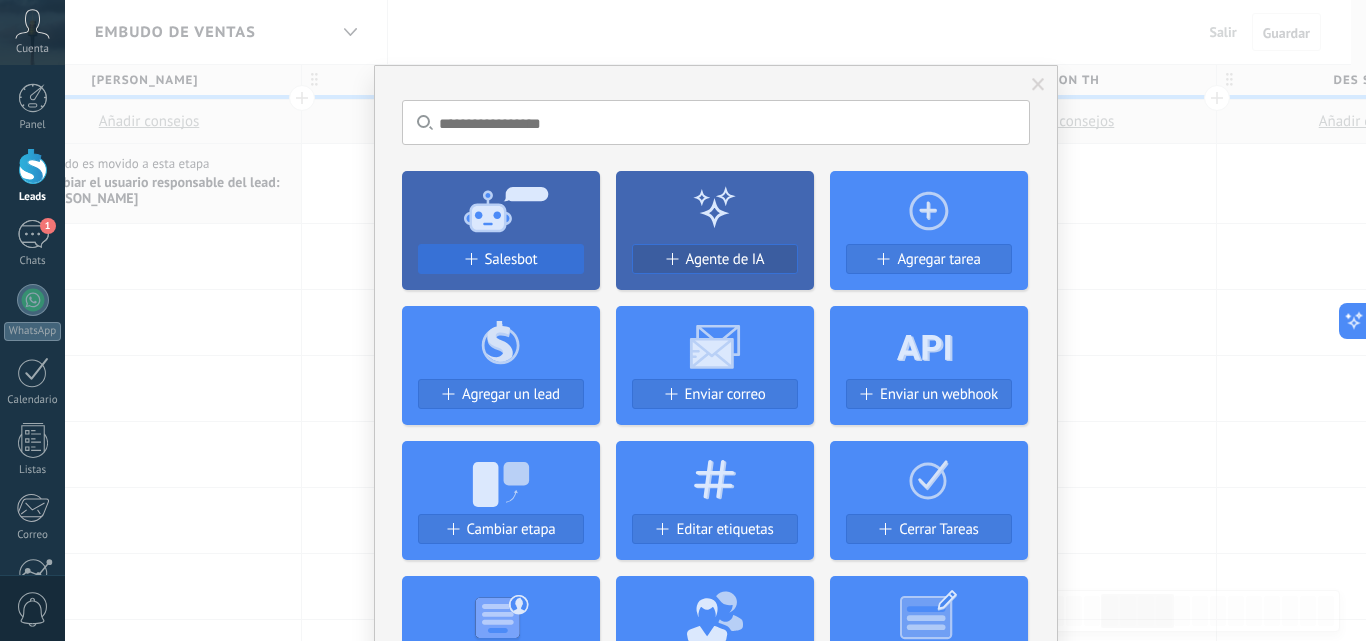 click on "Salesbot" at bounding box center [501, 259] 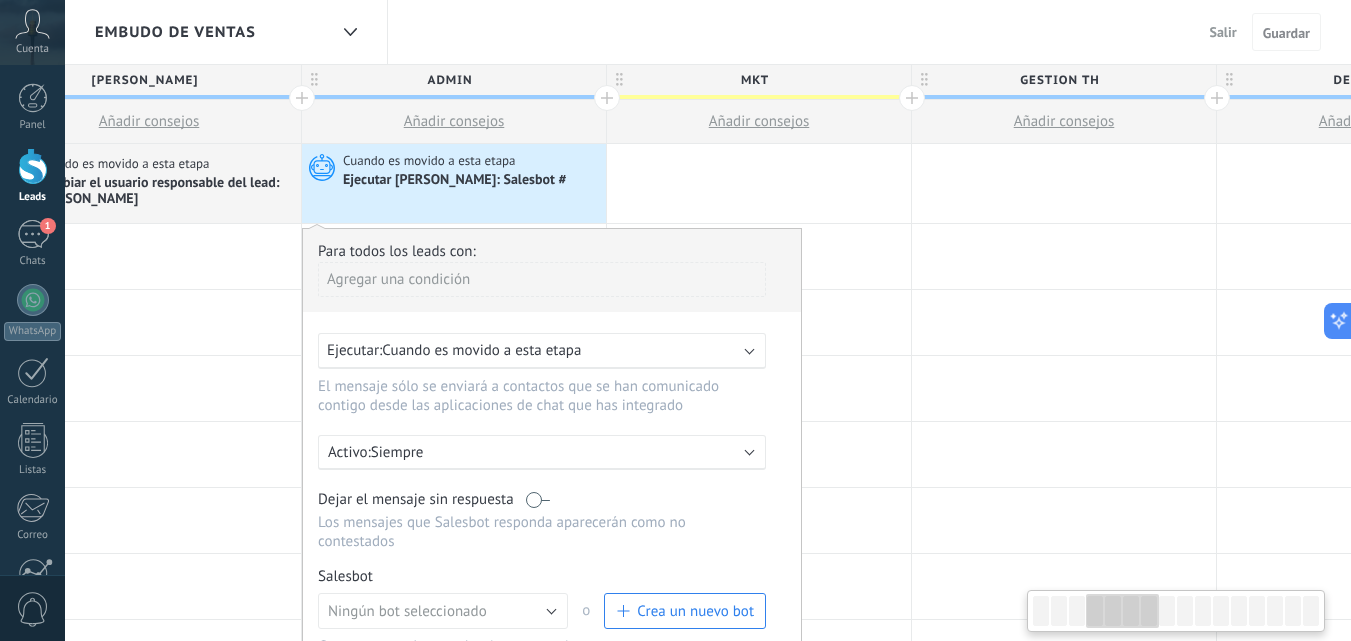 click on "Cuando es movido a esta etapa" at bounding box center (481, 350) 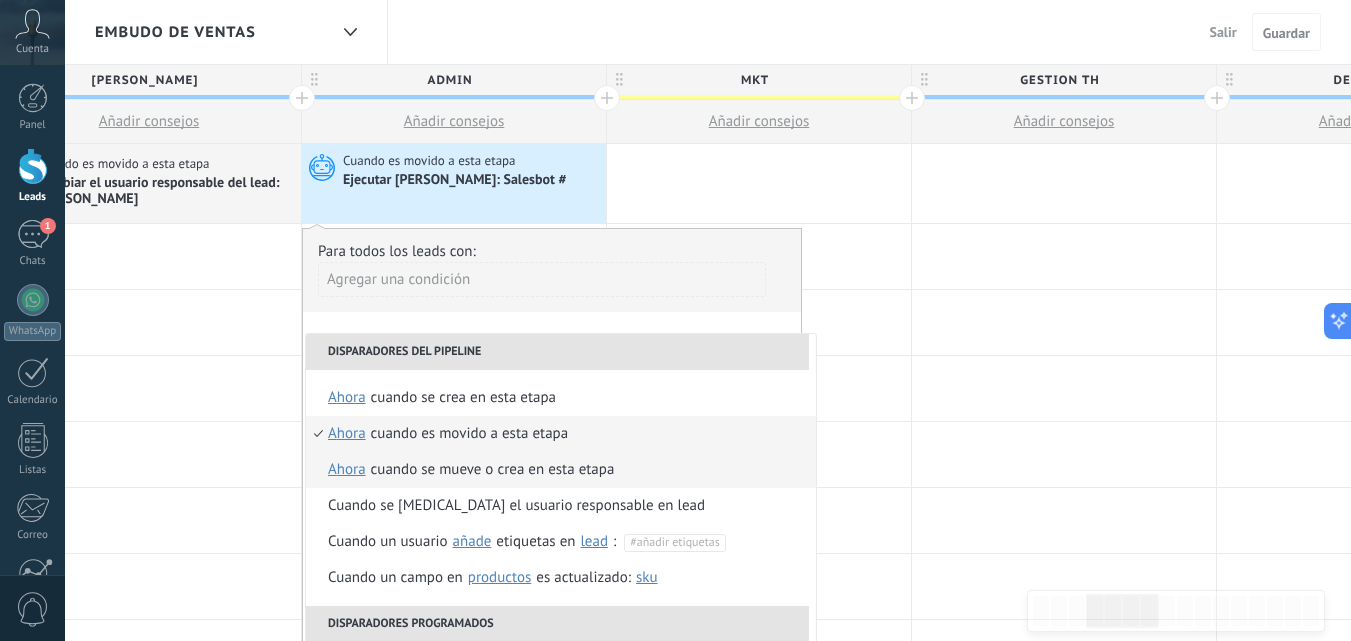 click on "Cuando se mueve o crea en esta etapa" at bounding box center [493, 470] 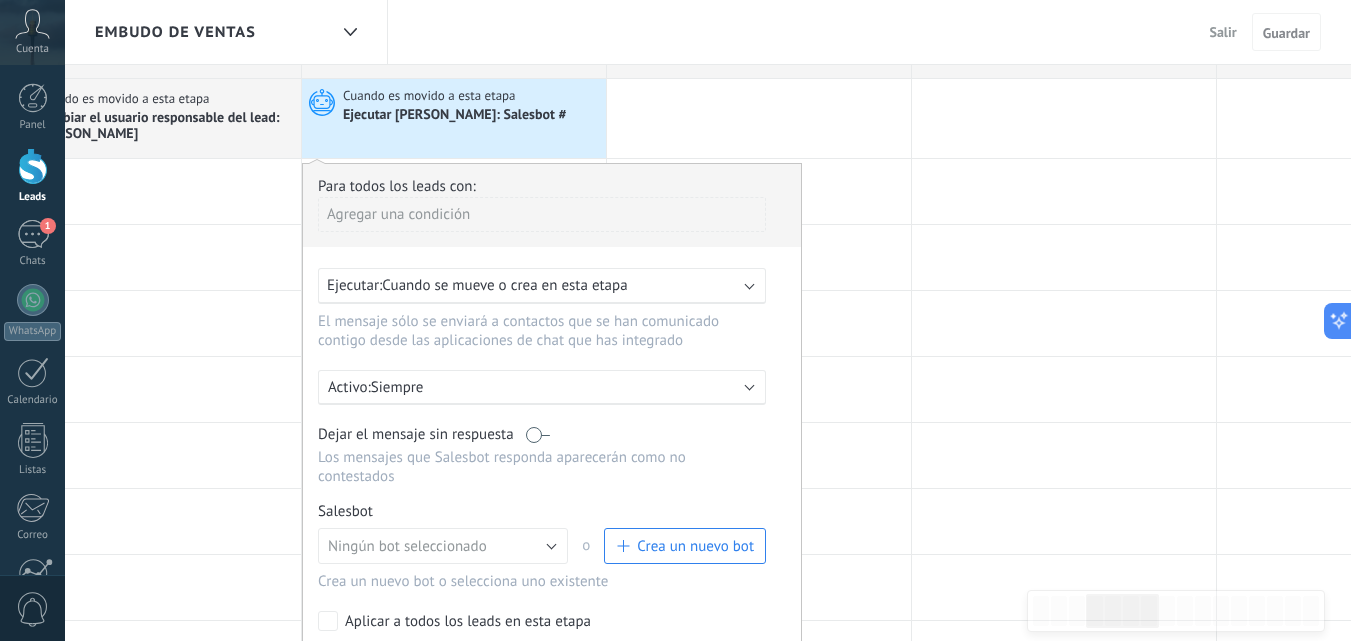 scroll, scrollTop: 100, scrollLeft: 0, axis: vertical 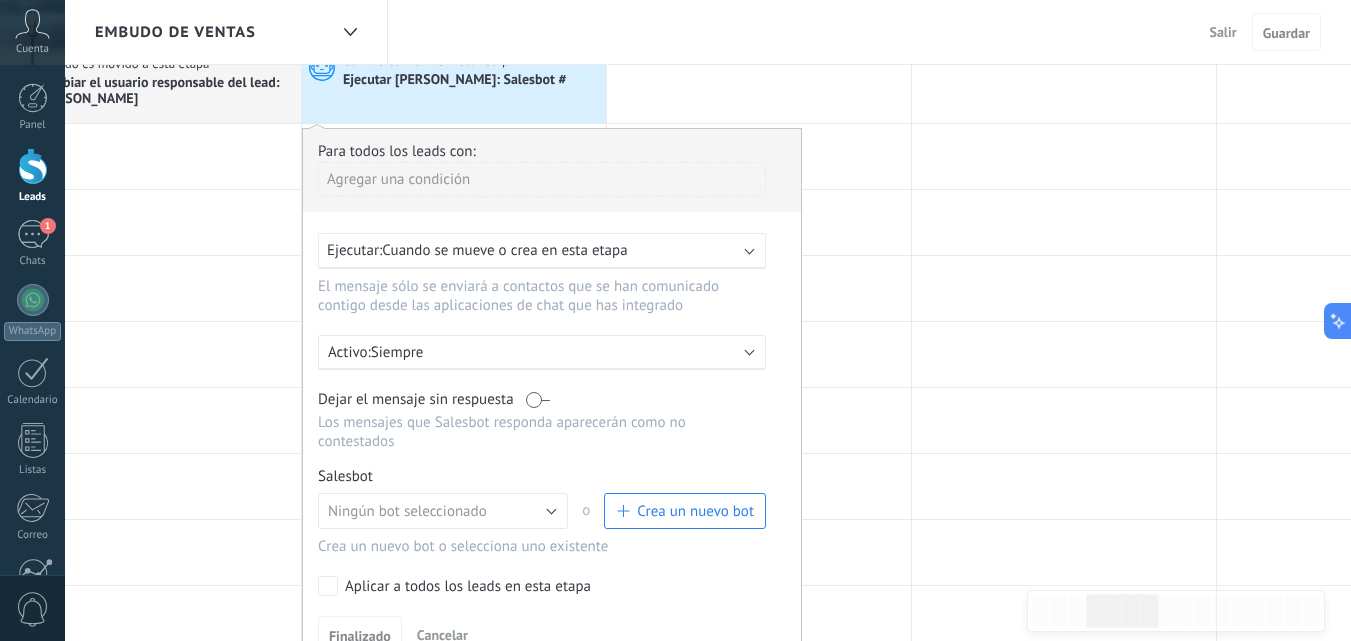 click on "Cuando se mueve o crea en esta etapa" at bounding box center (504, 250) 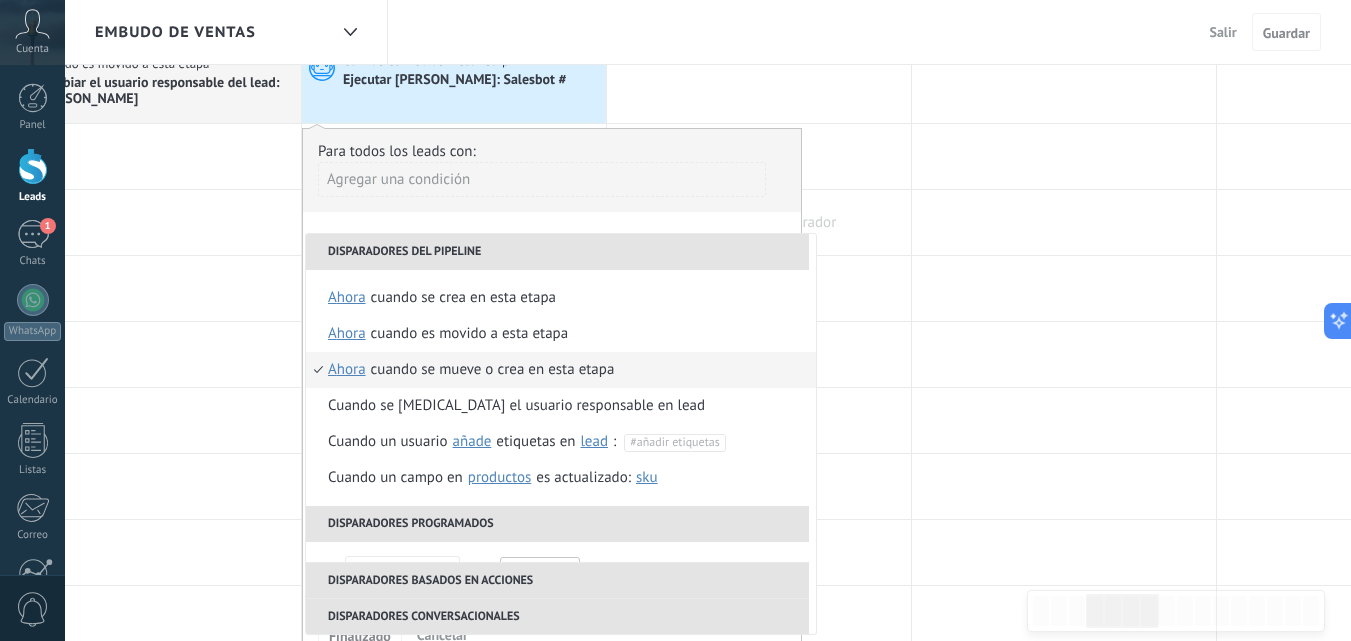 click at bounding box center [759, 222] 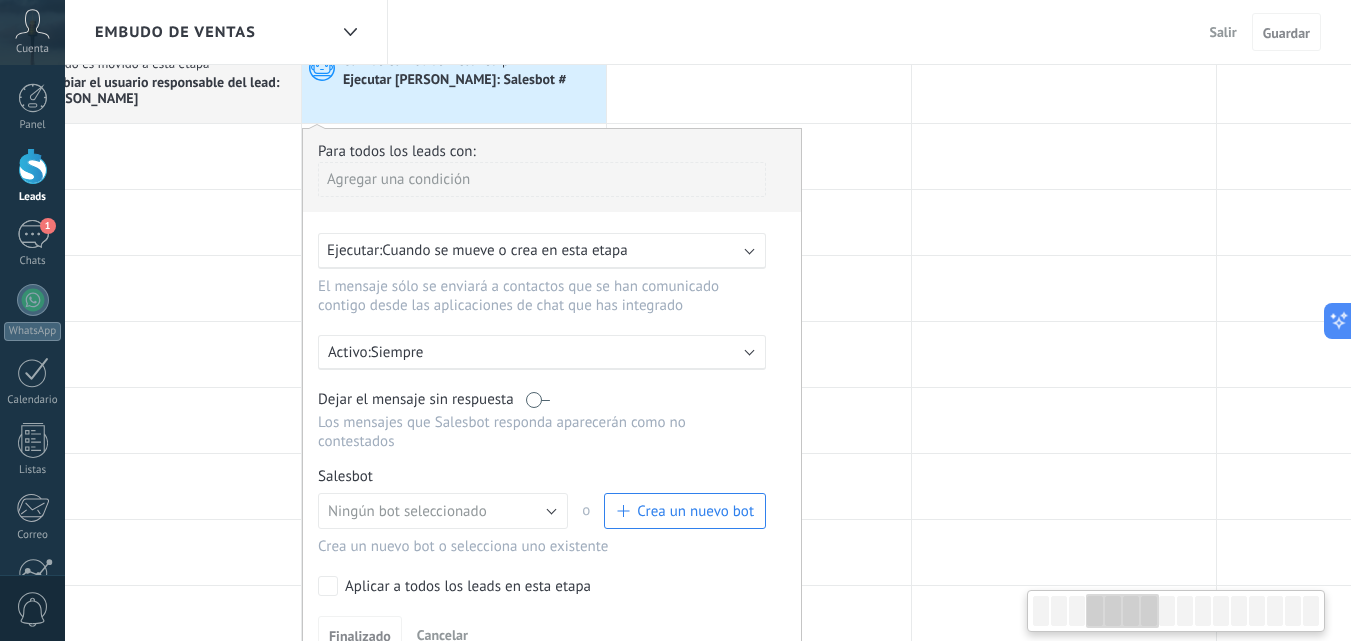 scroll, scrollTop: 0, scrollLeft: 0, axis: both 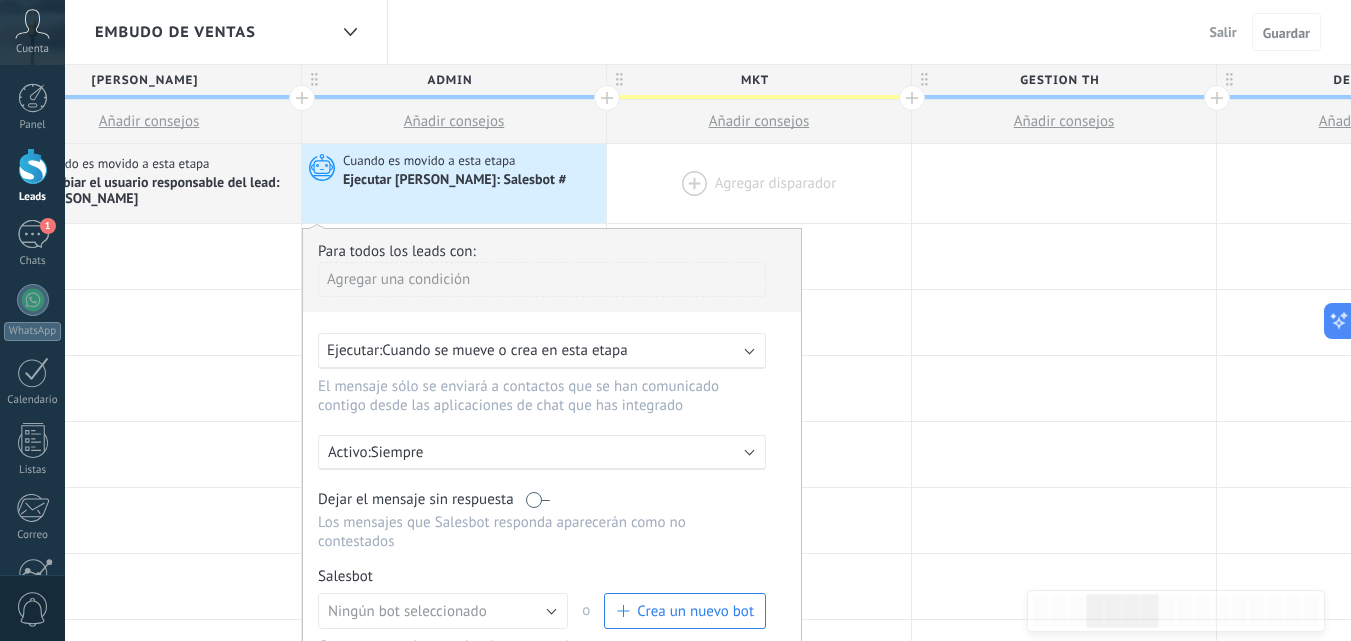 click at bounding box center (759, 183) 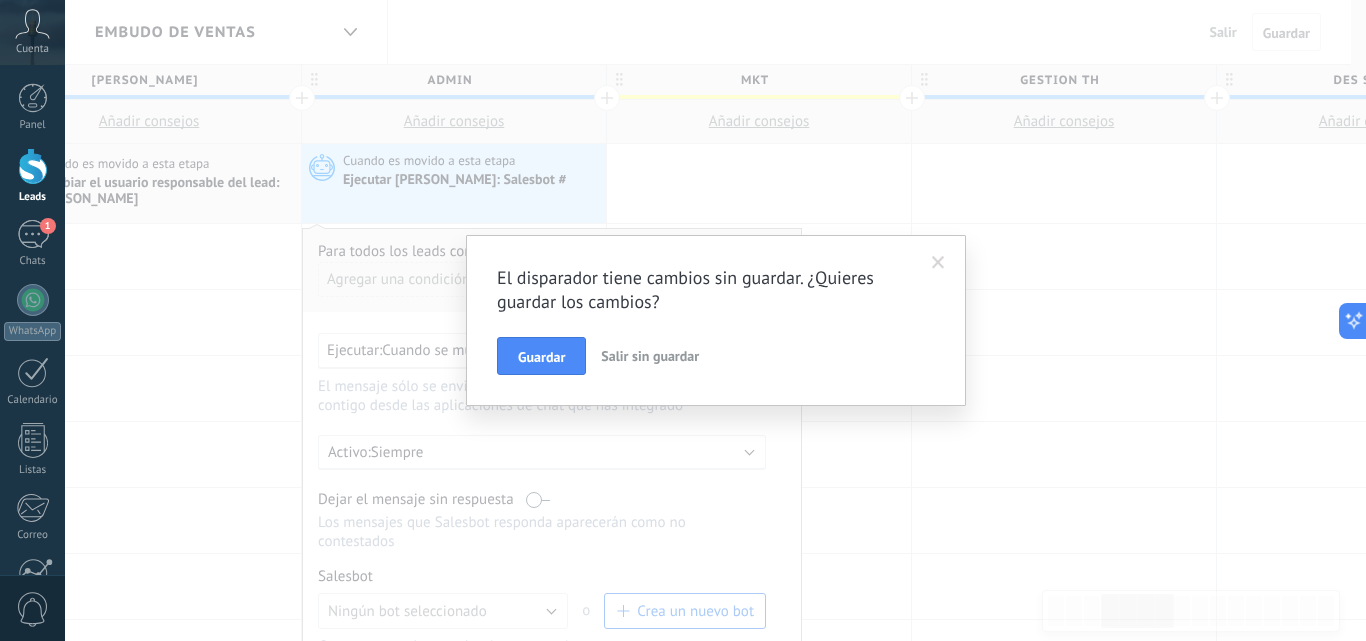 click at bounding box center [938, 263] 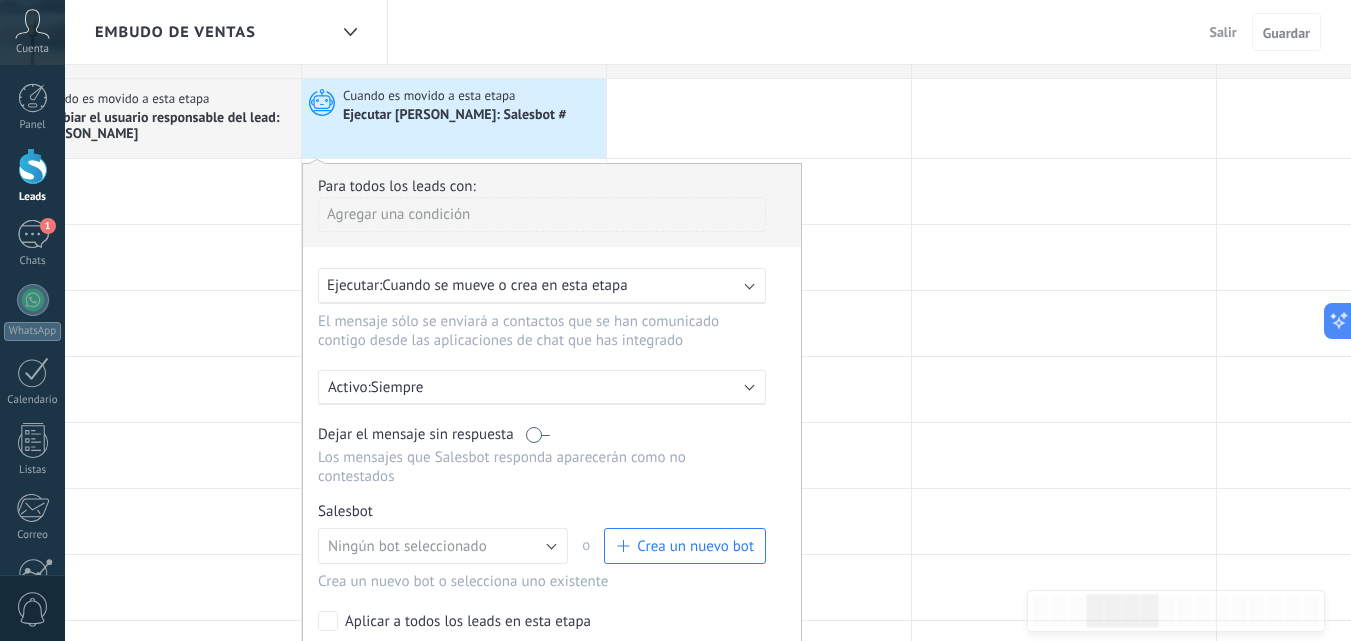 scroll, scrollTop: 100, scrollLeft: 0, axis: vertical 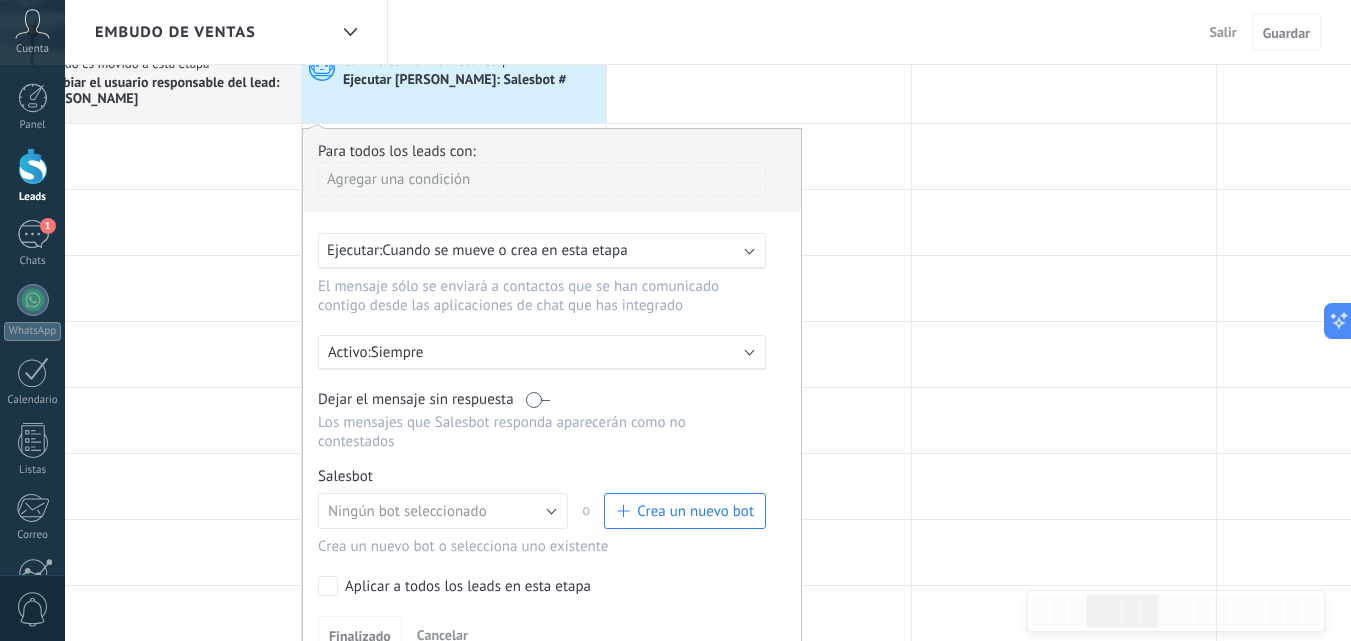click on "Cuando se mueve o crea en esta etapa" at bounding box center (504, 250) 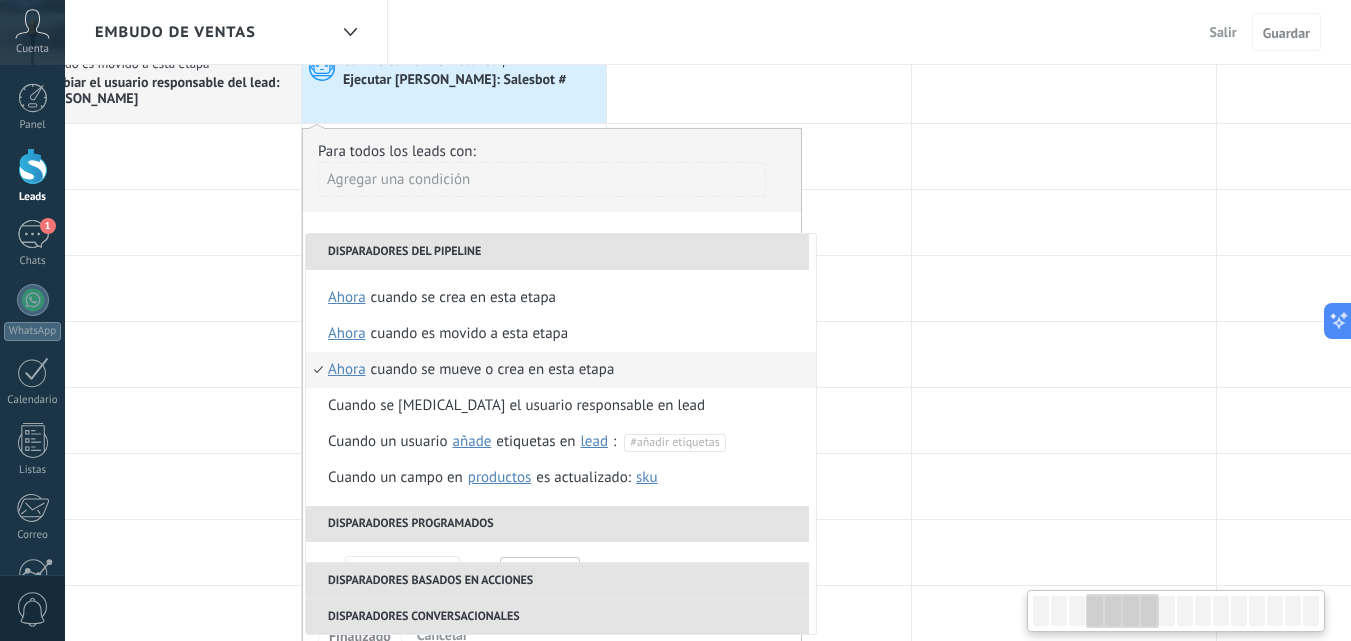 click on "ahora" at bounding box center (347, 370) 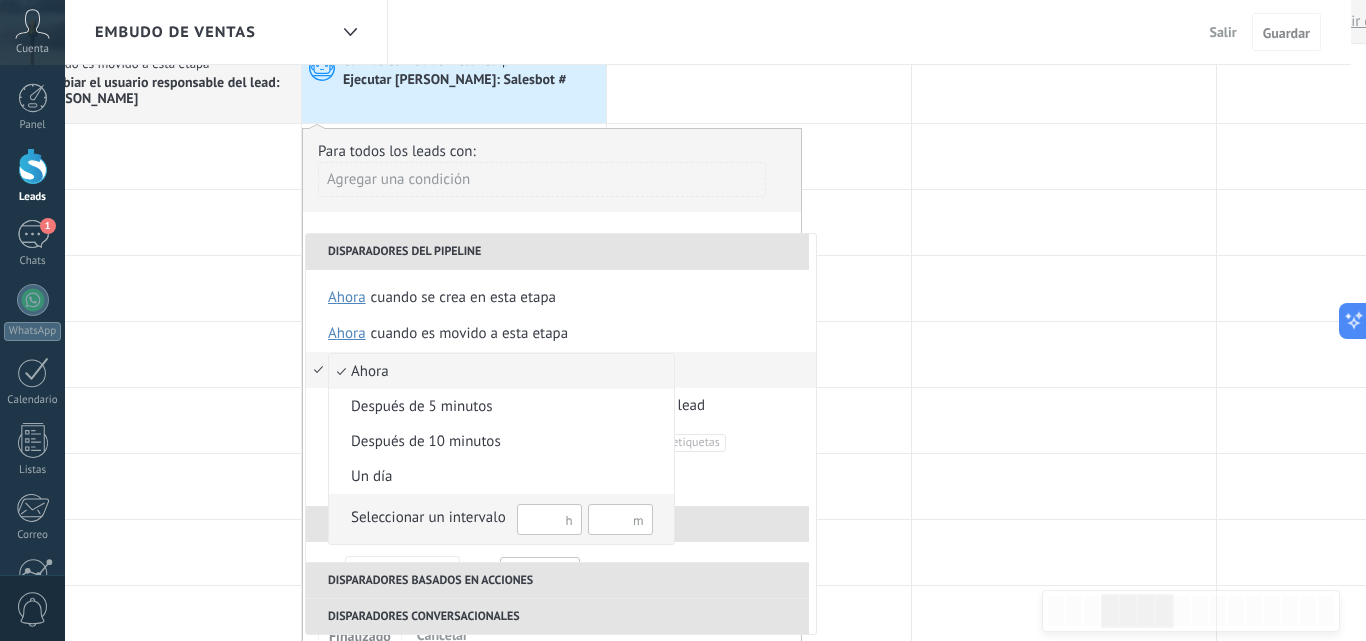 click at bounding box center [549, 519] 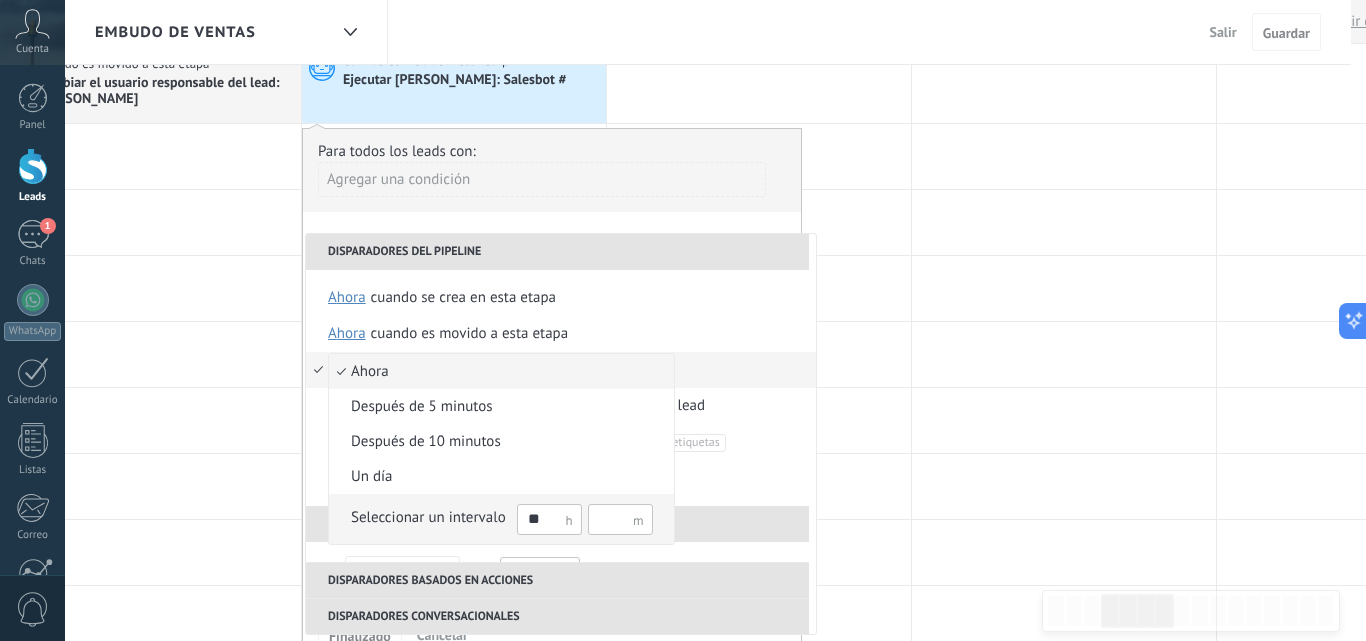 type on "**" 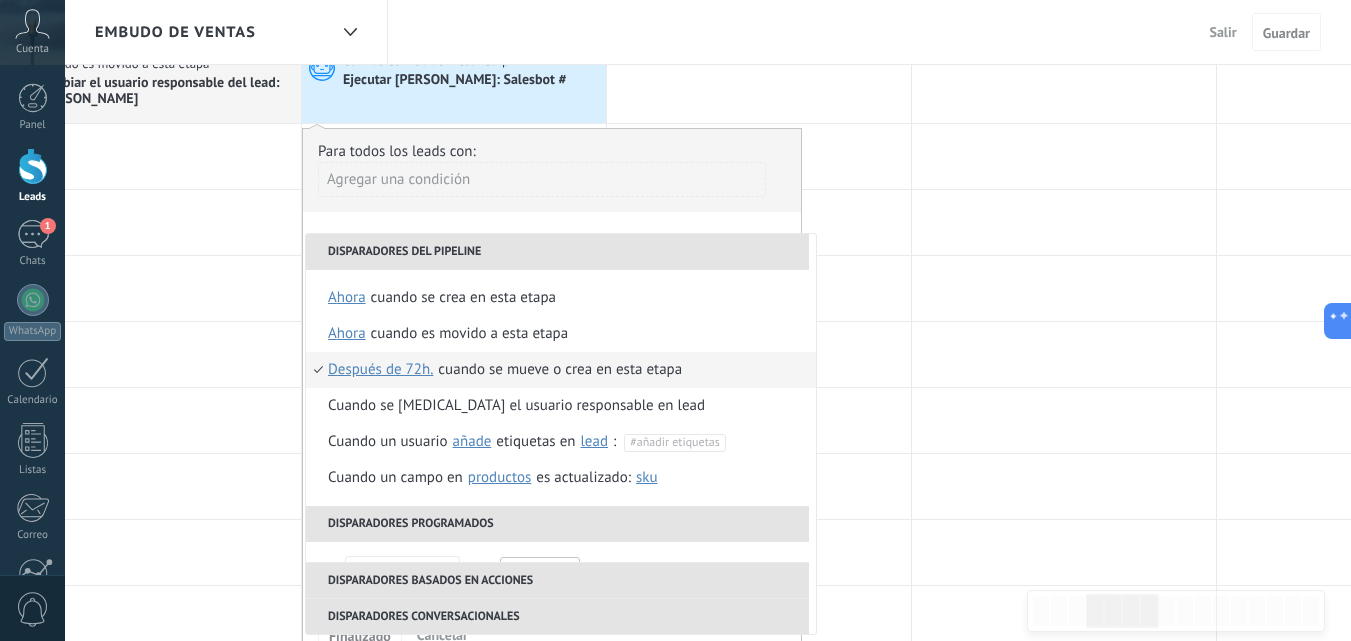 click on "Cuando se mueve o crea en esta etapa" at bounding box center [560, 370] 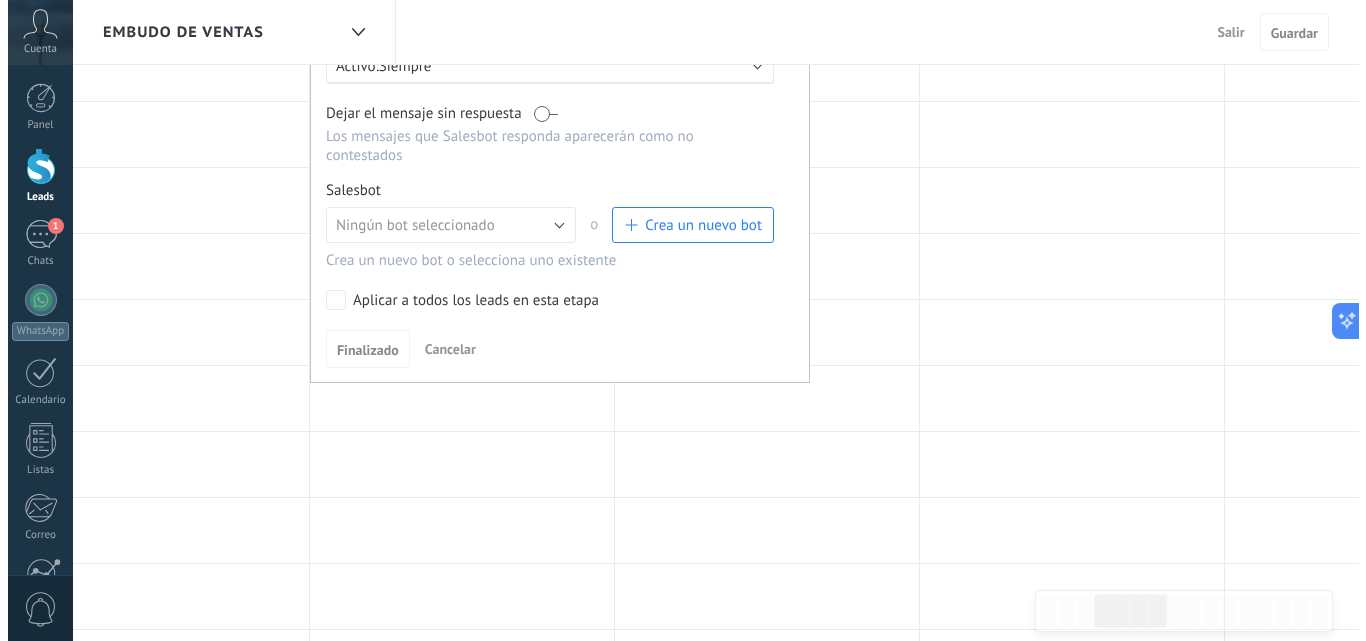 scroll, scrollTop: 400, scrollLeft: 0, axis: vertical 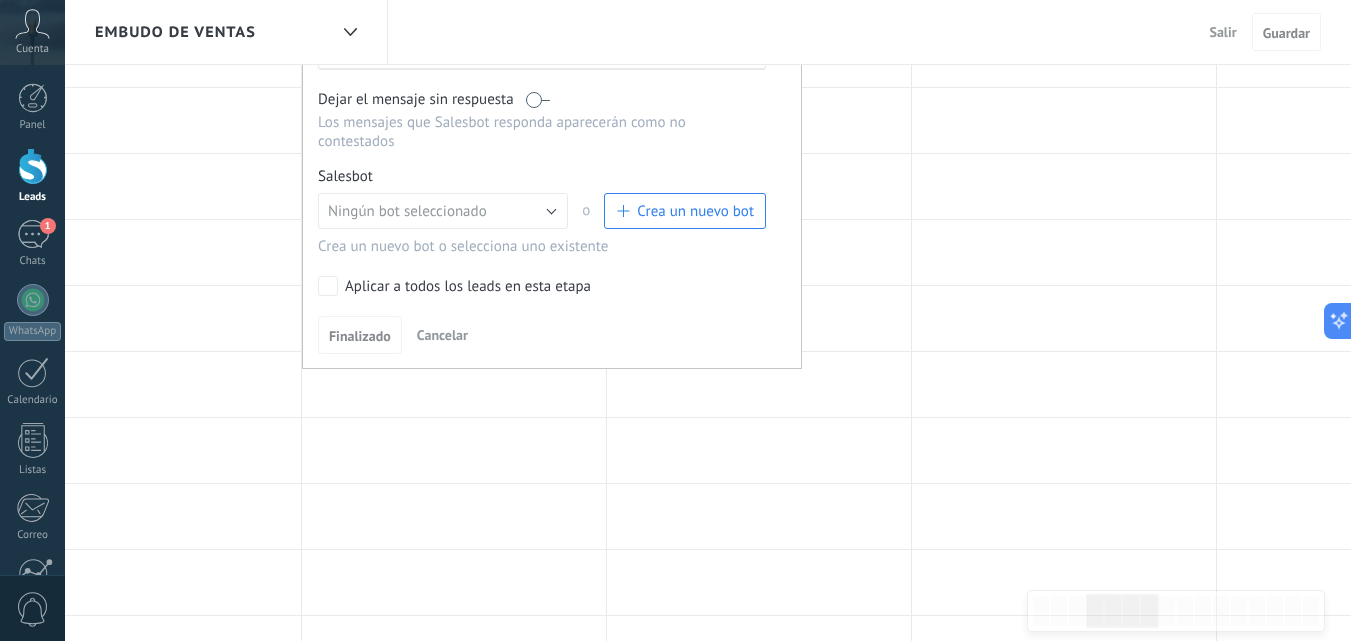 click on "Crea un nuevo bot" at bounding box center (695, 211) 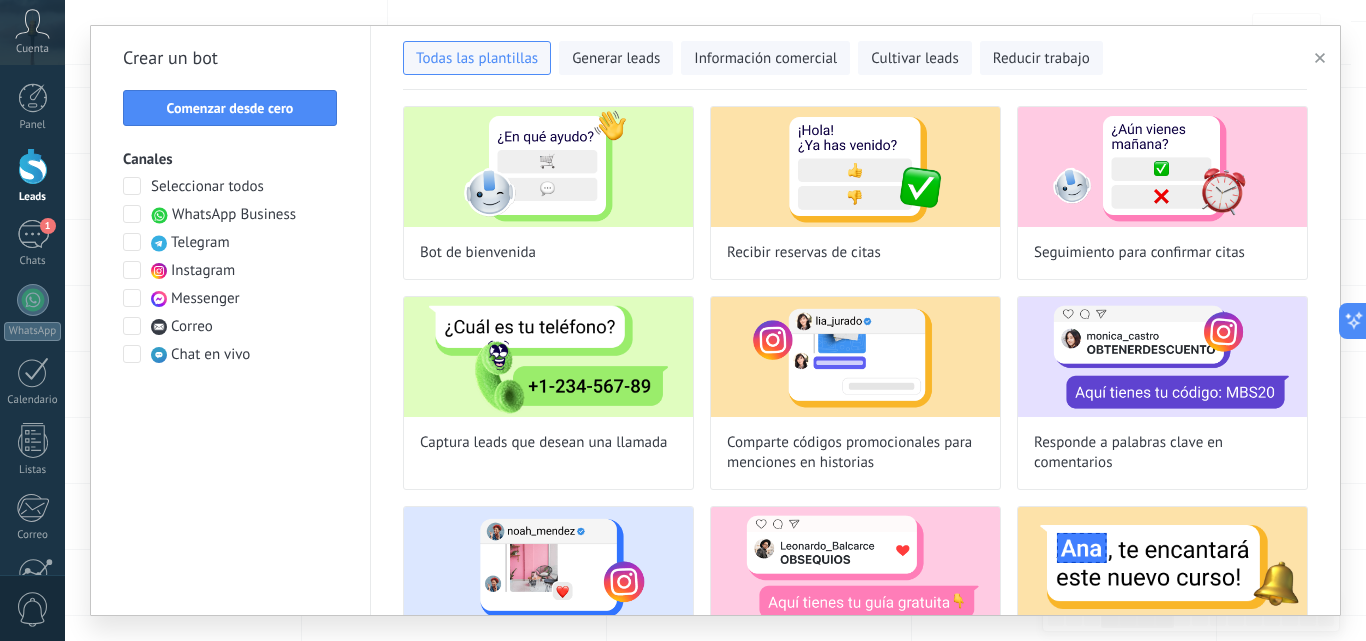 type on "**********" 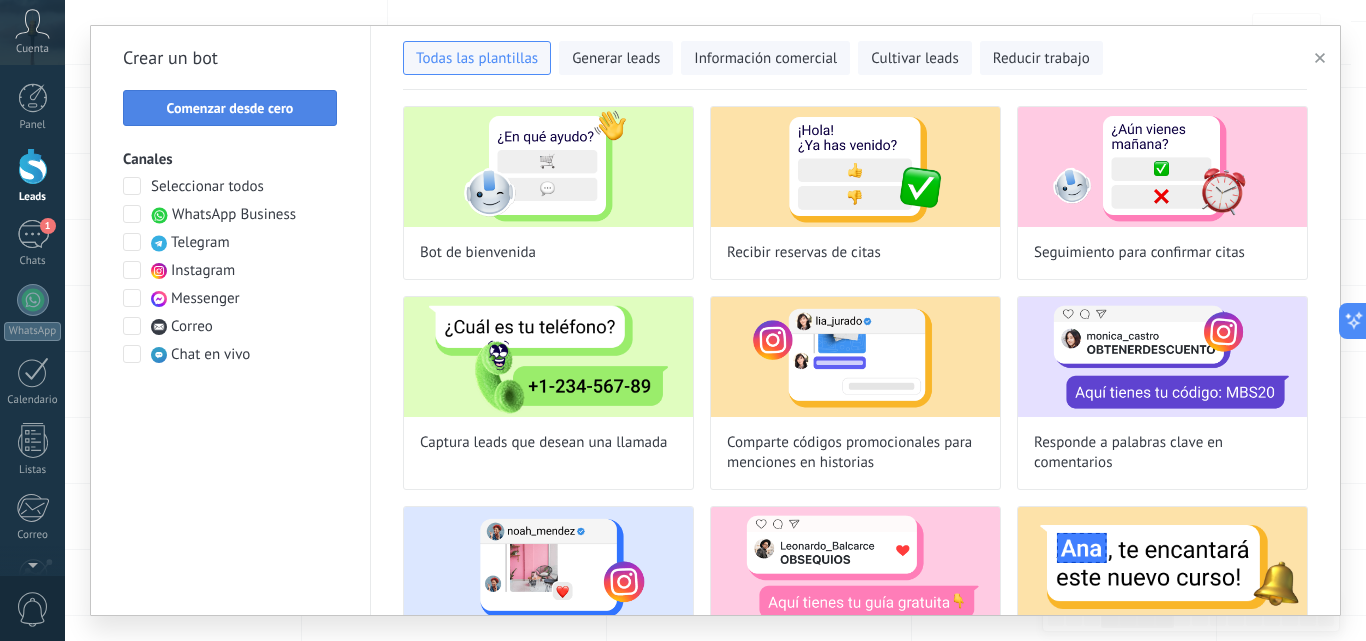 click on "Comenzar desde cero" at bounding box center [230, 108] 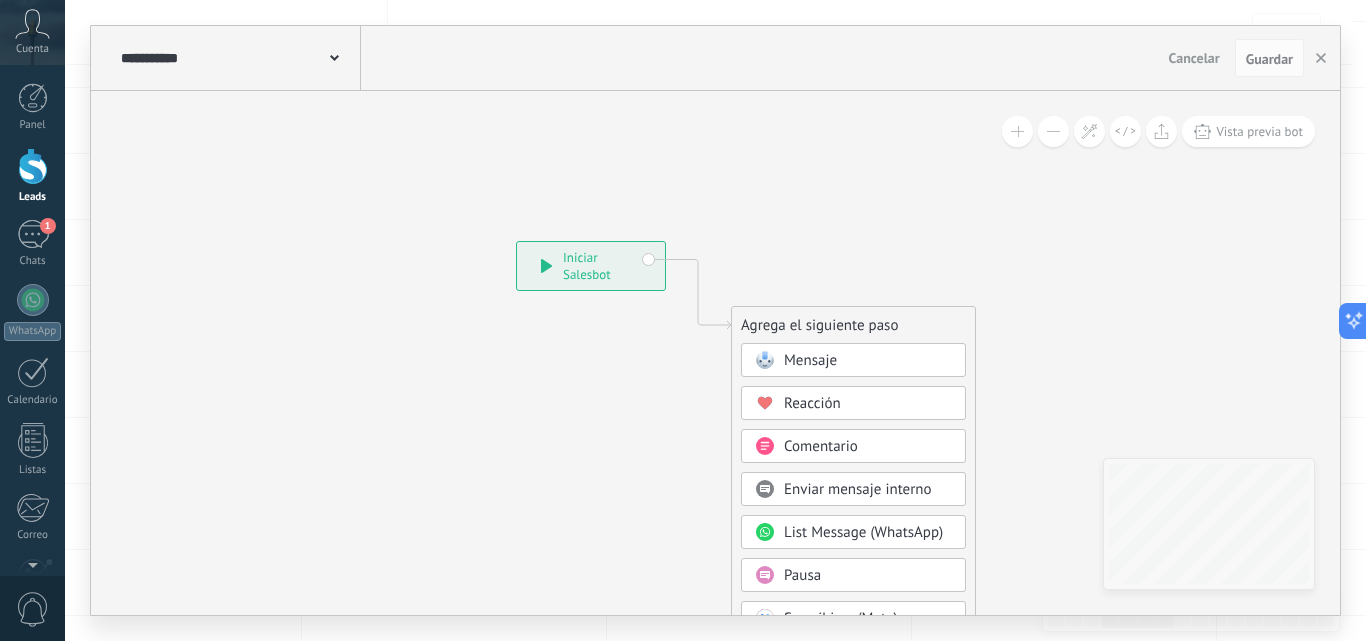 click 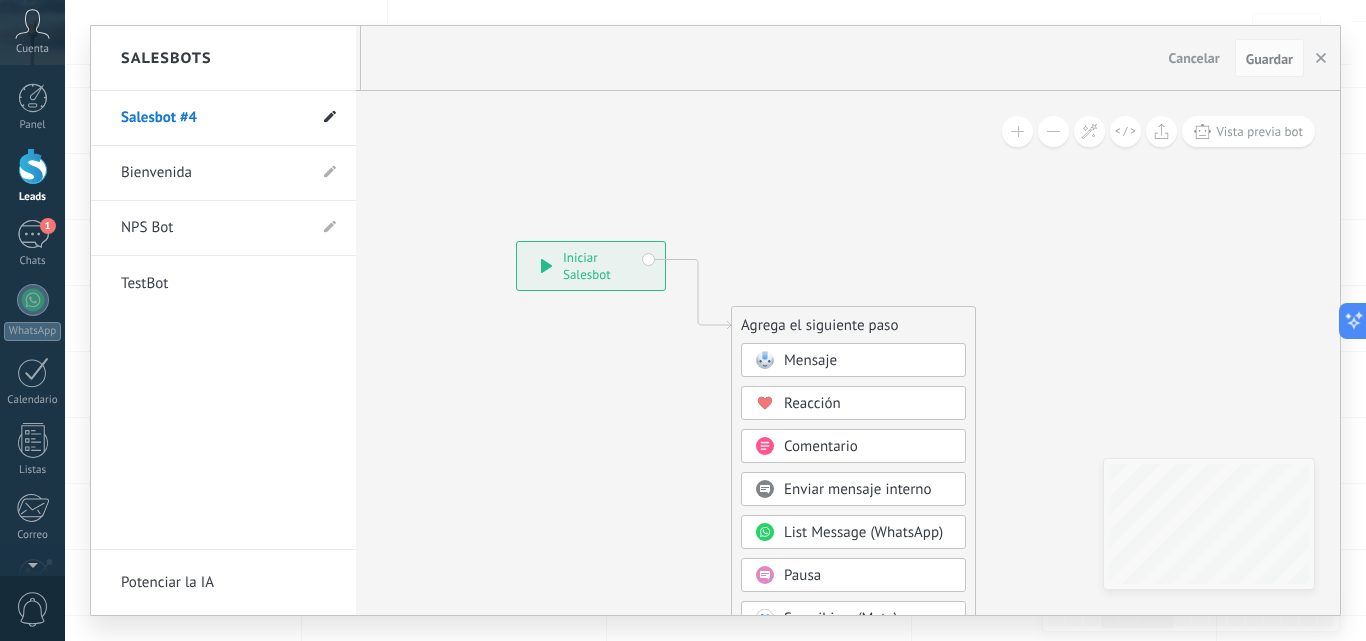 click 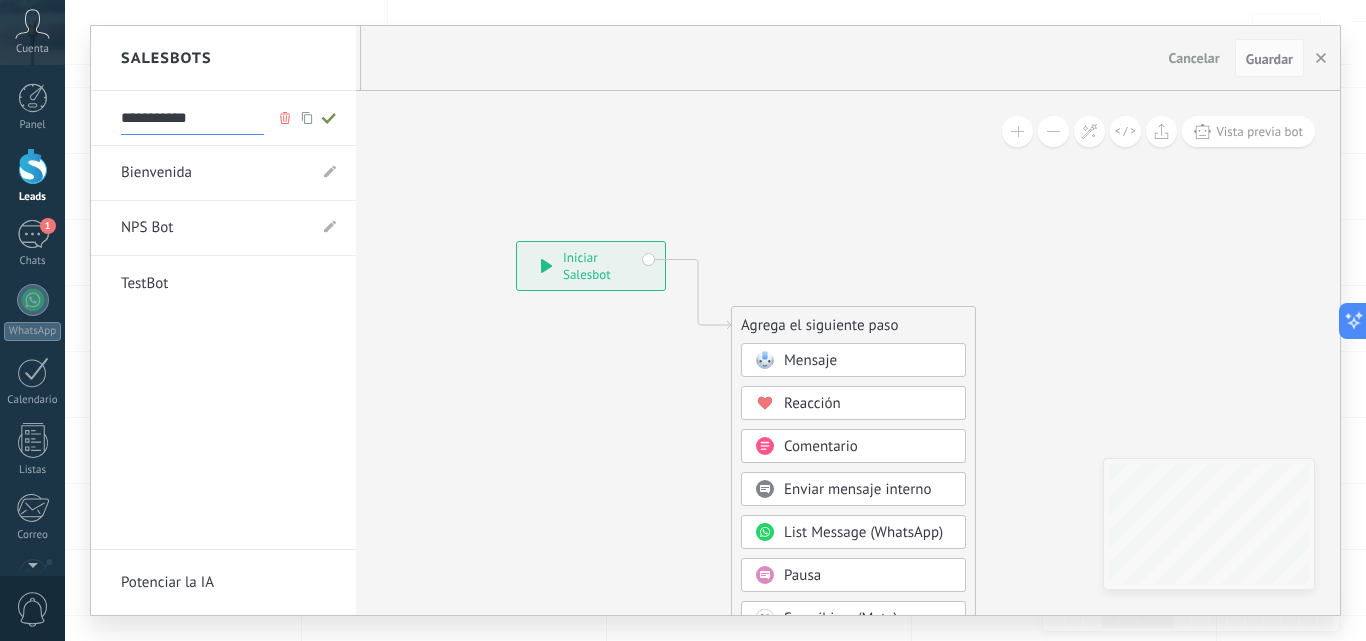 click on "**********" at bounding box center [192, 119] 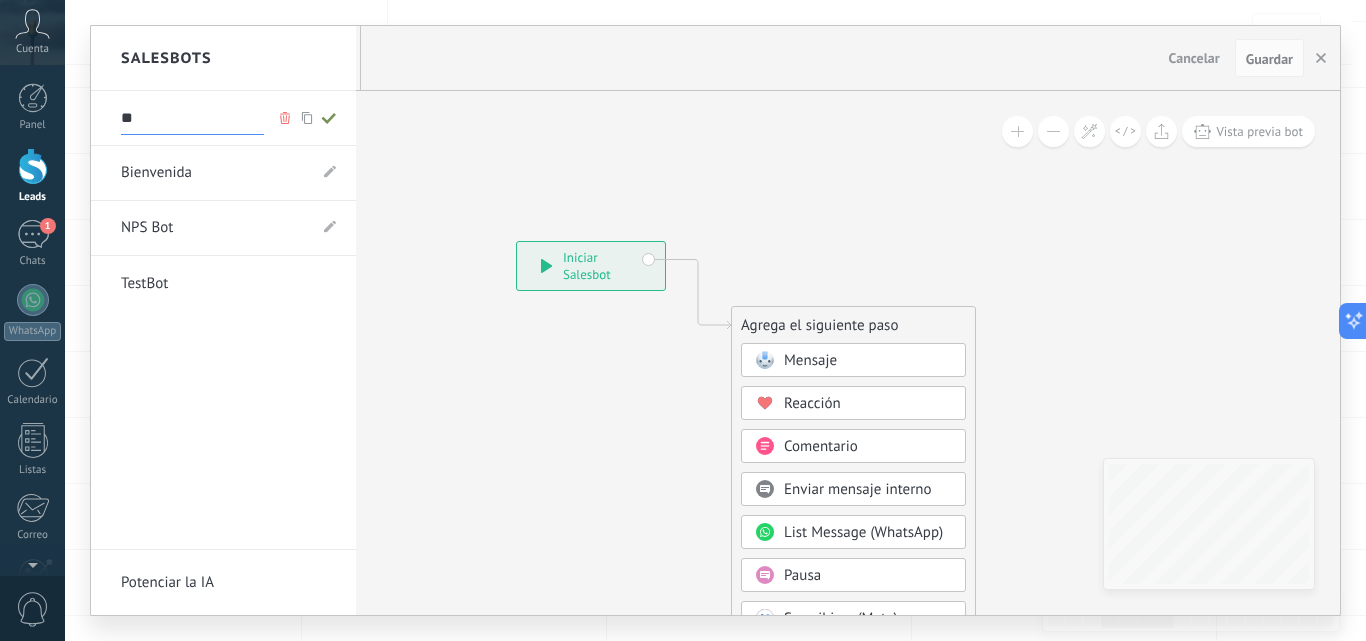 type on "*" 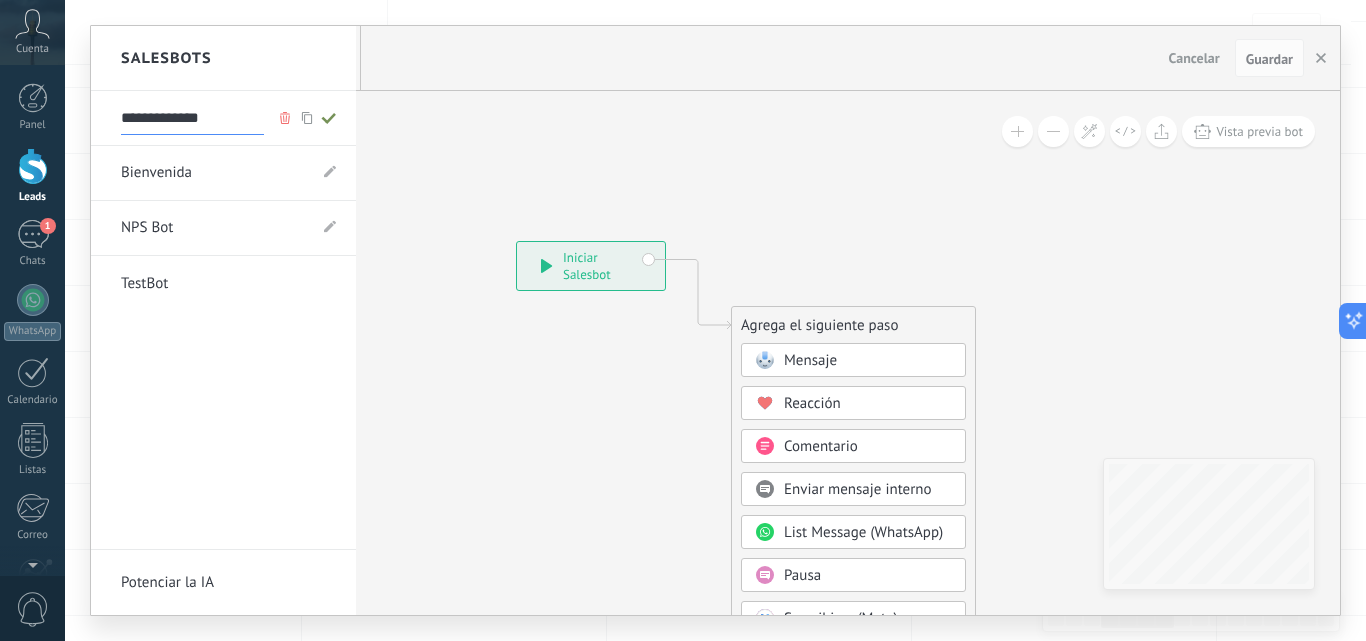 type on "**********" 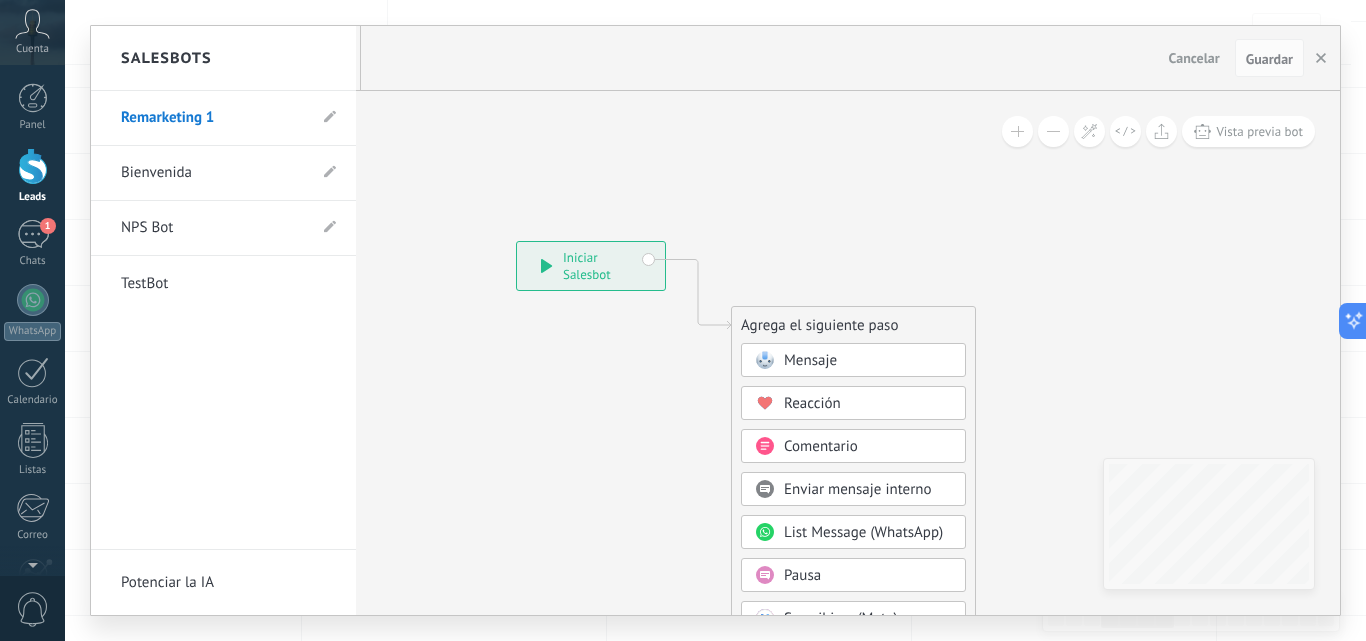 click at bounding box center (715, 320) 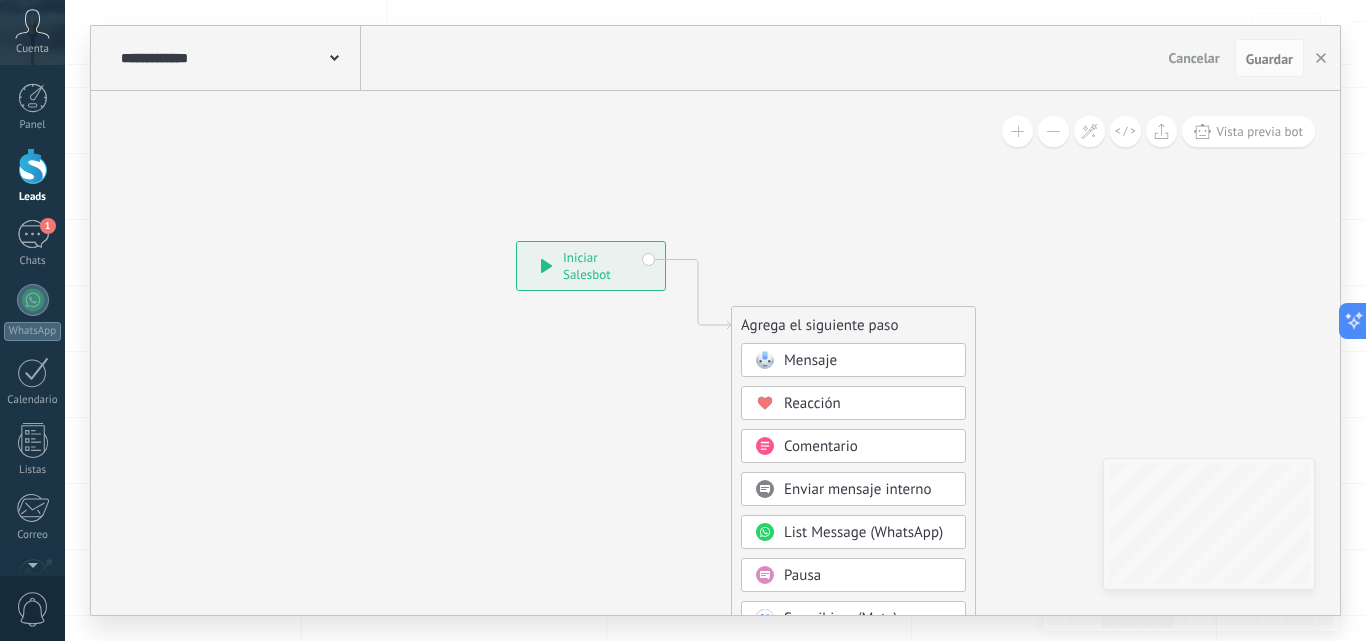 click on "Mensaje" at bounding box center [868, 361] 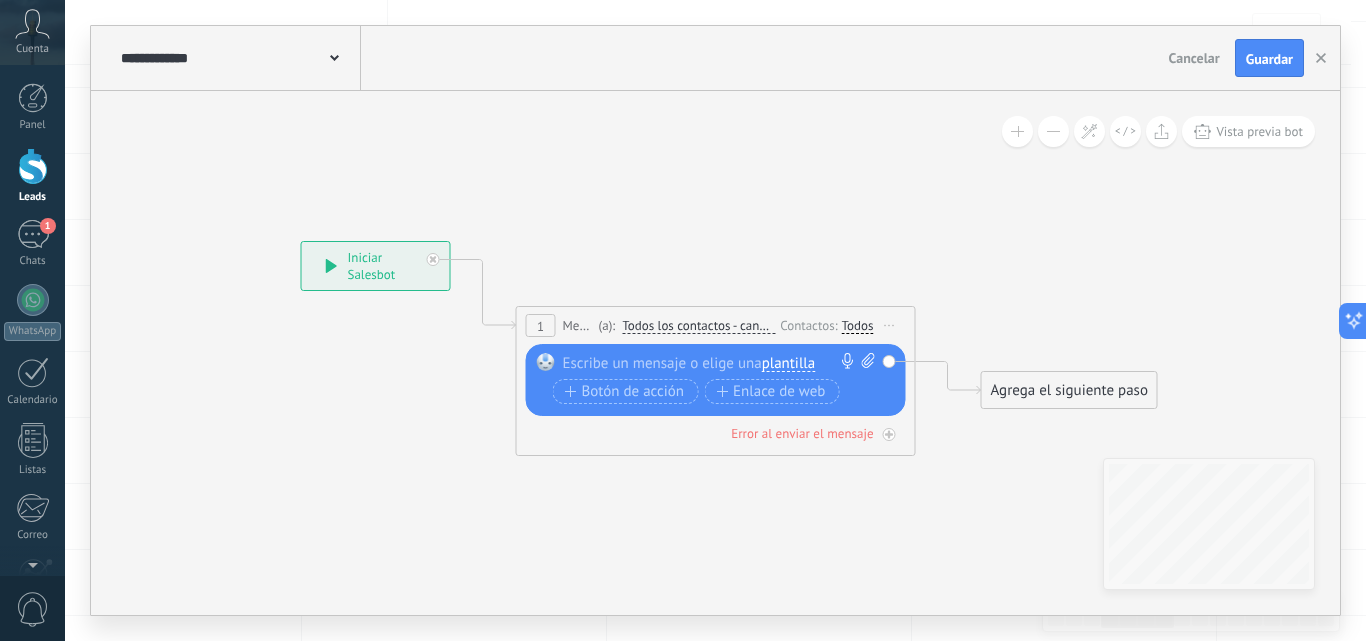 click on "Todos" at bounding box center [858, 326] 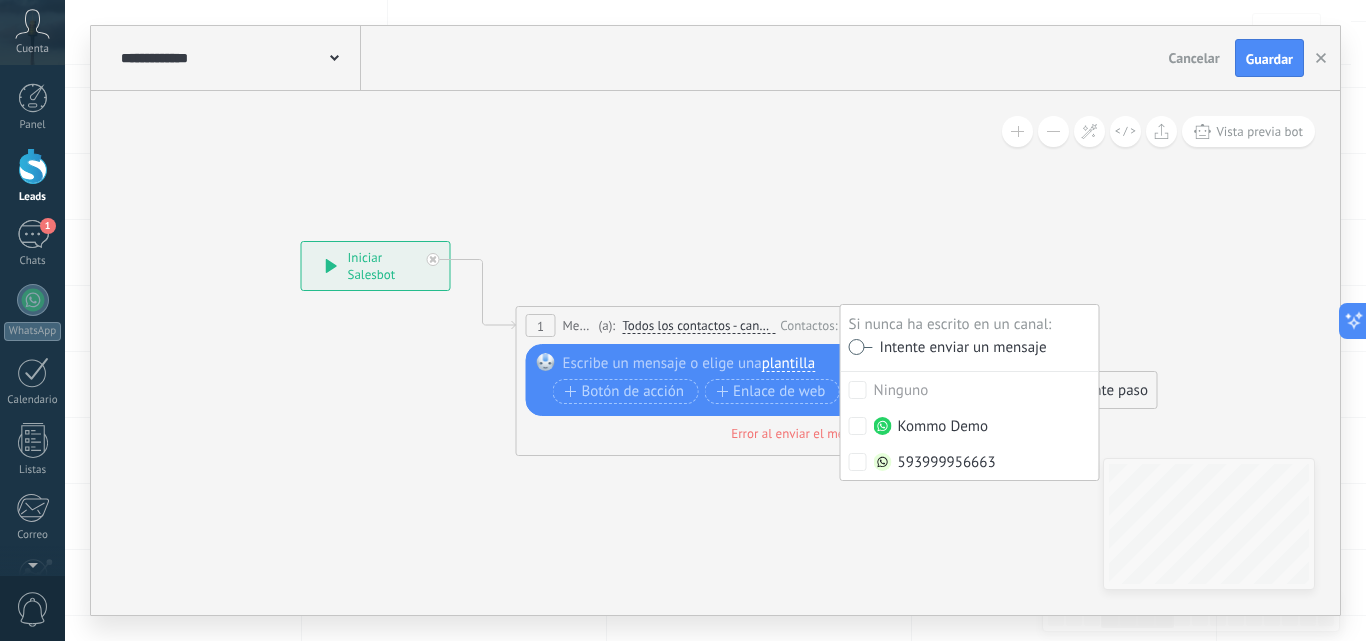 click at bounding box center (861, 347) 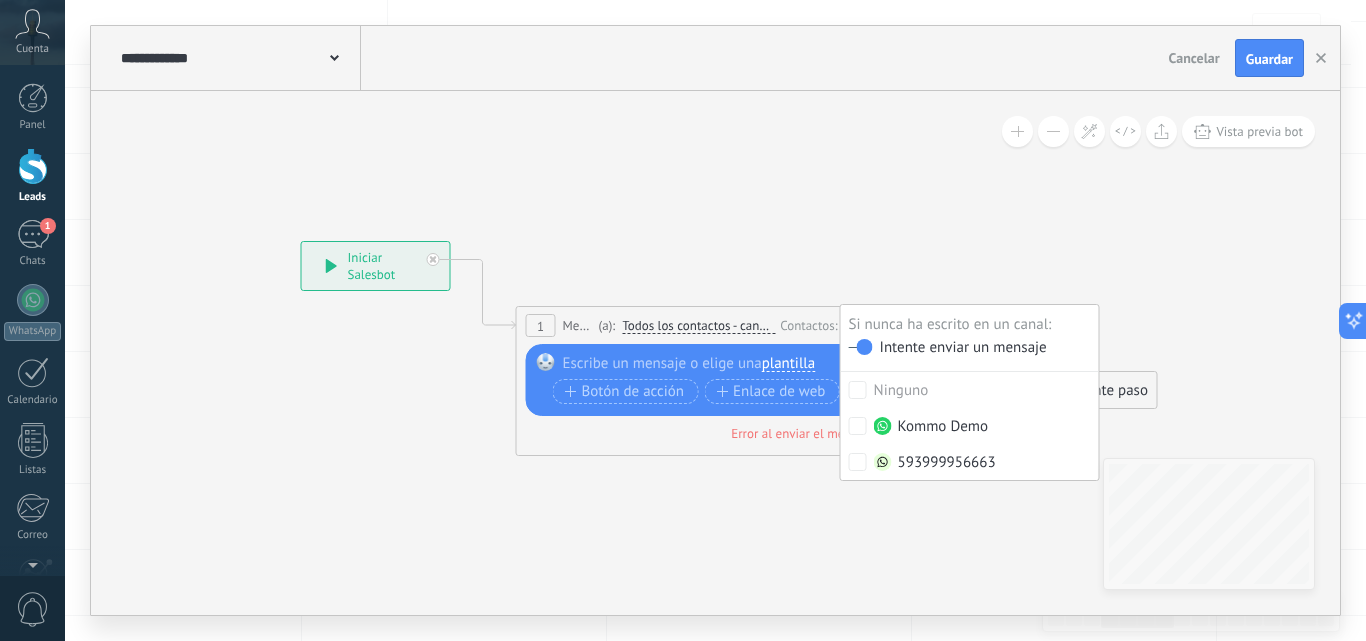 click 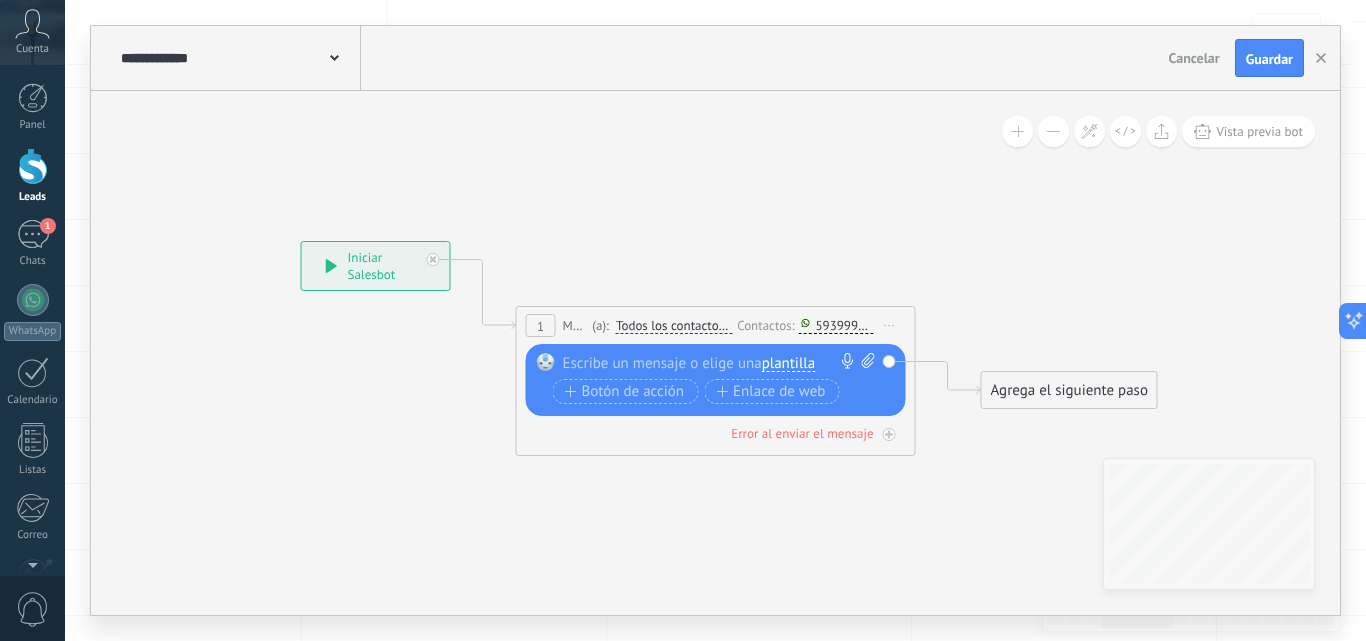 click on "plantilla" at bounding box center [788, 364] 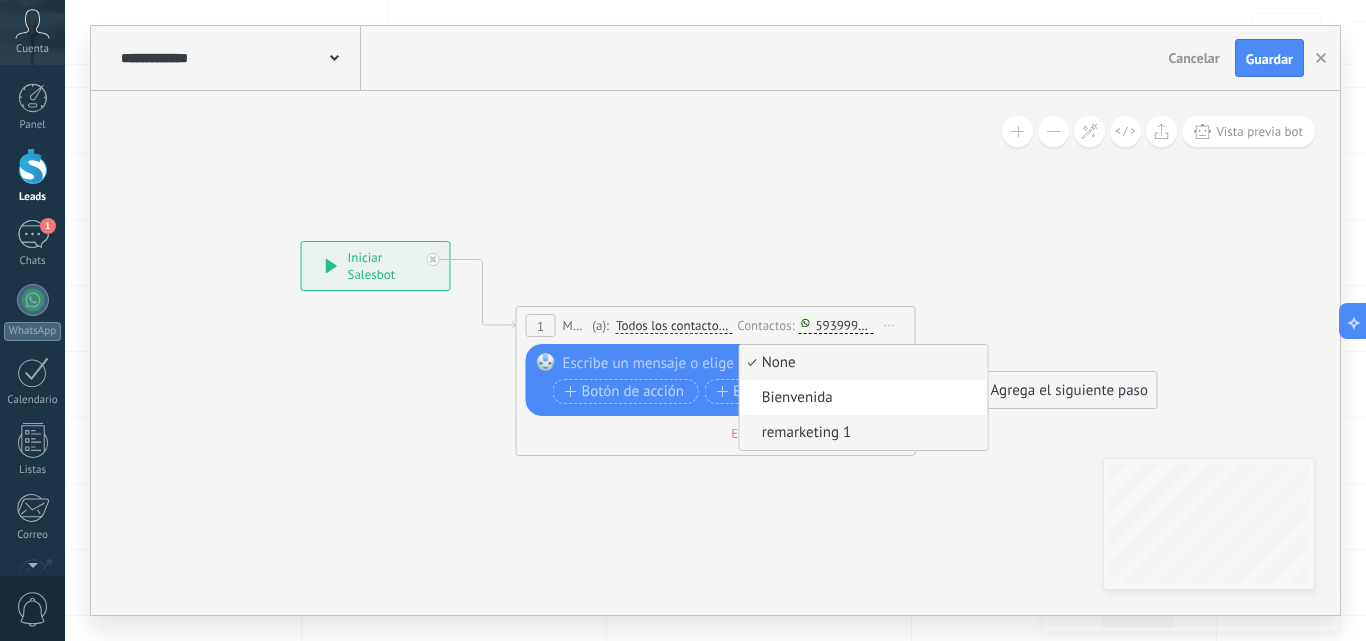 click on "remarketing 1" at bounding box center [861, 433] 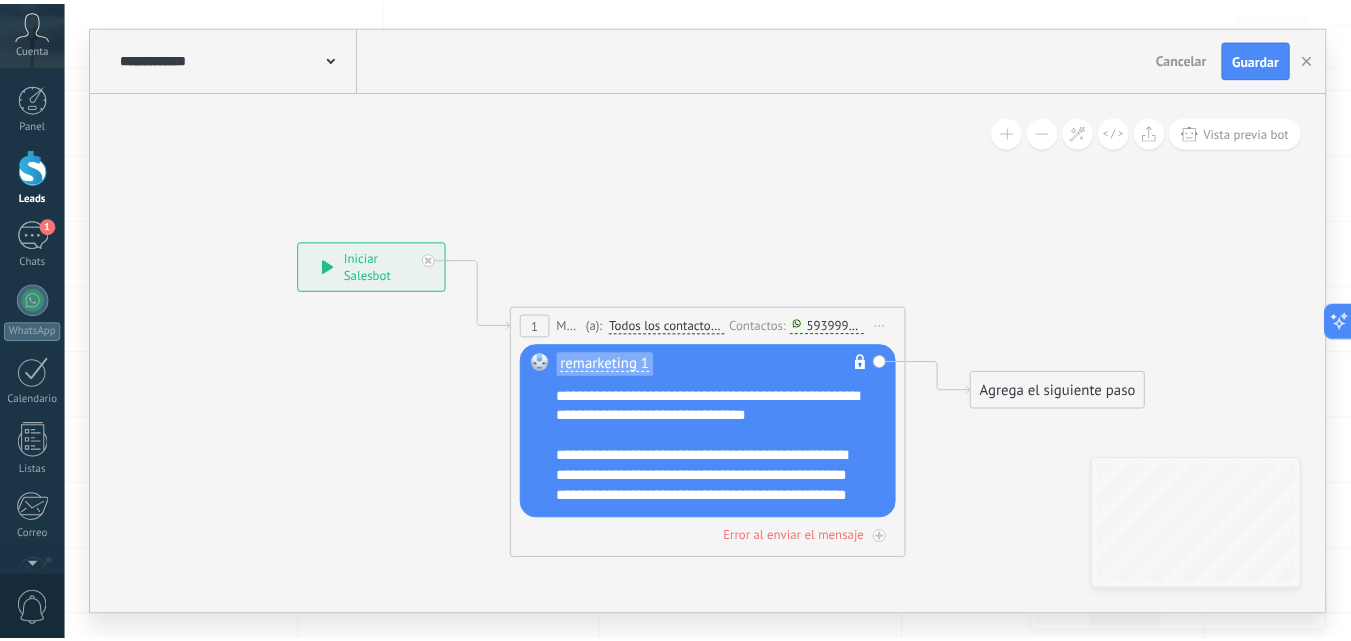 scroll, scrollTop: 40, scrollLeft: 0, axis: vertical 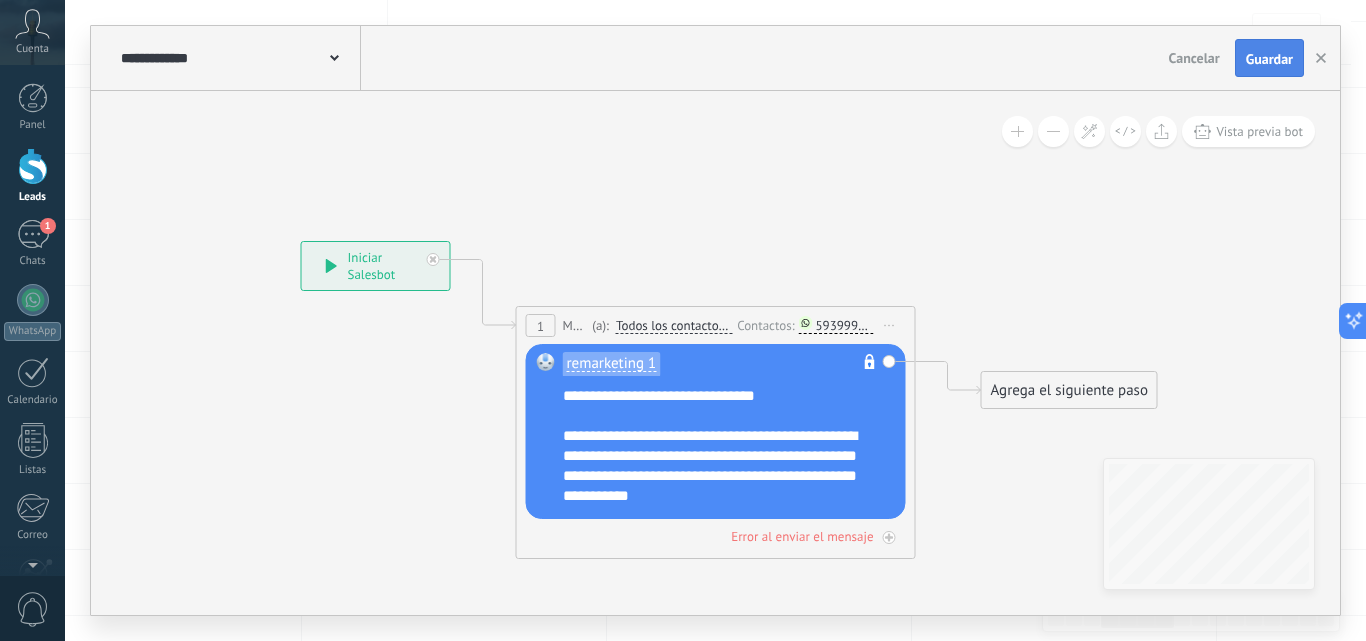 click on "Guardar" at bounding box center (1269, 59) 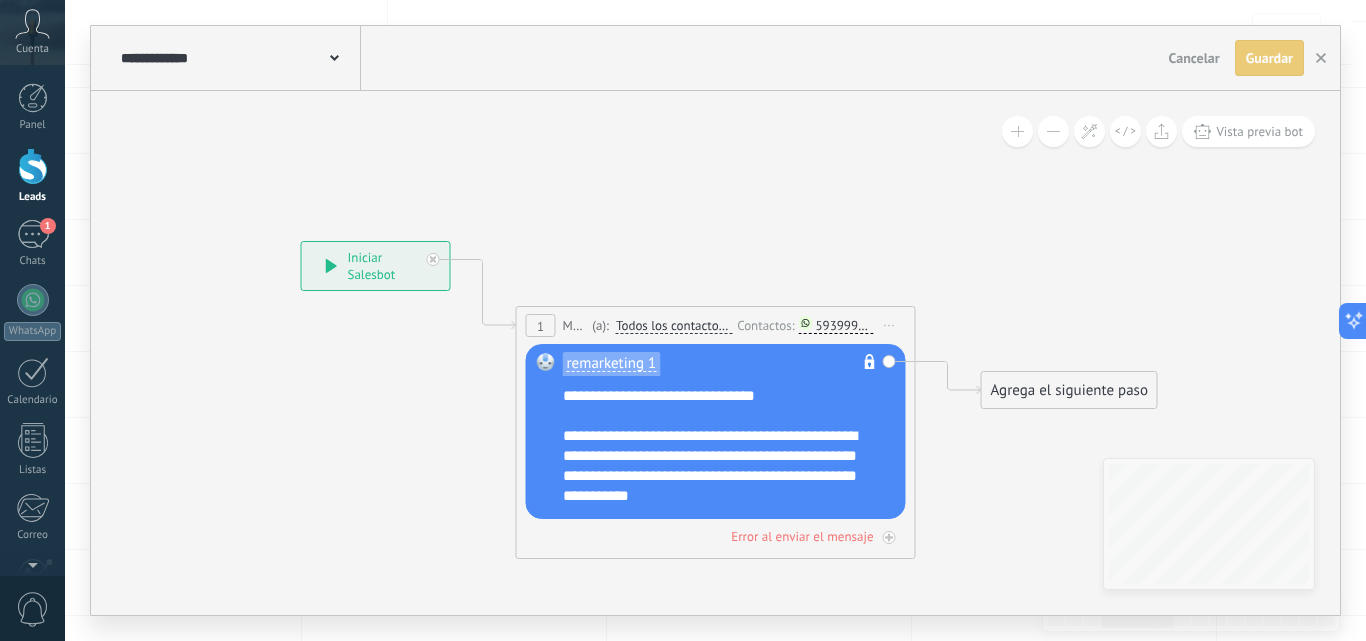click on "Guardar Guardar" at bounding box center (1269, 58) 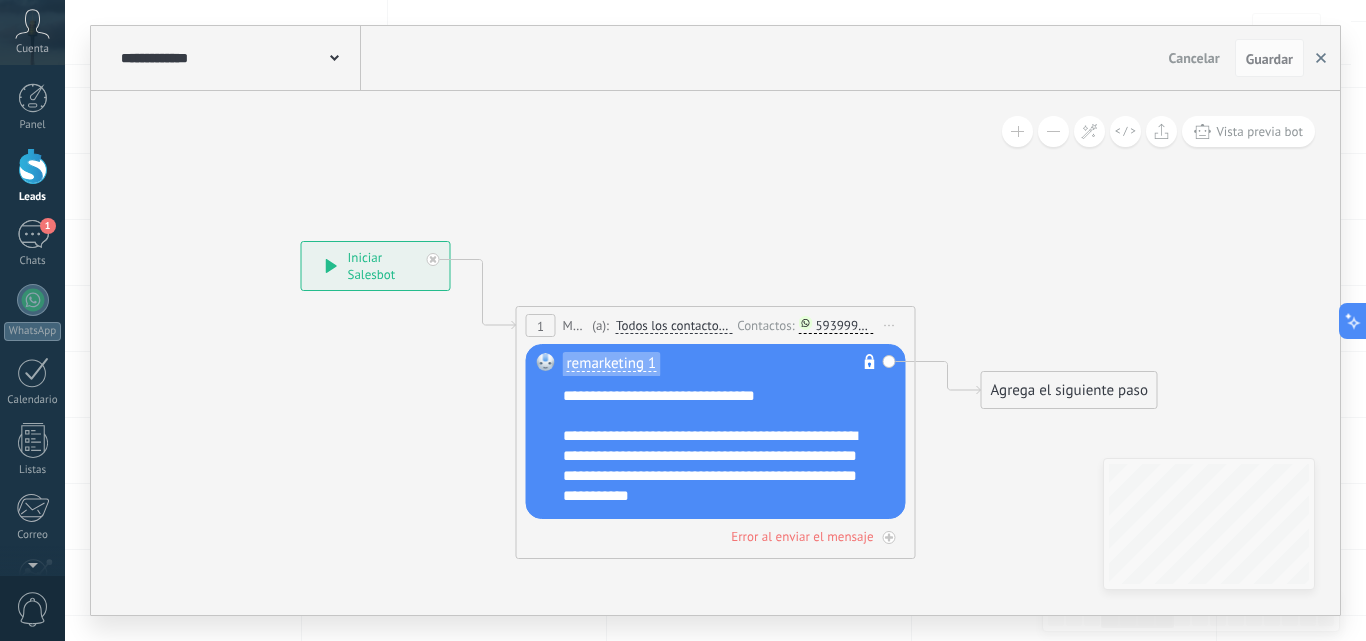 click 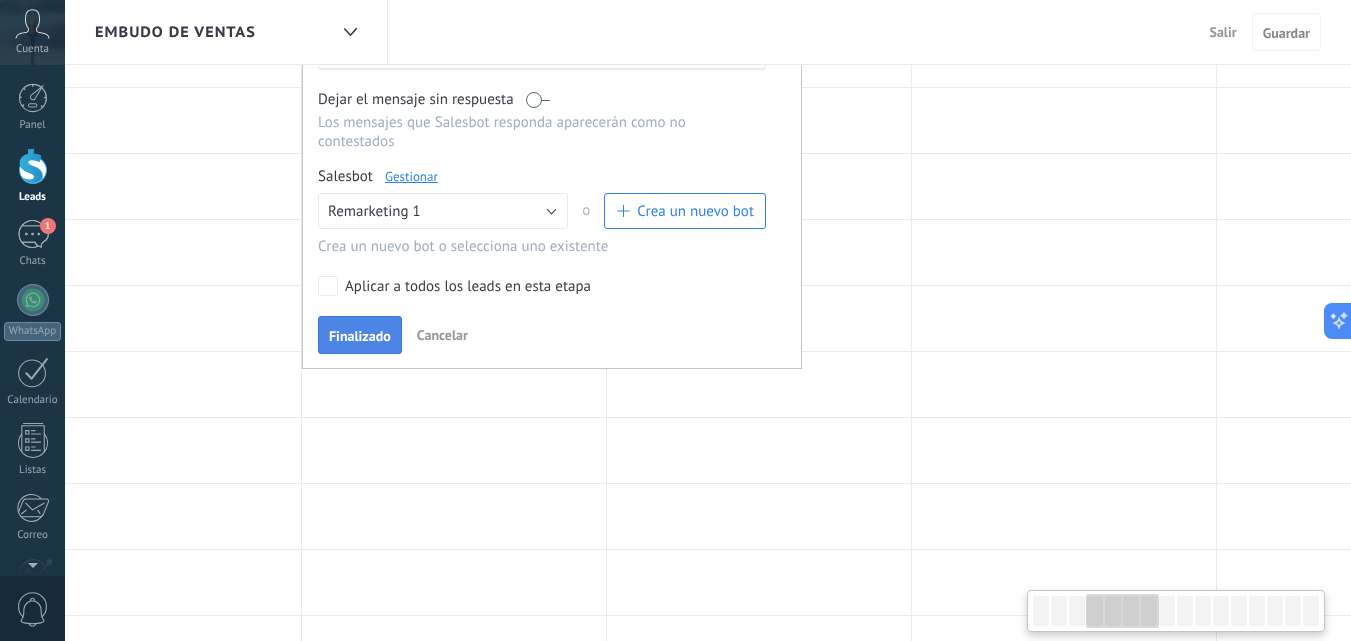 click on "Finalizado" at bounding box center (360, 336) 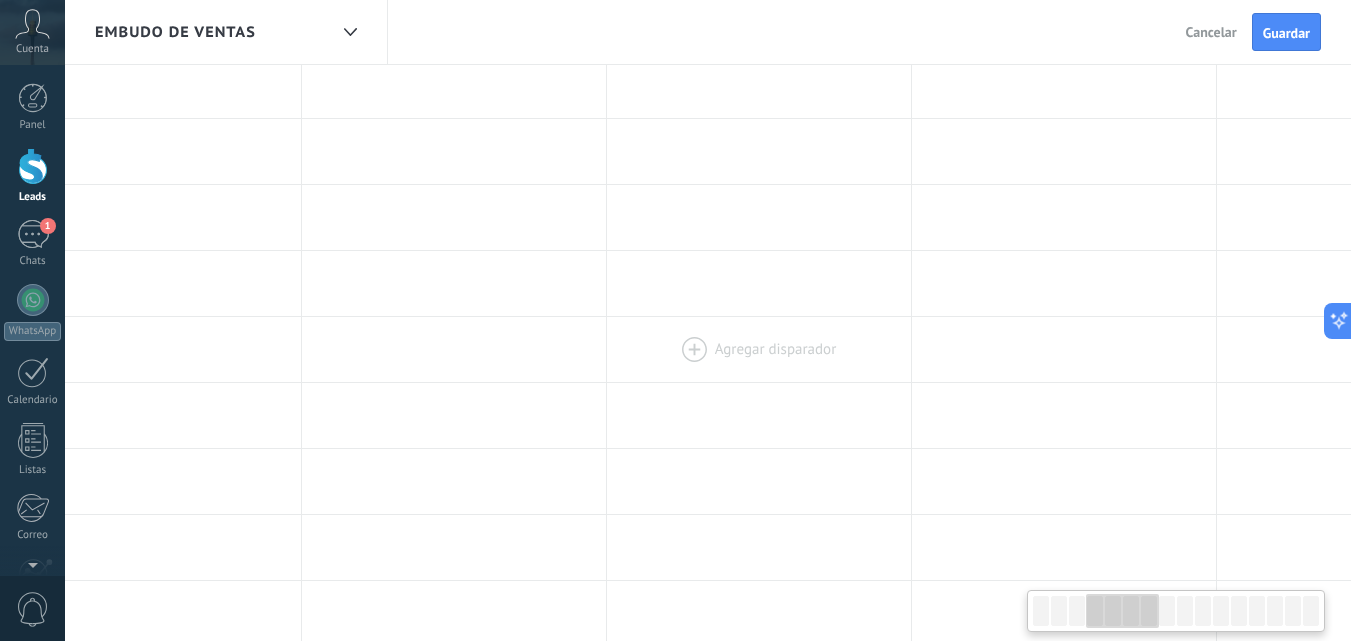 scroll, scrollTop: 0, scrollLeft: 0, axis: both 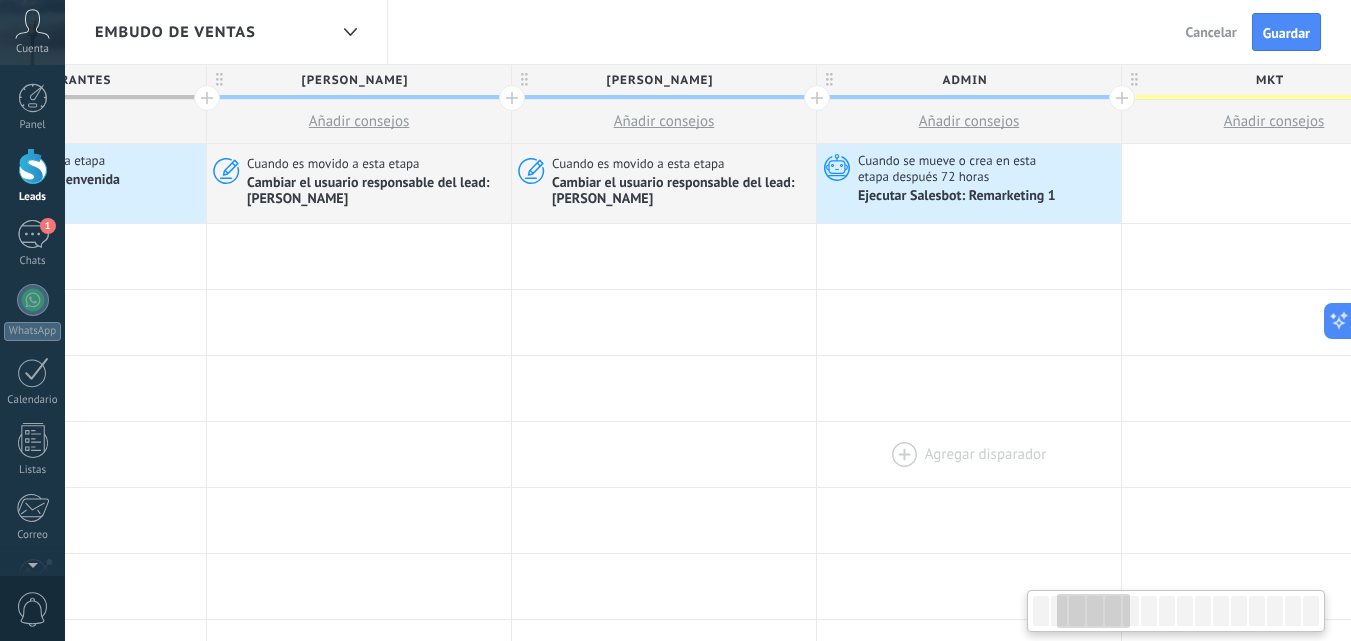 drag, startPoint x: 464, startPoint y: 376, endPoint x: 979, endPoint y: 422, distance: 517.0503 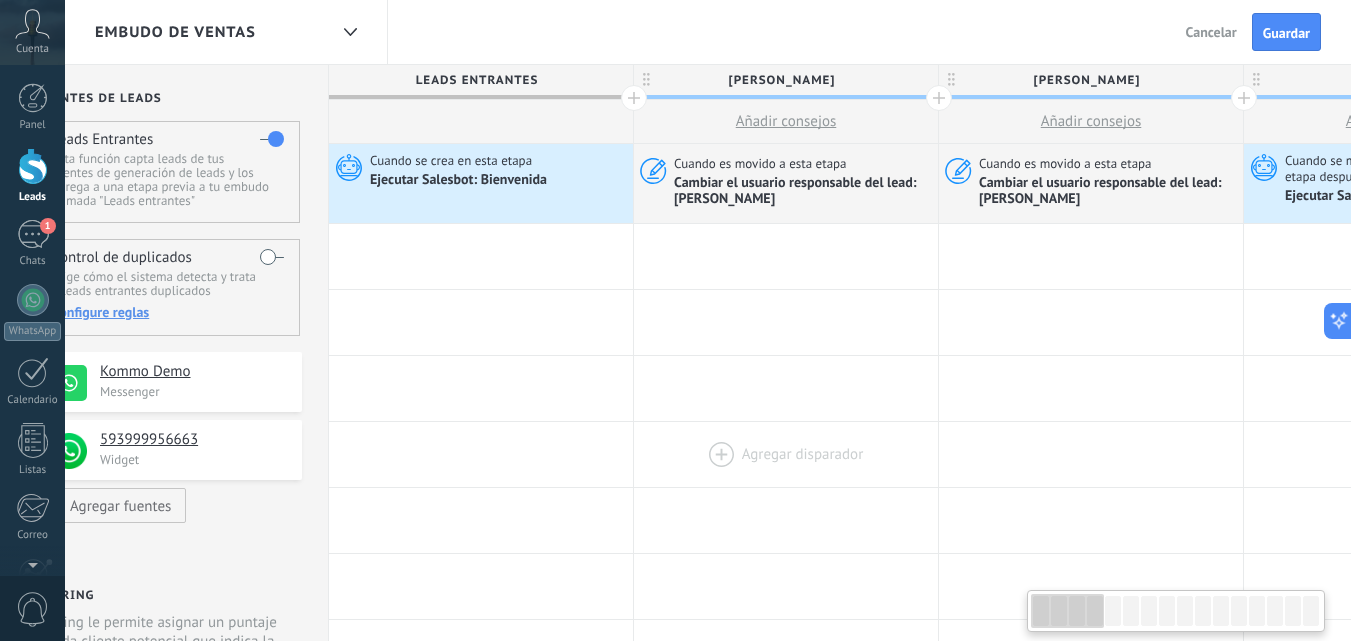 scroll, scrollTop: 0, scrollLeft: 0, axis: both 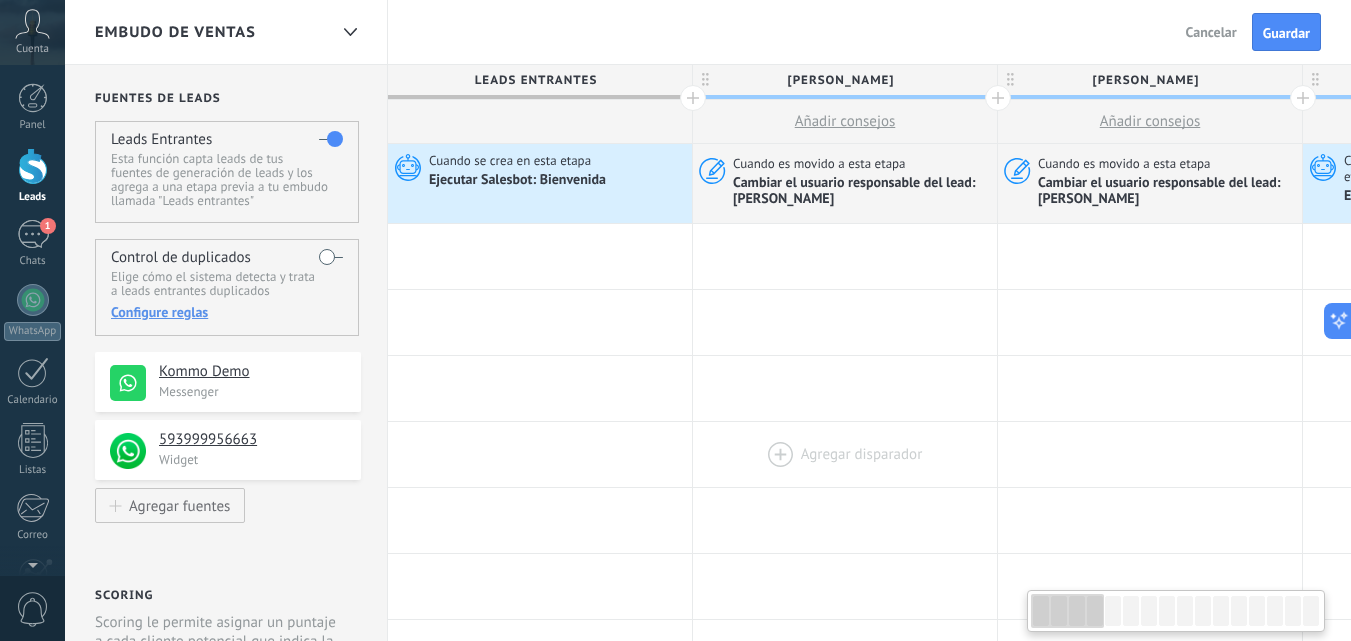 drag, startPoint x: 481, startPoint y: 379, endPoint x: 927, endPoint y: 422, distance: 448.06808 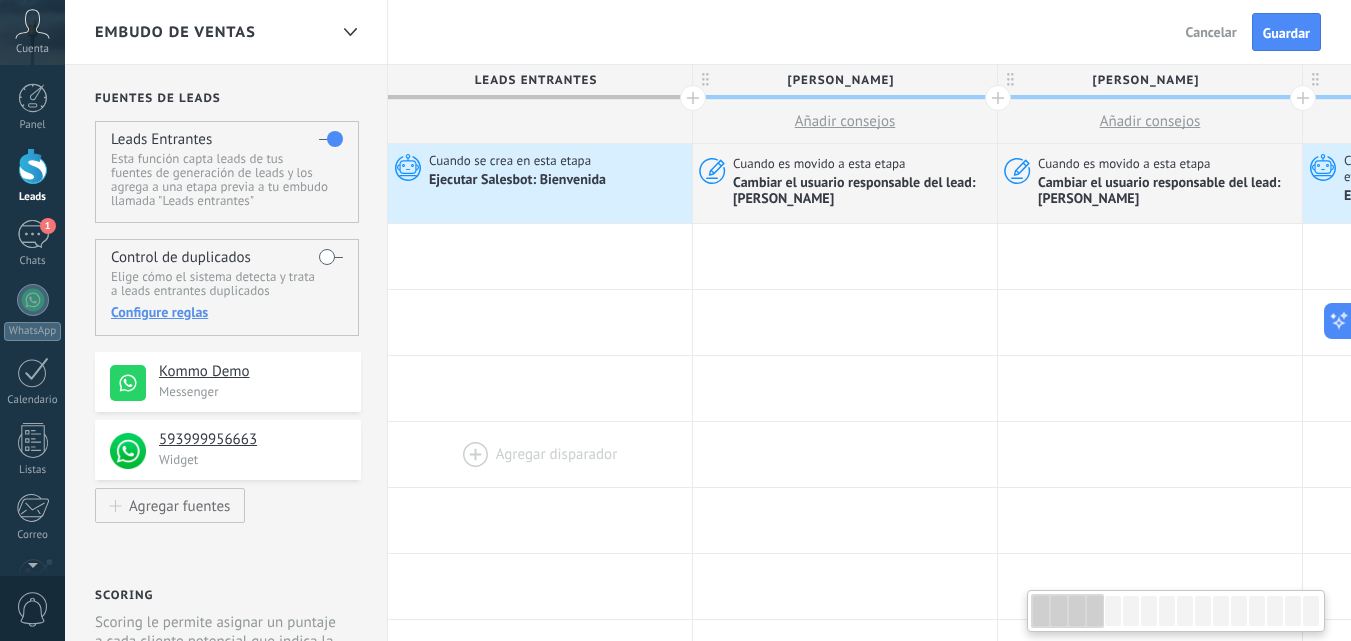 drag, startPoint x: 544, startPoint y: 420, endPoint x: 634, endPoint y: 422, distance: 90.02222 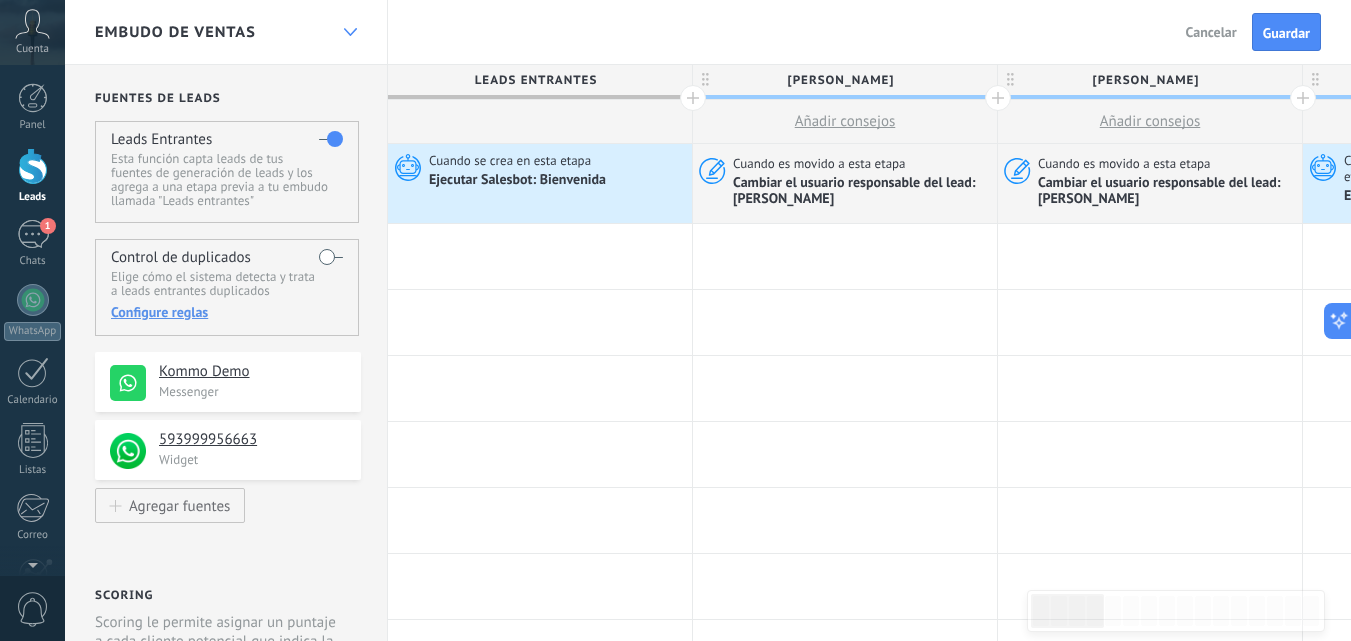 click 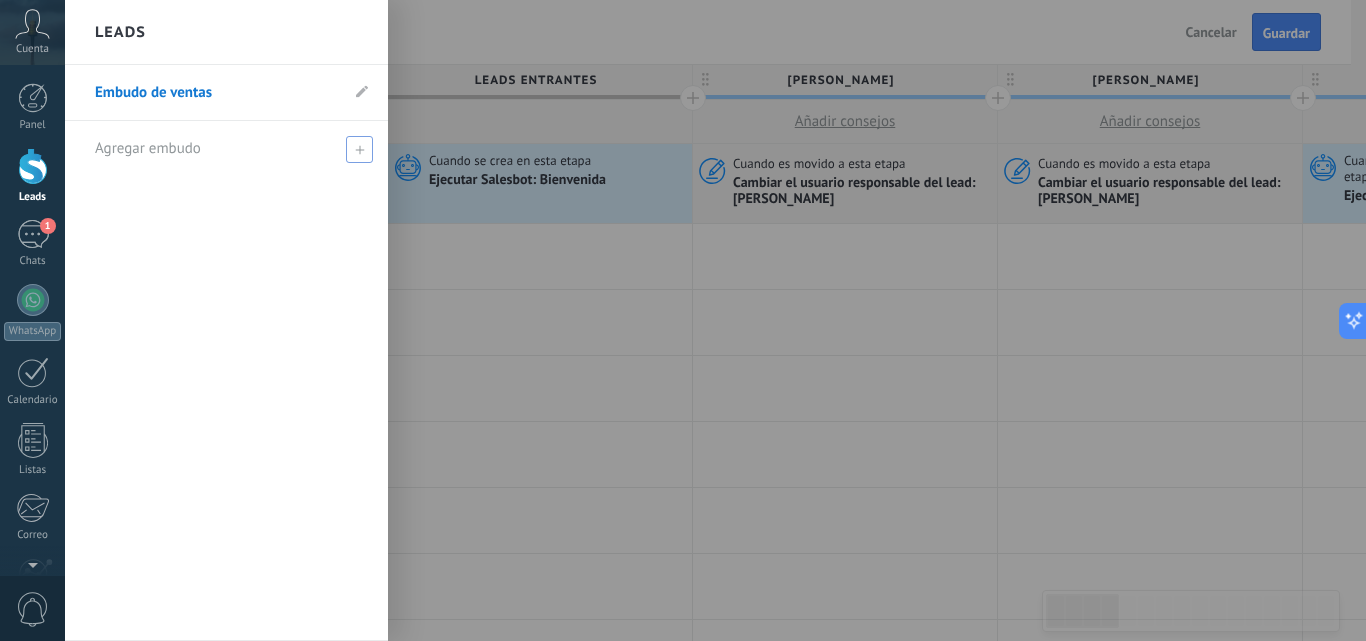 click 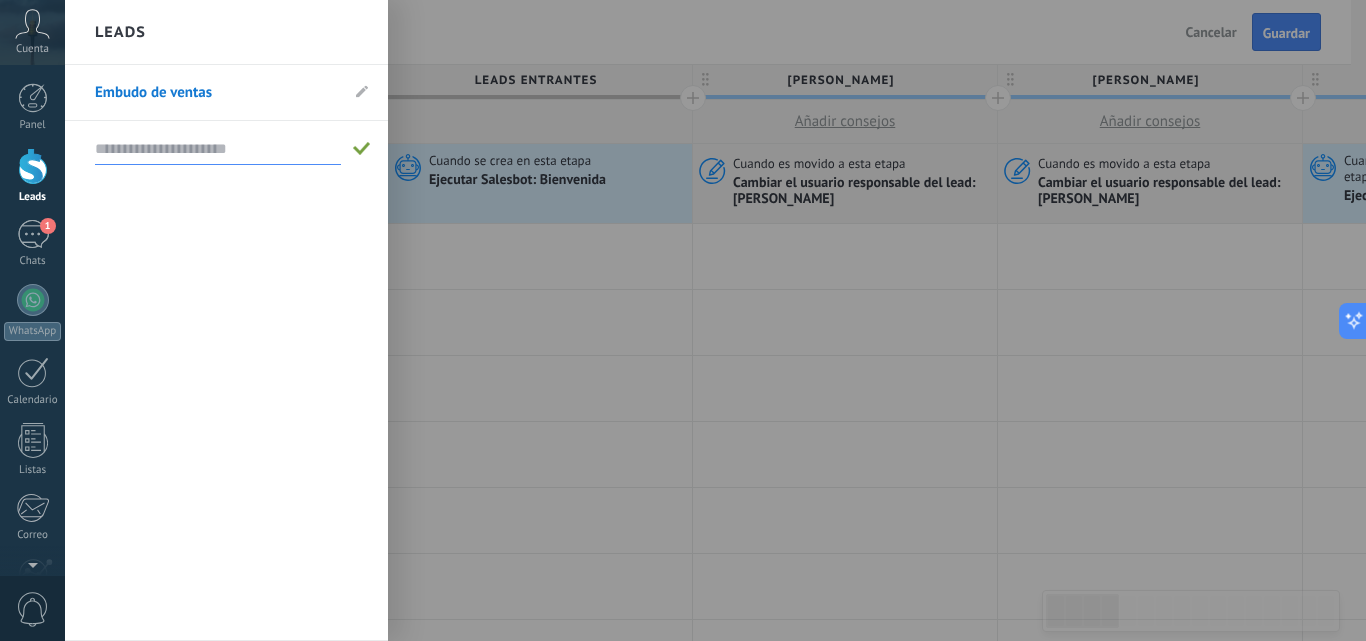 click at bounding box center [218, 149] 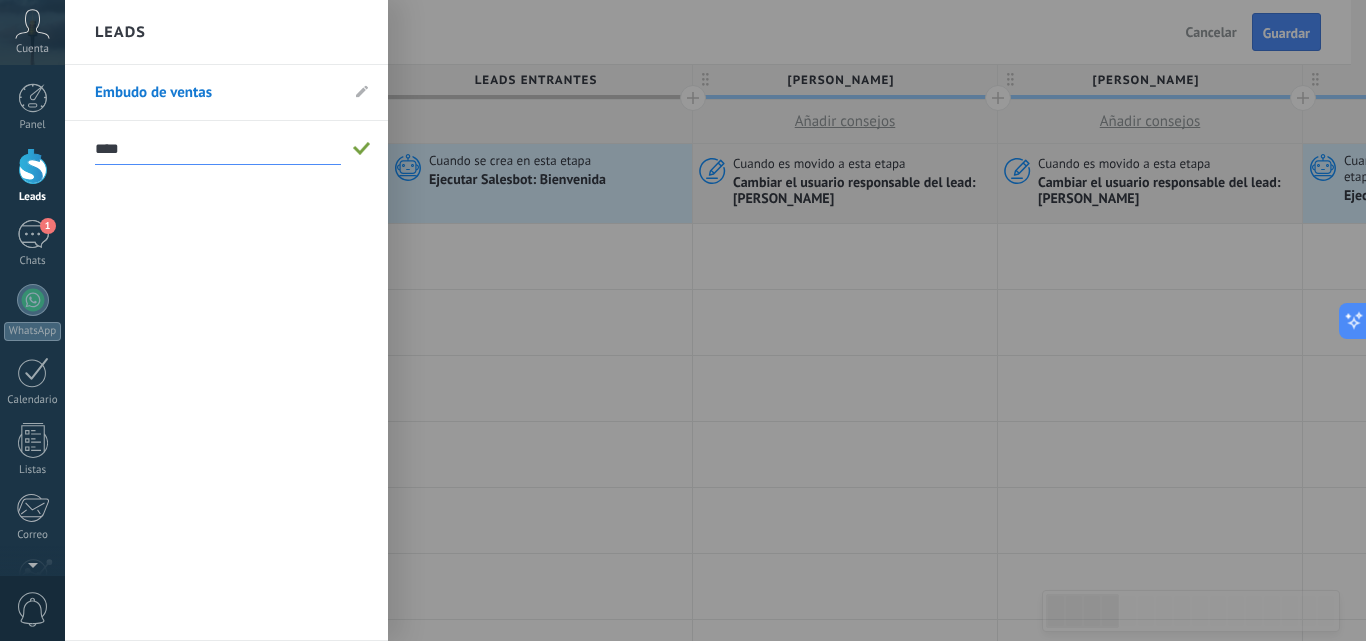 type on "****" 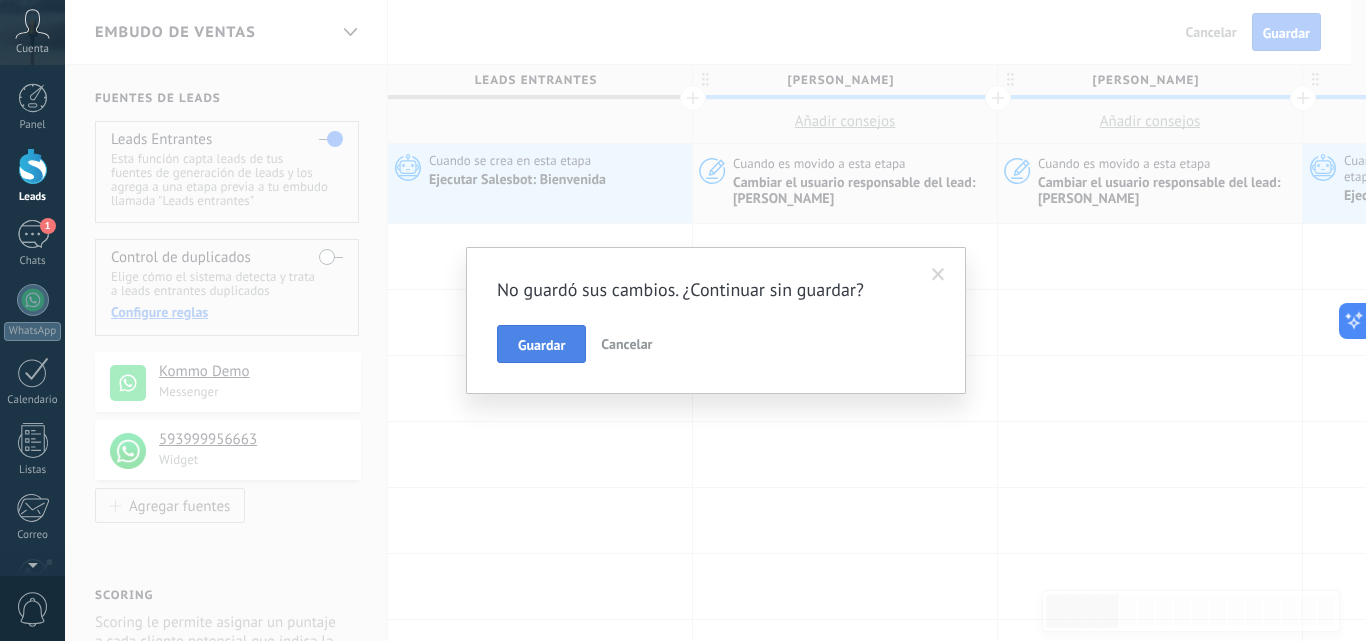 click on "Guardar" at bounding box center [541, 345] 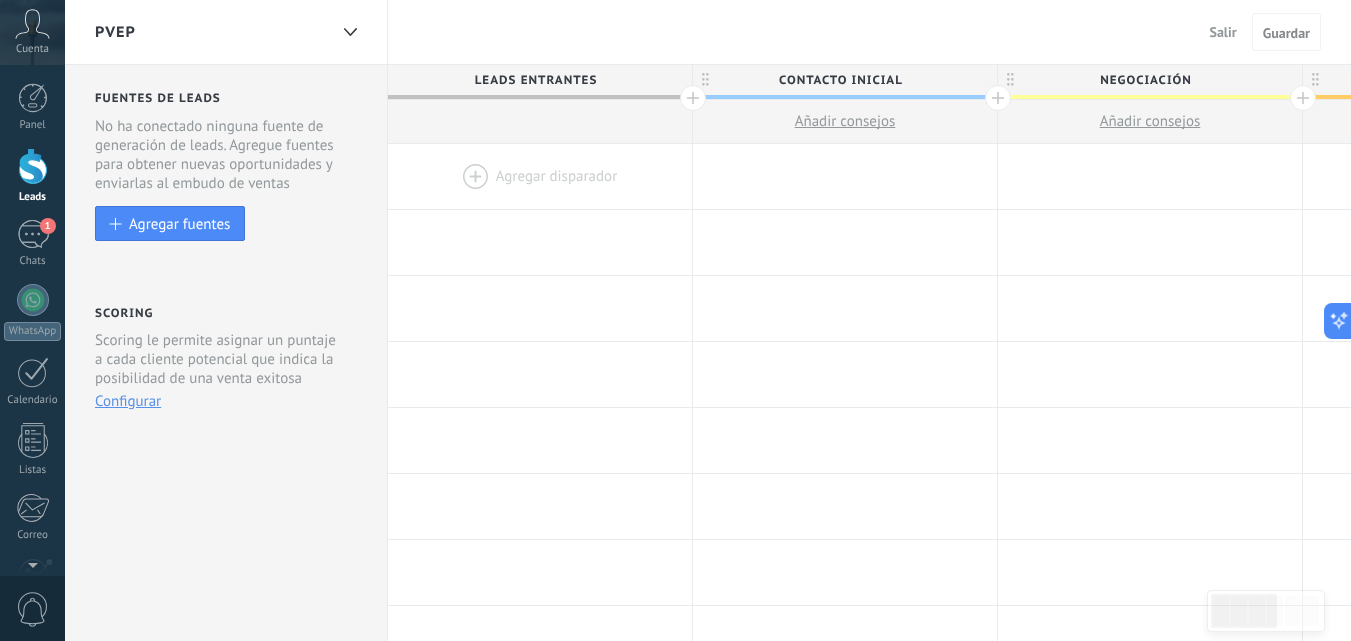 click on "PVEP" at bounding box center (115, 32) 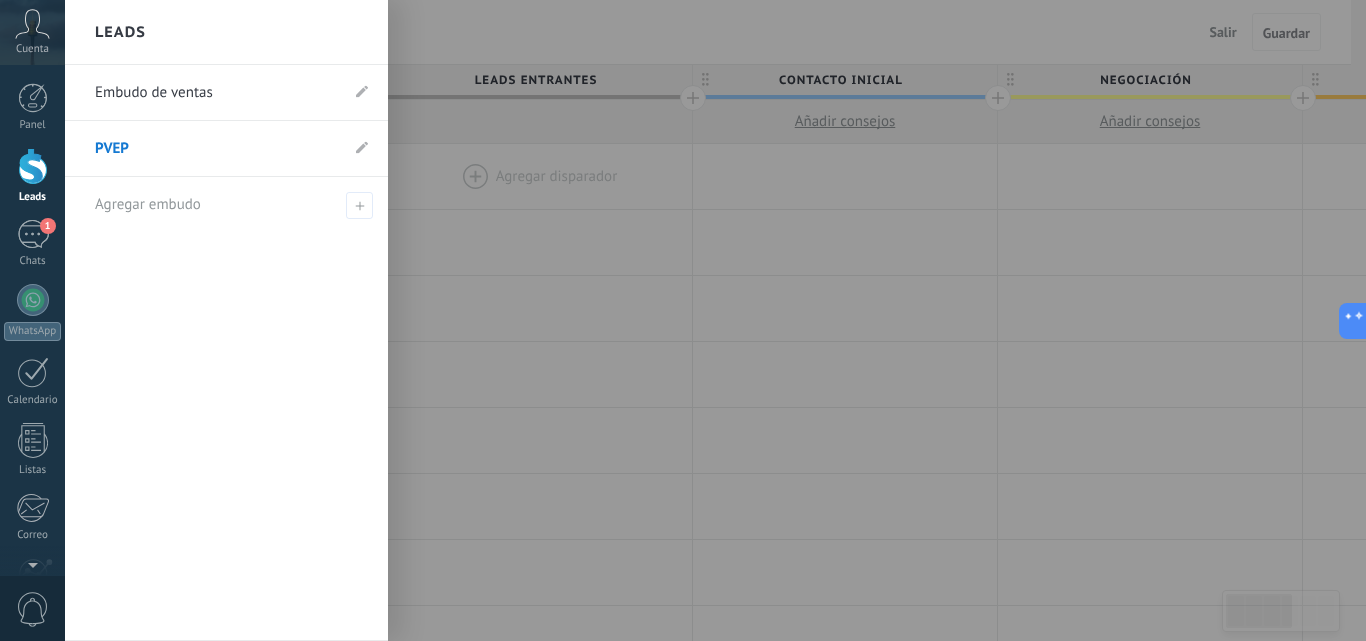 click on "Embudo de ventas" at bounding box center [226, 93] 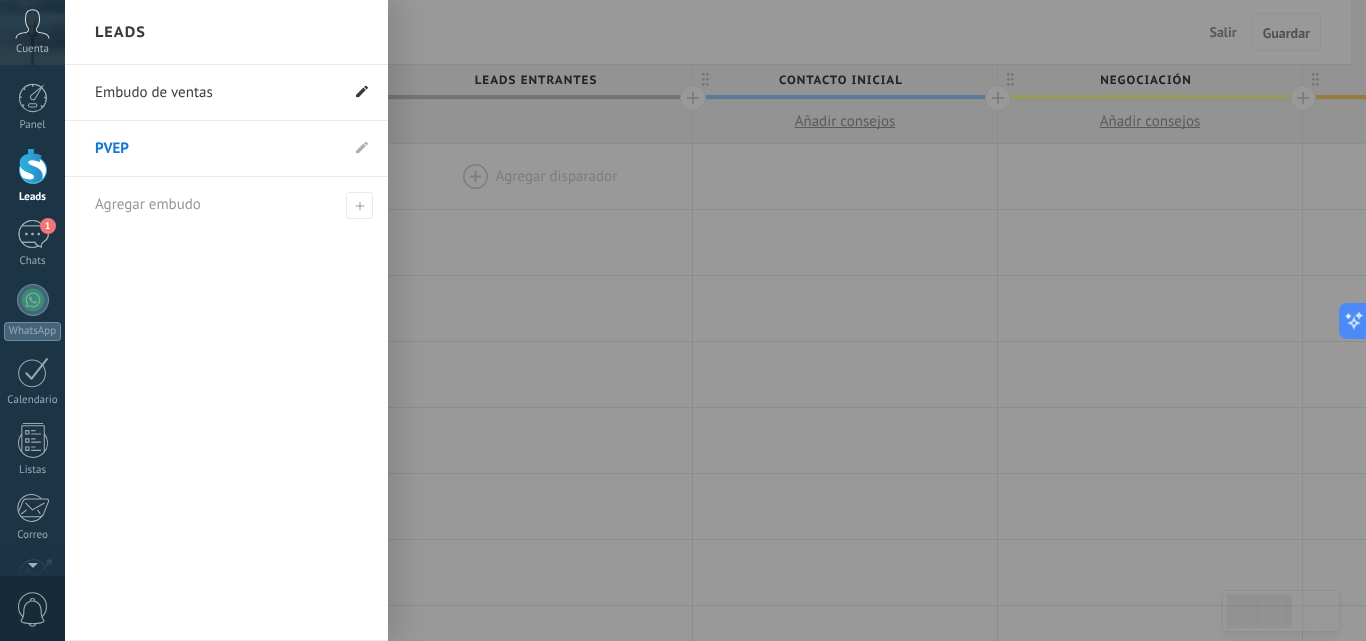 click 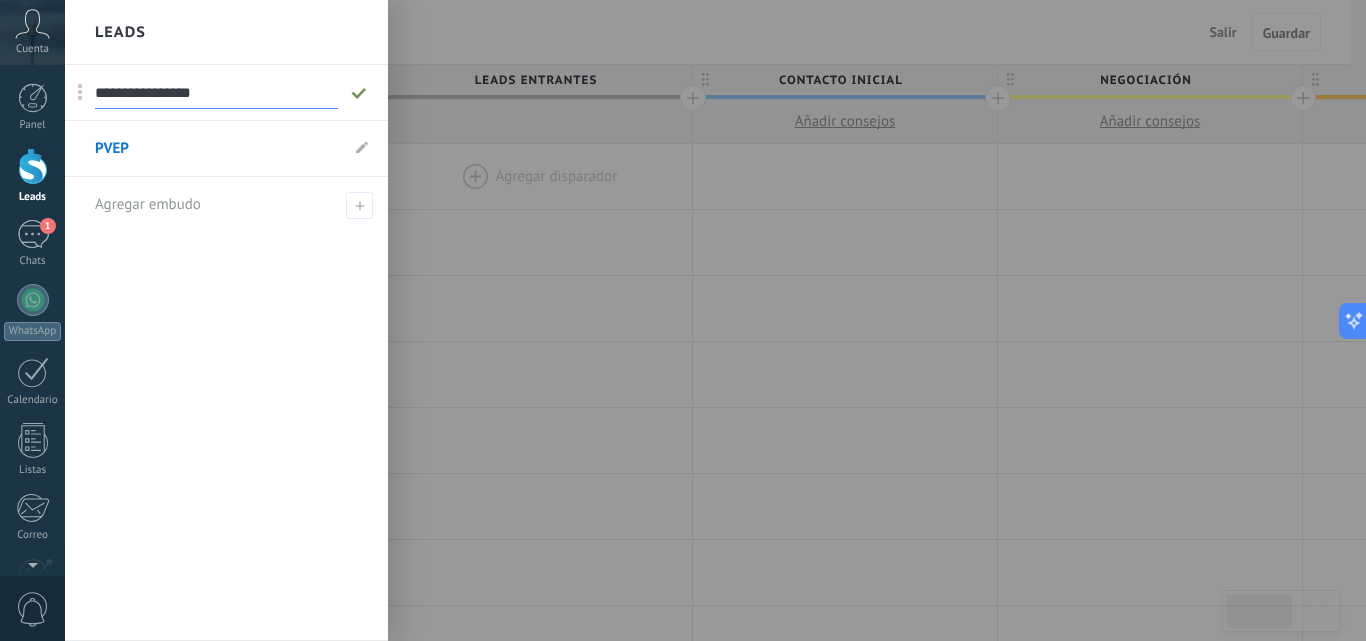 click on "**********" at bounding box center [216, 93] 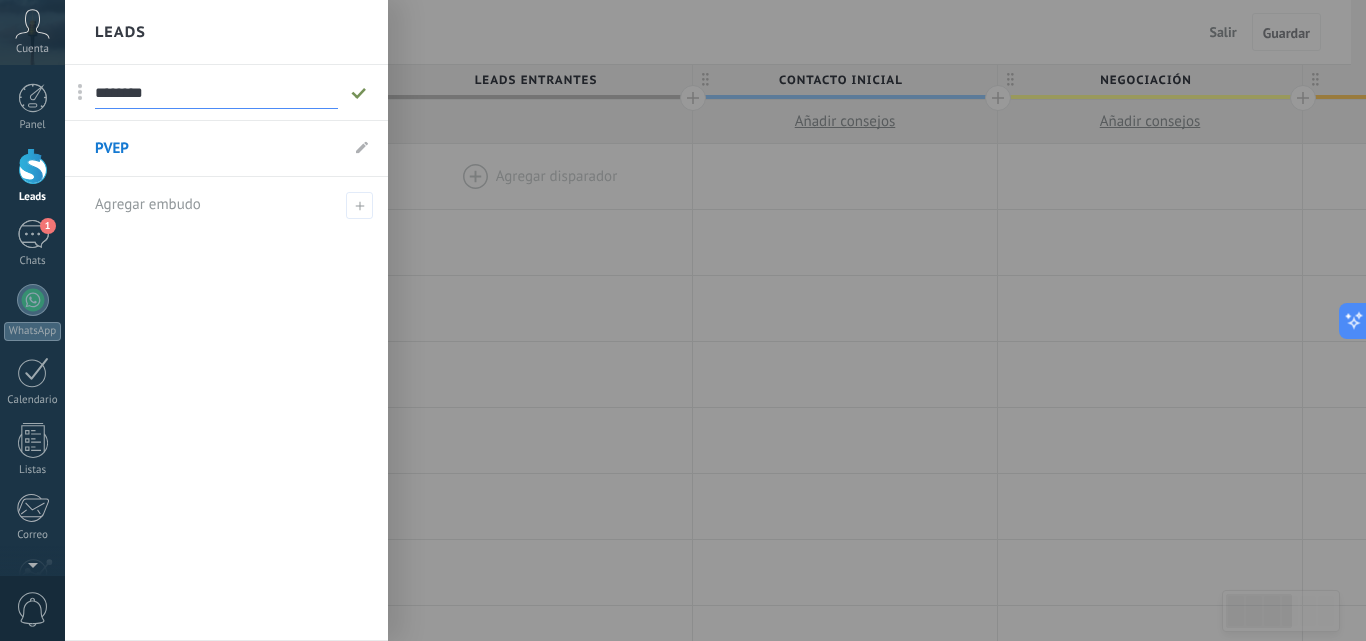 type on "********" 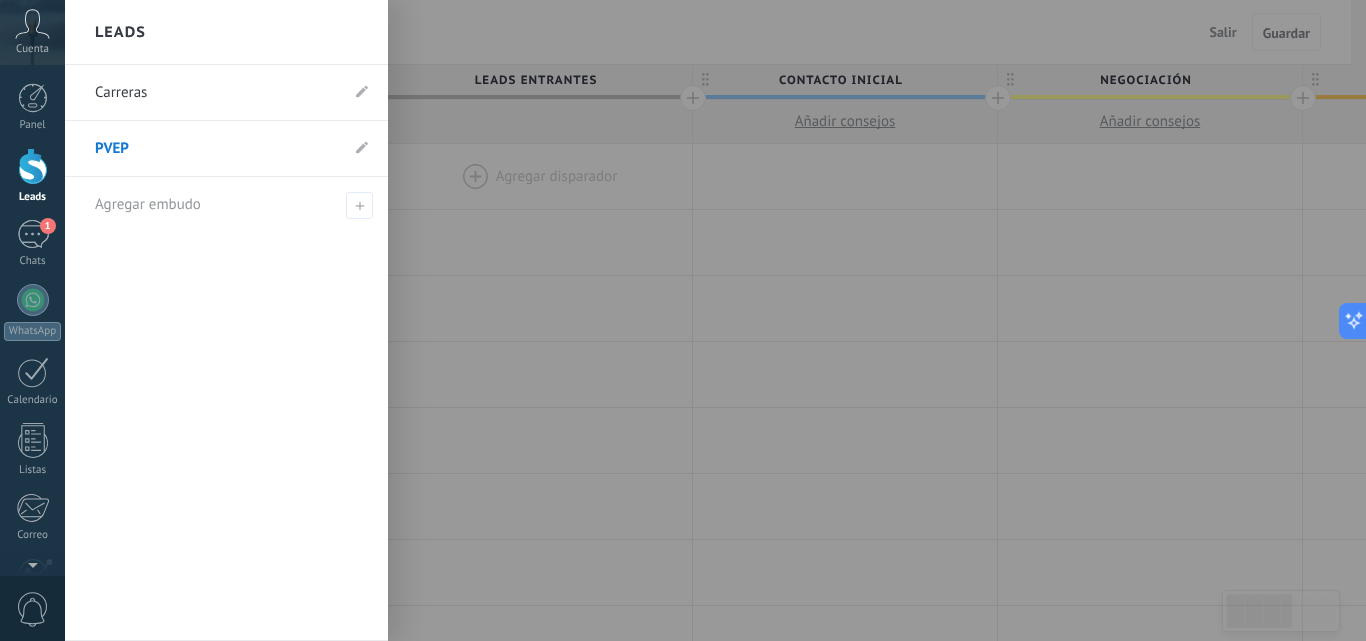 click at bounding box center (748, 320) 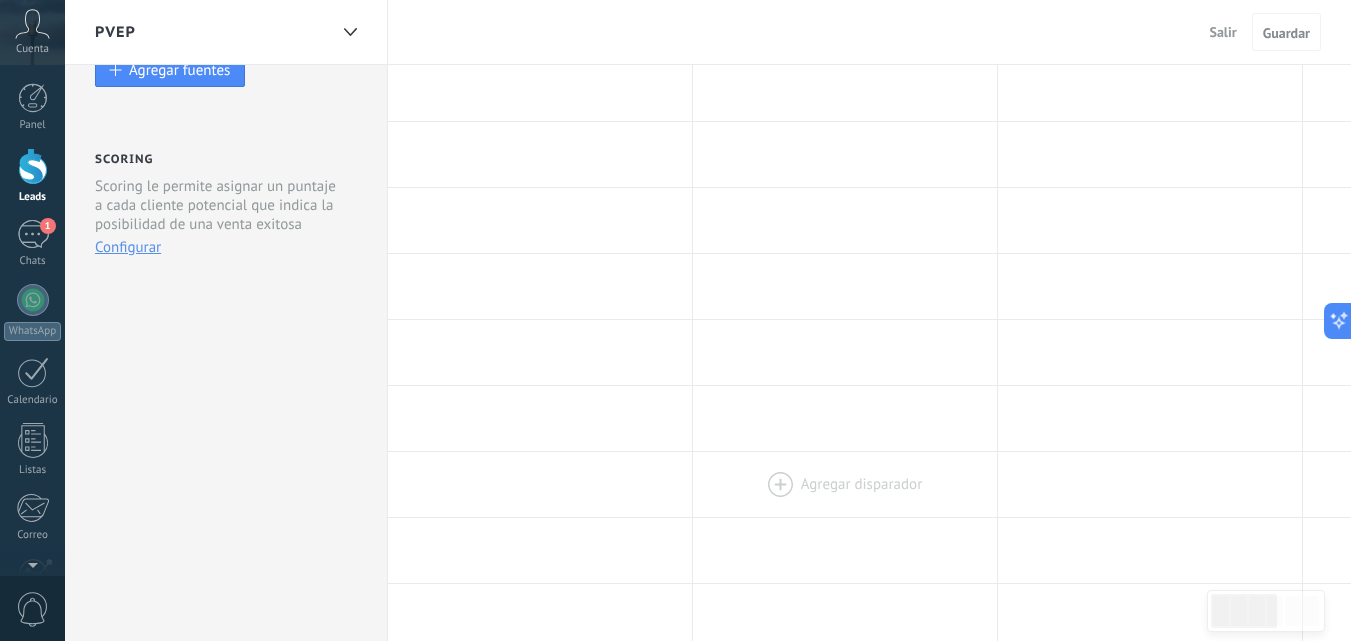 scroll, scrollTop: 0, scrollLeft: 0, axis: both 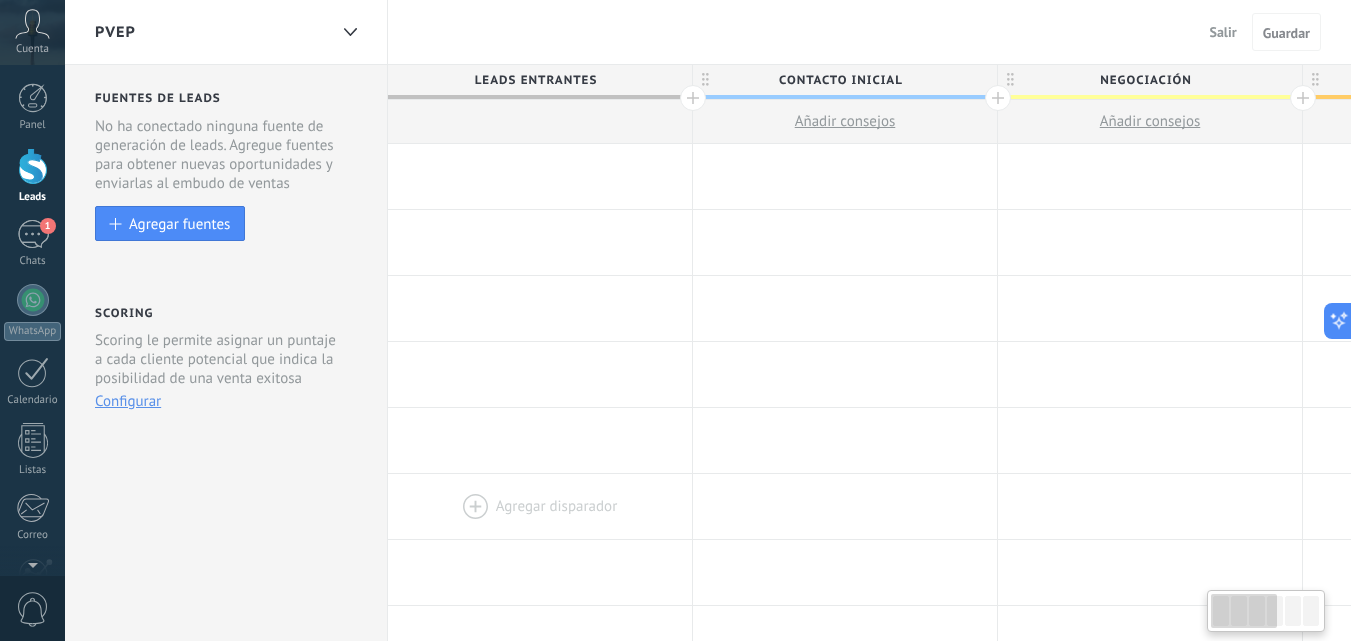 drag, startPoint x: 1239, startPoint y: 620, endPoint x: 686, endPoint y: 500, distance: 565.8701 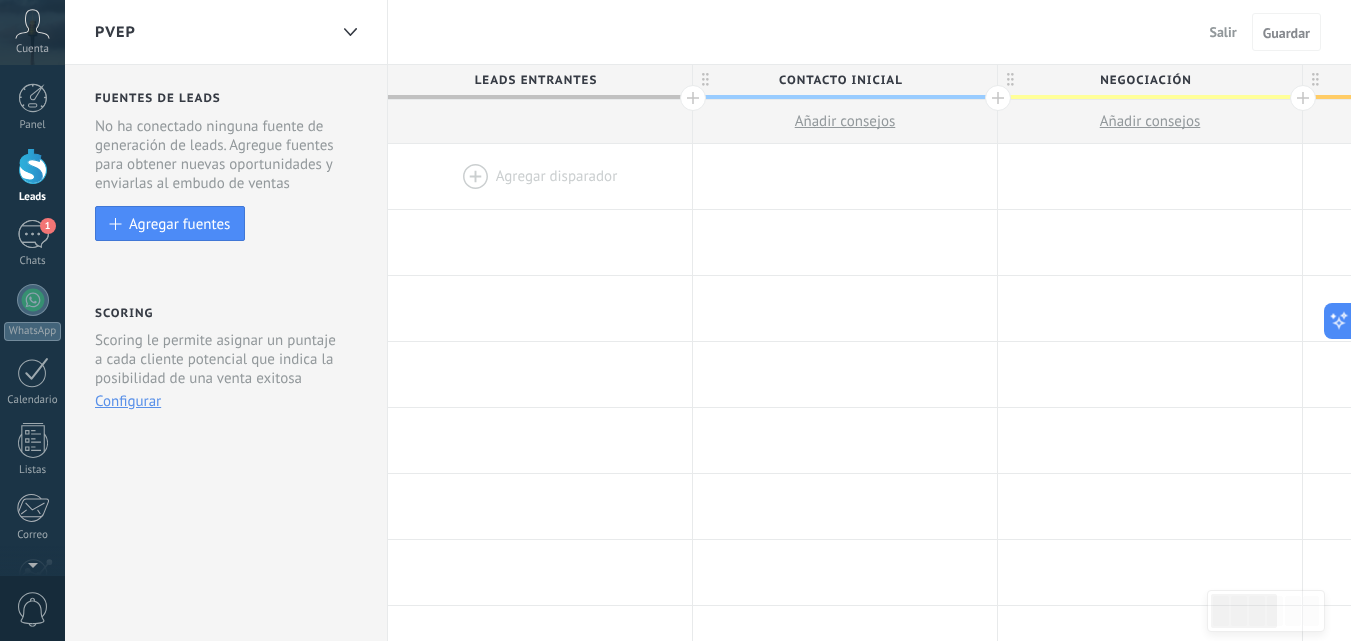 click on "PVEP" at bounding box center (115, 32) 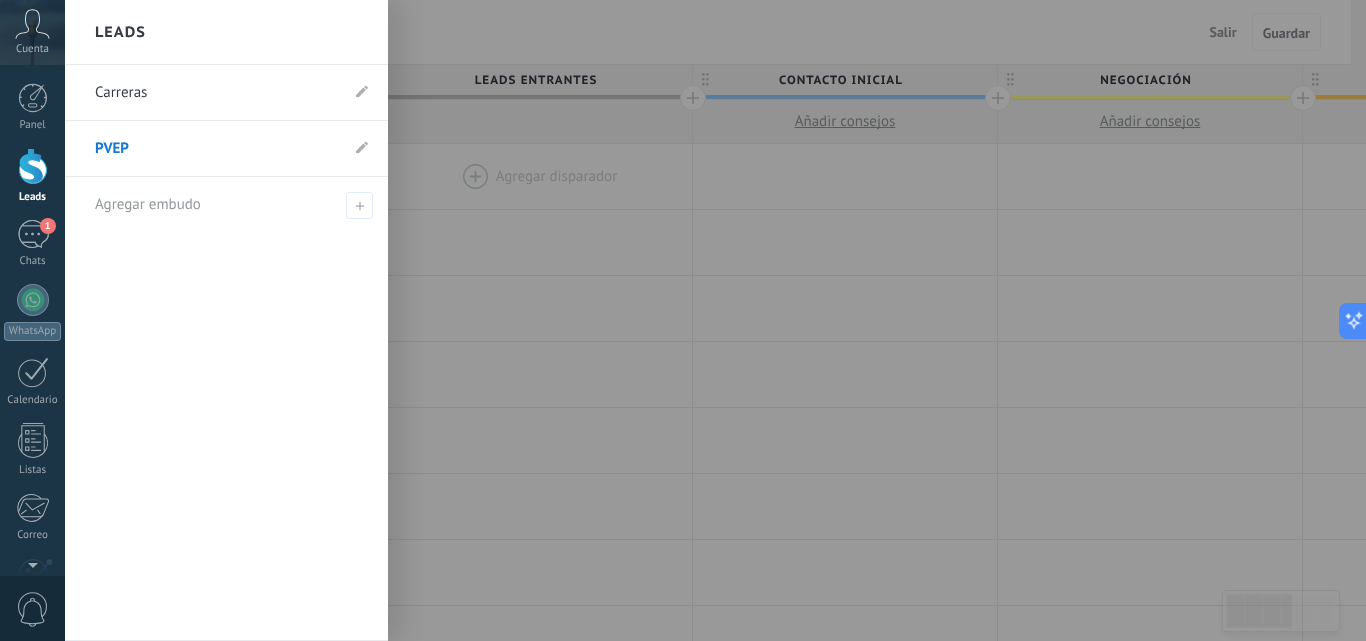 click on "Carreras" at bounding box center [216, 93] 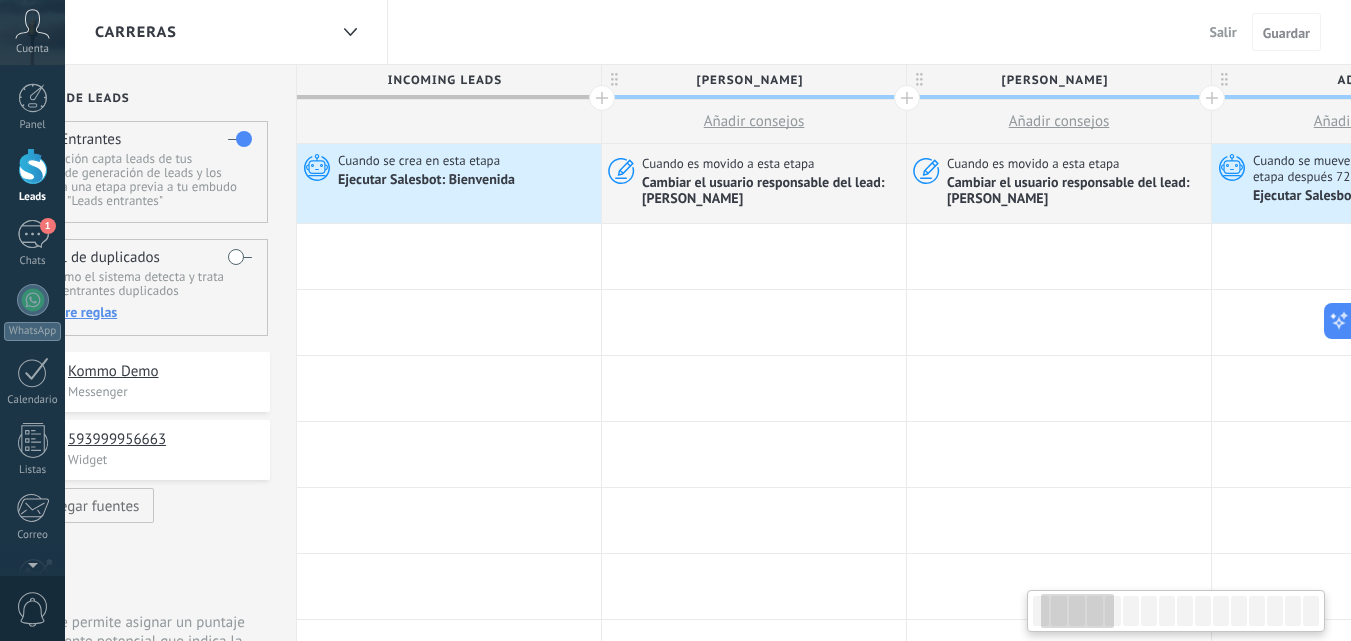 scroll, scrollTop: 0, scrollLeft: 0, axis: both 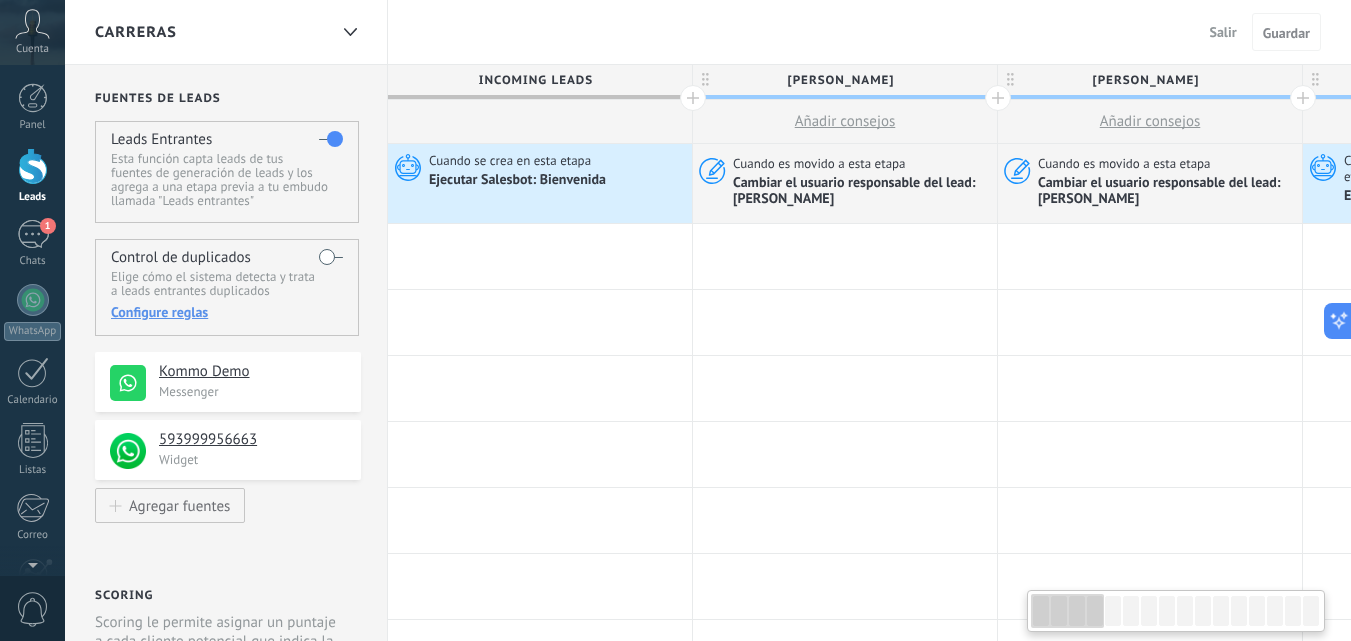 drag, startPoint x: 1085, startPoint y: 622, endPoint x: 1074, endPoint y: 619, distance: 11.401754 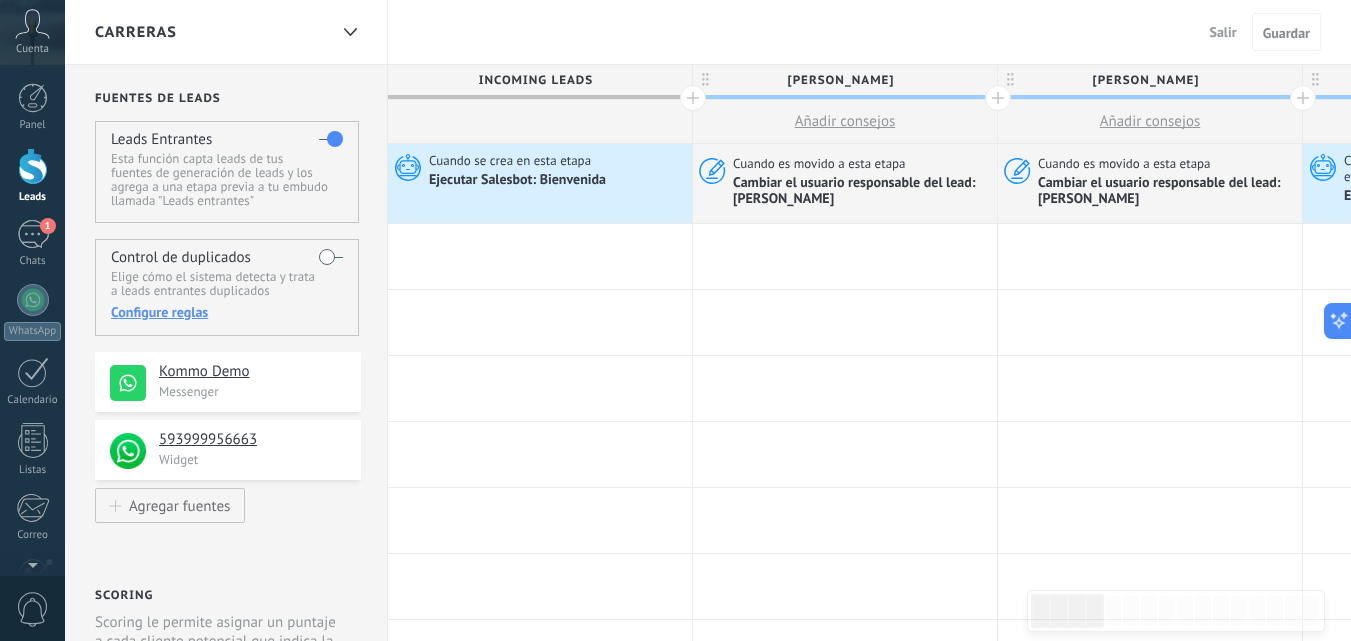 click on "Carreras" at bounding box center [136, 32] 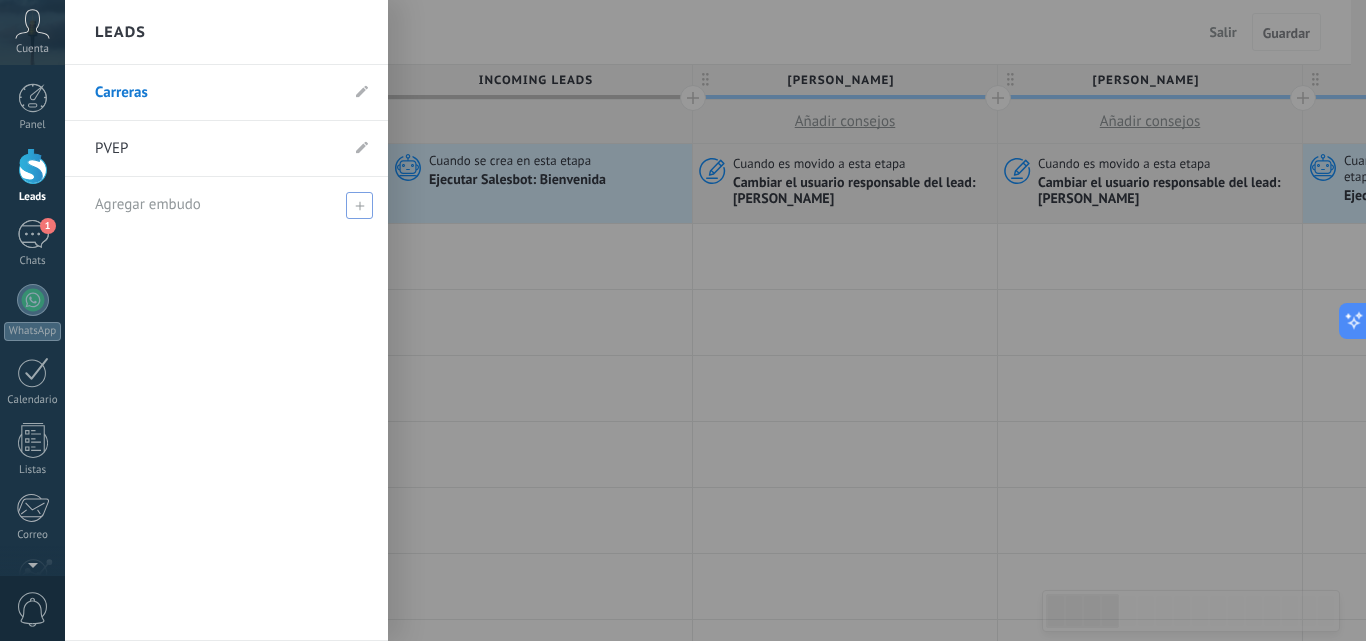 click at bounding box center [359, 205] 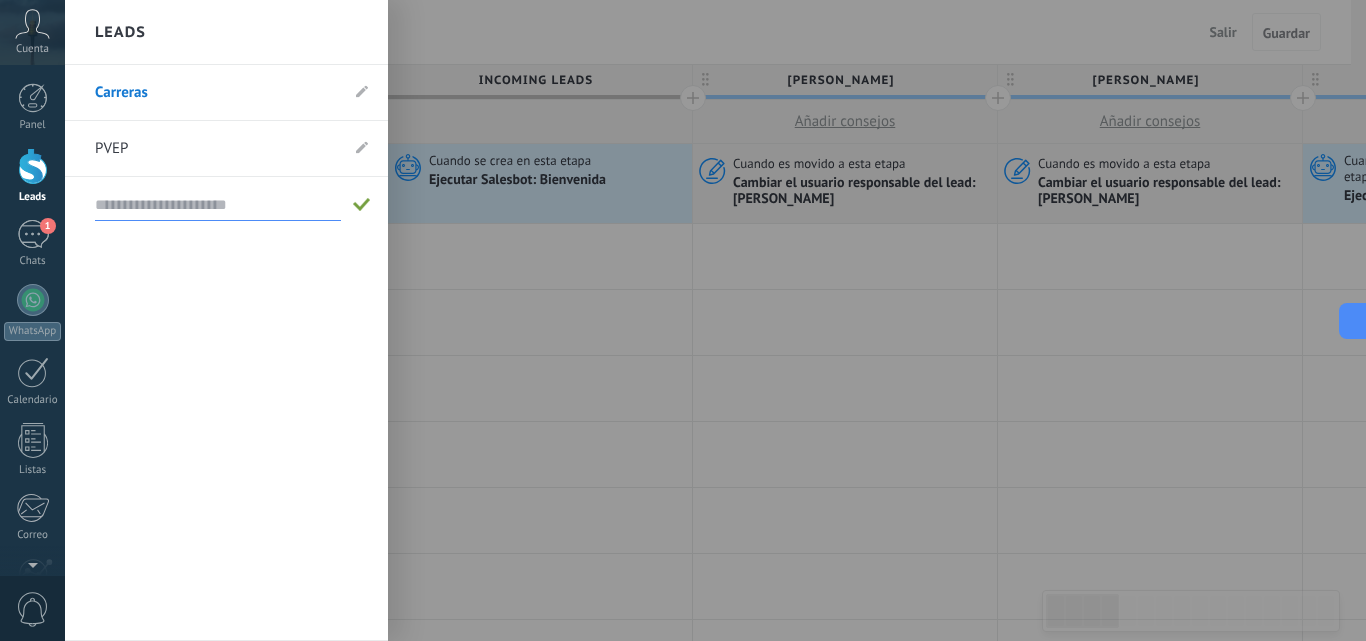 click at bounding box center [218, 205] 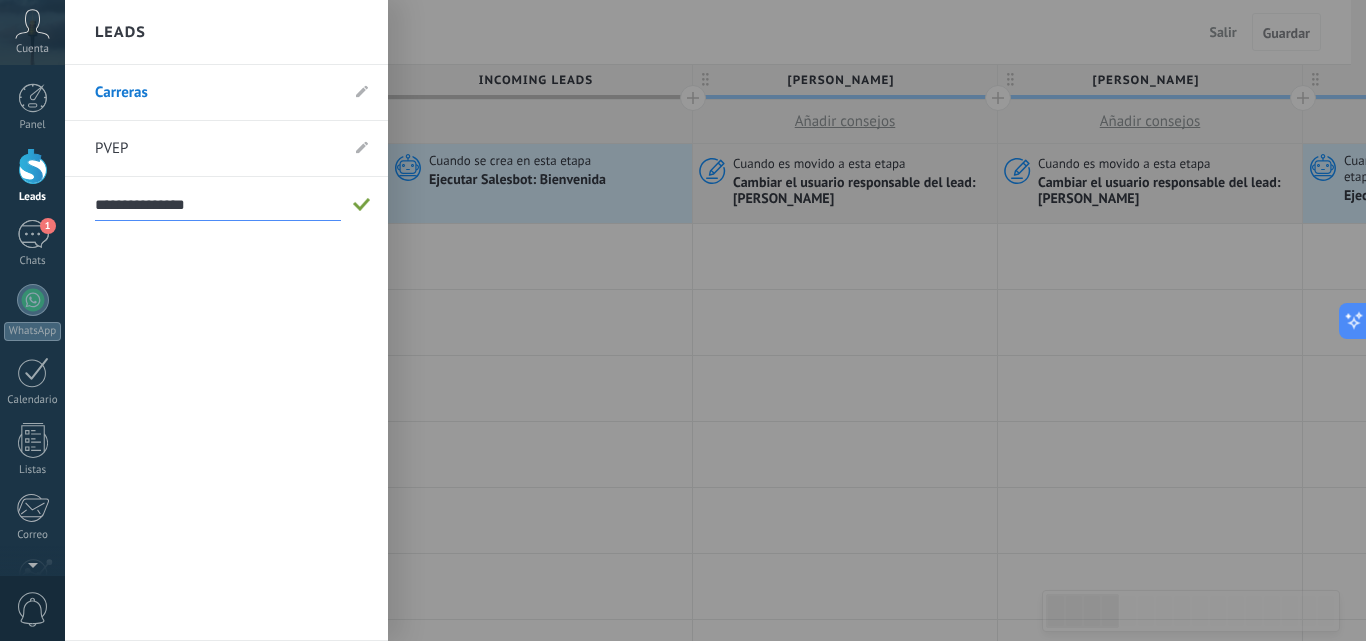 type on "**********" 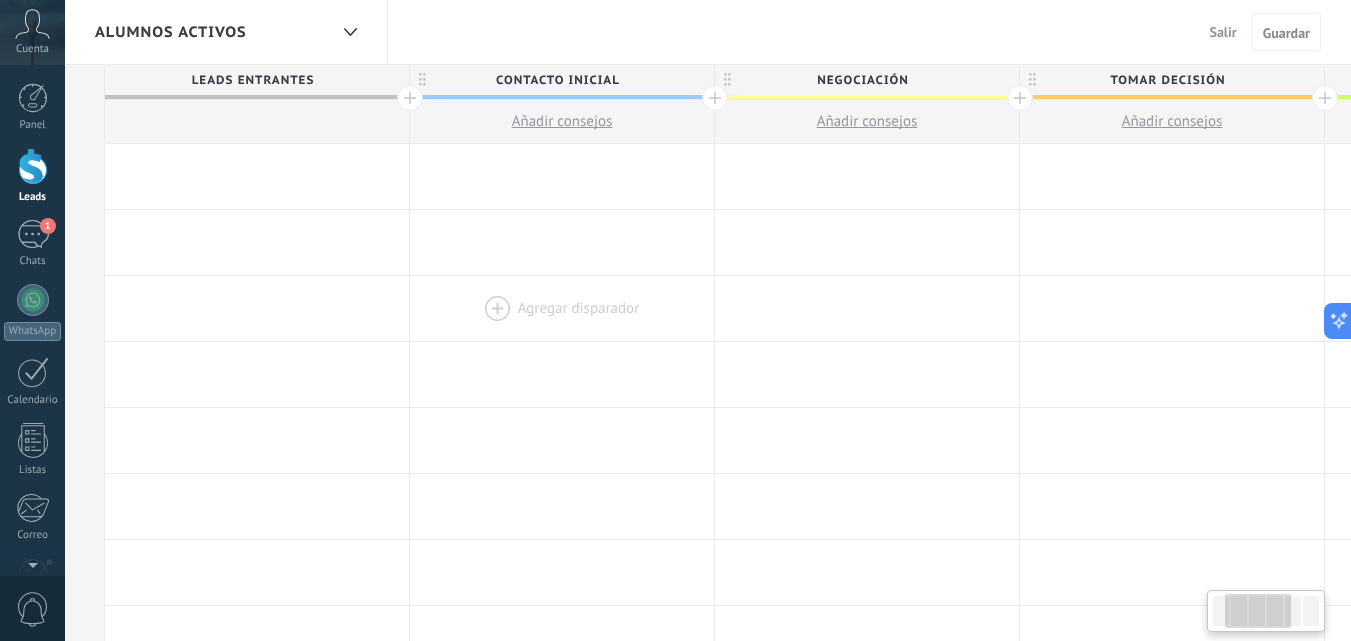 scroll, scrollTop: 0, scrollLeft: 322, axis: horizontal 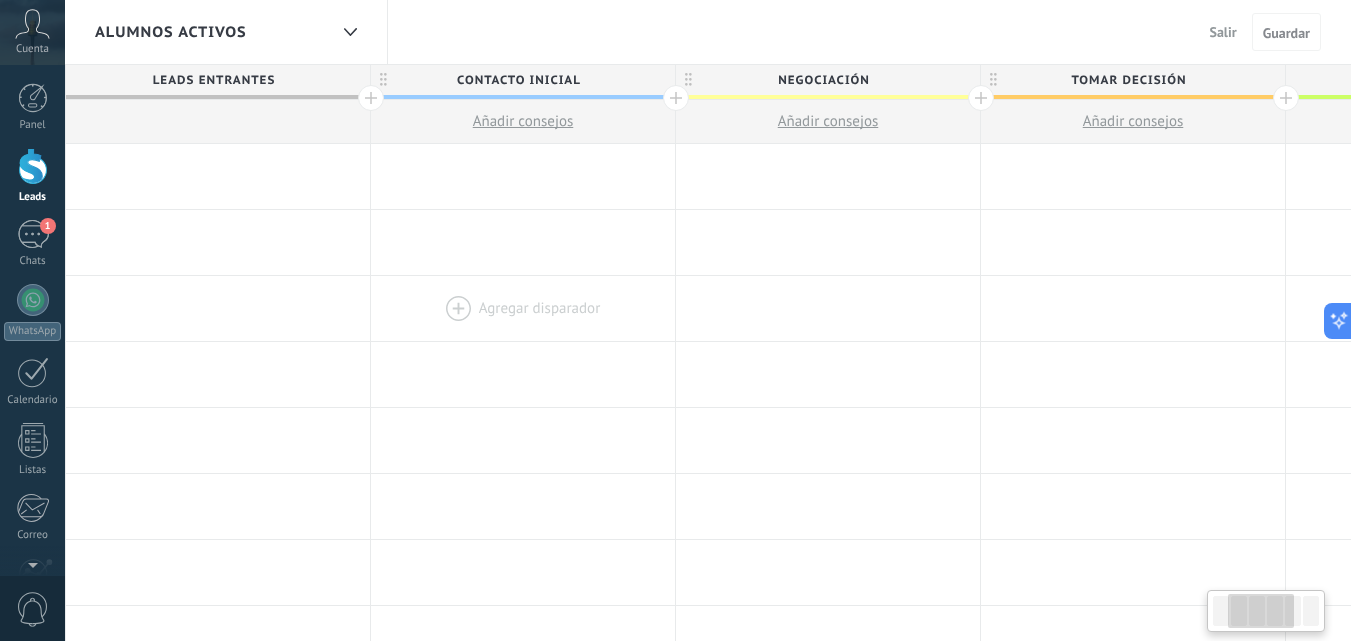 drag, startPoint x: 811, startPoint y: 311, endPoint x: 489, endPoint y: 325, distance: 322.3042 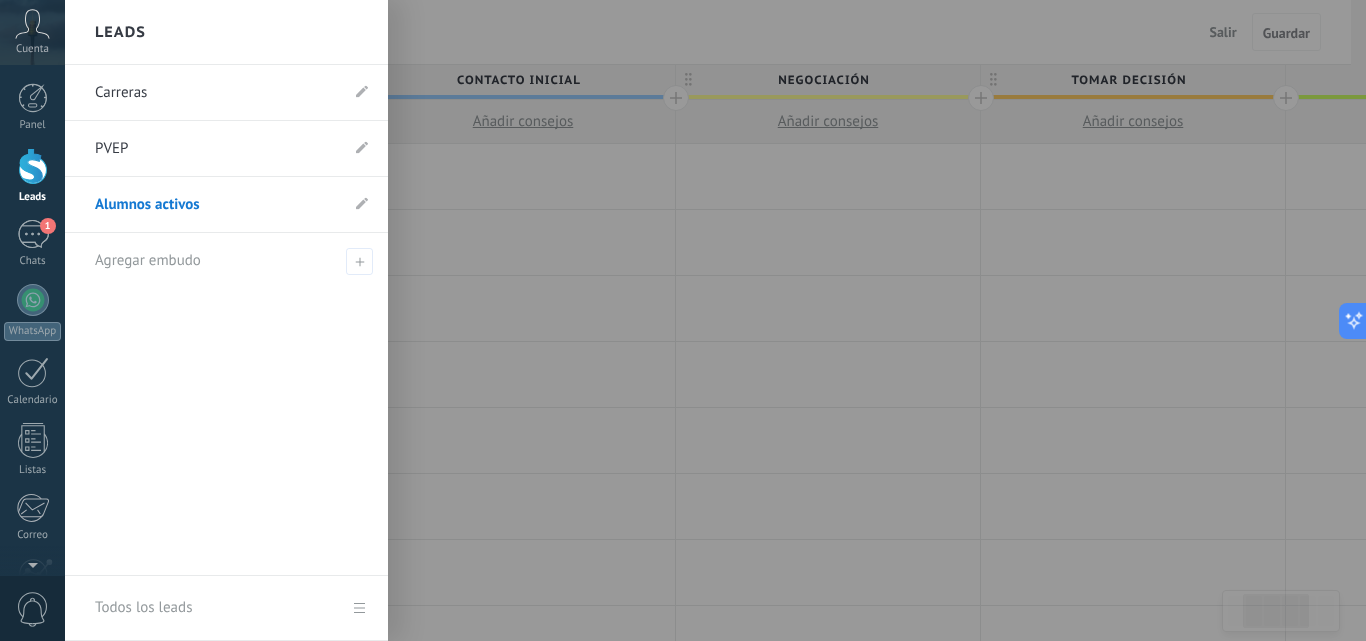 click at bounding box center (33, 166) 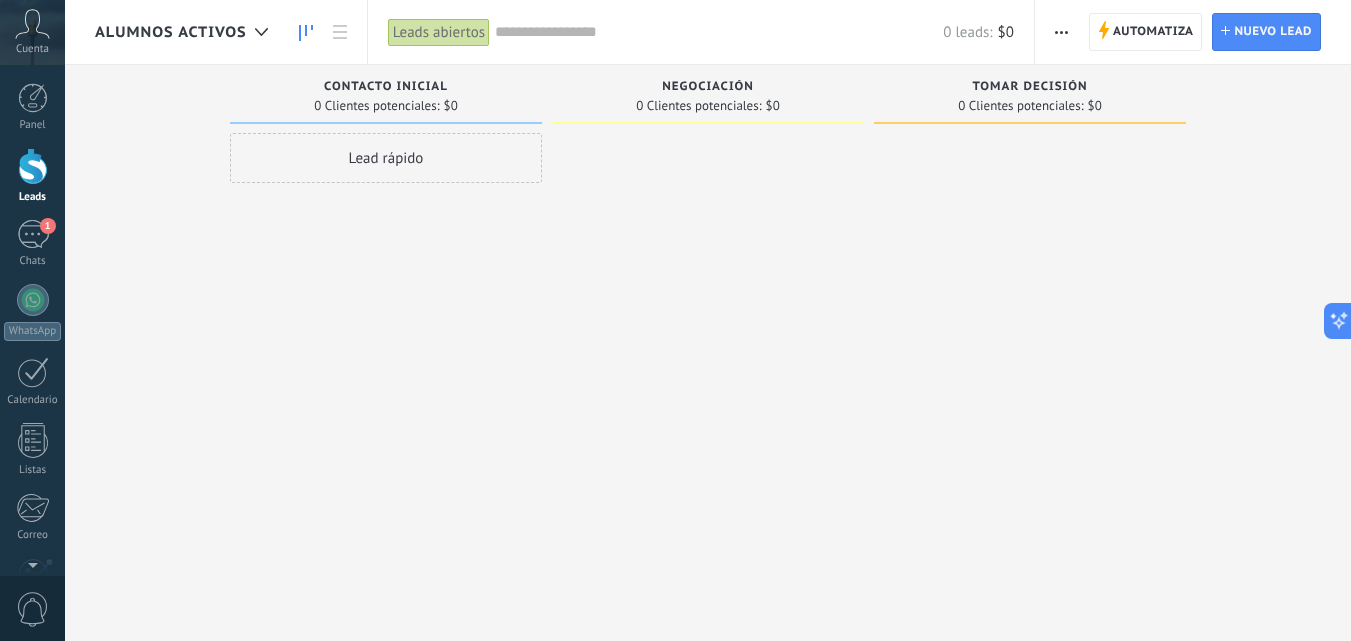 click on "Alumnos activos" at bounding box center (171, 32) 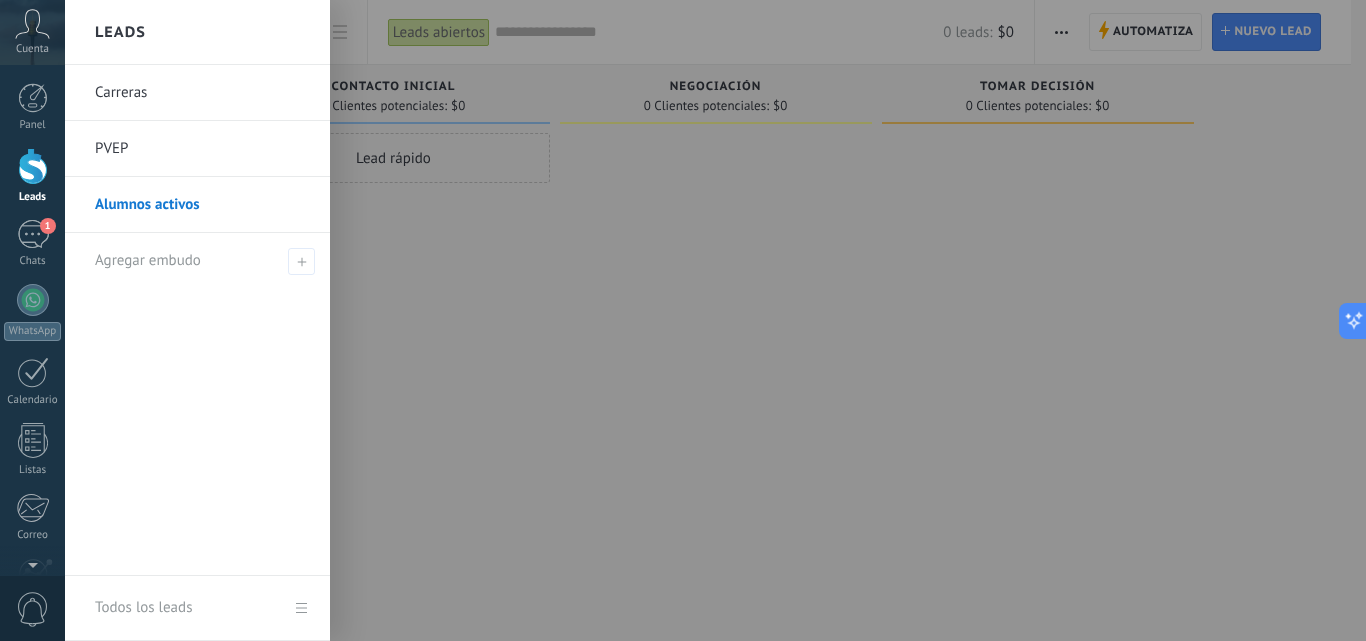 click on "Carreras" at bounding box center (202, 93) 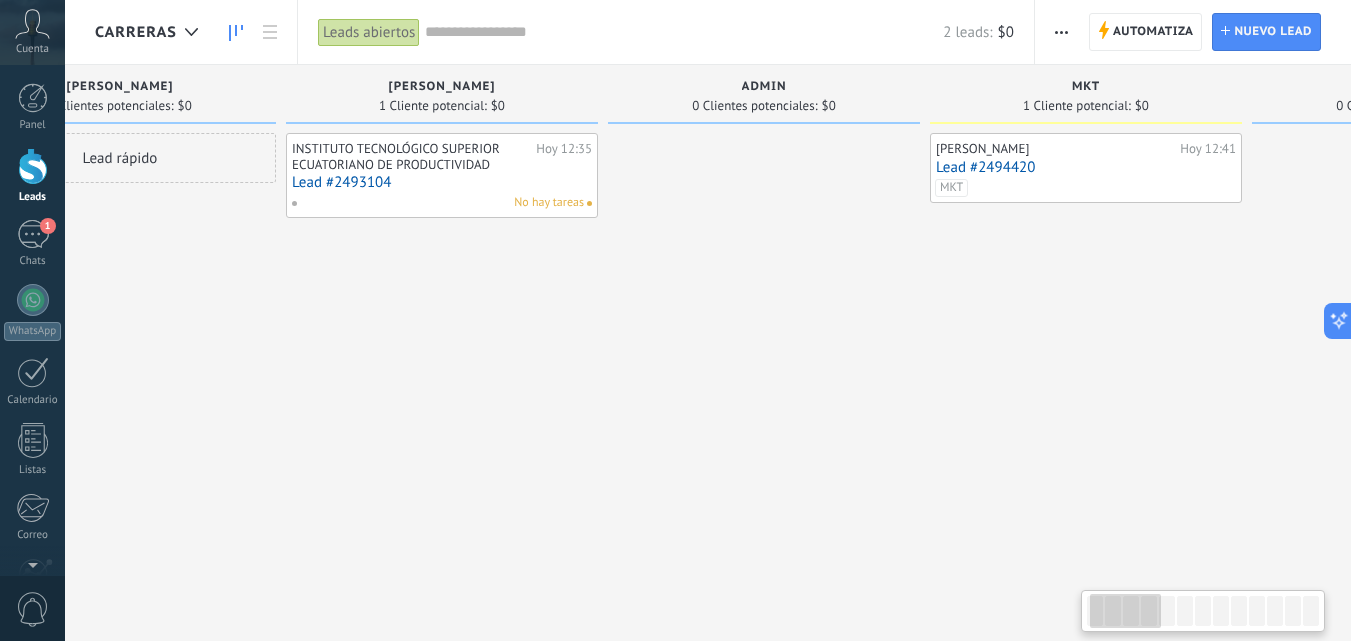 scroll, scrollTop: 0, scrollLeft: 157, axis: horizontal 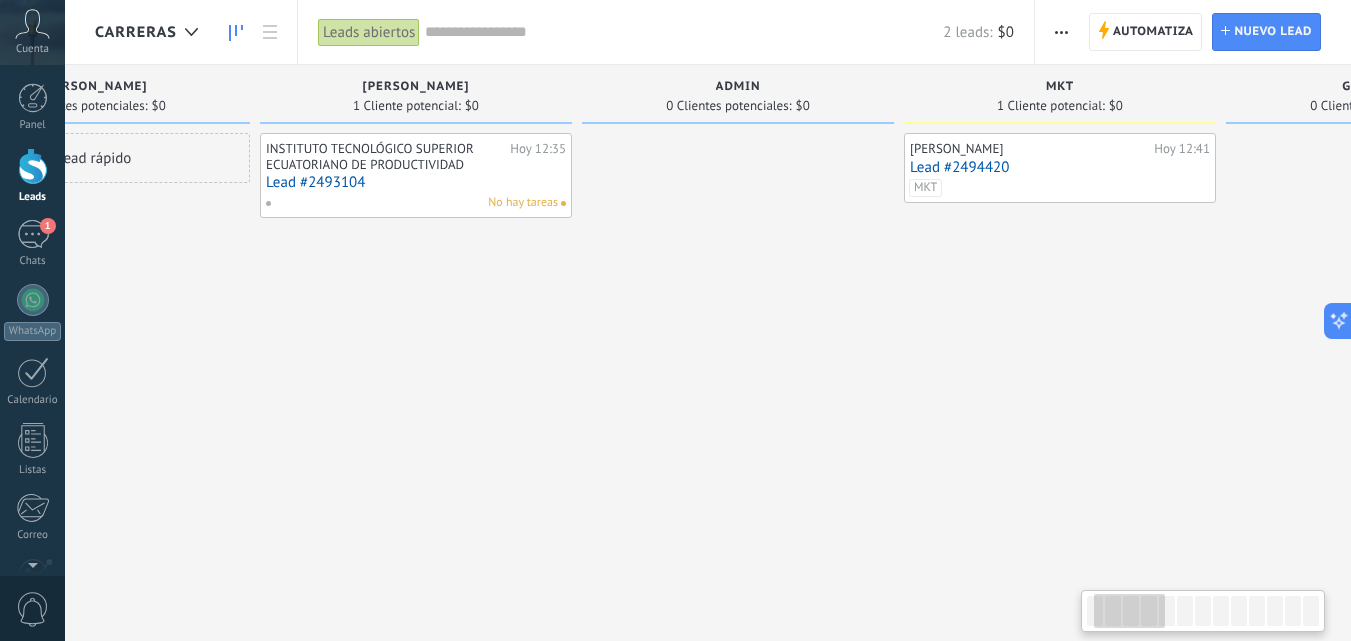 drag, startPoint x: 1013, startPoint y: 339, endPoint x: 872, endPoint y: 352, distance: 141.59802 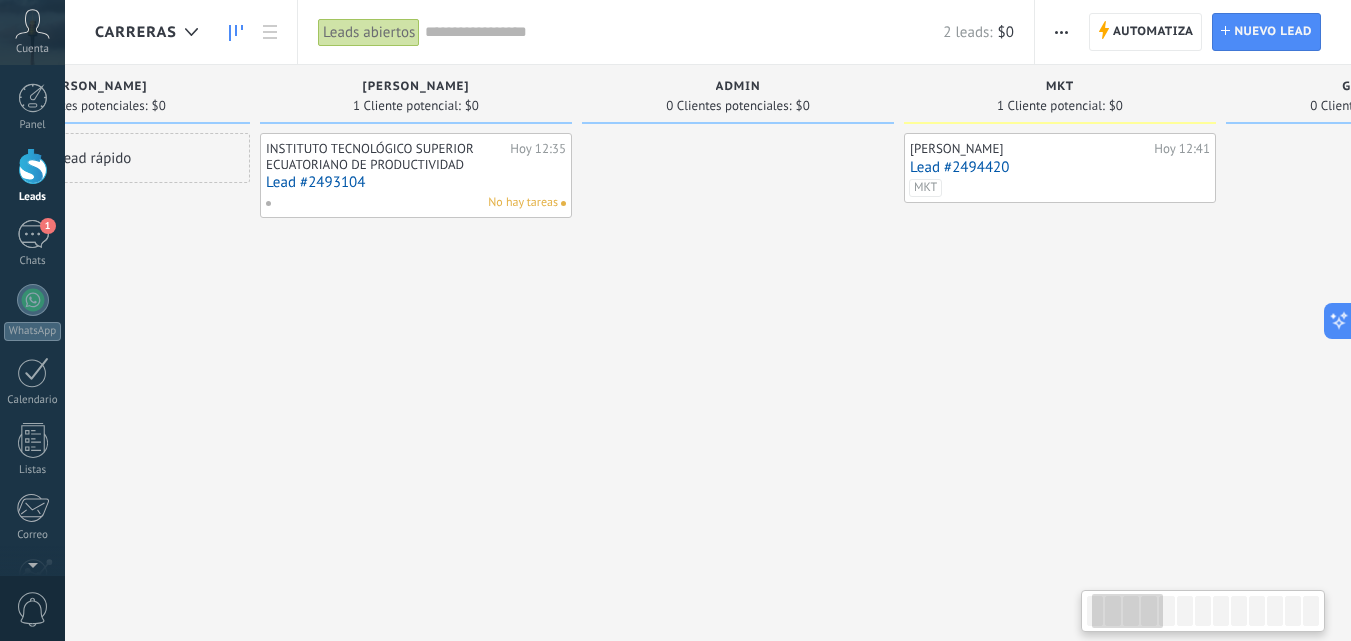 scroll, scrollTop: 0, scrollLeft: 0, axis: both 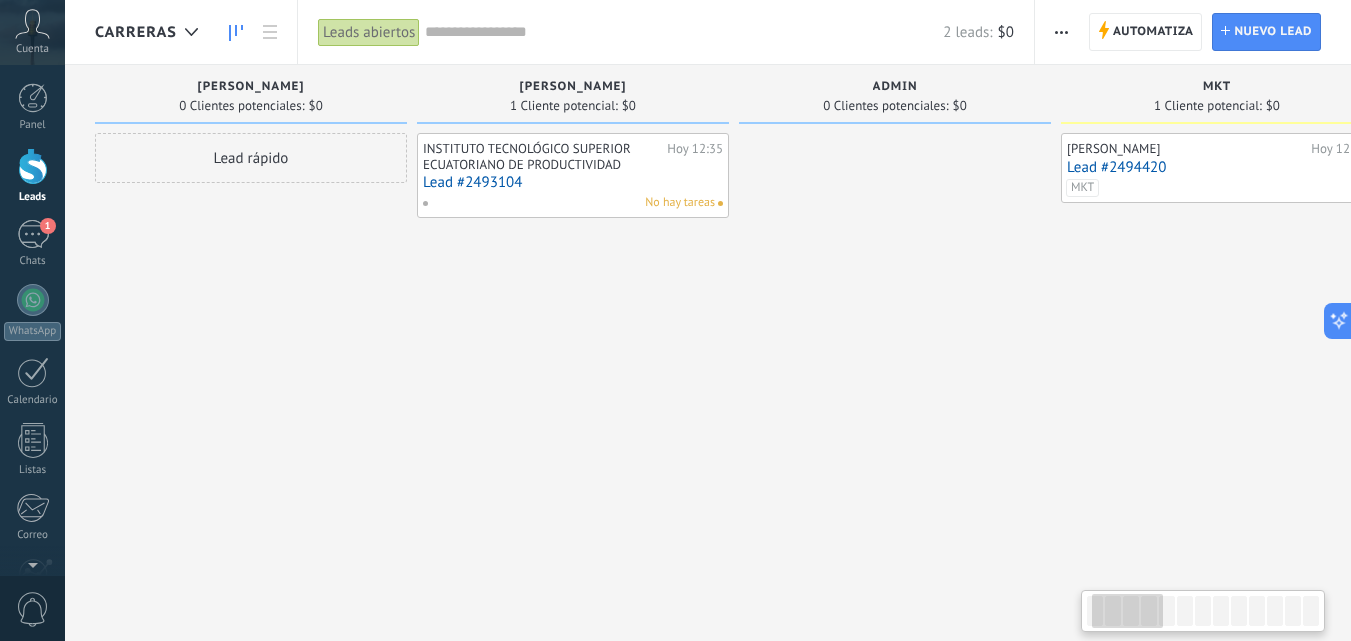 drag, startPoint x: 650, startPoint y: 405, endPoint x: 930, endPoint y: 398, distance: 280.0875 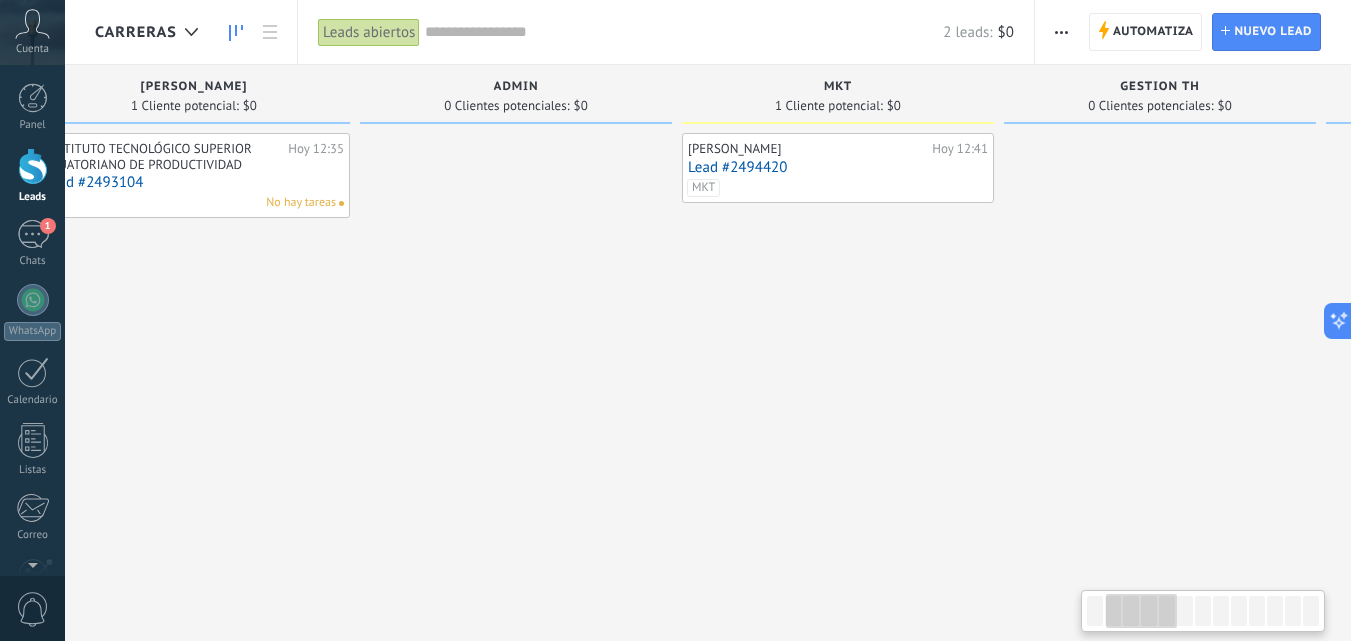 scroll, scrollTop: 0, scrollLeft: 371, axis: horizontal 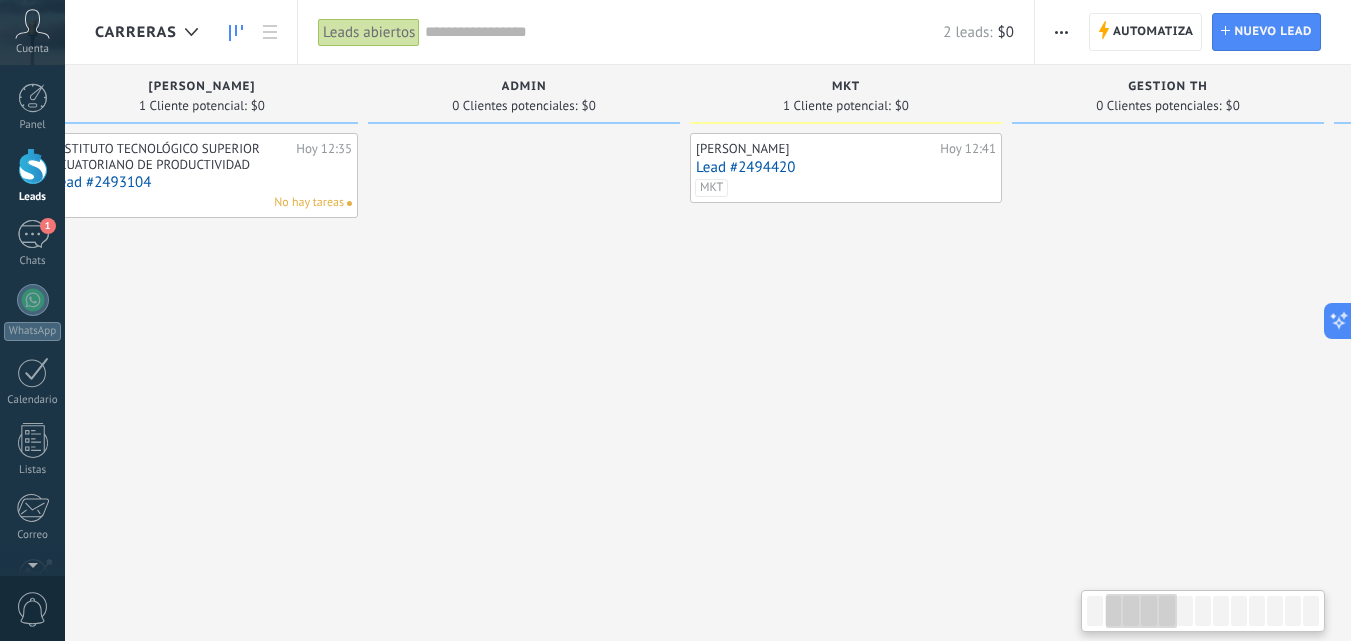 drag, startPoint x: 1068, startPoint y: 377, endPoint x: 697, endPoint y: 374, distance: 371.01212 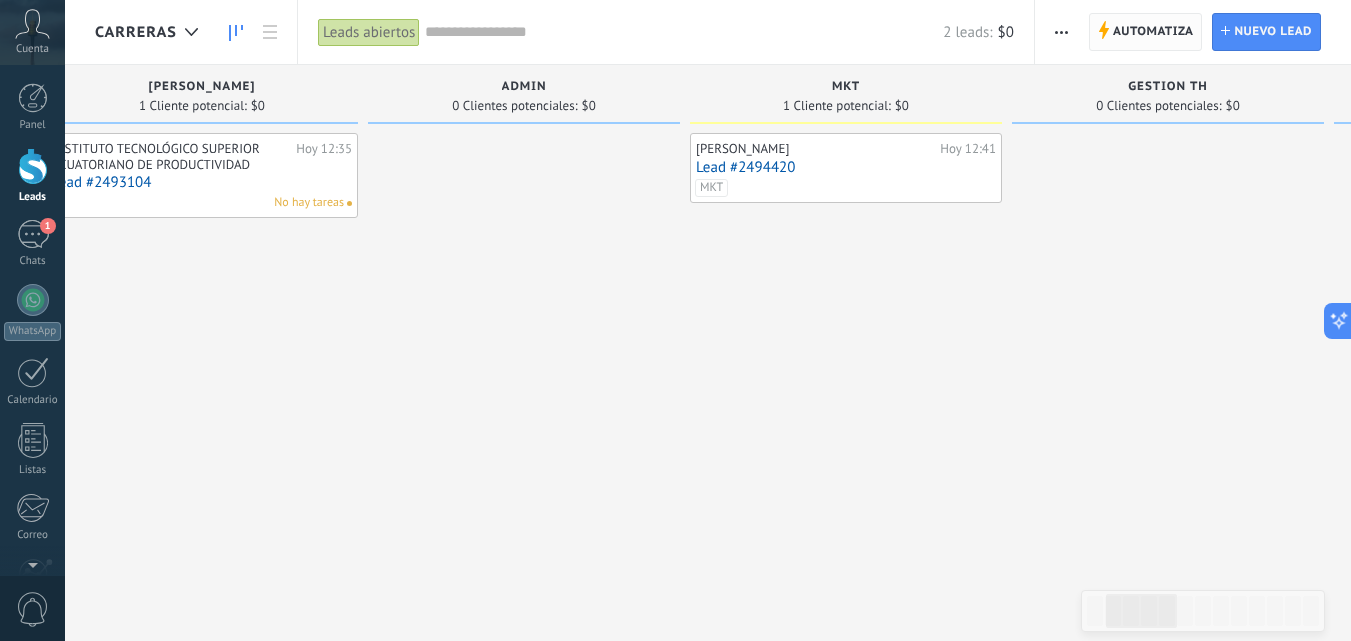 click on "Automatiza" at bounding box center (1153, 32) 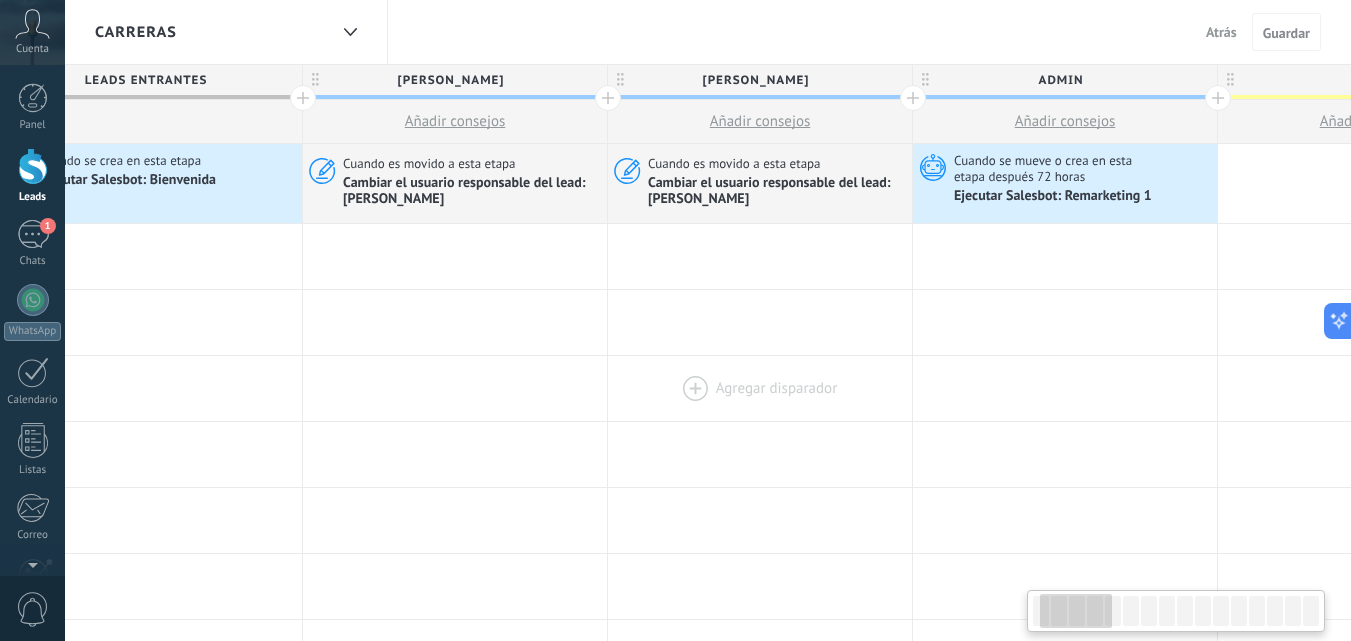 drag, startPoint x: 1031, startPoint y: 387, endPoint x: 612, endPoint y: 367, distance: 419.47705 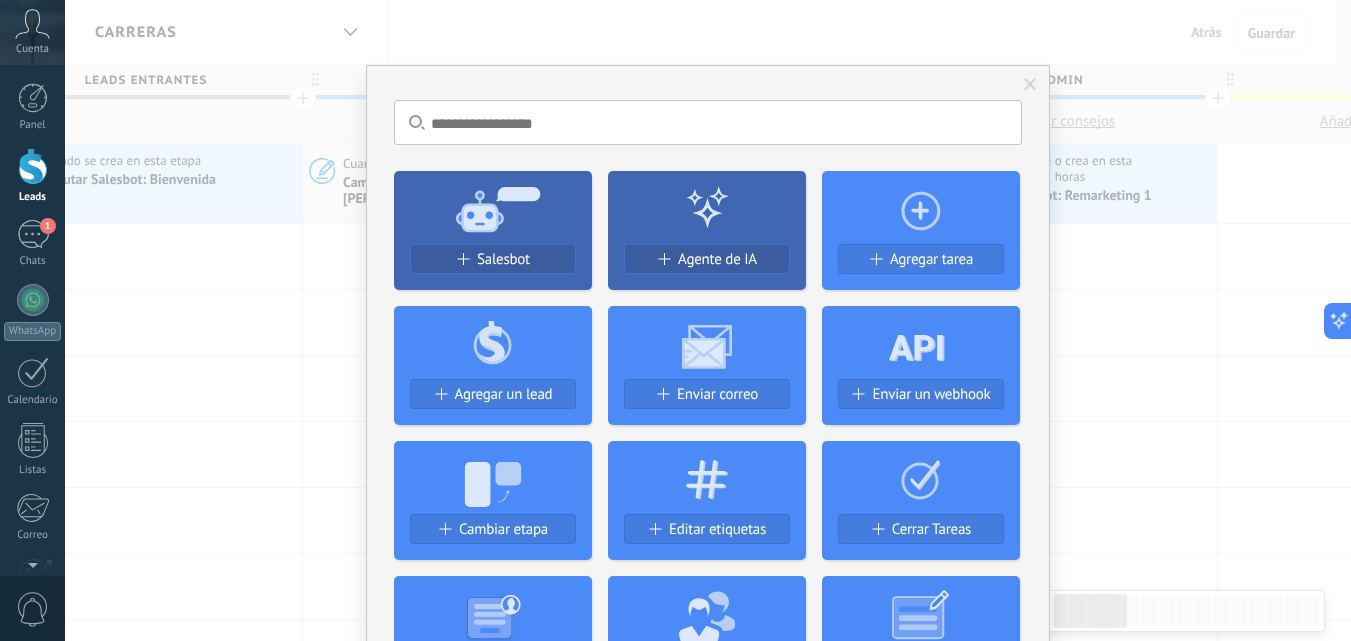 scroll, scrollTop: 0, scrollLeft: 408, axis: horizontal 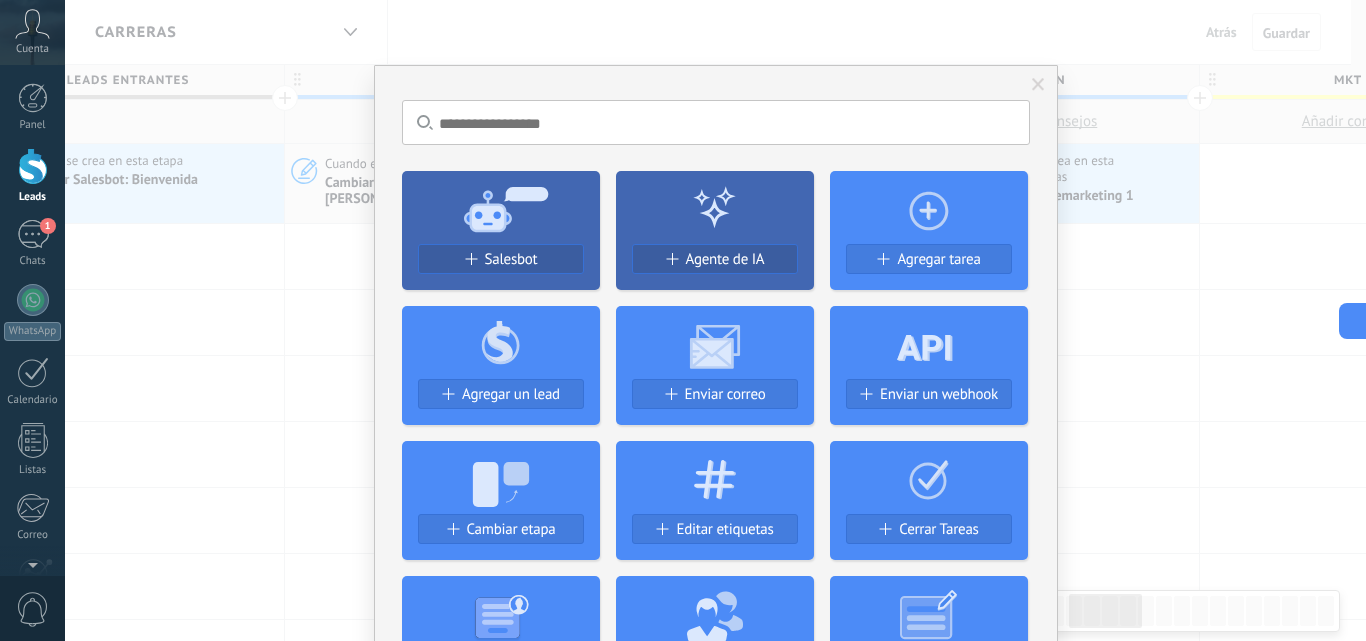 drag, startPoint x: 1289, startPoint y: 304, endPoint x: 1114, endPoint y: 338, distance: 178.27226 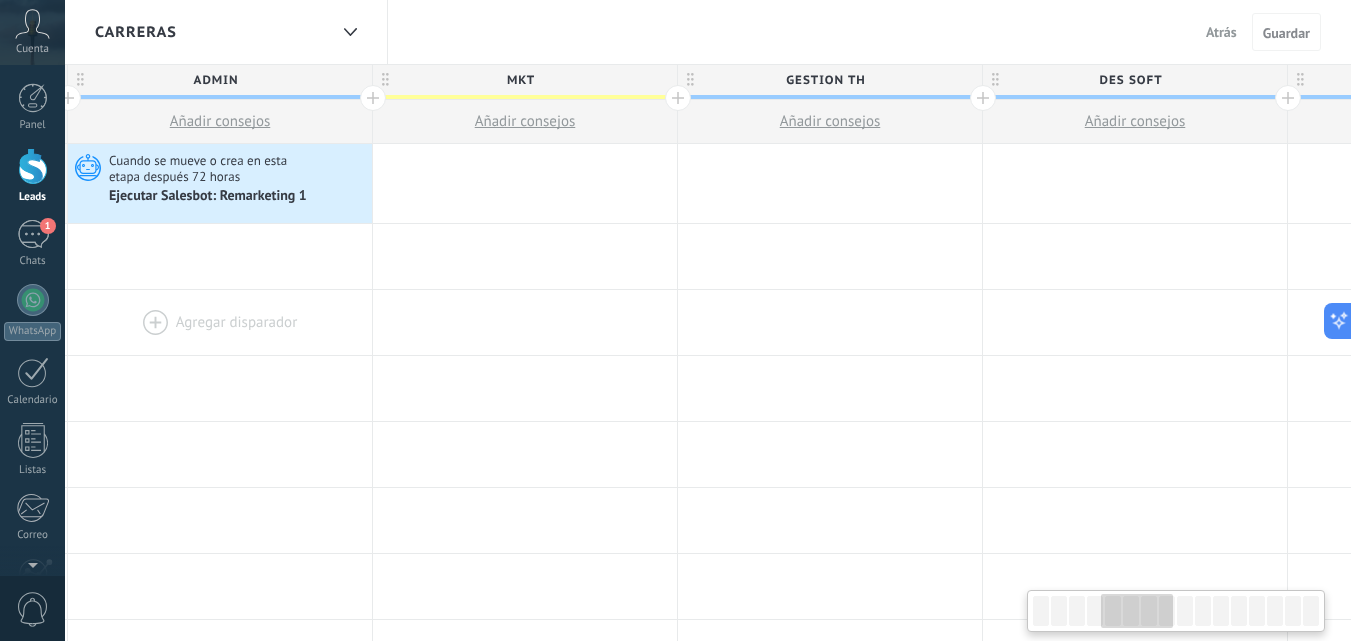 scroll, scrollTop: 0, scrollLeft: 1256, axis: horizontal 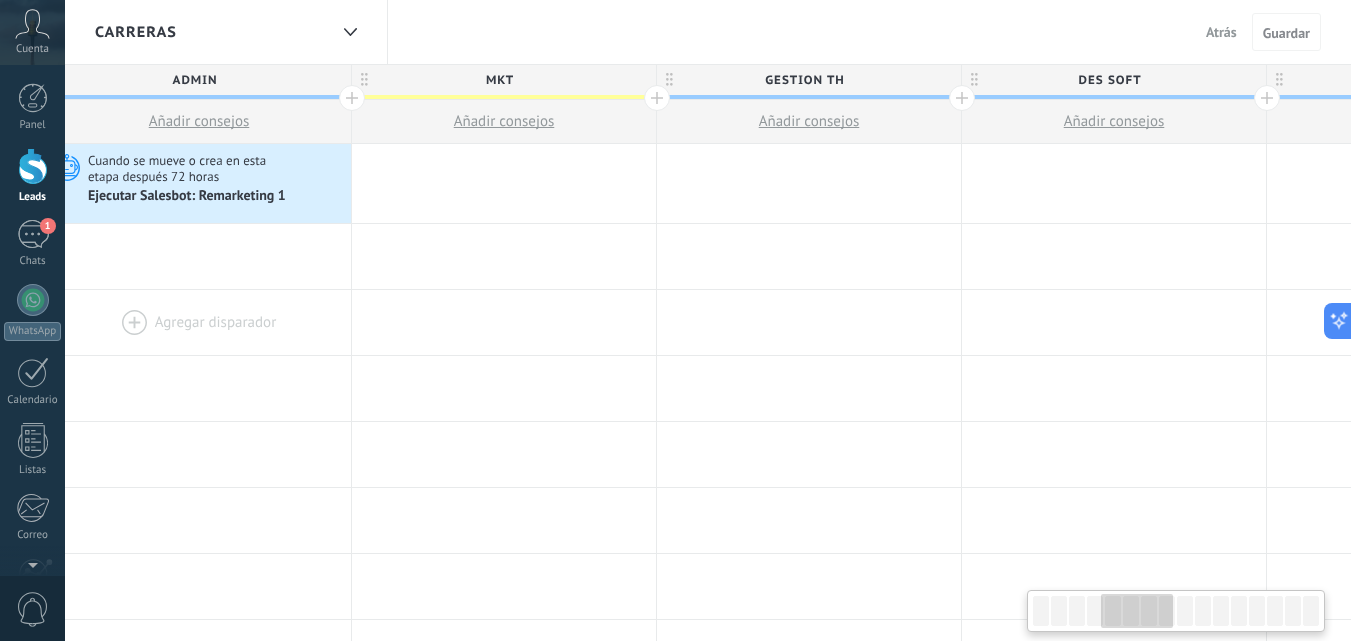 drag, startPoint x: 1129, startPoint y: 314, endPoint x: 325, endPoint y: 350, distance: 804.80554 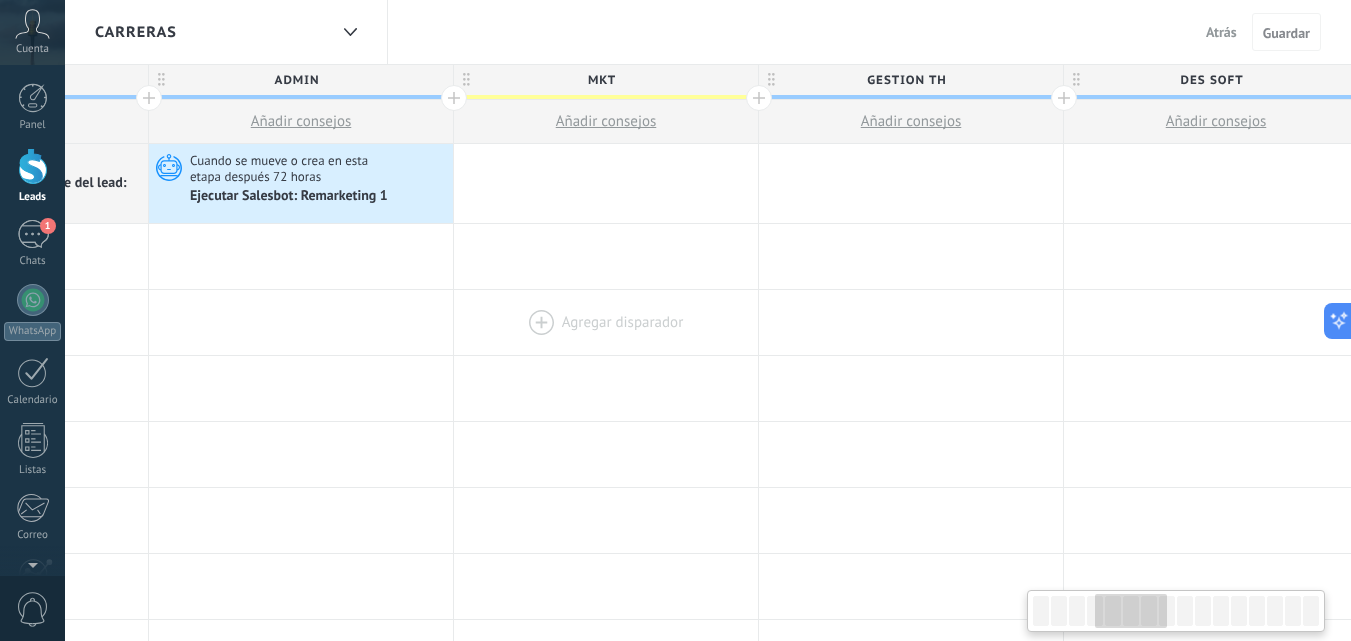 scroll, scrollTop: 0, scrollLeft: 1000, axis: horizontal 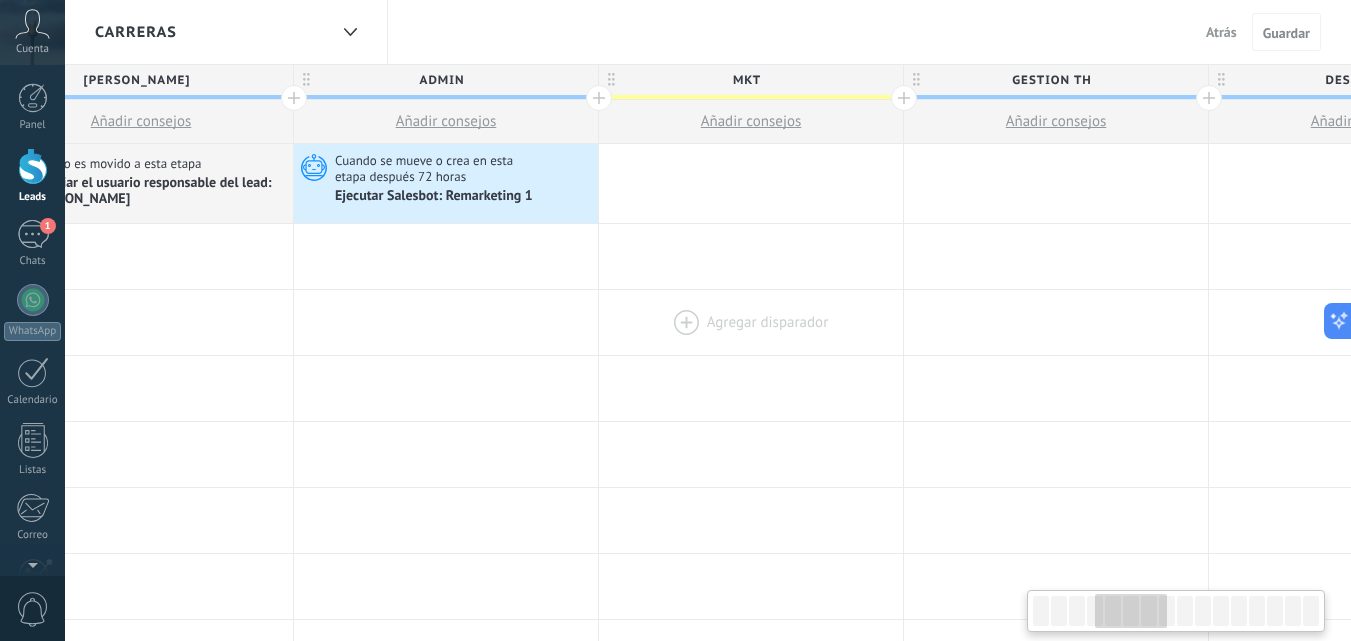 drag, startPoint x: 489, startPoint y: 383, endPoint x: 738, endPoint y: 353, distance: 250.80072 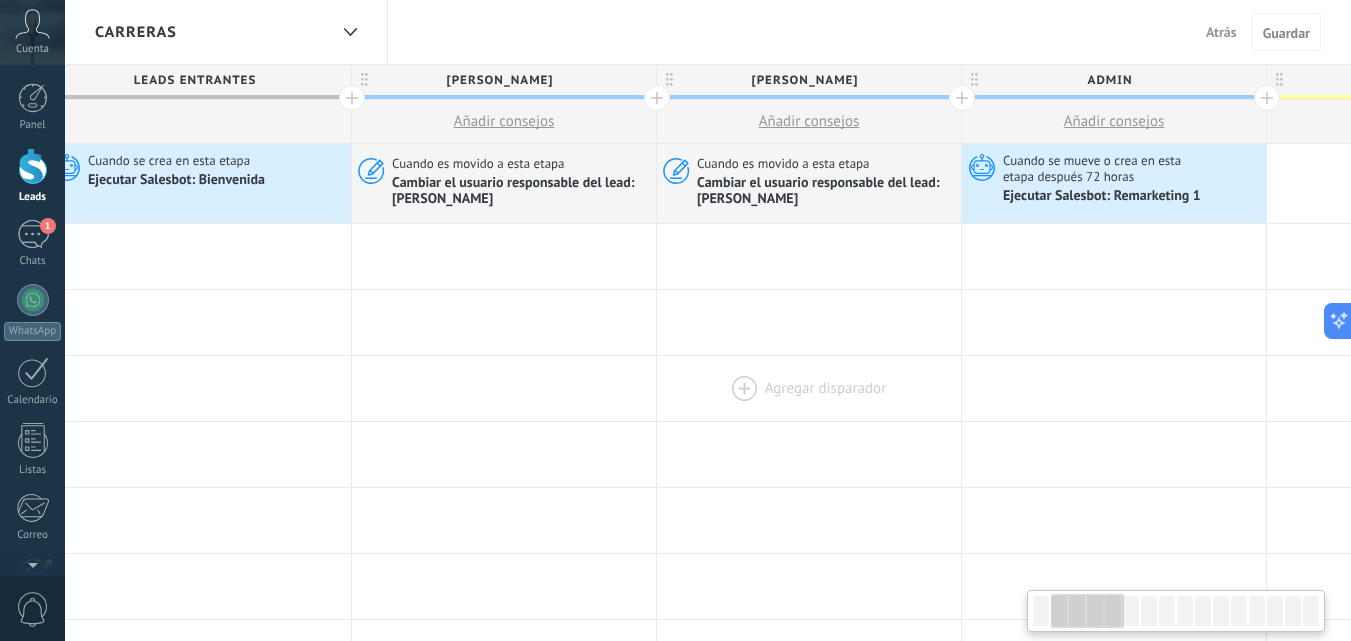 drag, startPoint x: 247, startPoint y: 391, endPoint x: 935, endPoint y: 387, distance: 688.01166 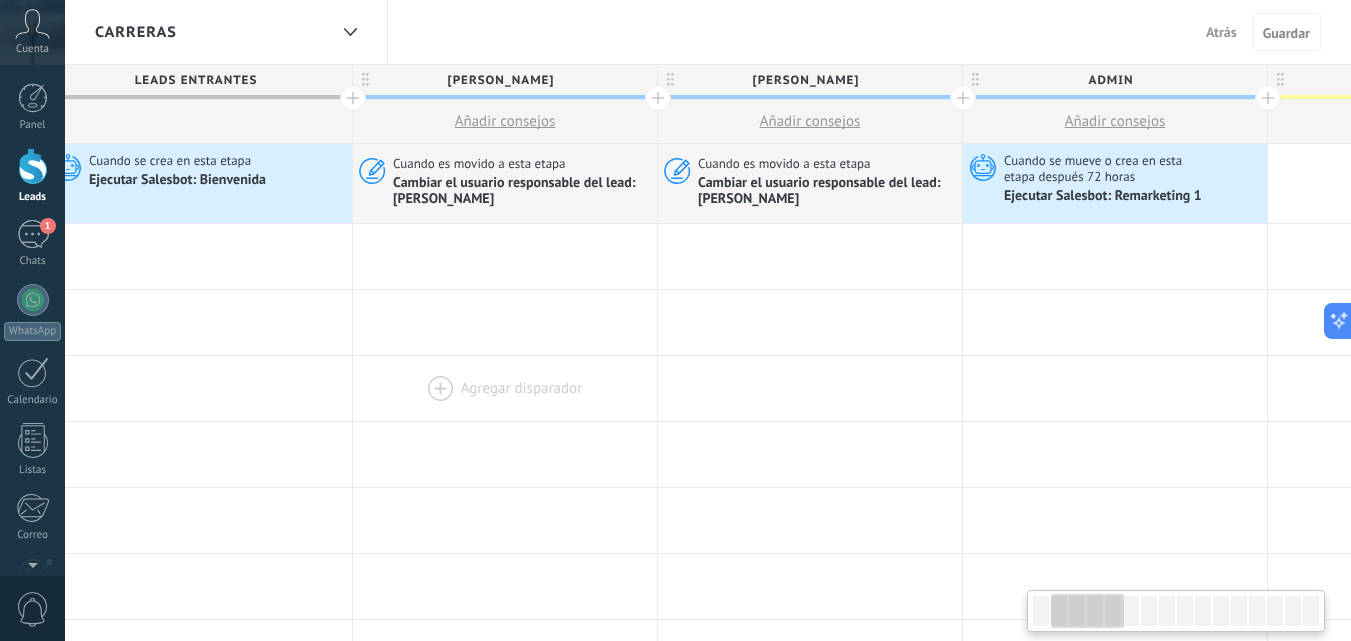 scroll, scrollTop: 0, scrollLeft: 49, axis: horizontal 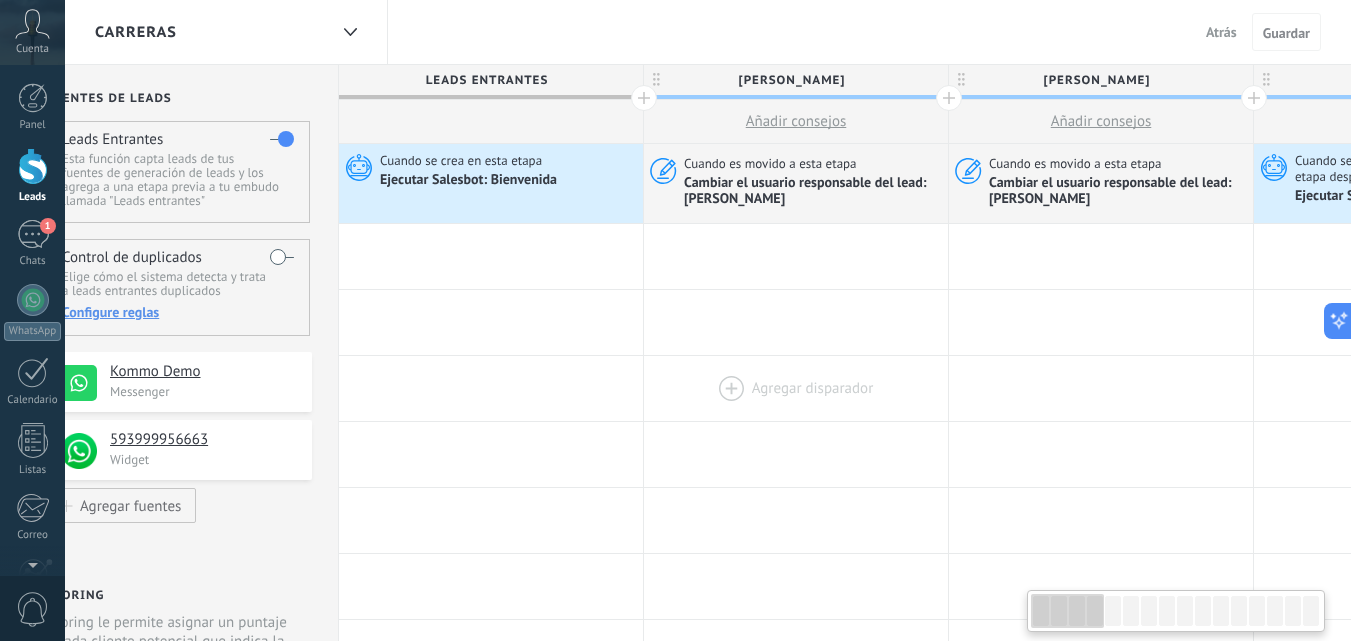 drag, startPoint x: 416, startPoint y: 397, endPoint x: 890, endPoint y: 389, distance: 474.0675 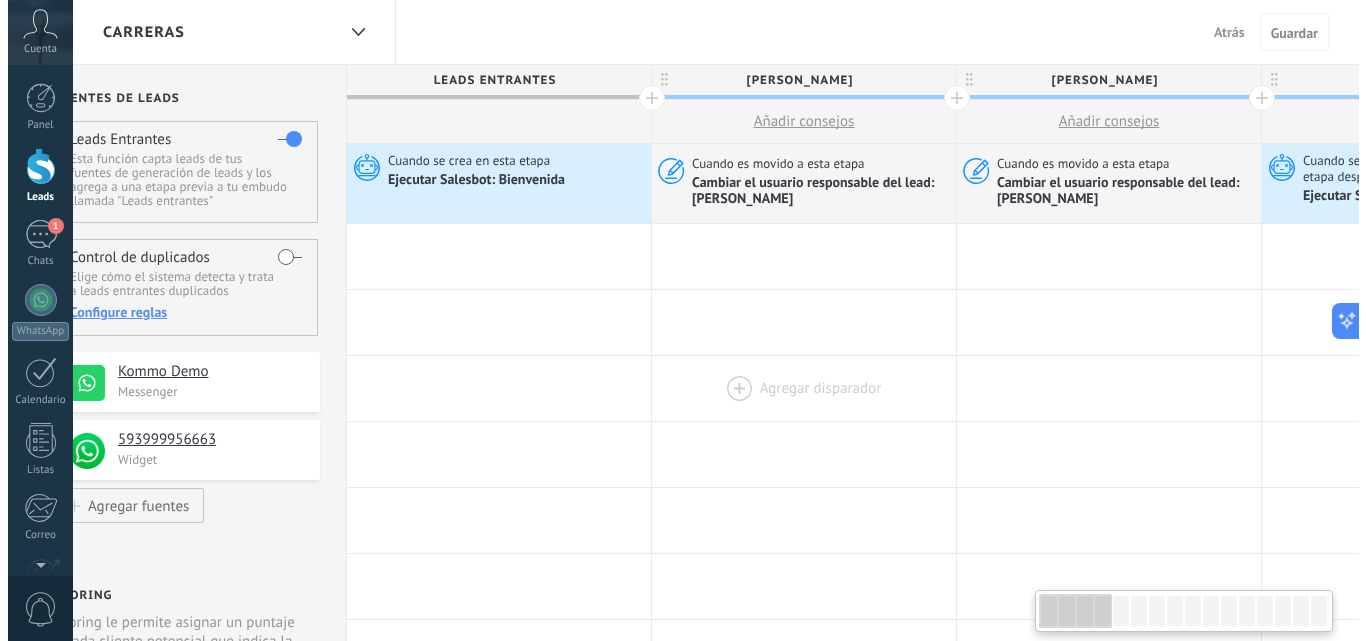 scroll, scrollTop: 0, scrollLeft: 0, axis: both 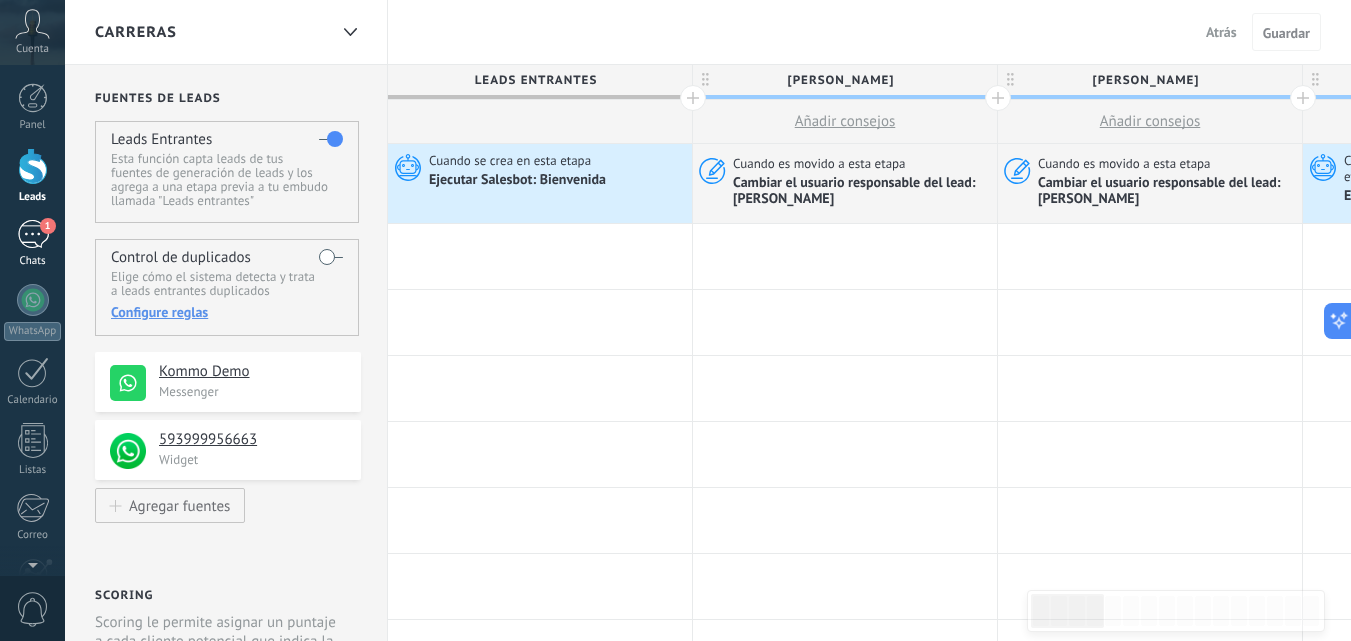 click on "1" at bounding box center [33, 234] 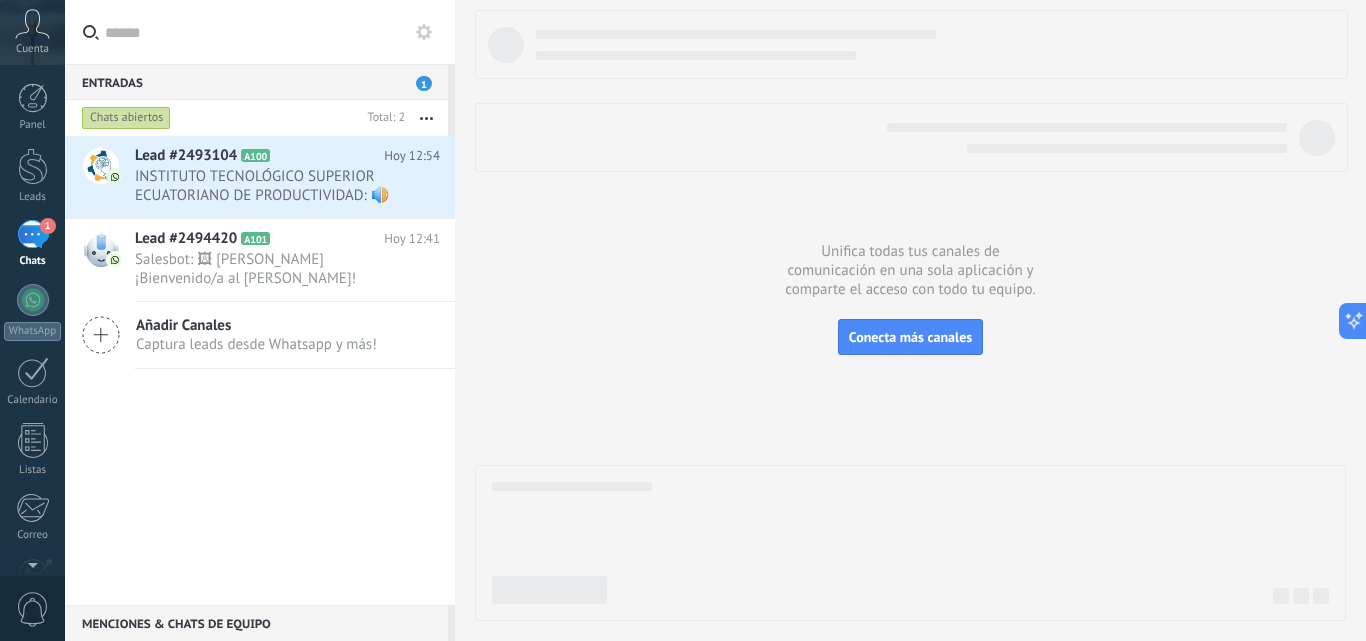 click on "1" at bounding box center (33, 234) 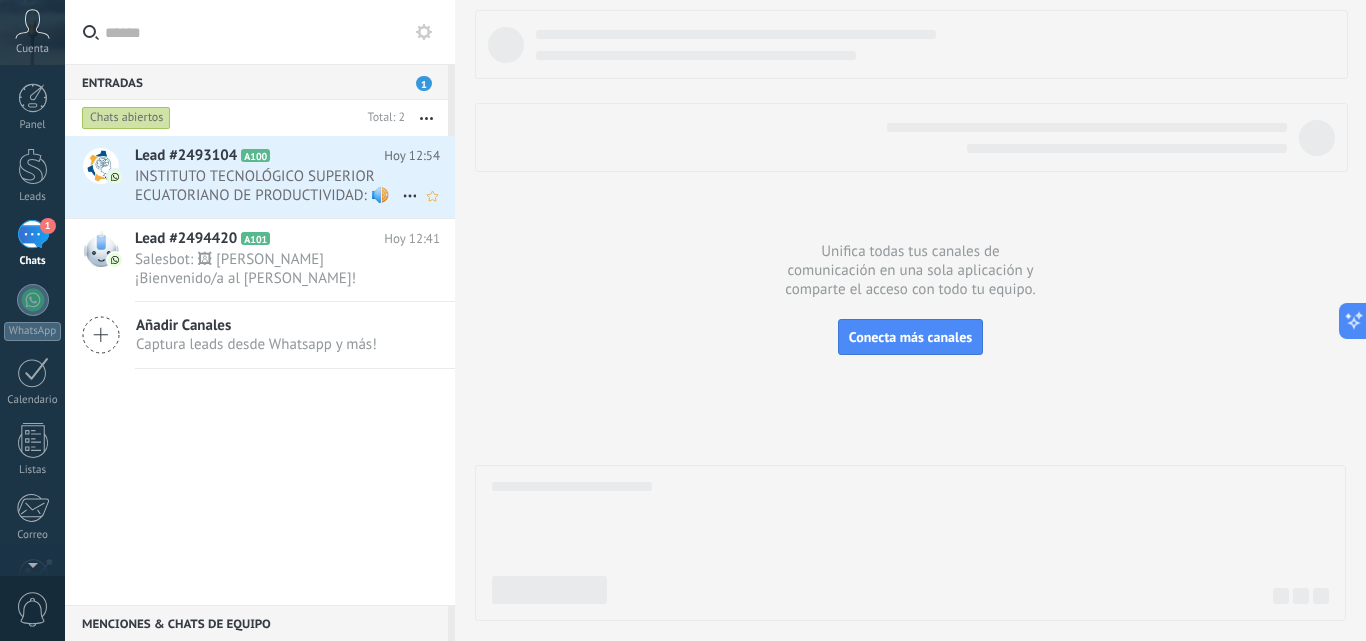click on "INSTITUTO TECNOLÓGICO SUPERIOR ECUATORIANO DE PRODUCTIVIDAD: 🔊" at bounding box center (268, 186) 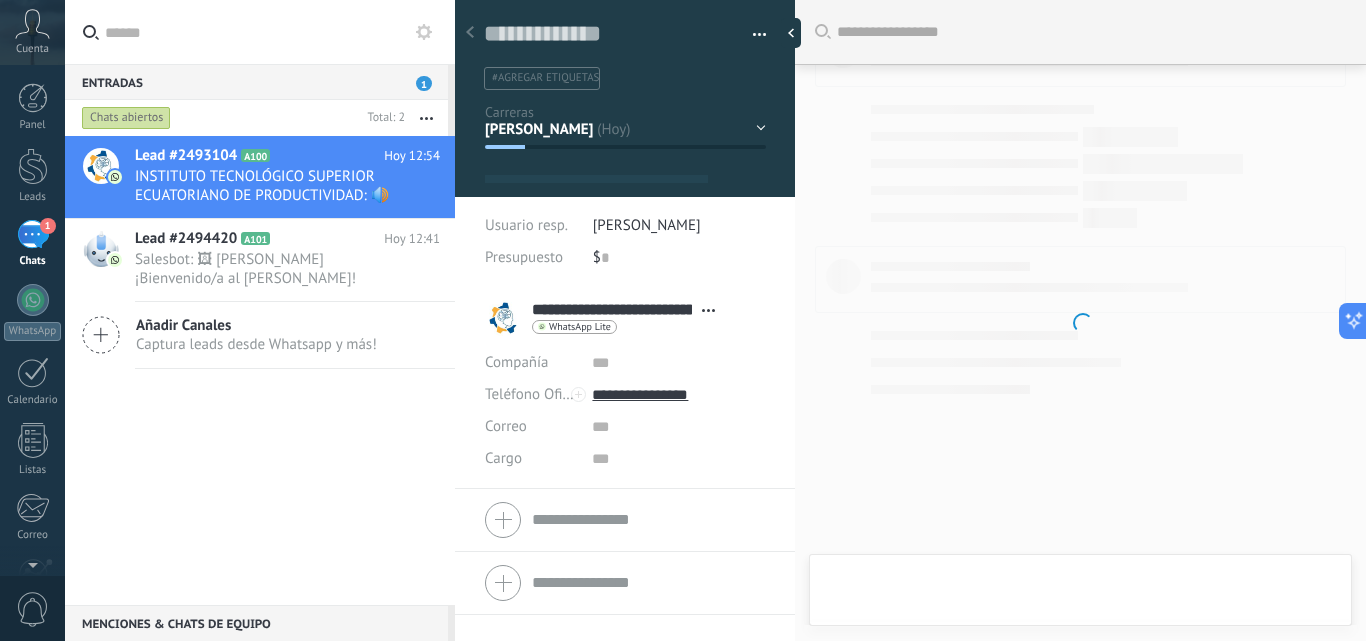scroll, scrollTop: 1543, scrollLeft: 0, axis: vertical 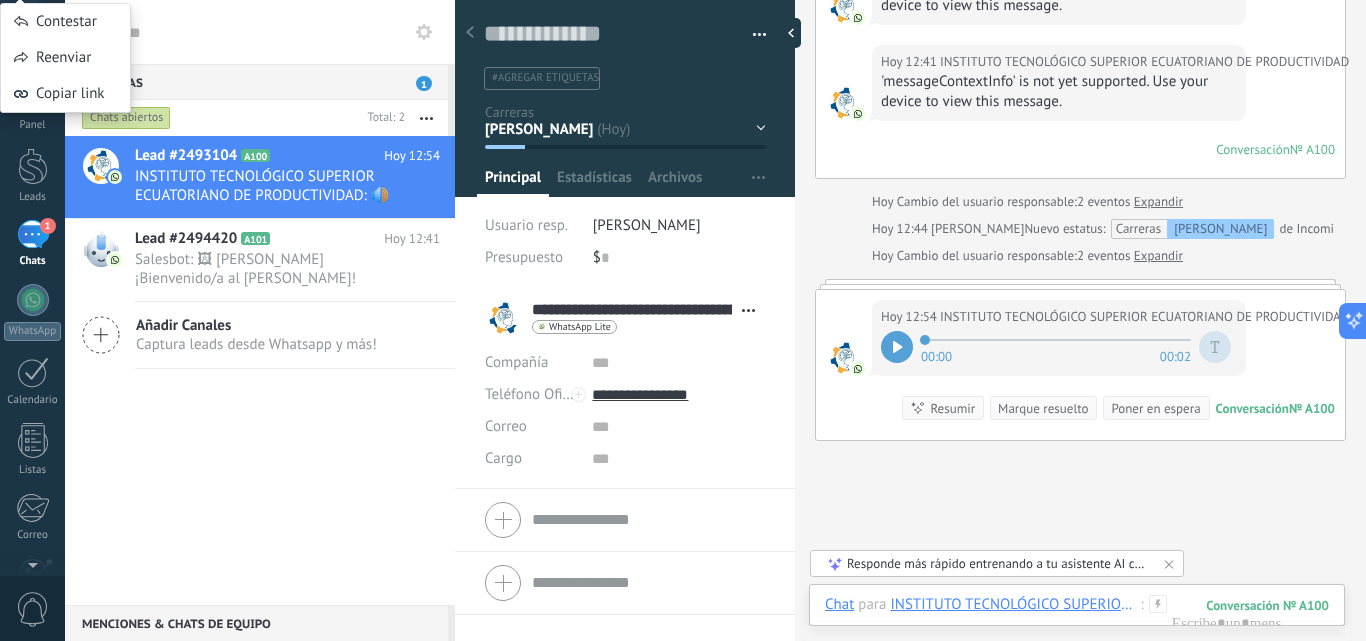 click on "Chats abiertos" at bounding box center (219, 118) 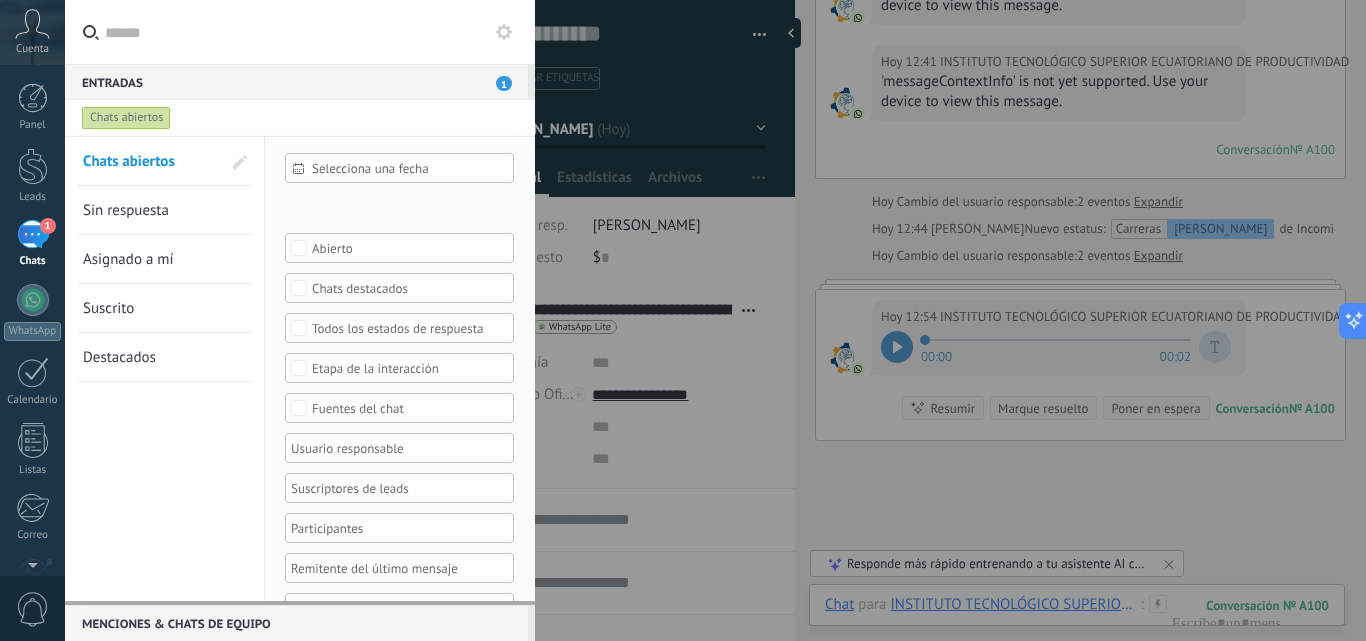 click on "Sin respuesta" at bounding box center [152, 210] 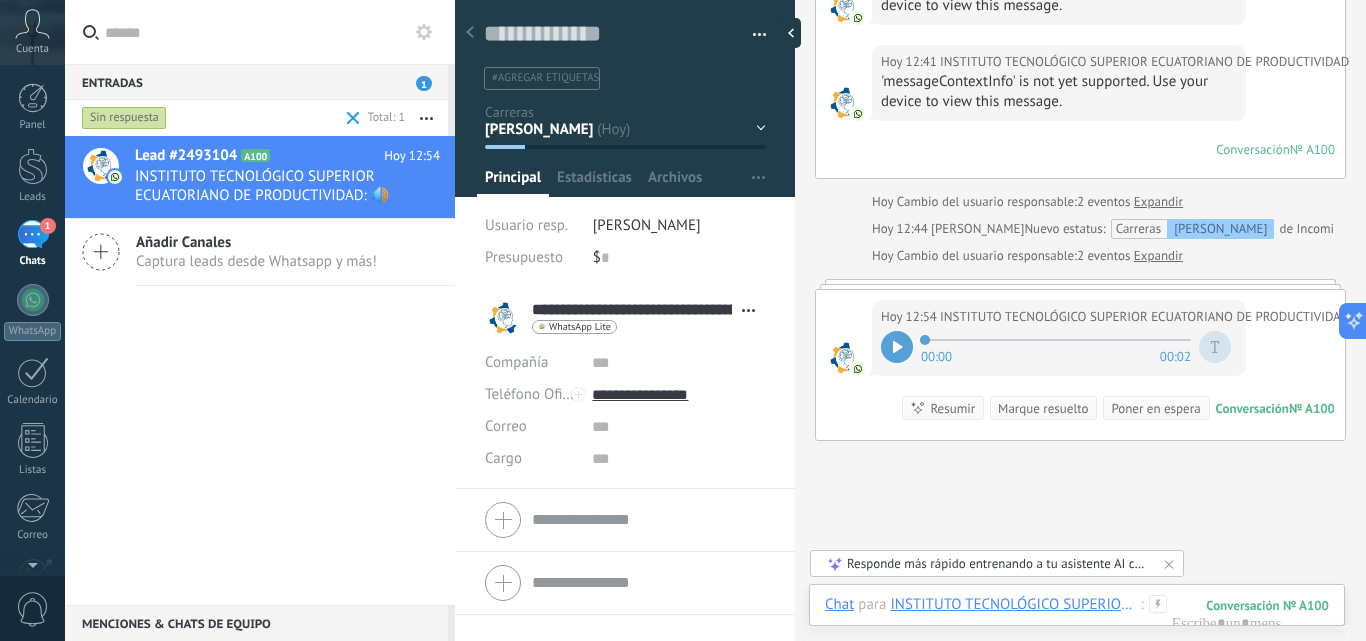 click on "Sin respuesta" at bounding box center [210, 118] 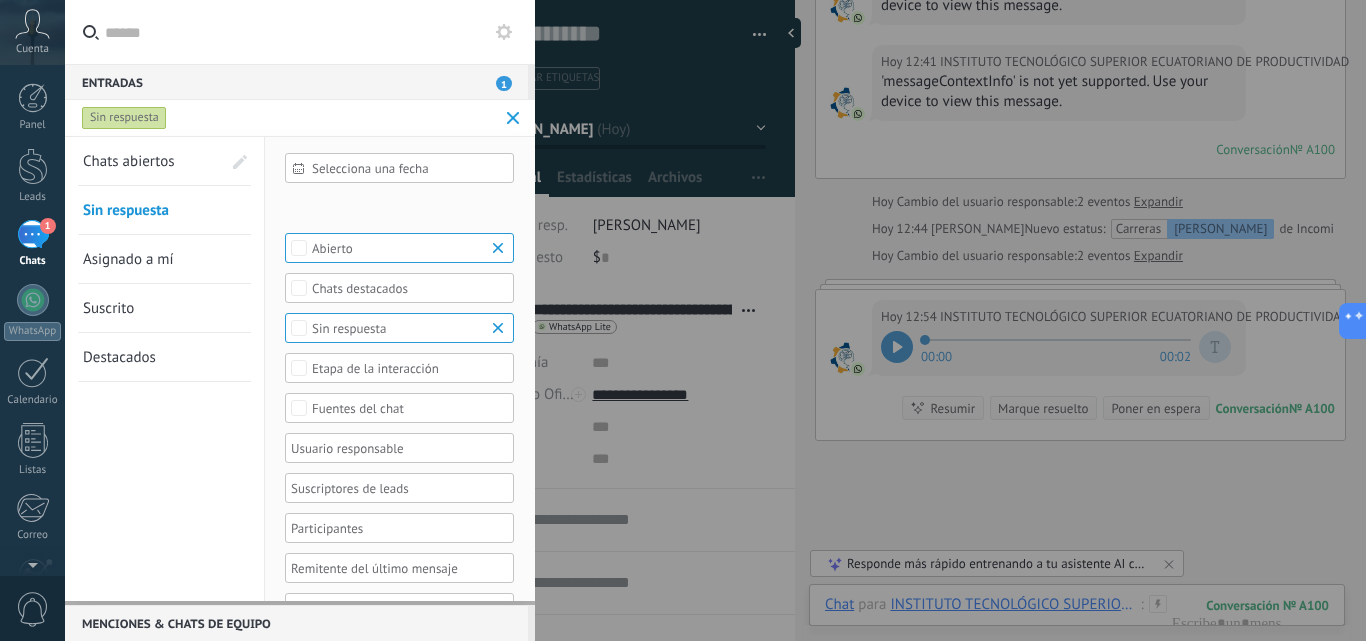 click at bounding box center (392, 448) 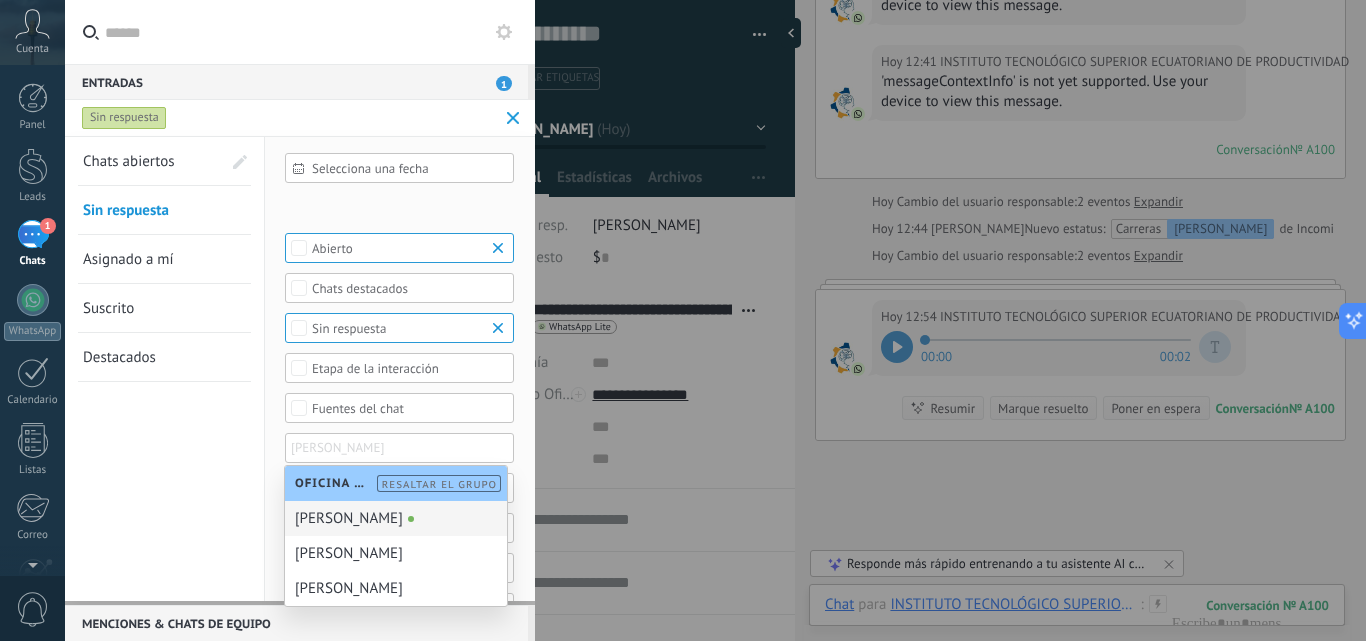 click on "[PERSON_NAME]" at bounding box center [396, 518] 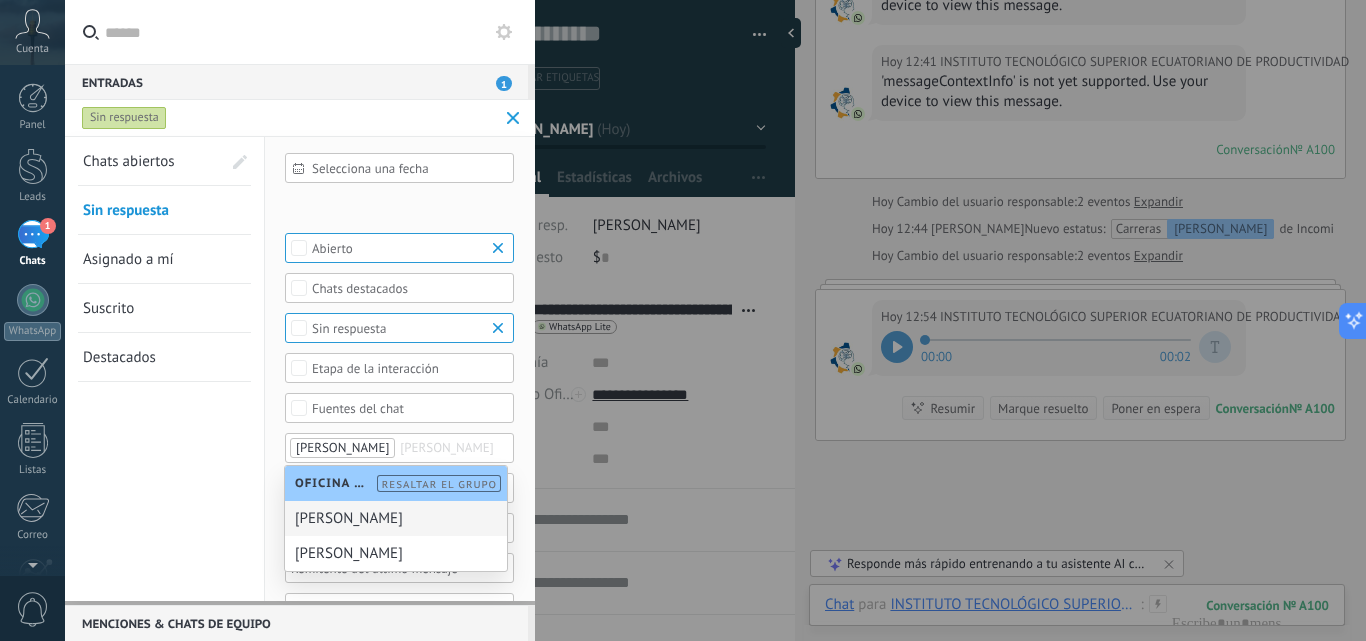 click on "Selecciona una fecha Selecciona una fecha Hoy Ayer Últimos  ** 30  dias Esta semana La última semana Este mes El mes pasado Este trimestre Este año Leads Entrantes CRISTIAN PAOLA ADMIN mkt gESTION TH DES SOFT PRO ALI GASTRO ASE IMAGEN EDU INC MEC AUTO pROMESA DE PAGO PROXIMO PERIODO Logrado con éxito Venta Perdido Leads Entrantes Contacto inicial Negociación Tomar decisión Logrado con éxito Ventas Perdidos Leads Entrantes Contacto inicial Negociación Tomar decisión Logrado con éxito Ventas Perdidos Ninguno Abierto Cerrado Abierto Seleccionar todo Solo chats destacados Sin chats destacados Chats destacados Ninguno Respondido Sin respuesta Sin respuesta Seleccionar todo Conversación Entrante Saliente - No Respondida Saliente - Respondida Etapa de la interacción Seleccionar todo Kommo Demo 593999956663 Fuentes del chat Cristian Tirira Paola Seleccionar todo Negativa Neutral Todos los valores" at bounding box center (400, 410) 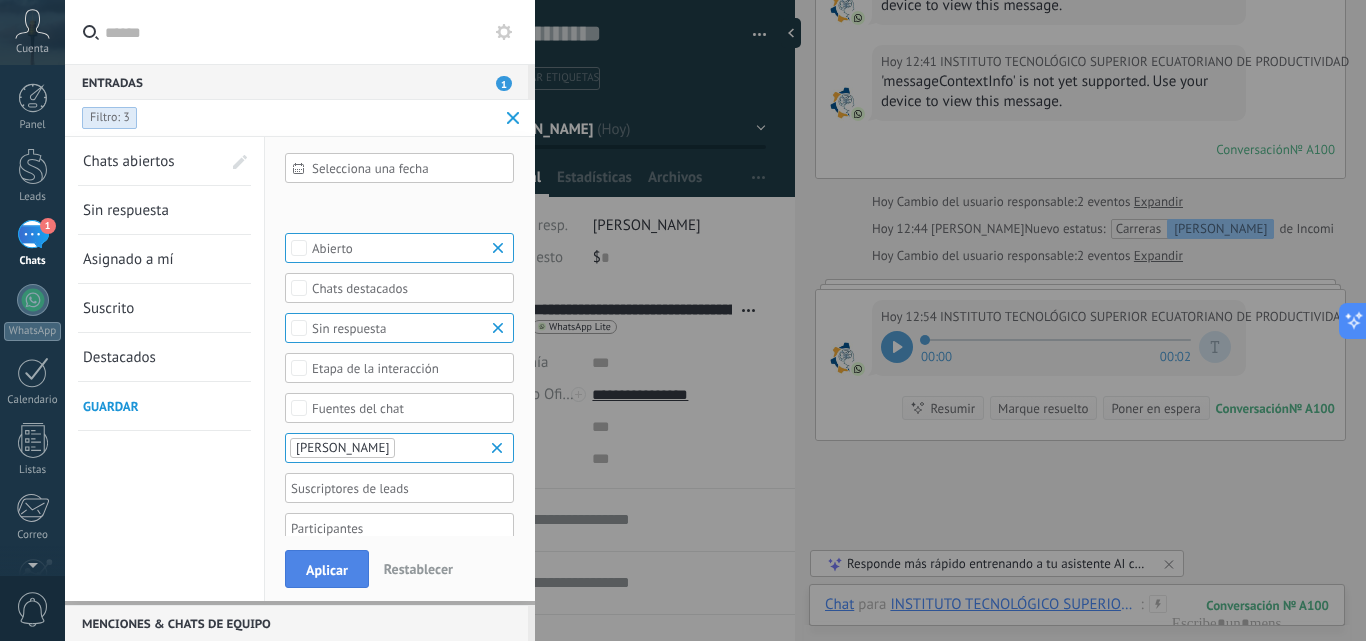 click on "Aplicar" at bounding box center (327, 570) 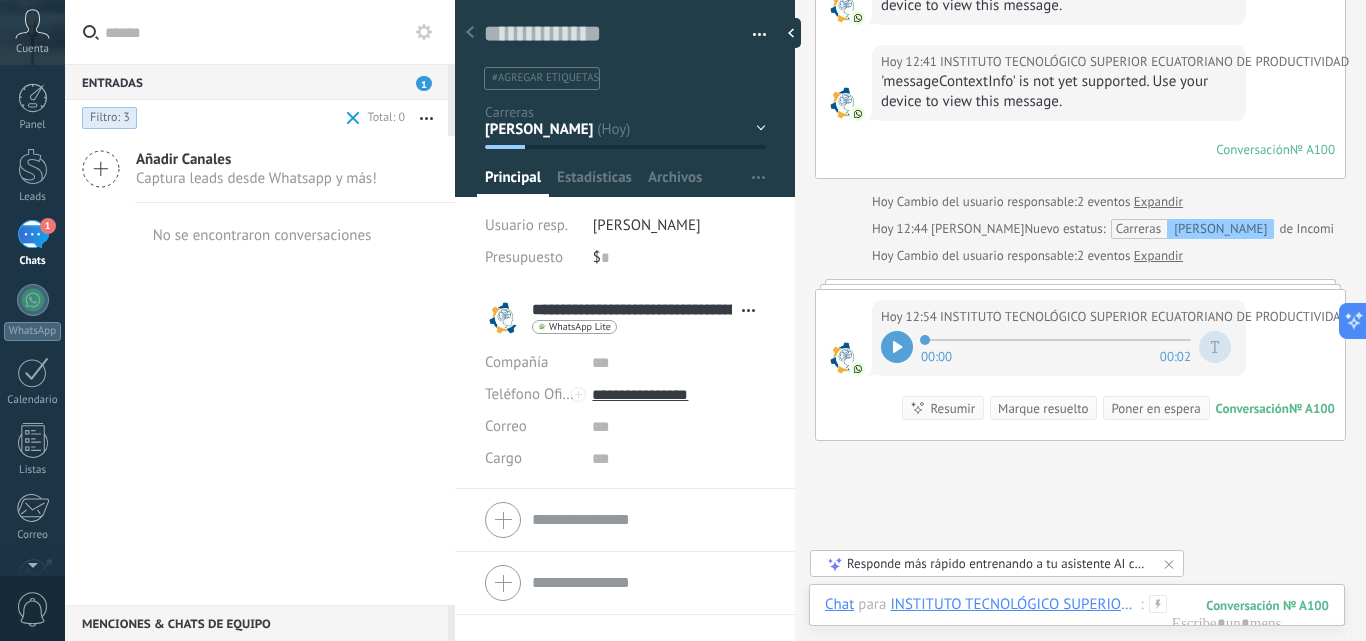 click at bounding box center [353, 118] 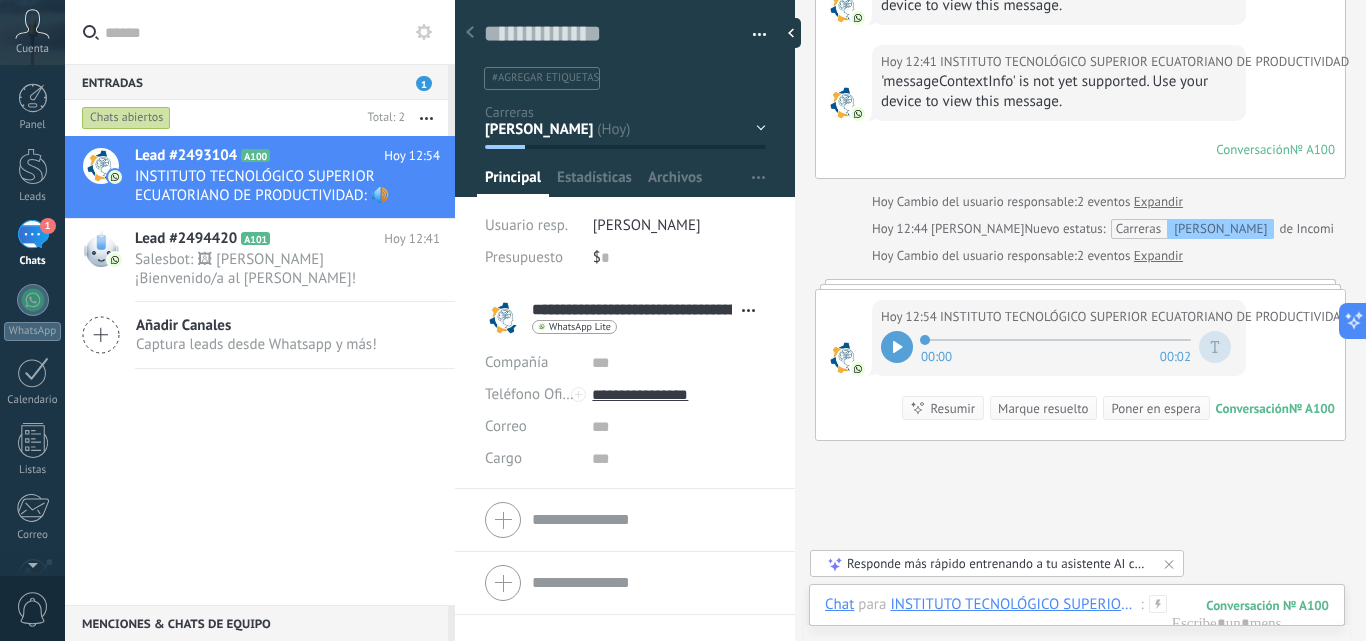 click on "Chats abiertos" at bounding box center [219, 118] 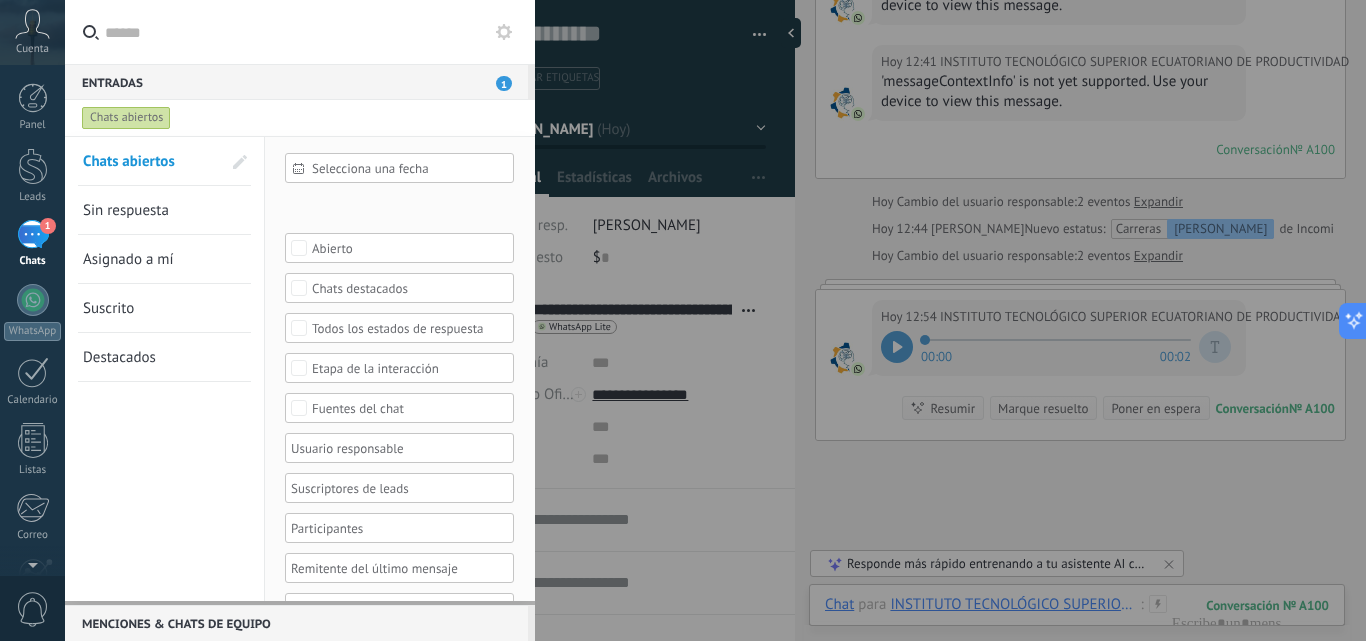 click on "Sin respuesta" at bounding box center [152, 210] 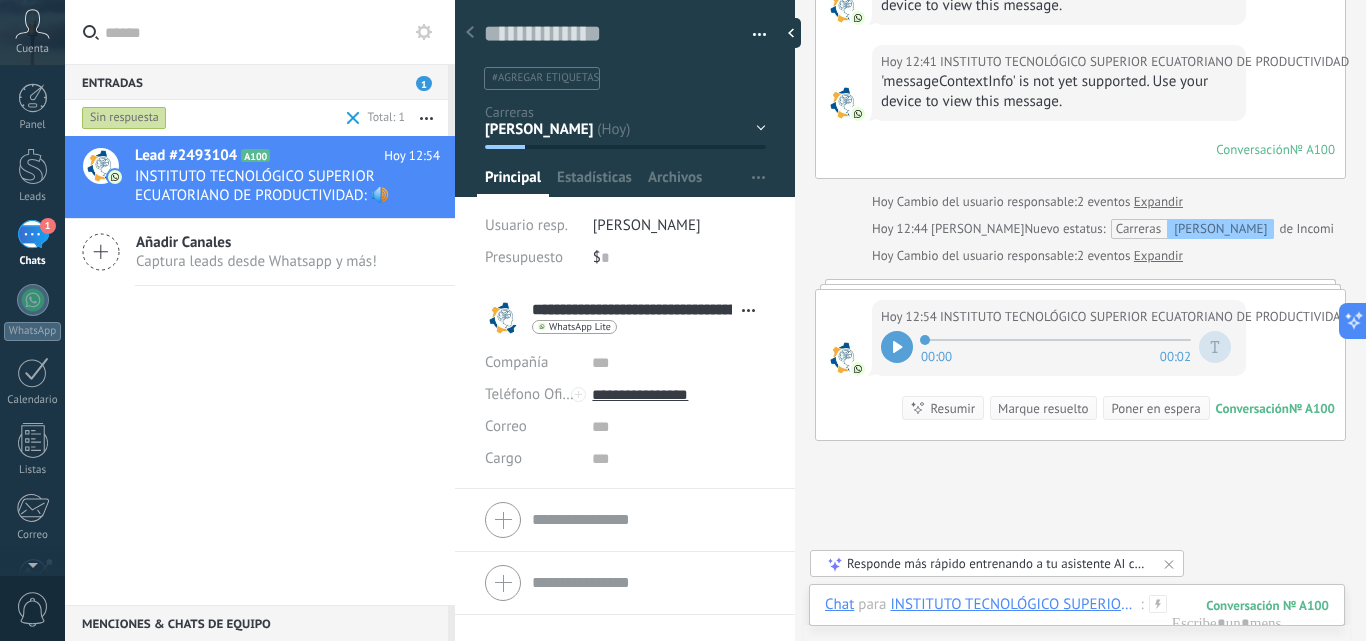 click on "Sin respuesta" at bounding box center (210, 118) 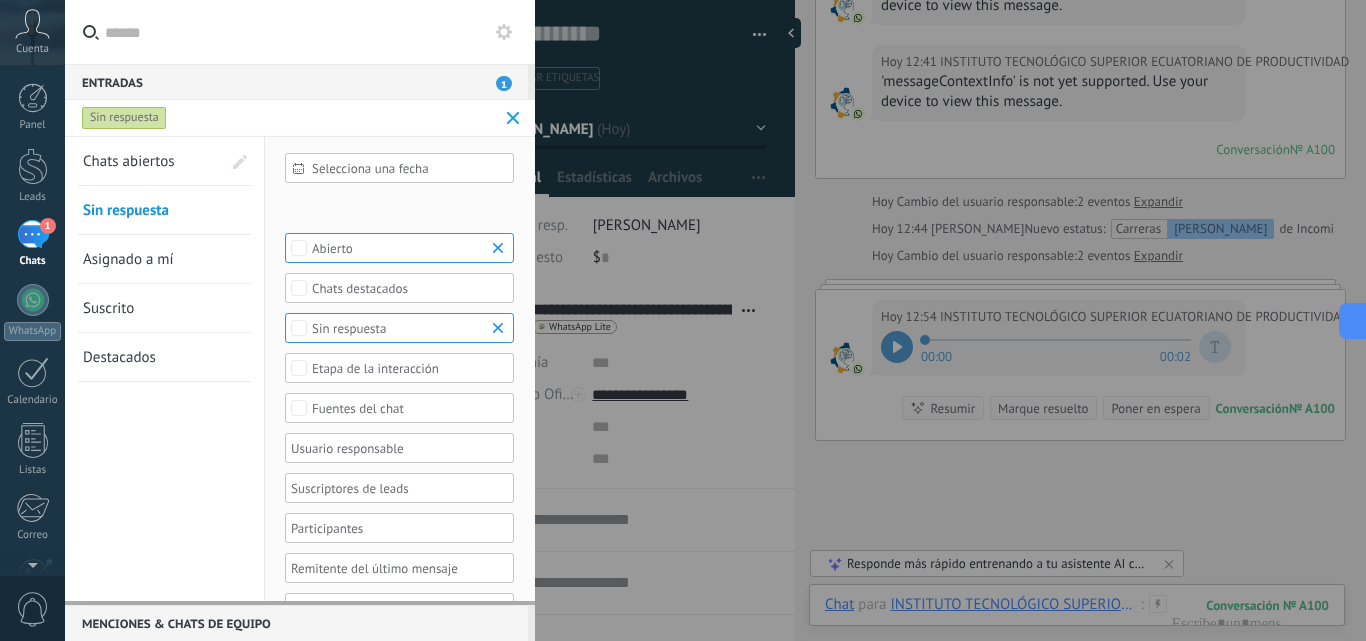 click at bounding box center (392, 448) 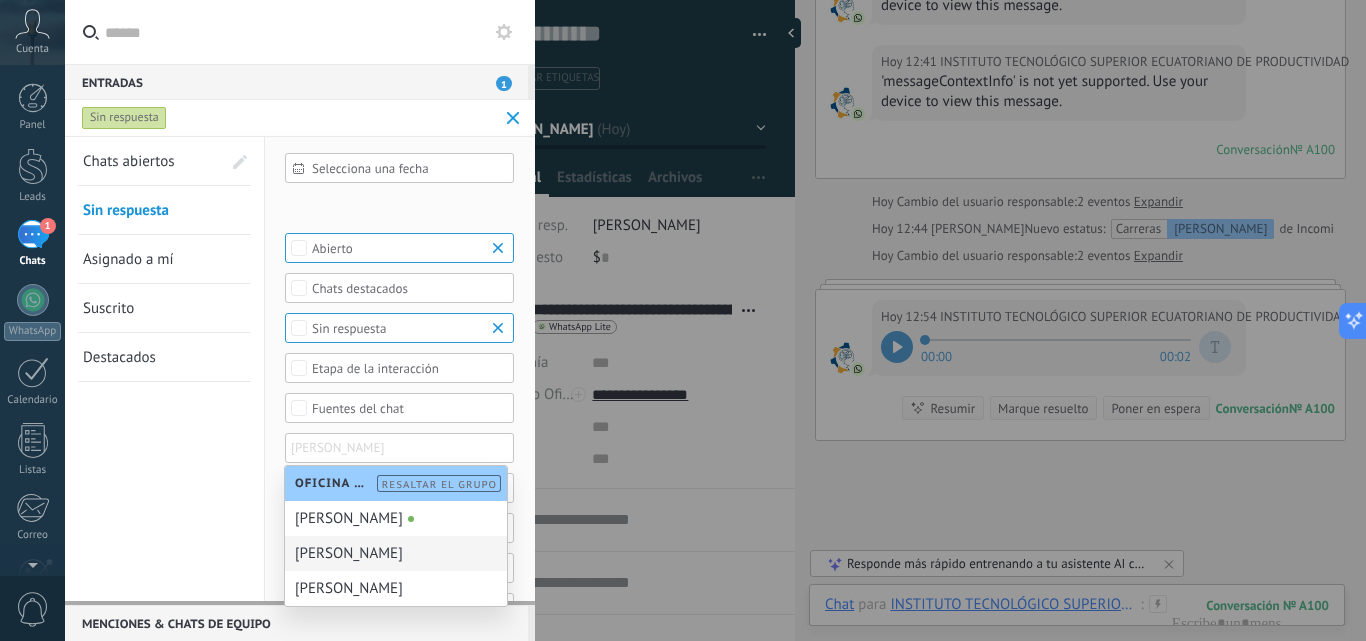 click on "[PERSON_NAME]" at bounding box center (396, 553) 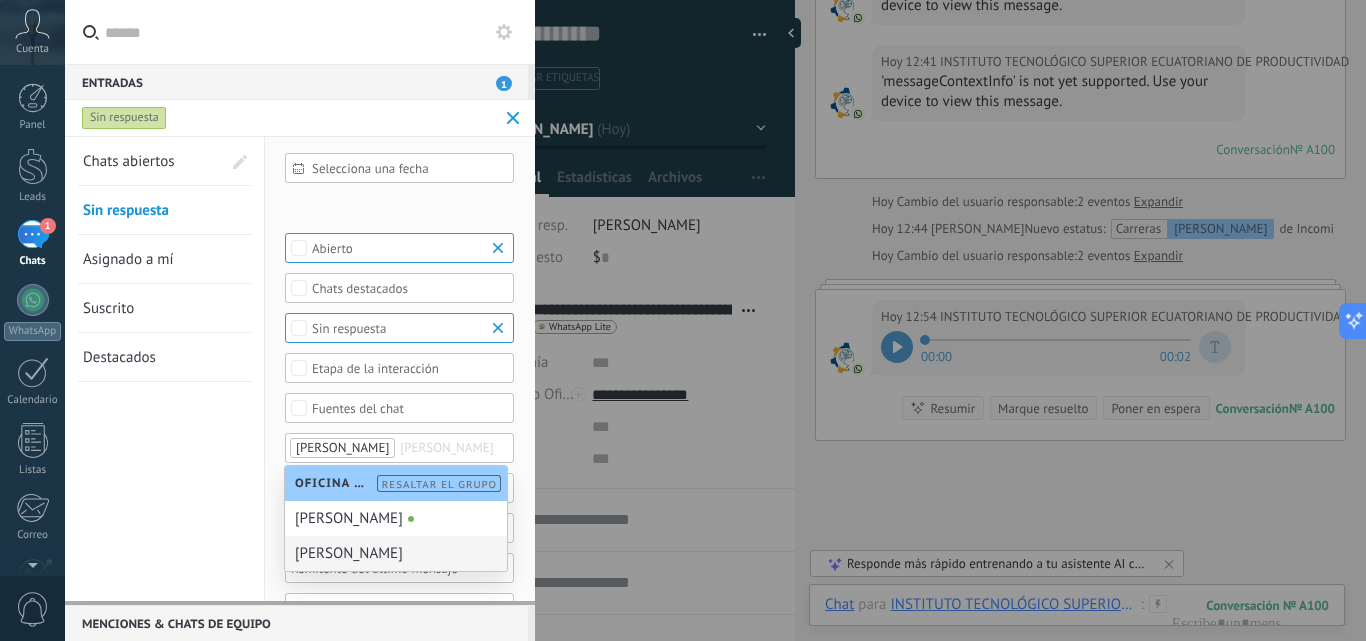 click on "Selecciona una fecha Selecciona una fecha Hoy Ayer Últimos  ** 30  dias Esta semana La última semana Este mes El mes pasado Este trimestre Este año Leads Entrantes CRISTIAN PAOLA ADMIN mkt gESTION TH DES SOFT PRO ALI GASTRO ASE IMAGEN EDU INC MEC AUTO pROMESA DE PAGO PROXIMO PERIODO Logrado con éxito Venta Perdido Leads Entrantes Contacto inicial Negociación Tomar decisión Logrado con éxito Ventas Perdidos Leads Entrantes Contacto inicial Negociación Tomar decisión Logrado con éxito Ventas Perdidos Ninguno Abierto Cerrado Abierto Seleccionar todo Solo chats destacados Sin chats destacados Chats destacados Ninguno Respondido Sin respuesta Sin respuesta Seleccionar todo Conversación Entrante Saliente - No Respondida Saliente - Respondida Etapa de la interacción Seleccionar todo Kommo Demo 593999956663 Fuentes del chat Paola Cristian Seleccionar todo Negativa Neutral Todos los valores" at bounding box center [400, 410] 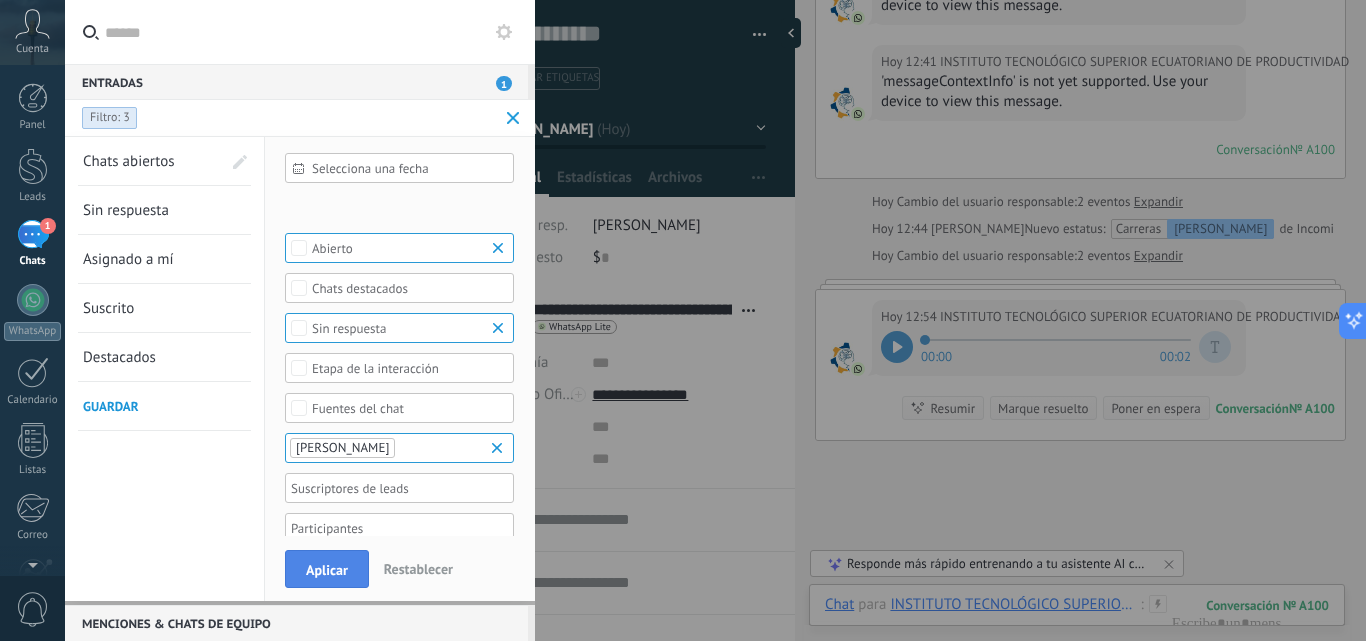 click on "Aplicar" at bounding box center [327, 570] 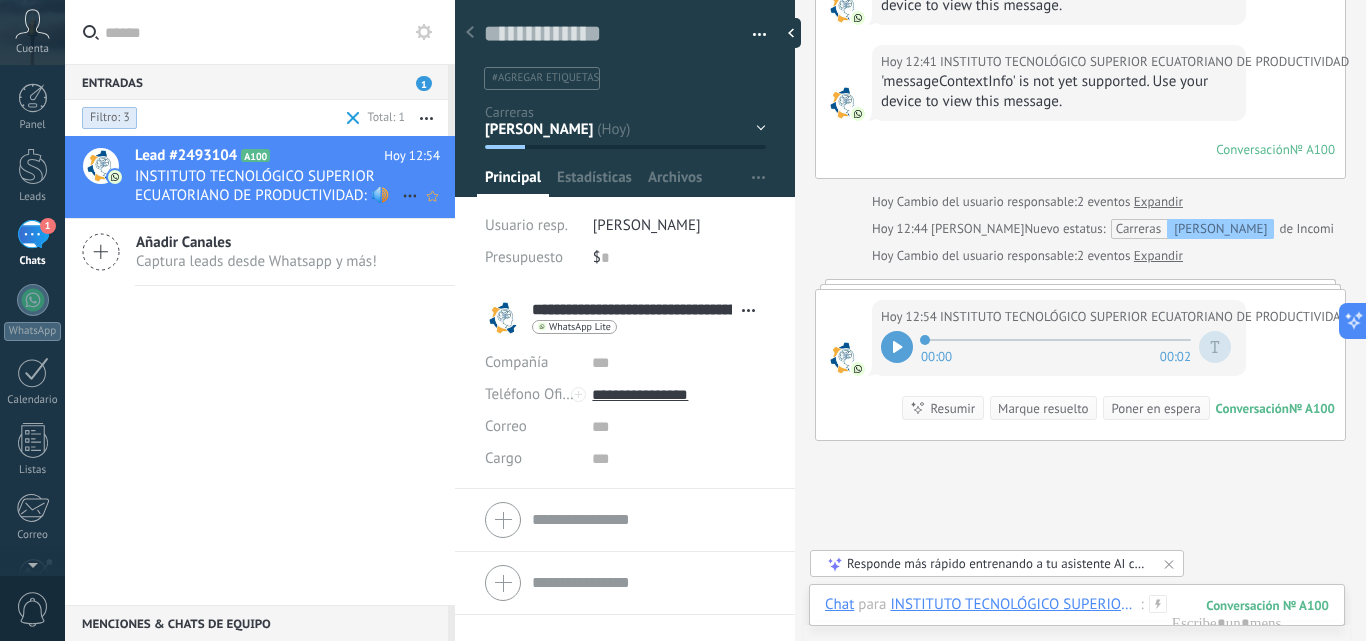 click on "INSTITUTO TECNOLÓGICO SUPERIOR ECUATORIANO DE PRODUCTIVIDAD: 🔊" at bounding box center [268, 186] 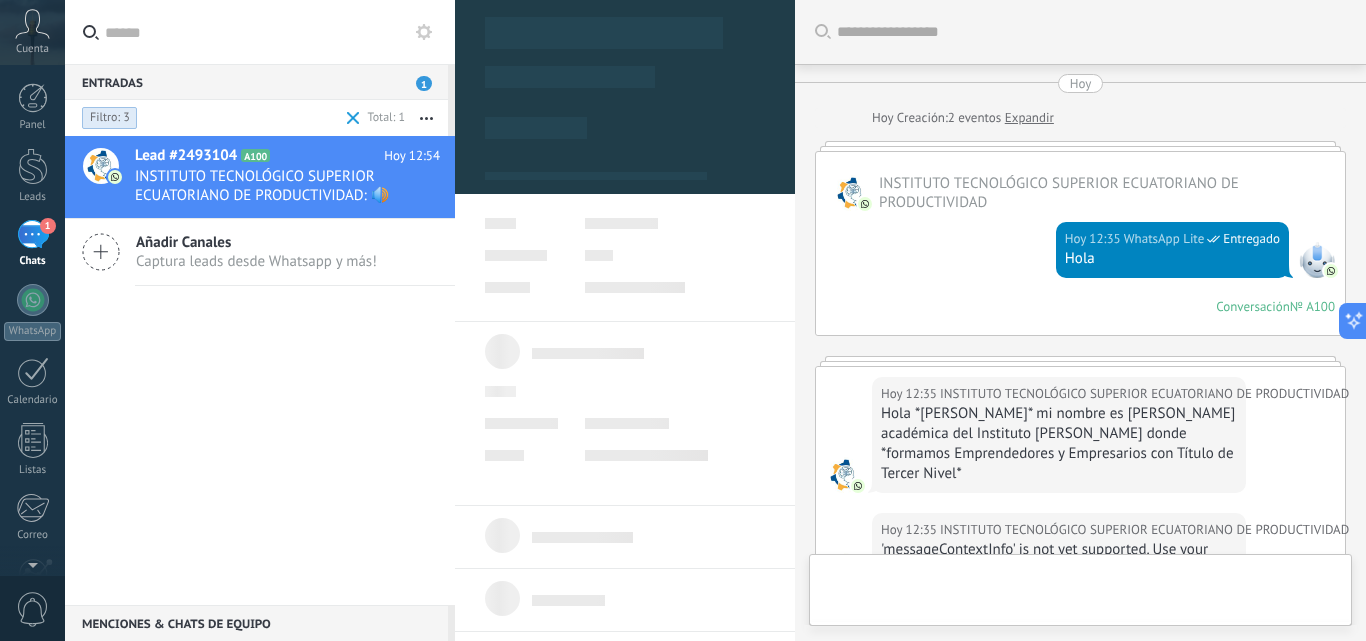 scroll, scrollTop: 1652, scrollLeft: 0, axis: vertical 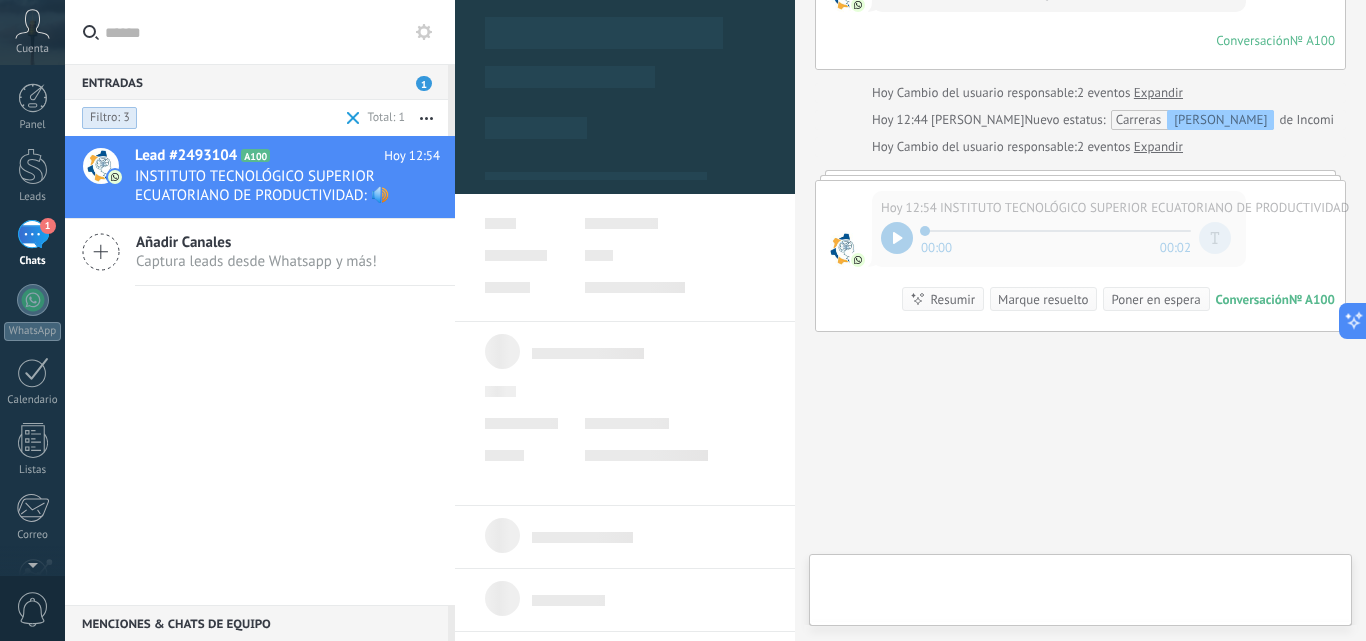 type on "**********" 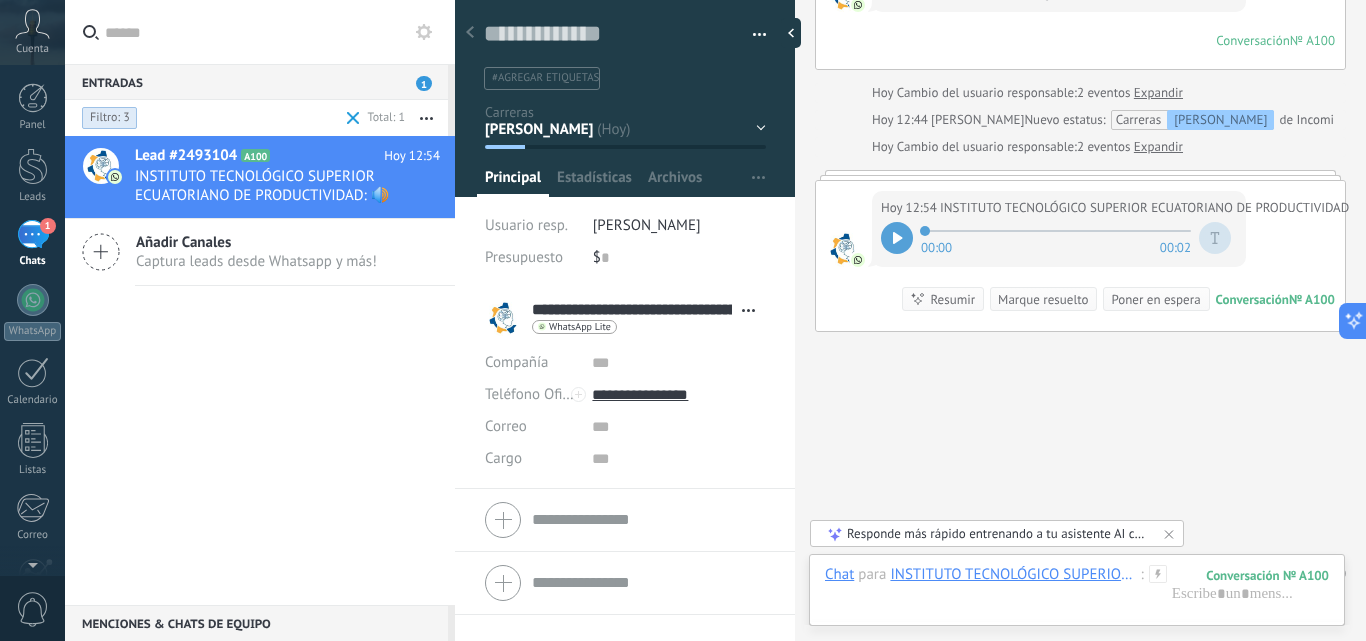 click on "Marque resuelto" at bounding box center (1043, 299) 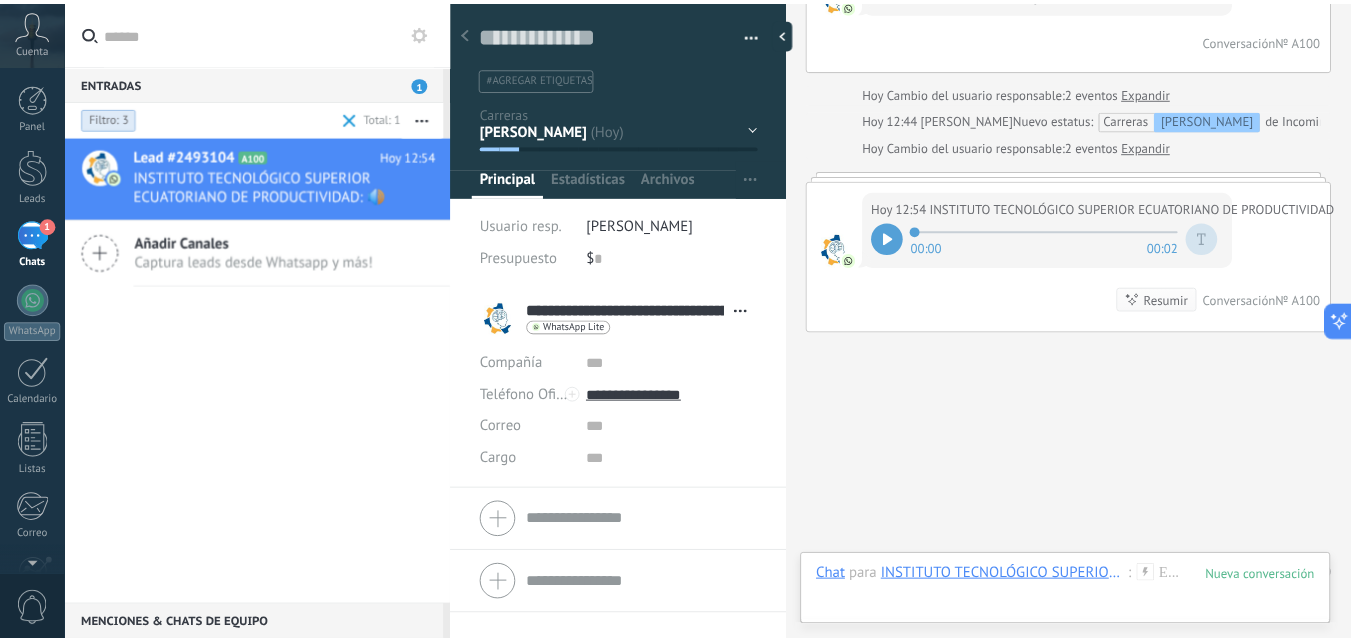 scroll, scrollTop: 1685, scrollLeft: 0, axis: vertical 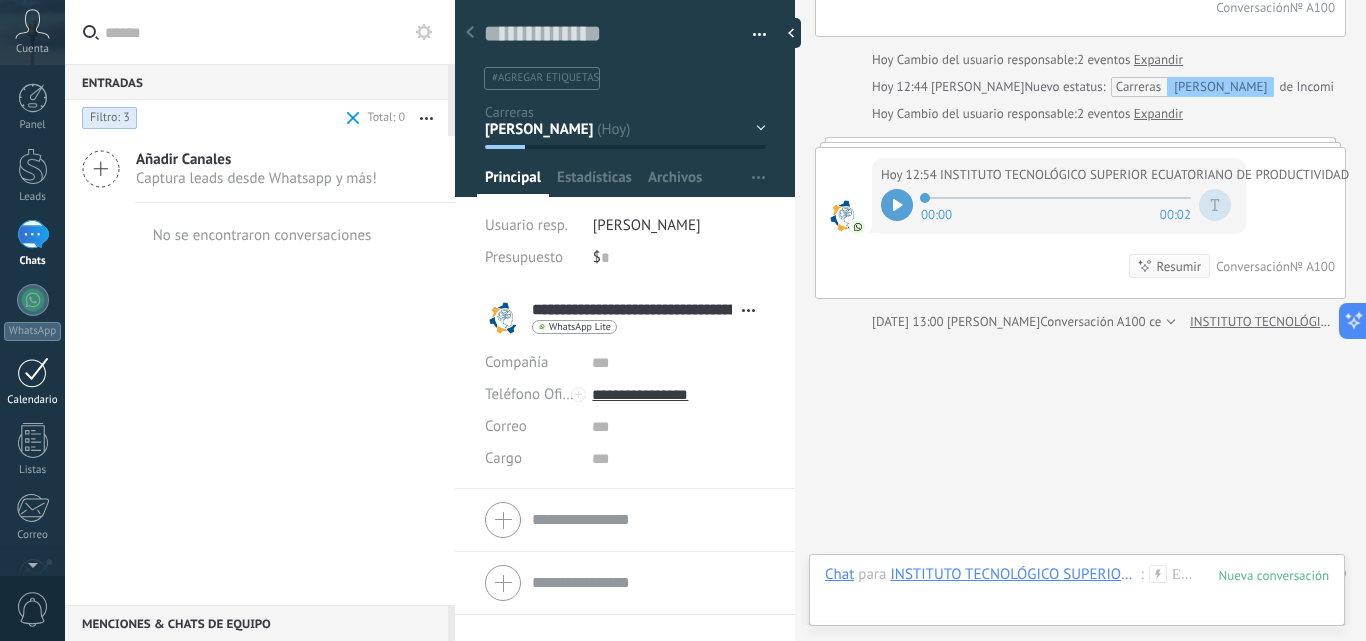 click at bounding box center (33, 372) 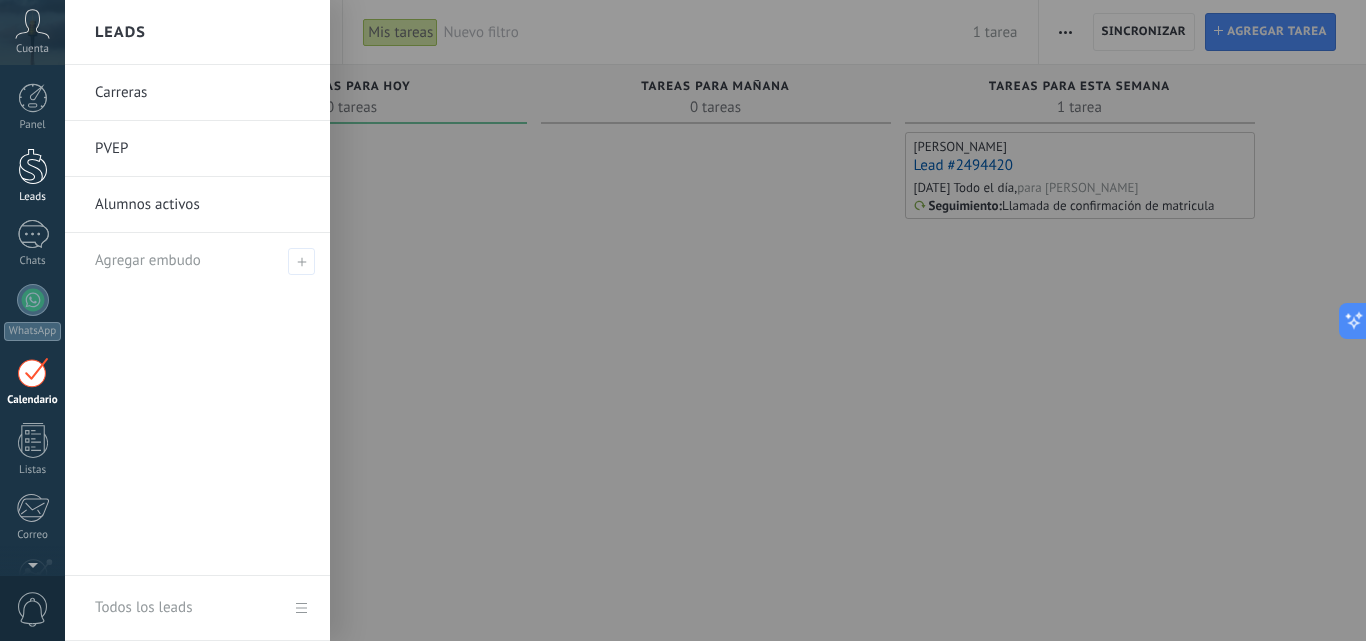 click at bounding box center (33, 166) 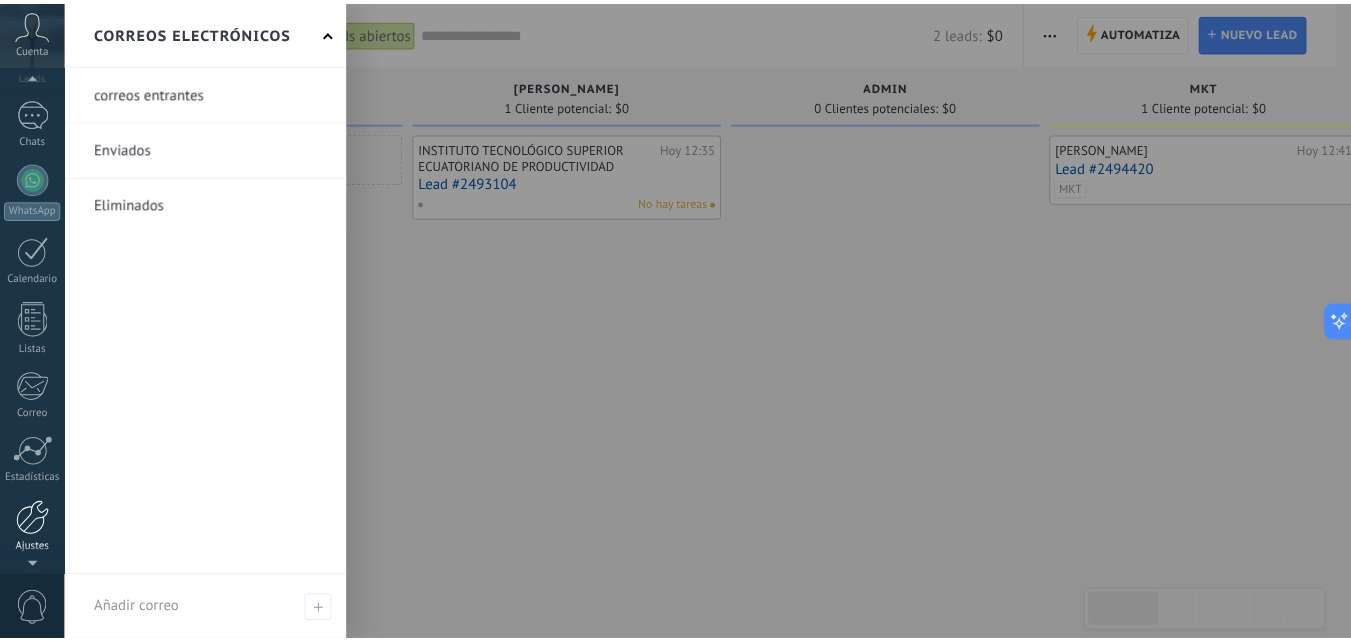 scroll, scrollTop: 191, scrollLeft: 0, axis: vertical 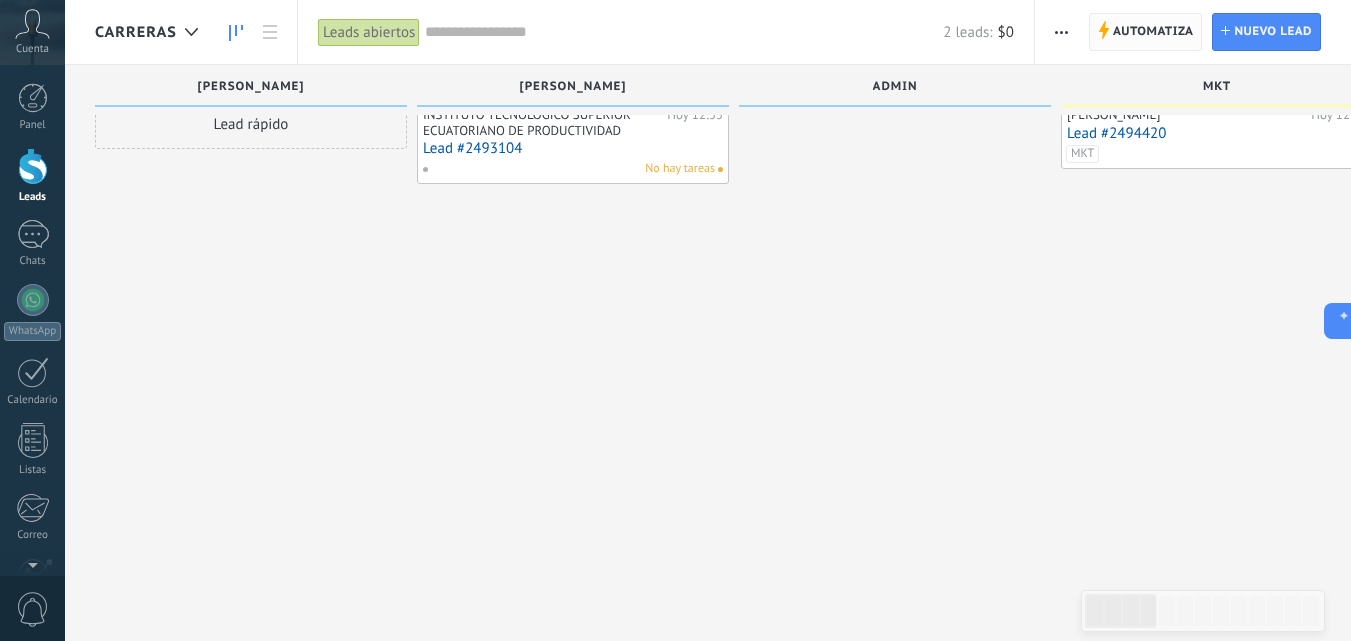 click on "Automatiza" at bounding box center [1153, 32] 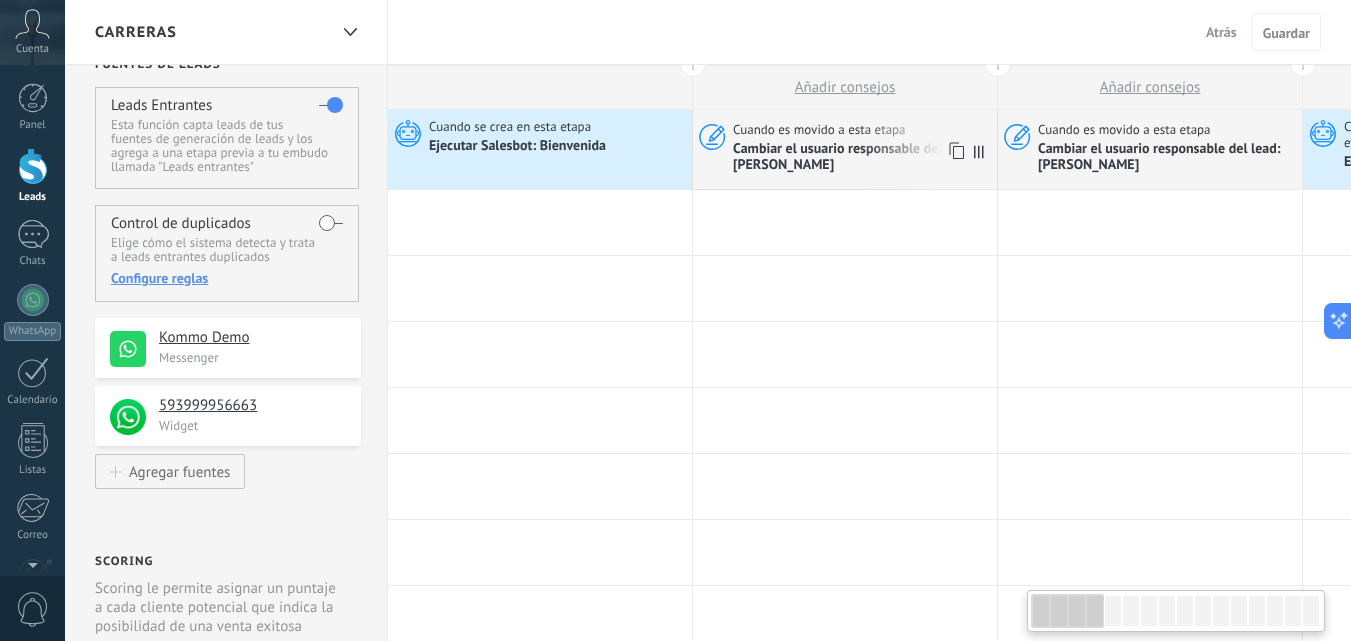 scroll, scrollTop: 0, scrollLeft: 0, axis: both 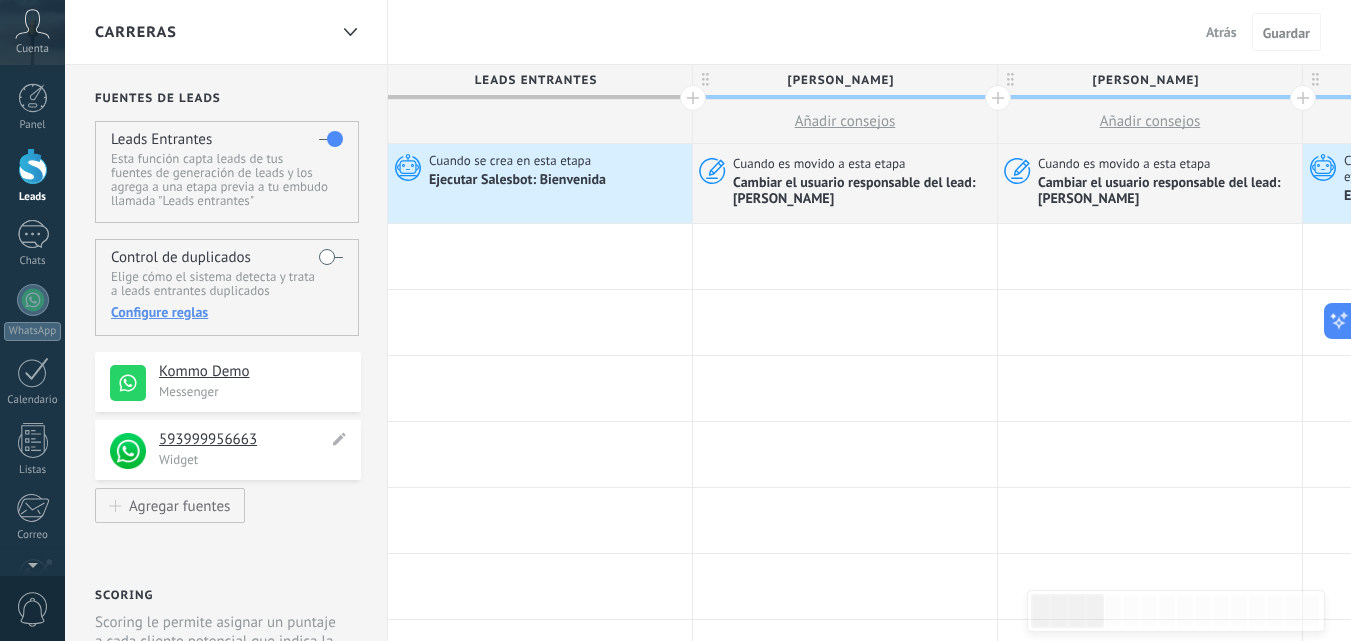 click on "593999956663" at bounding box center (243, 440) 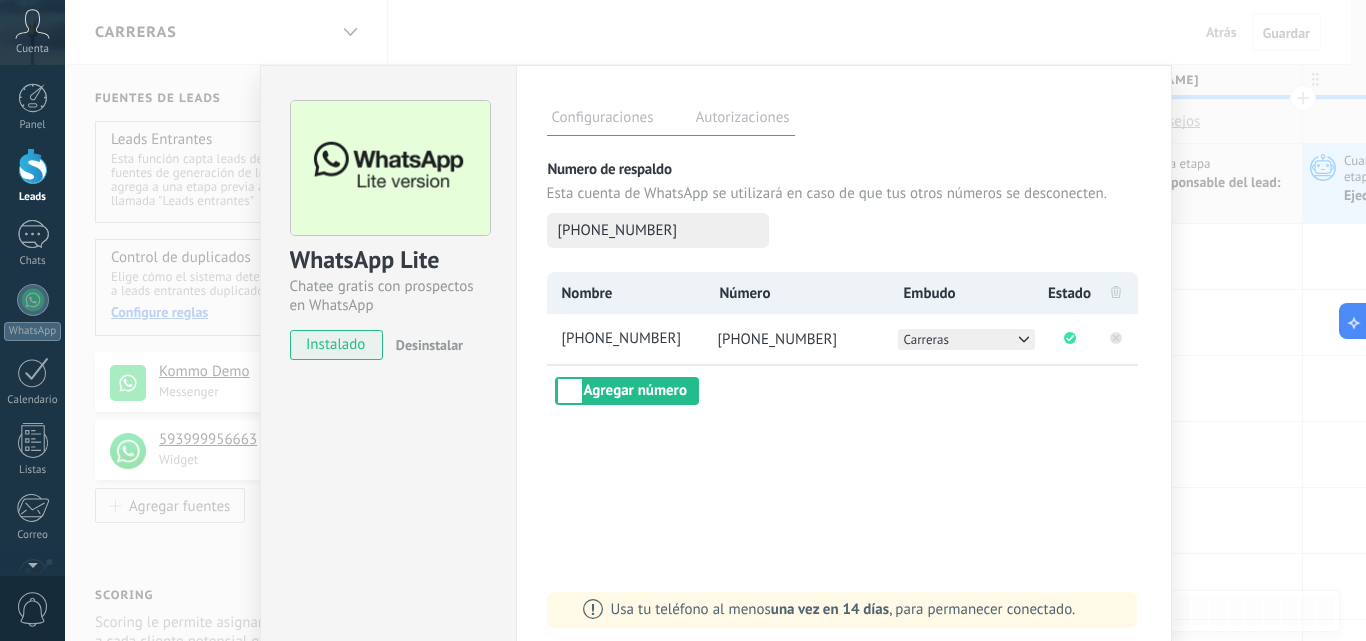 click 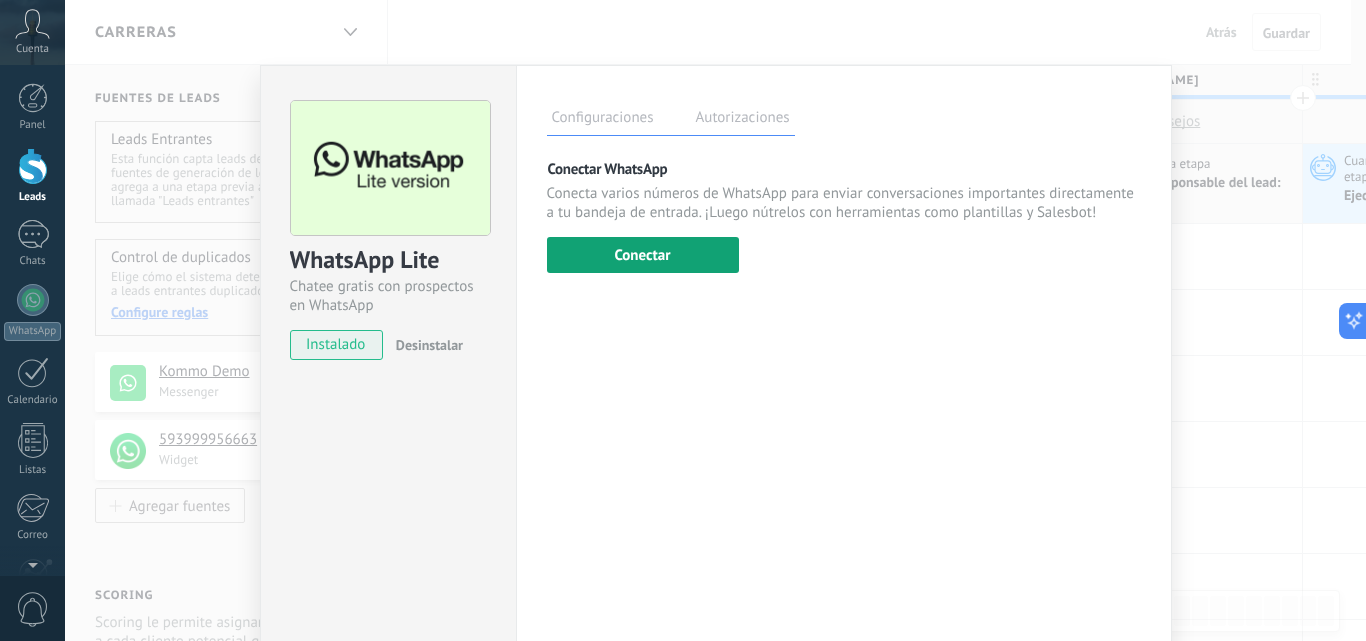 click on "Conectar" at bounding box center (643, 255) 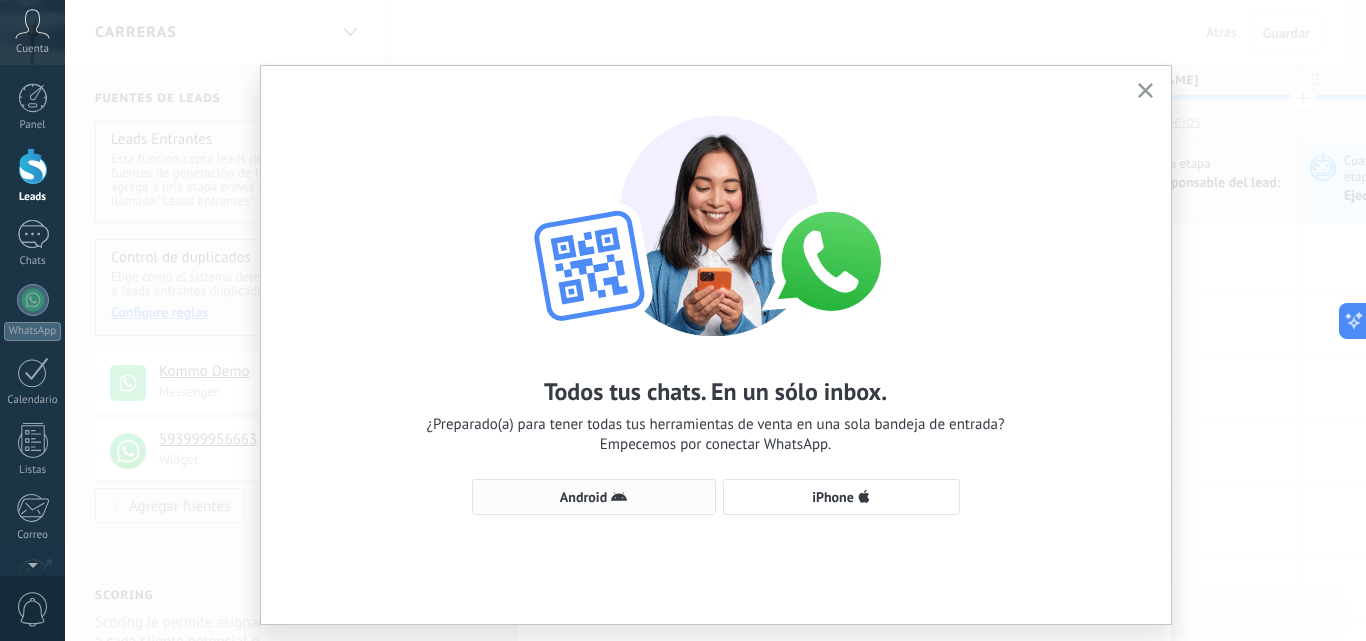 click 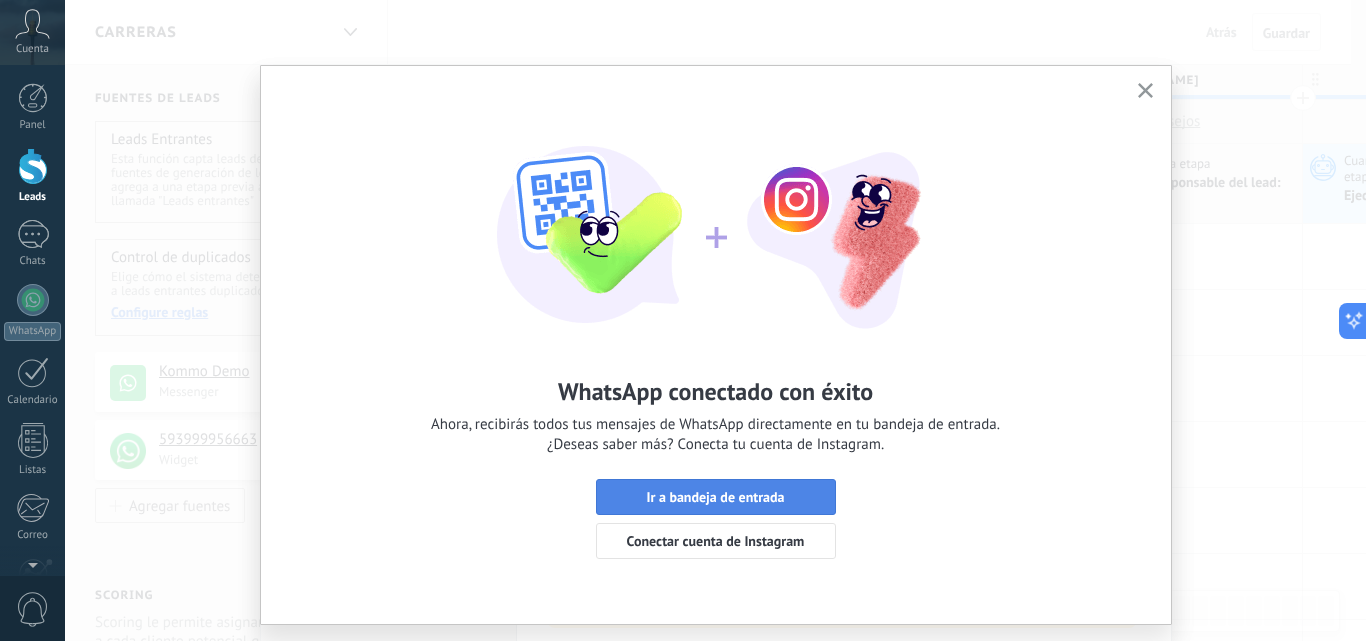 click on "Ir a bandeja de entrada" at bounding box center [715, 497] 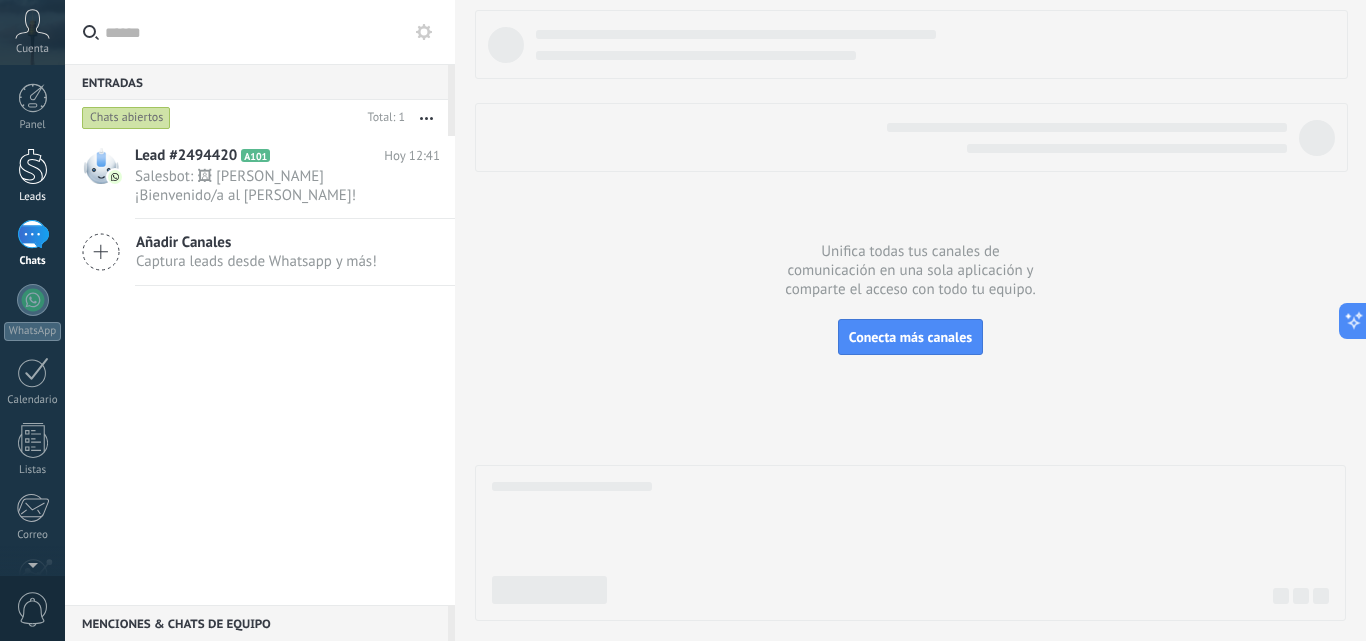 click at bounding box center [33, 166] 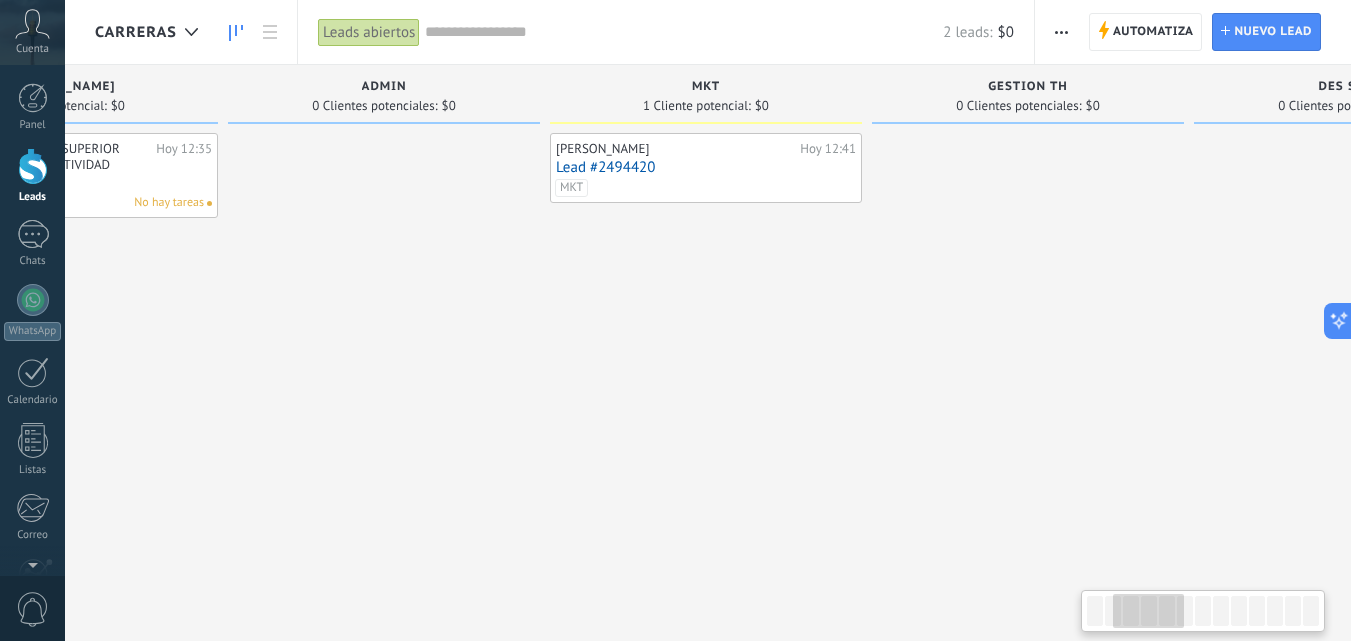 drag, startPoint x: 875, startPoint y: 344, endPoint x: 356, endPoint y: 360, distance: 519.2466 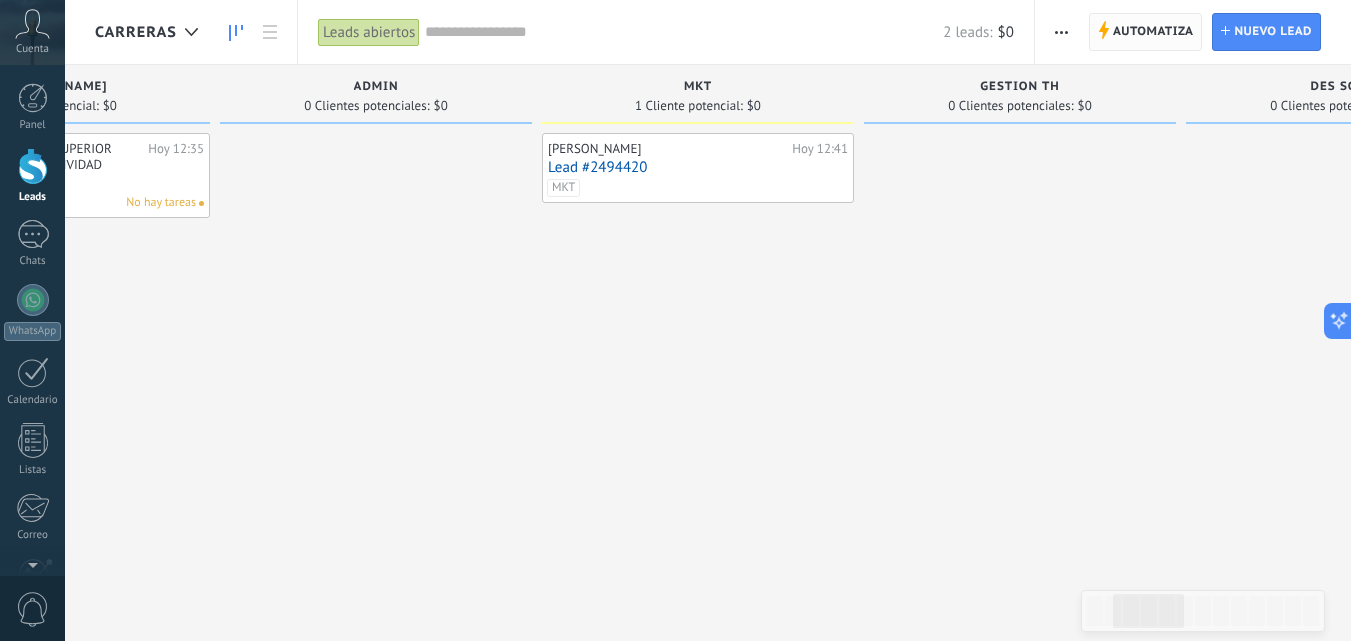 click on "Automatiza" at bounding box center [1153, 32] 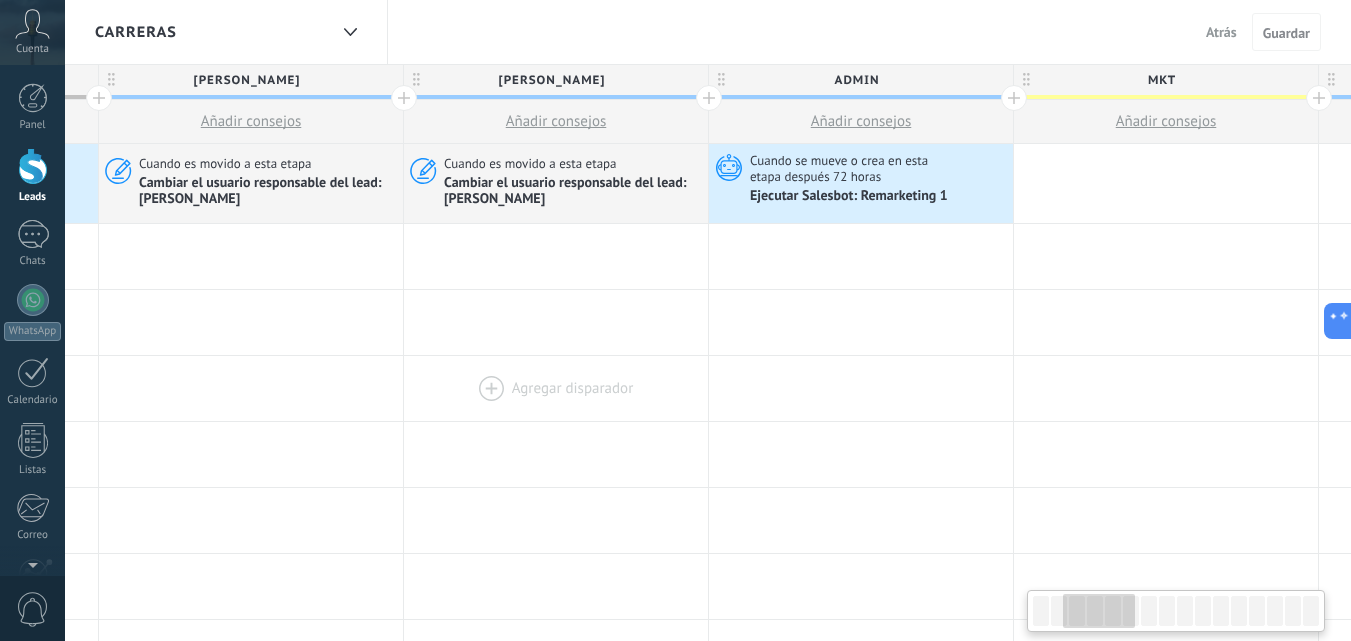 drag, startPoint x: 1075, startPoint y: 361, endPoint x: 481, endPoint y: 361, distance: 594 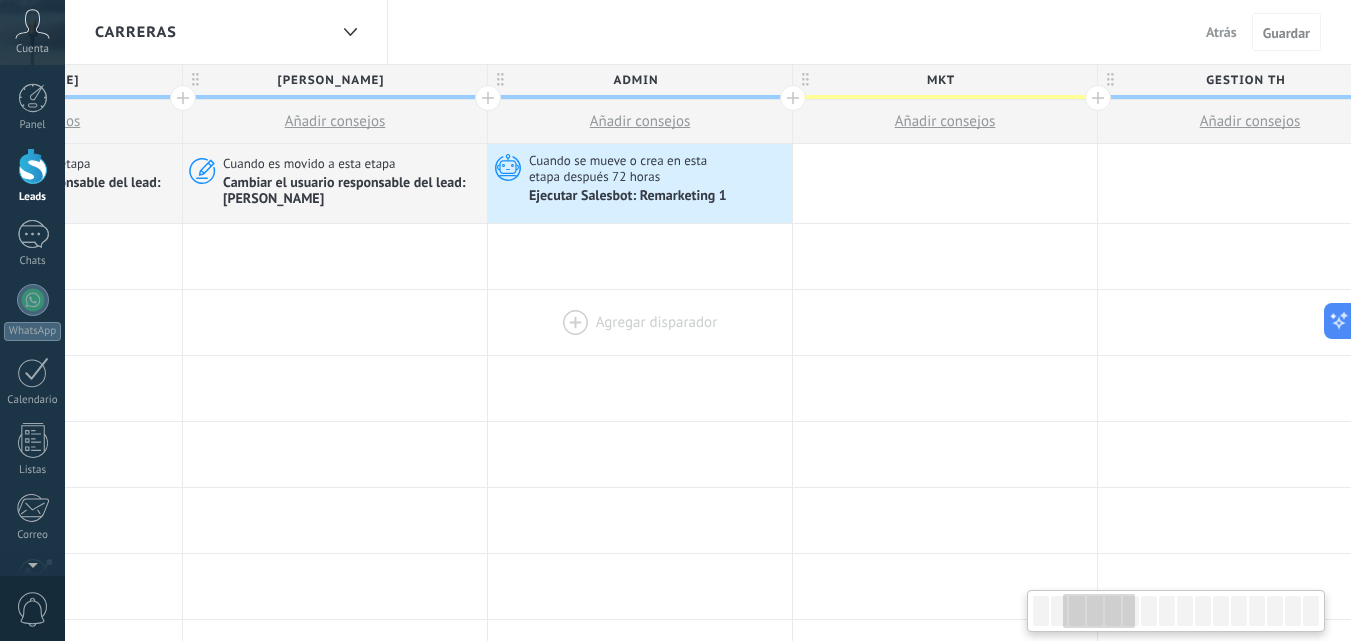 scroll, scrollTop: 0, scrollLeft: 827, axis: horizontal 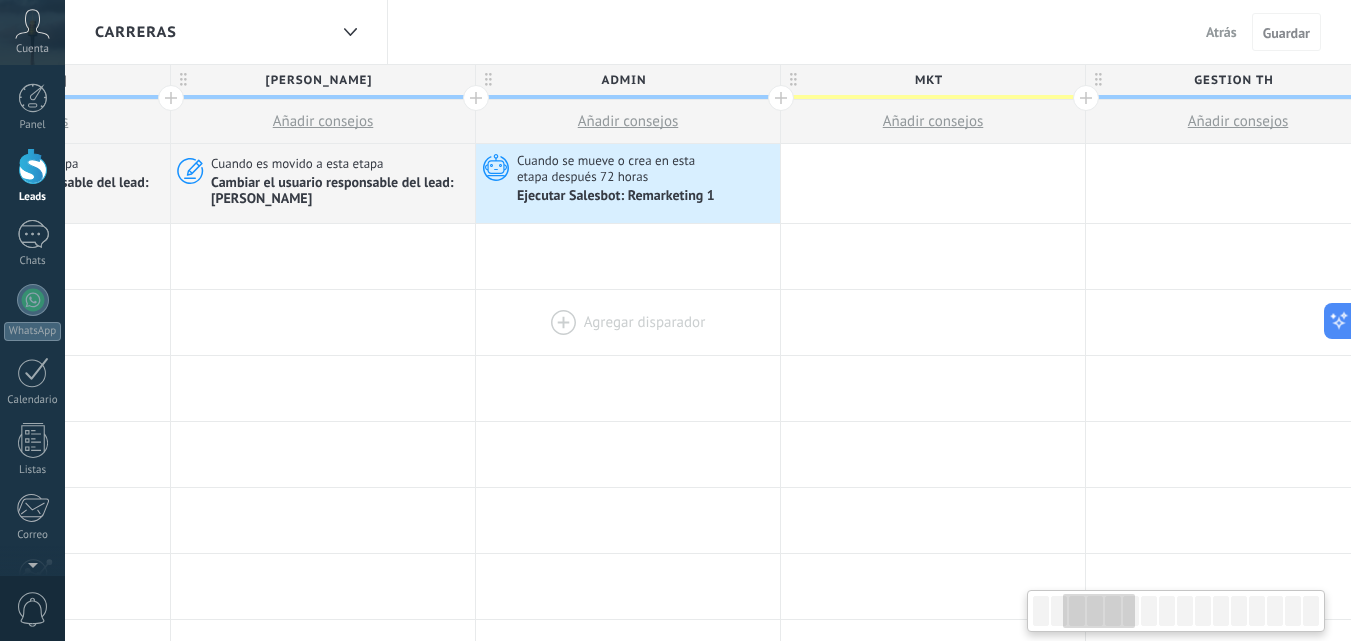 drag, startPoint x: 939, startPoint y: 333, endPoint x: 706, endPoint y: 333, distance: 233 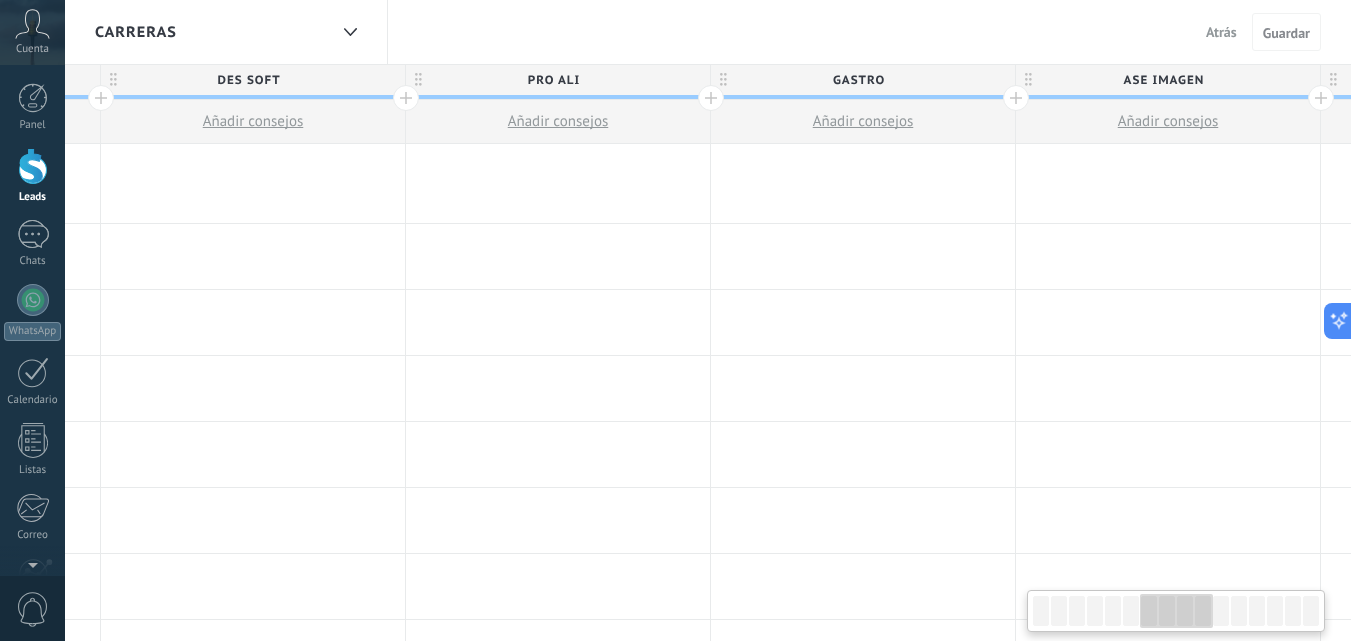 scroll, scrollTop: 0, scrollLeft: 1972, axis: horizontal 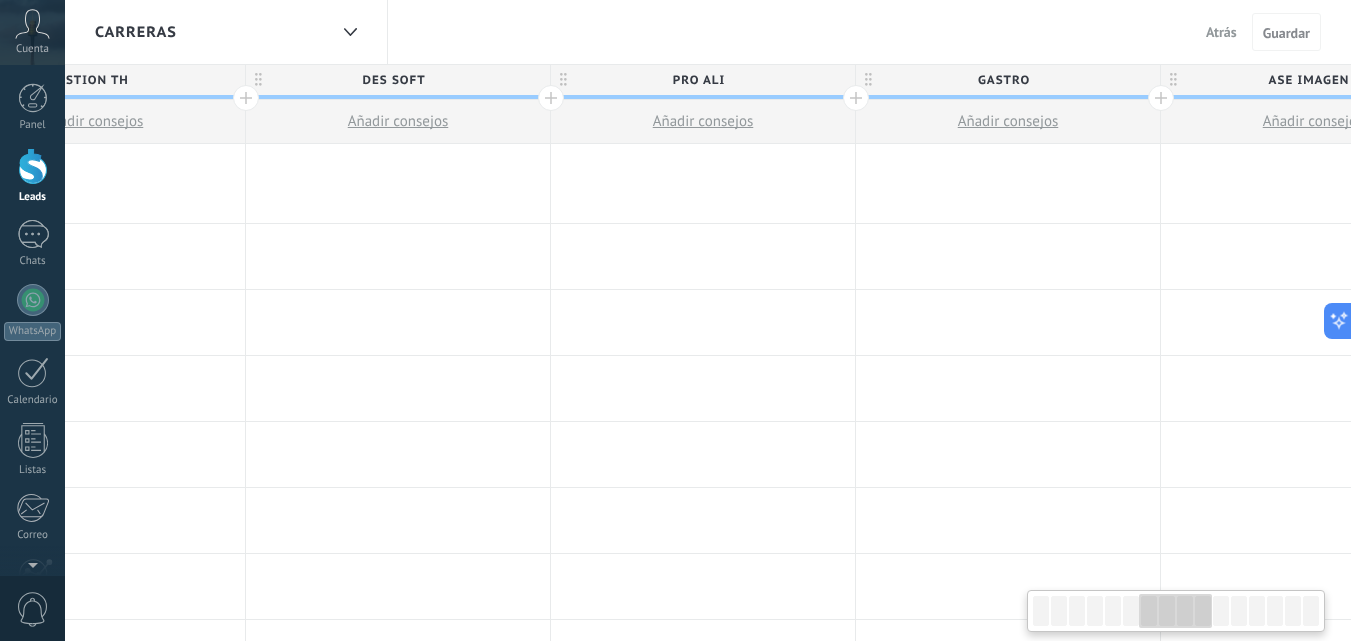 drag, startPoint x: 1116, startPoint y: 619, endPoint x: 1178, endPoint y: 614, distance: 62.201286 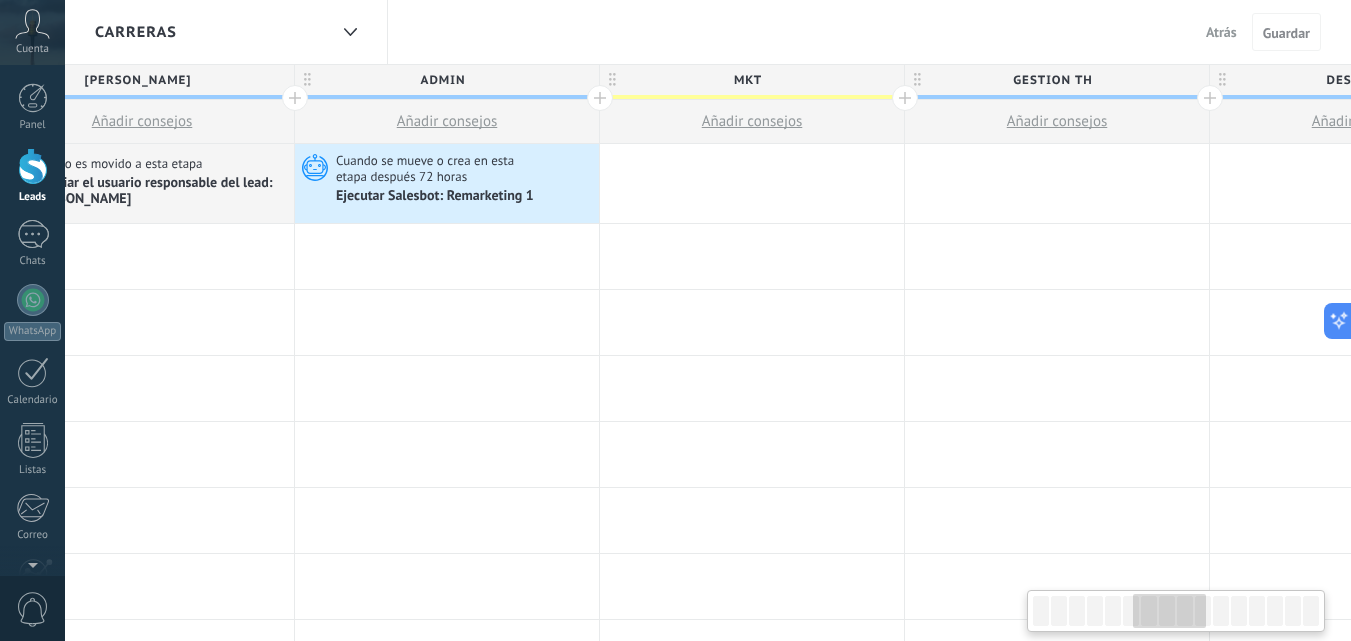 scroll, scrollTop: 0, scrollLeft: 0, axis: both 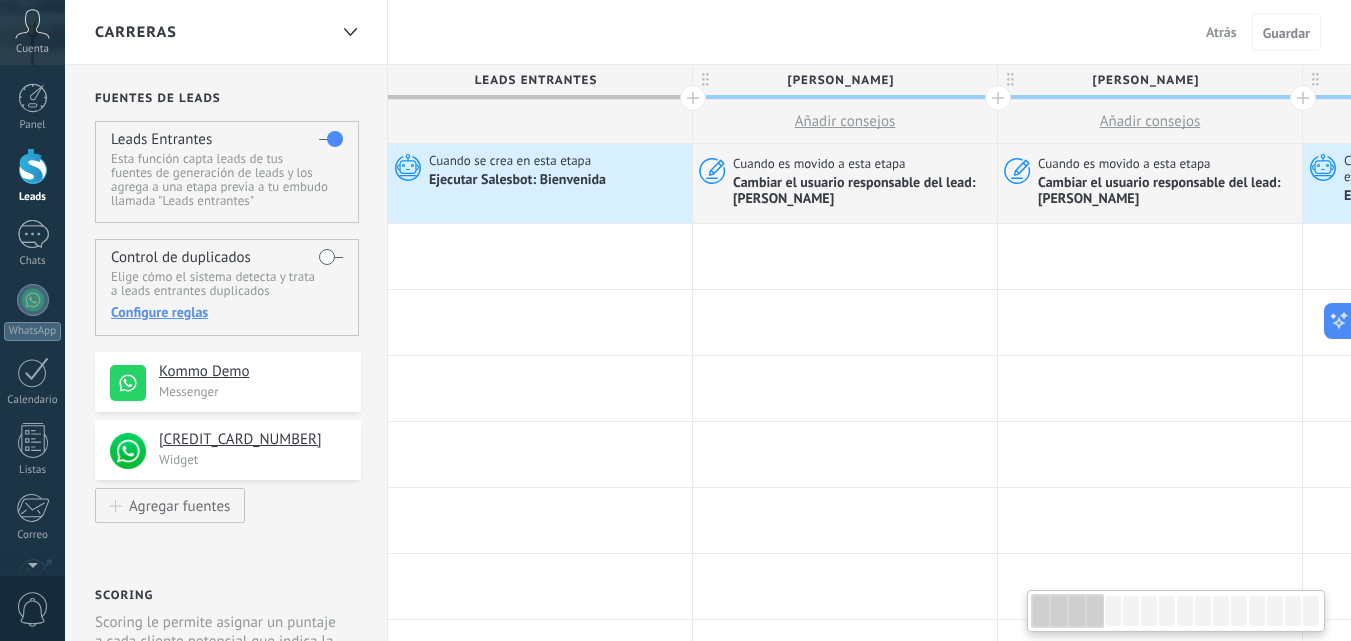 drag, startPoint x: 1201, startPoint y: 616, endPoint x: 1075, endPoint y: 604, distance: 126.57014 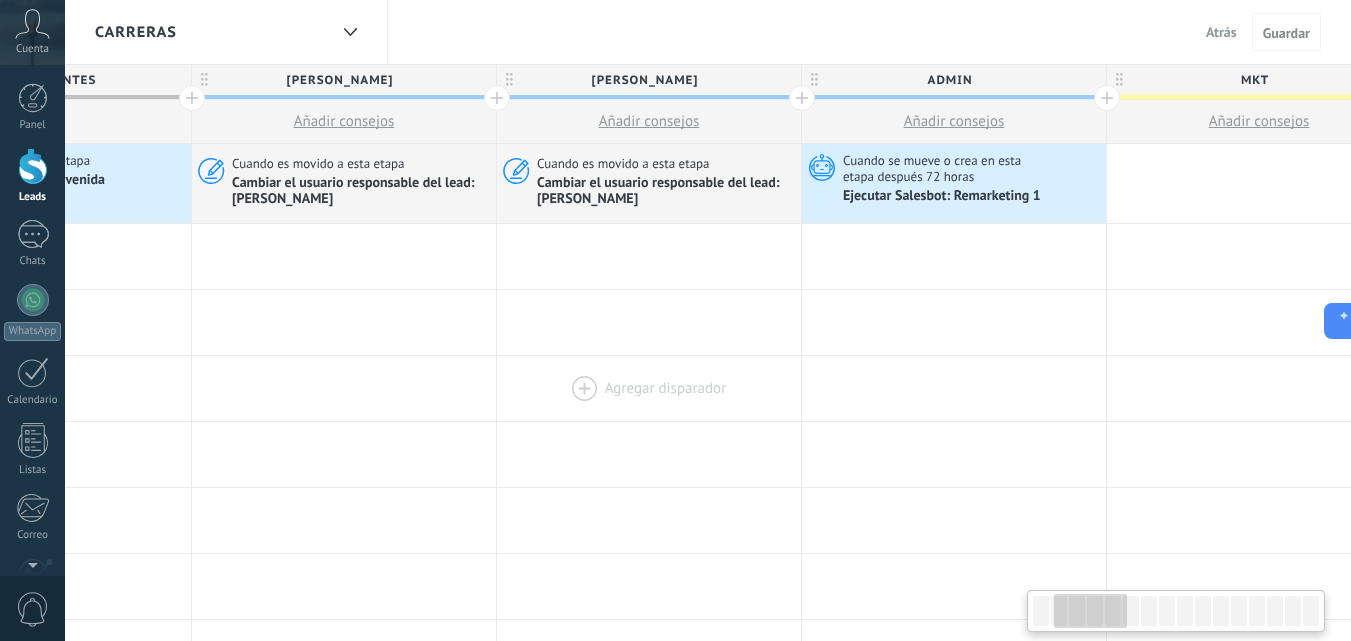 scroll, scrollTop: 0, scrollLeft: 582, axis: horizontal 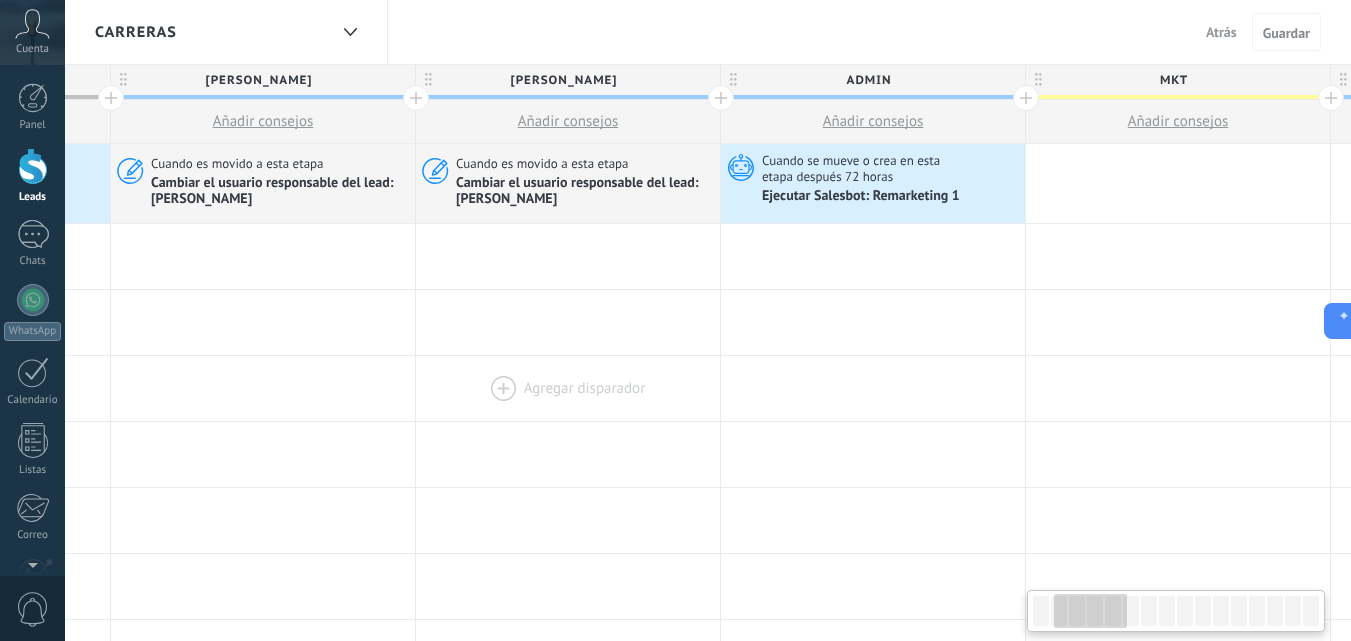 drag, startPoint x: 1163, startPoint y: 392, endPoint x: 588, endPoint y: 401, distance: 575.07043 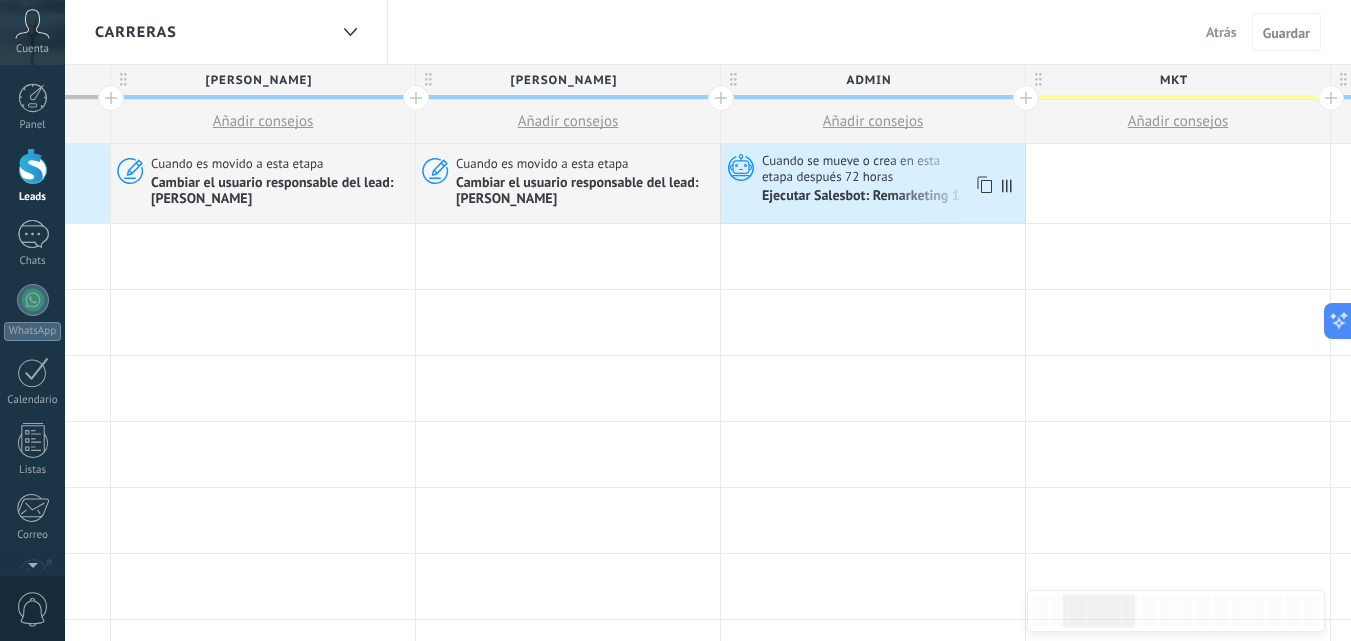 click on "Cuando se mueve o crea en esta etapa después 72  horas" at bounding box center (891, 168) 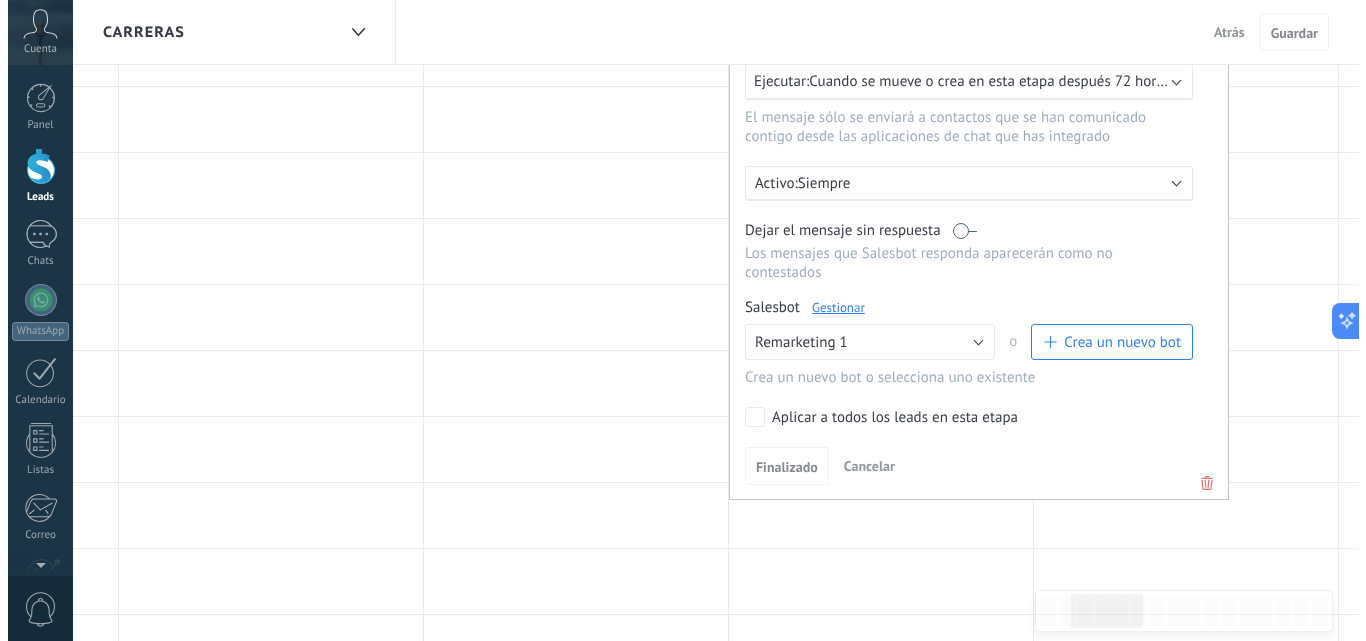 scroll, scrollTop: 400, scrollLeft: 0, axis: vertical 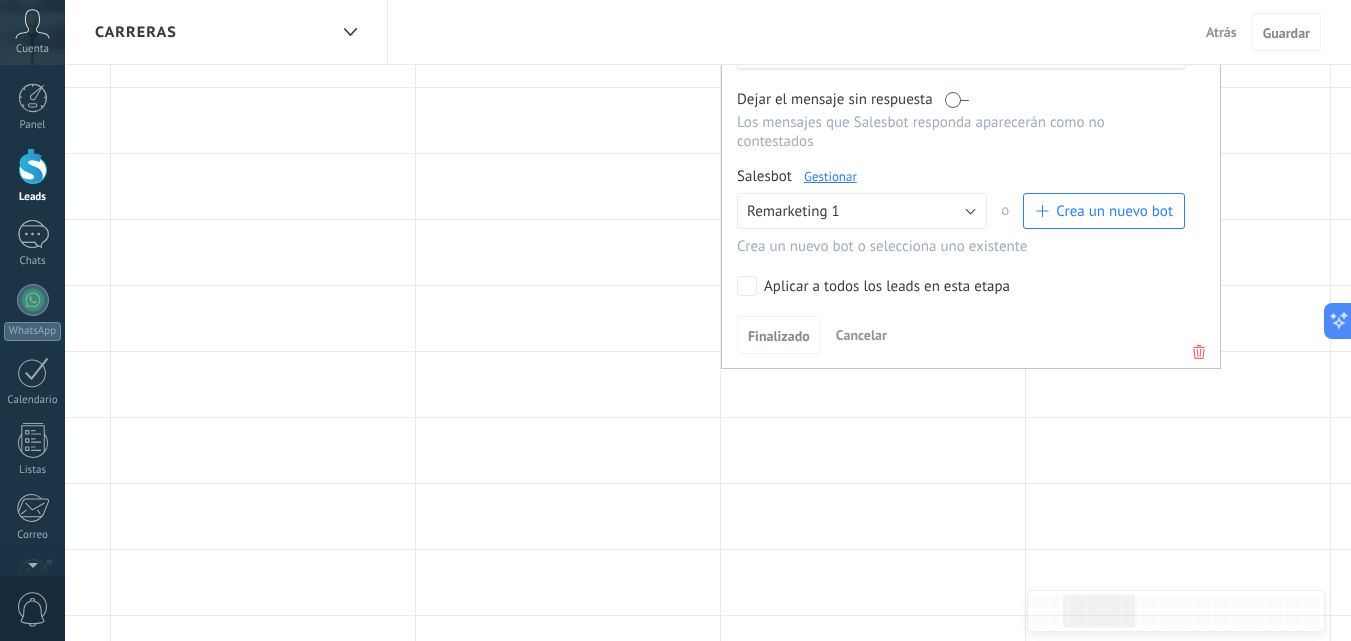 click on "Gestionar" at bounding box center [830, 176] 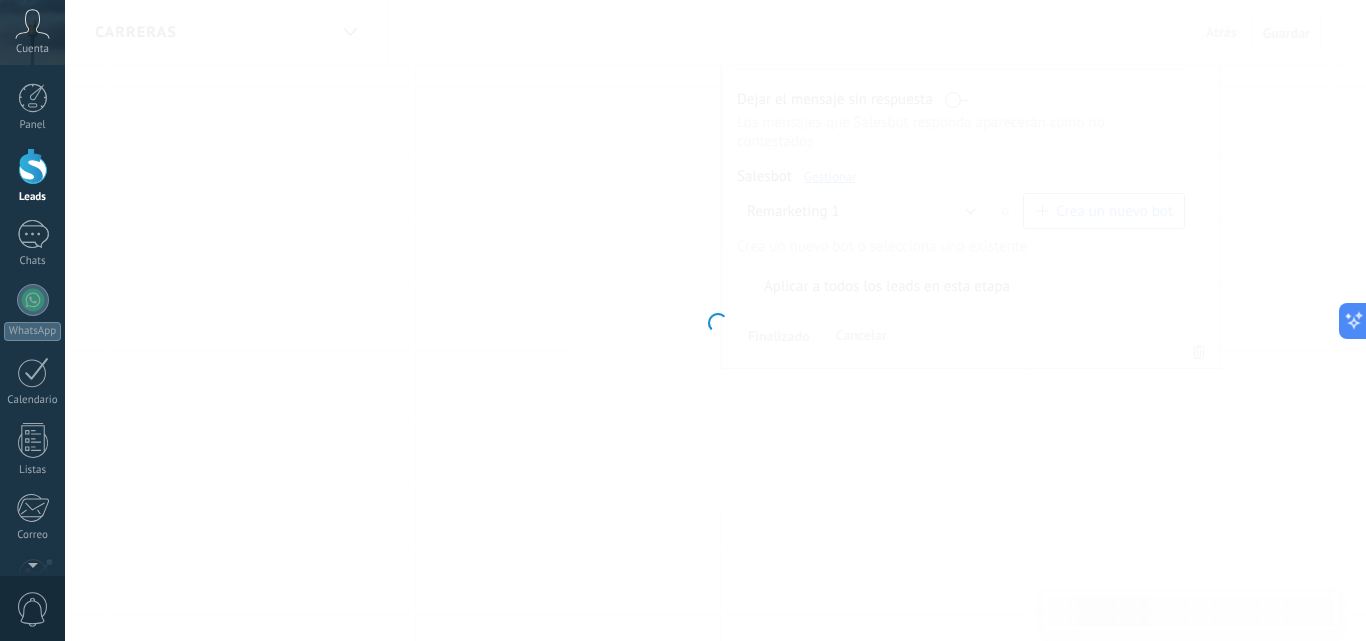 type on "**********" 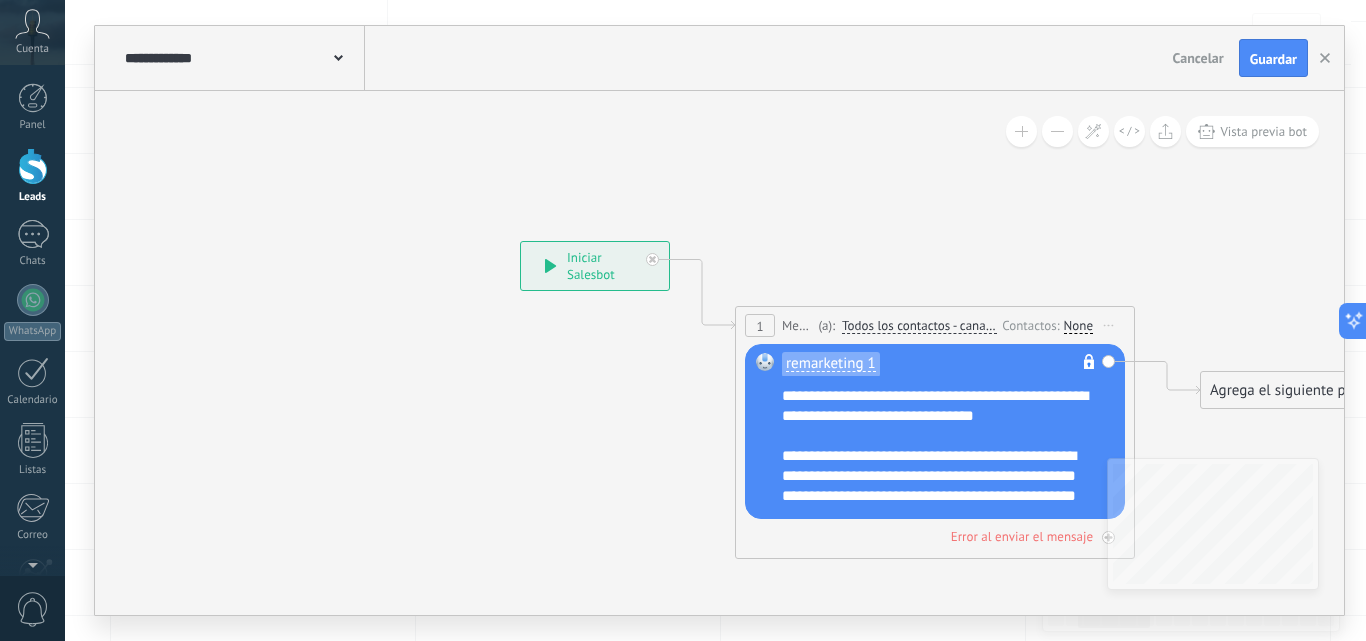 click on "None" at bounding box center [1078, 326] 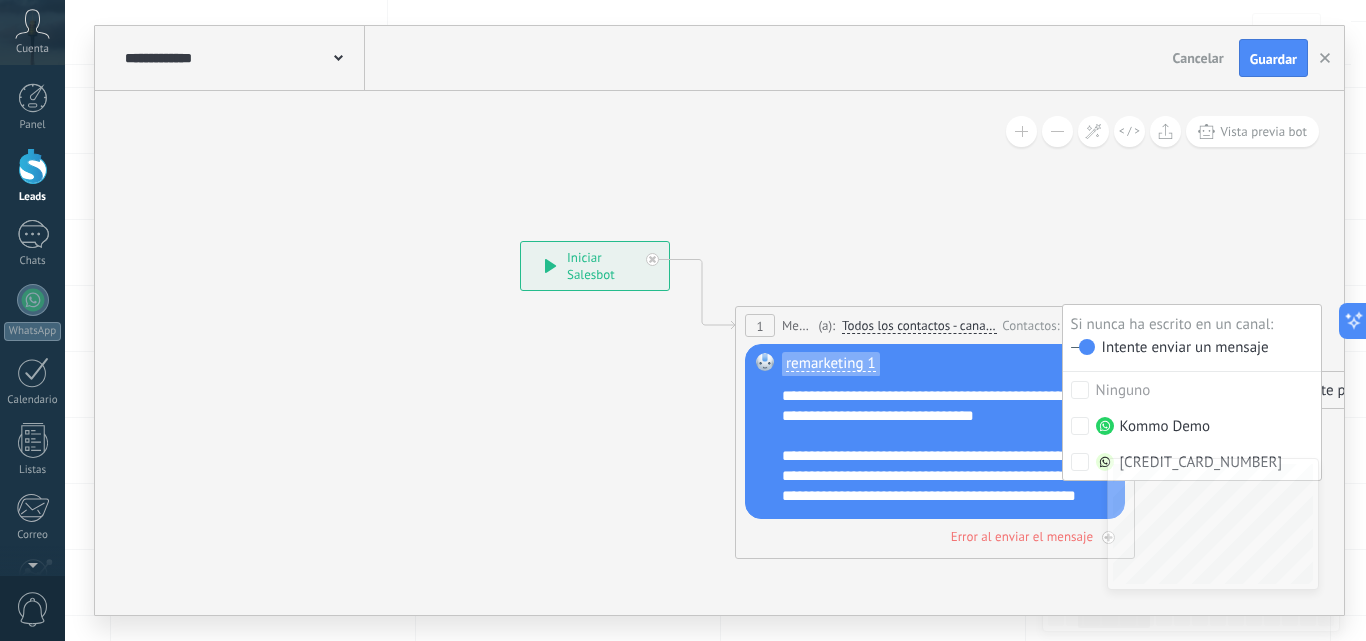 click 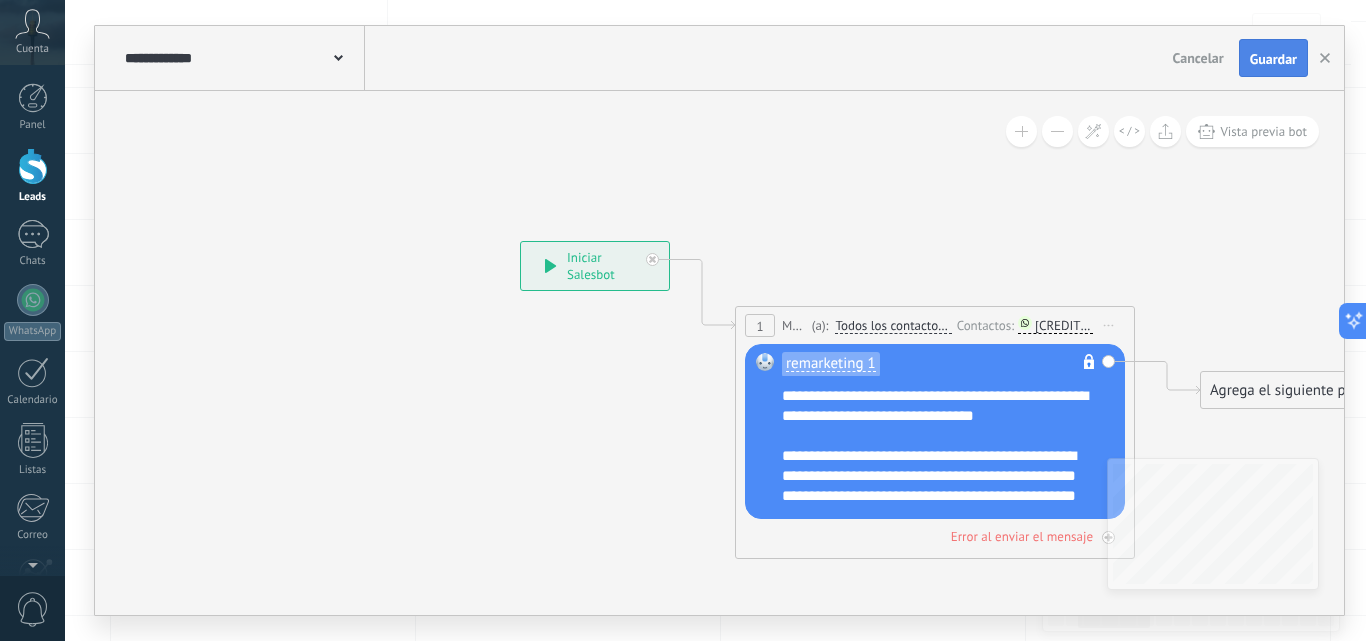 click on "Guardar" at bounding box center [1273, 59] 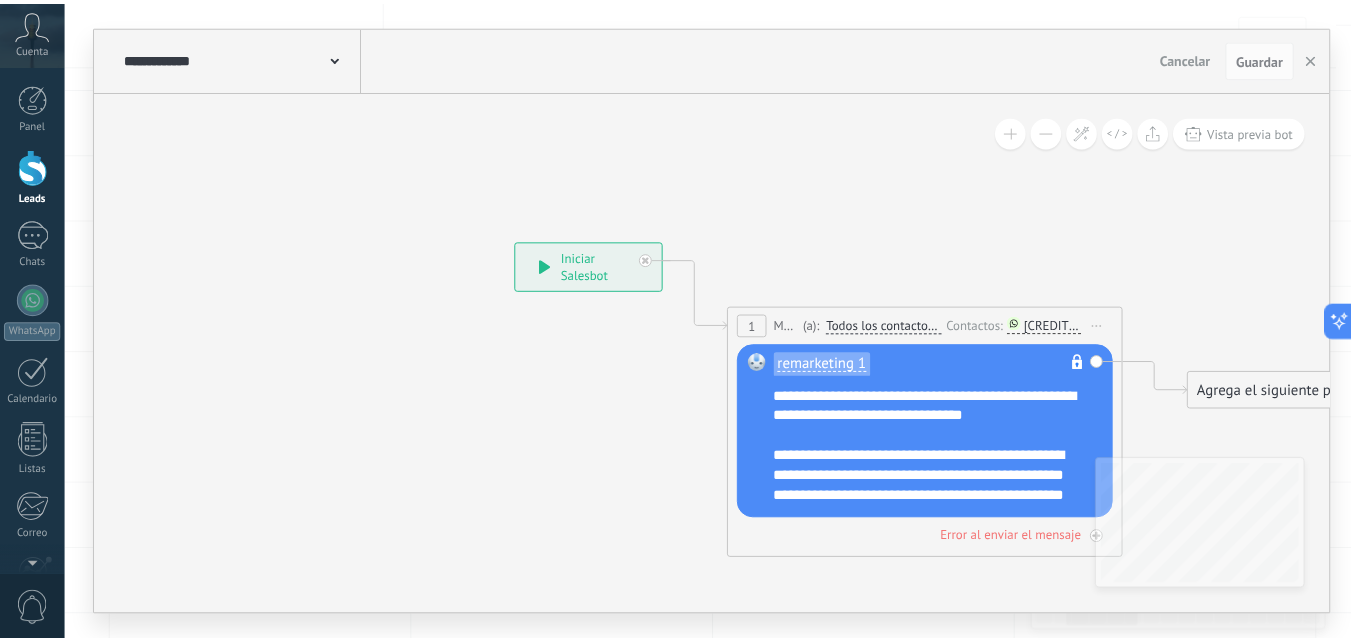 scroll, scrollTop: 40, scrollLeft: 0, axis: vertical 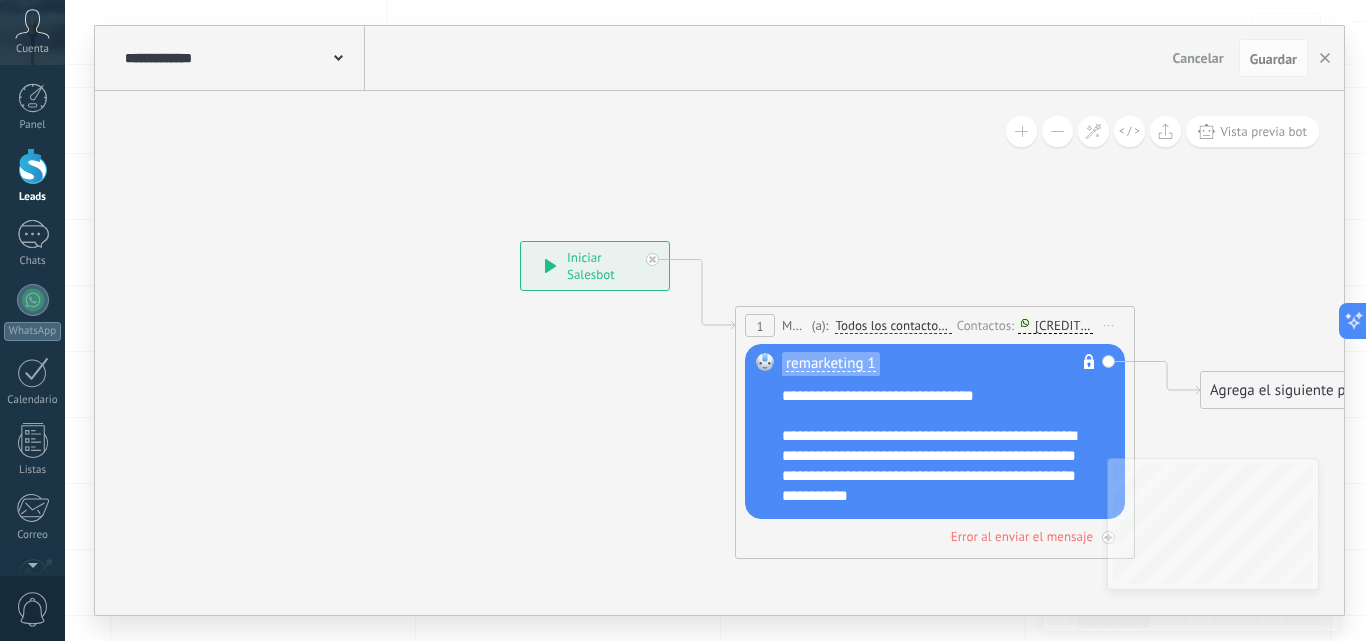 click on "Cancelar" at bounding box center (1198, 58) 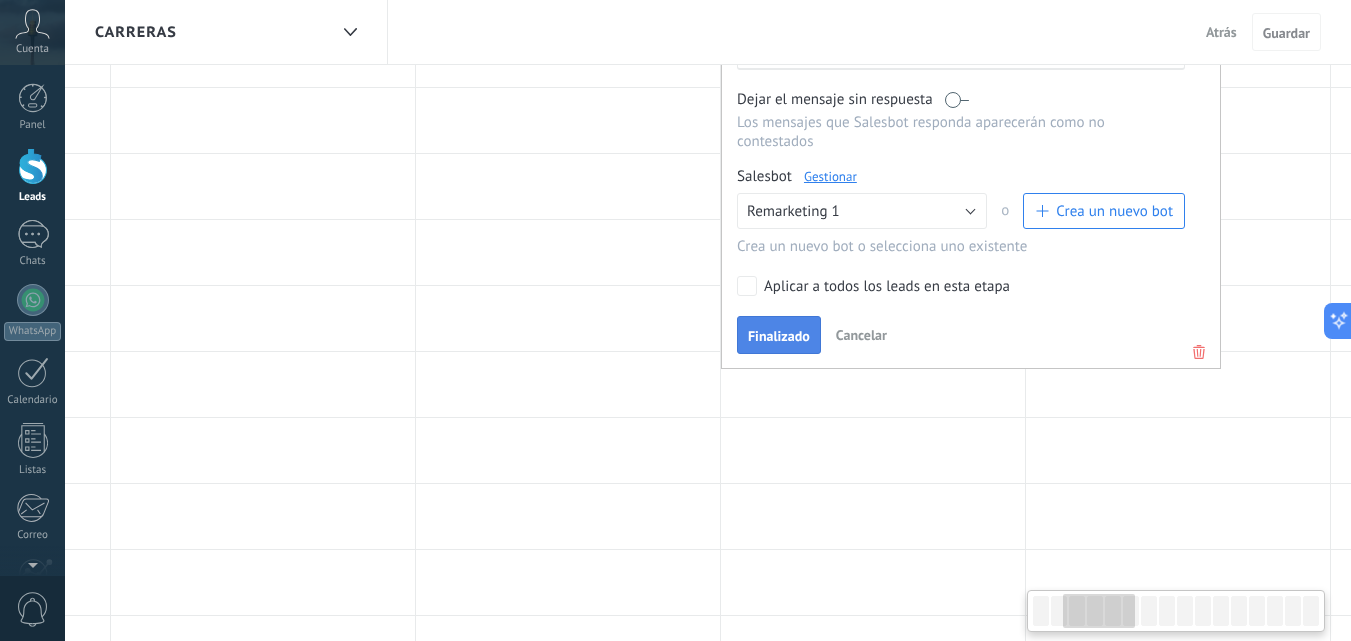 click on "Finalizado" at bounding box center [779, 336] 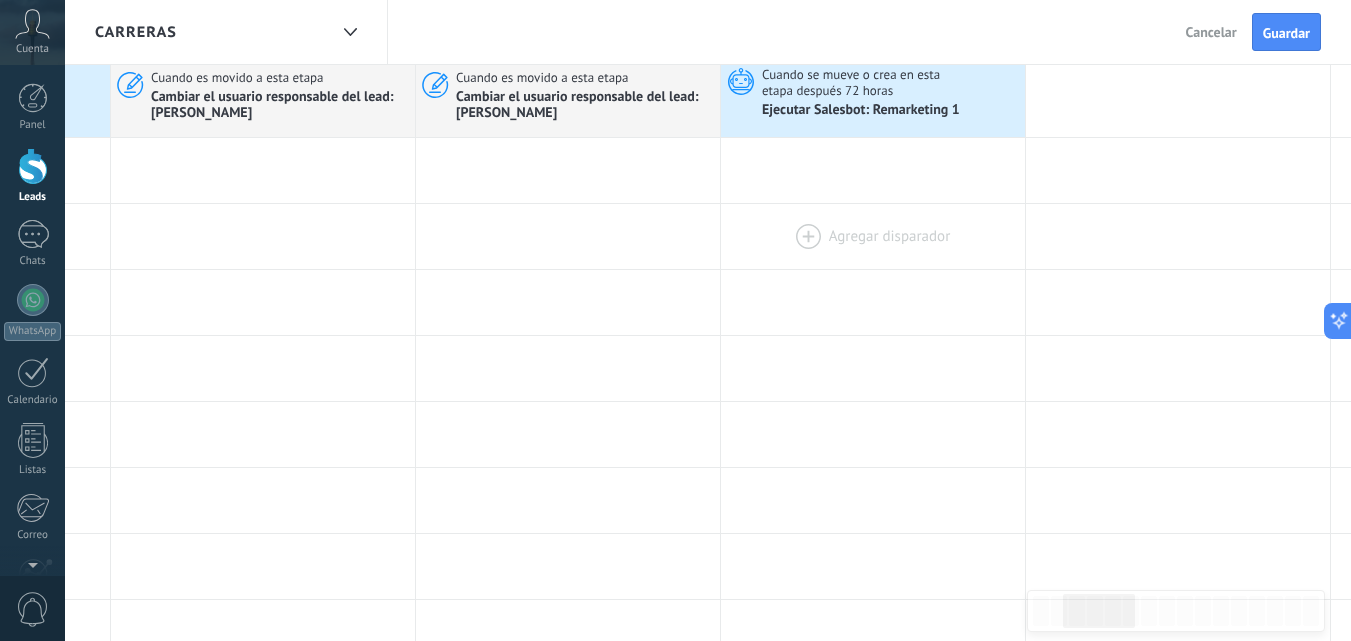 scroll, scrollTop: 0, scrollLeft: 0, axis: both 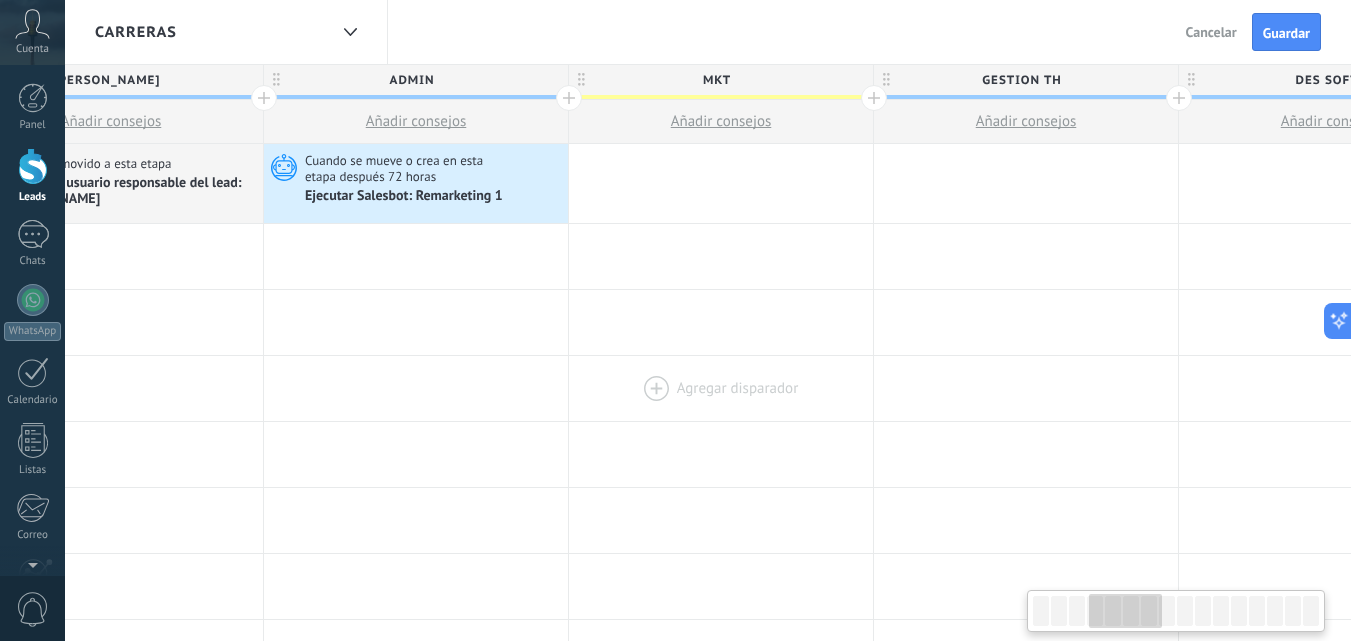 drag, startPoint x: 1134, startPoint y: 325, endPoint x: 676, endPoint y: 357, distance: 459.11655 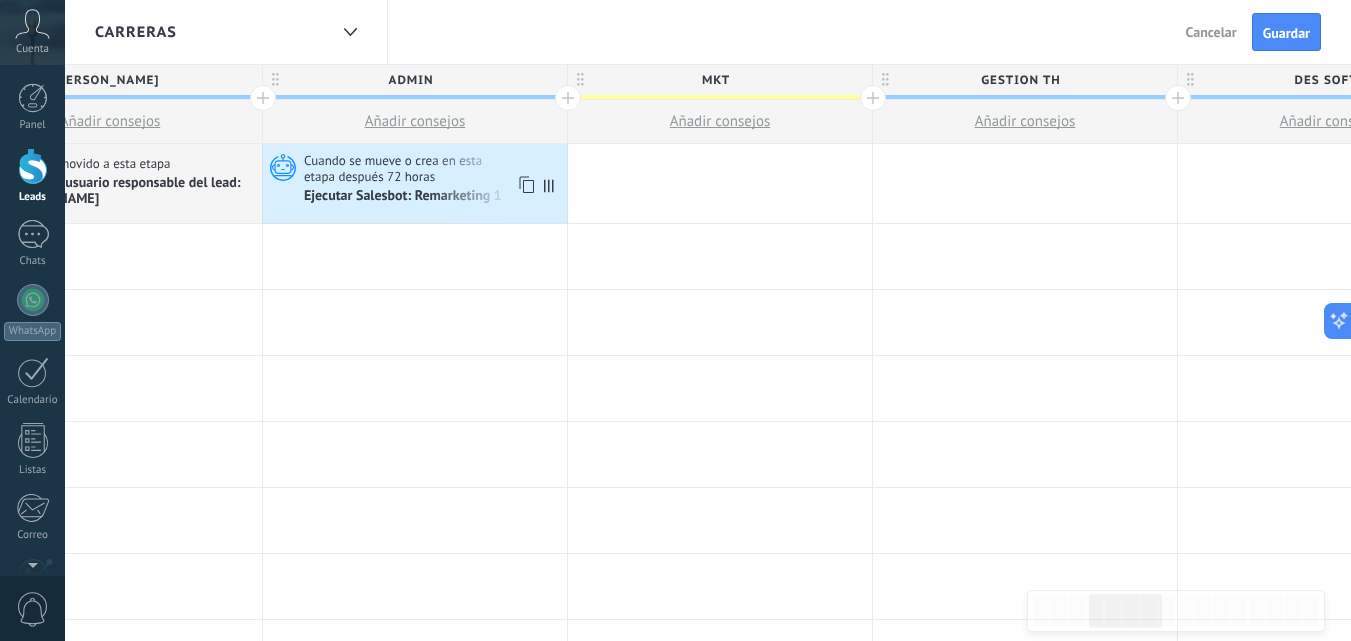 click 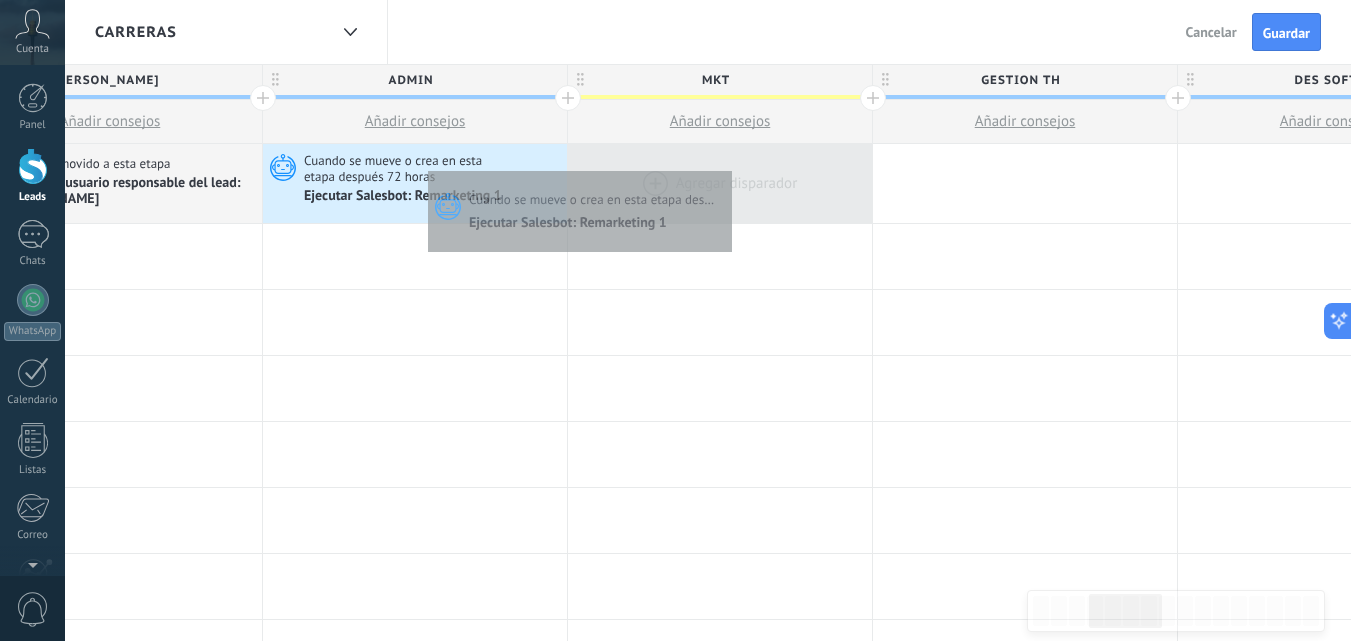 click at bounding box center (720, 183) 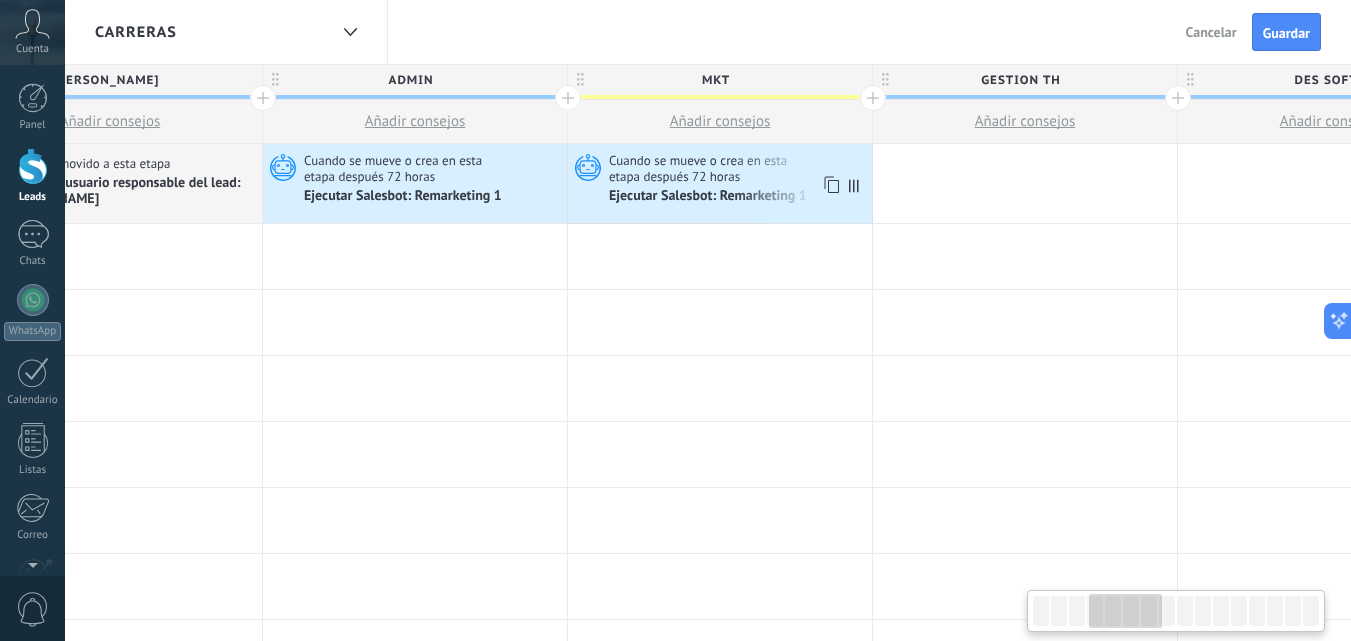 click 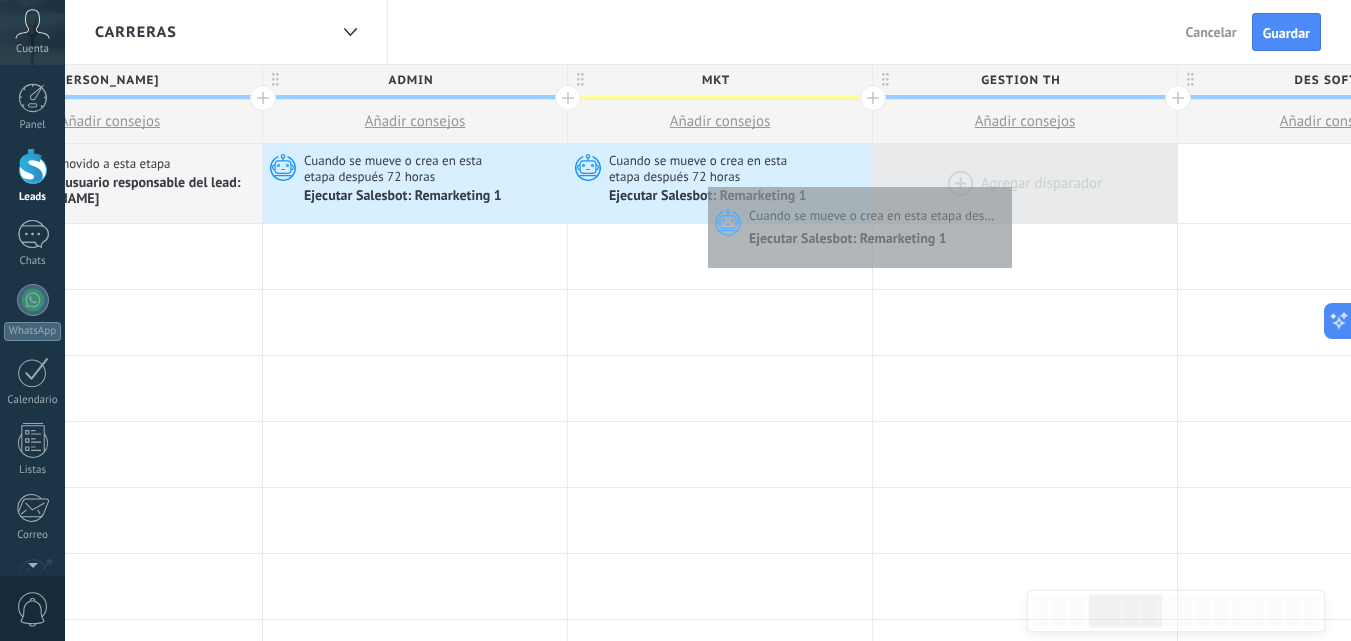 click at bounding box center (1025, 183) 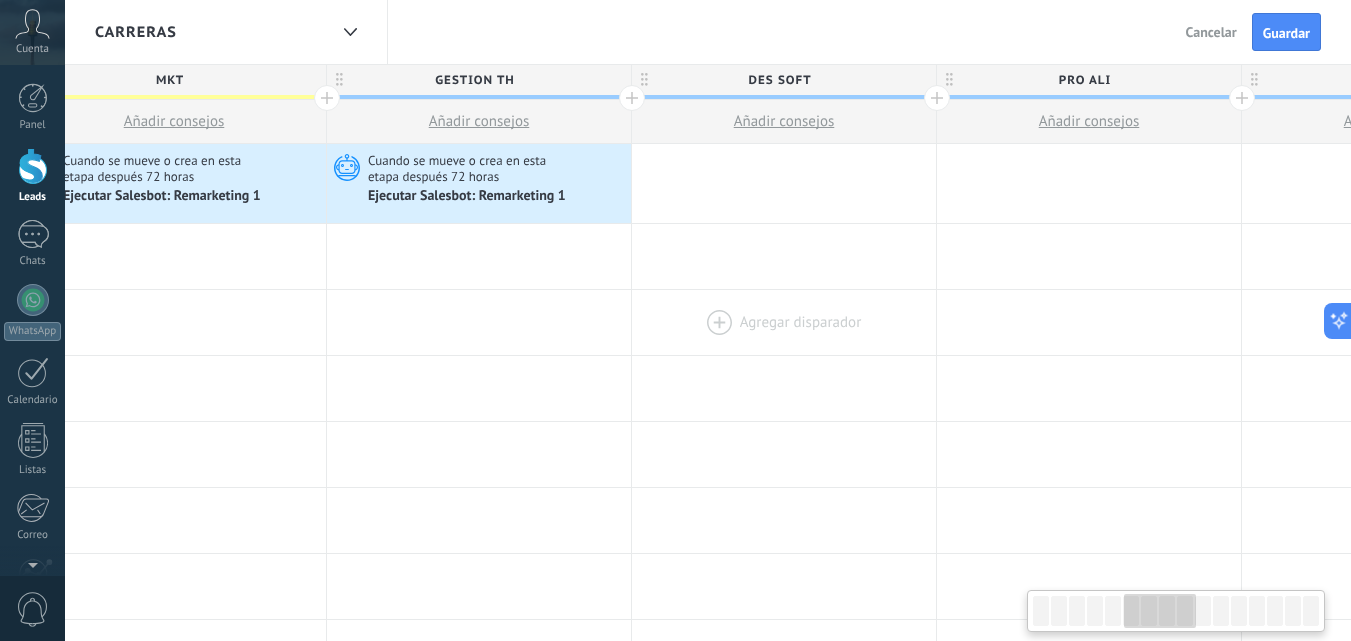 scroll, scrollTop: 0, scrollLeft: 1643, axis: horizontal 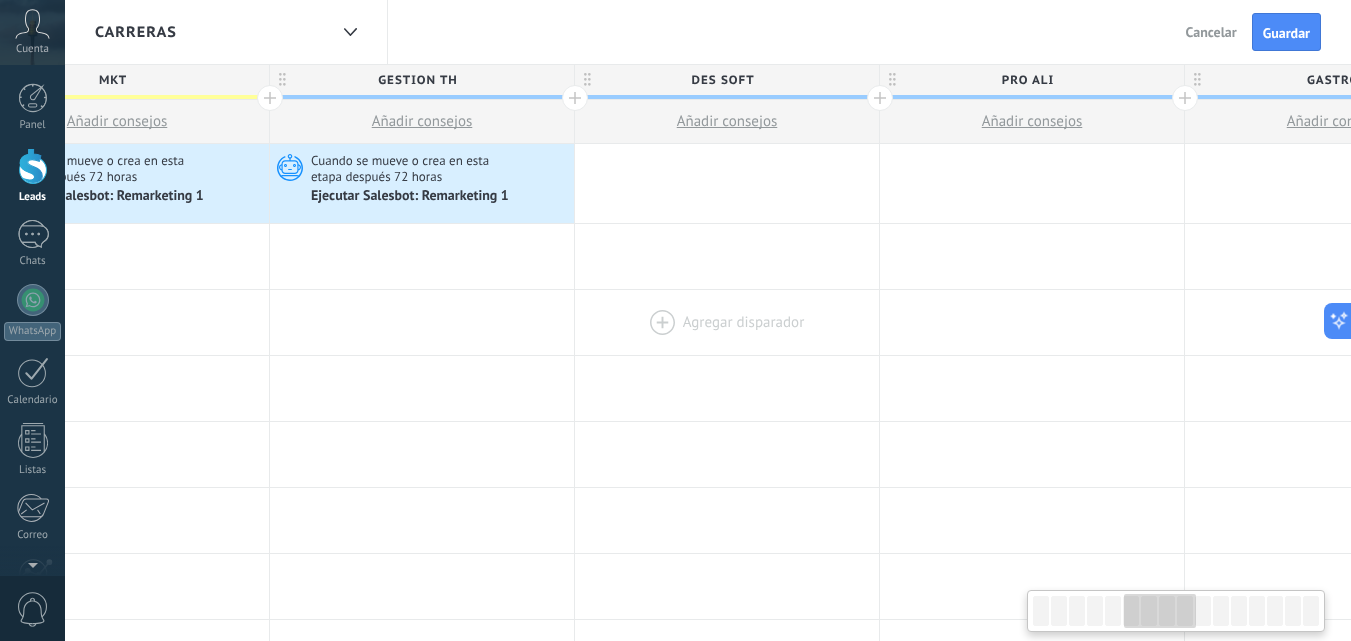 drag, startPoint x: 1106, startPoint y: 309, endPoint x: 587, endPoint y: 296, distance: 519.1628 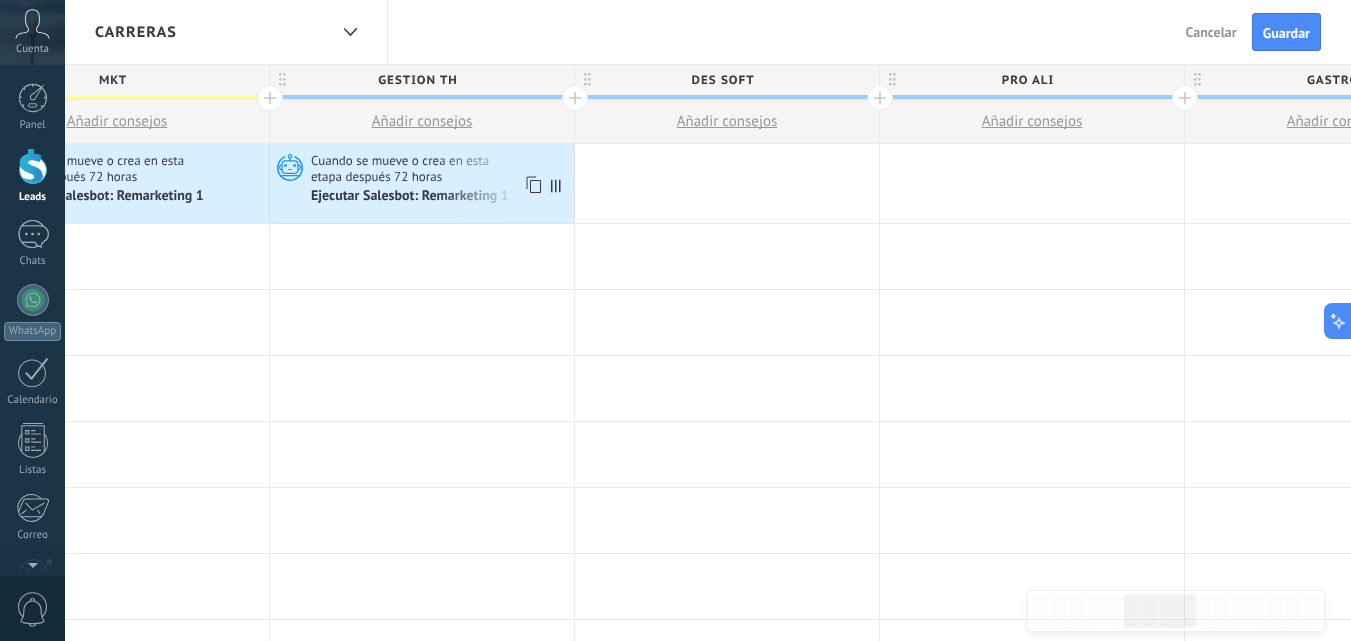 click 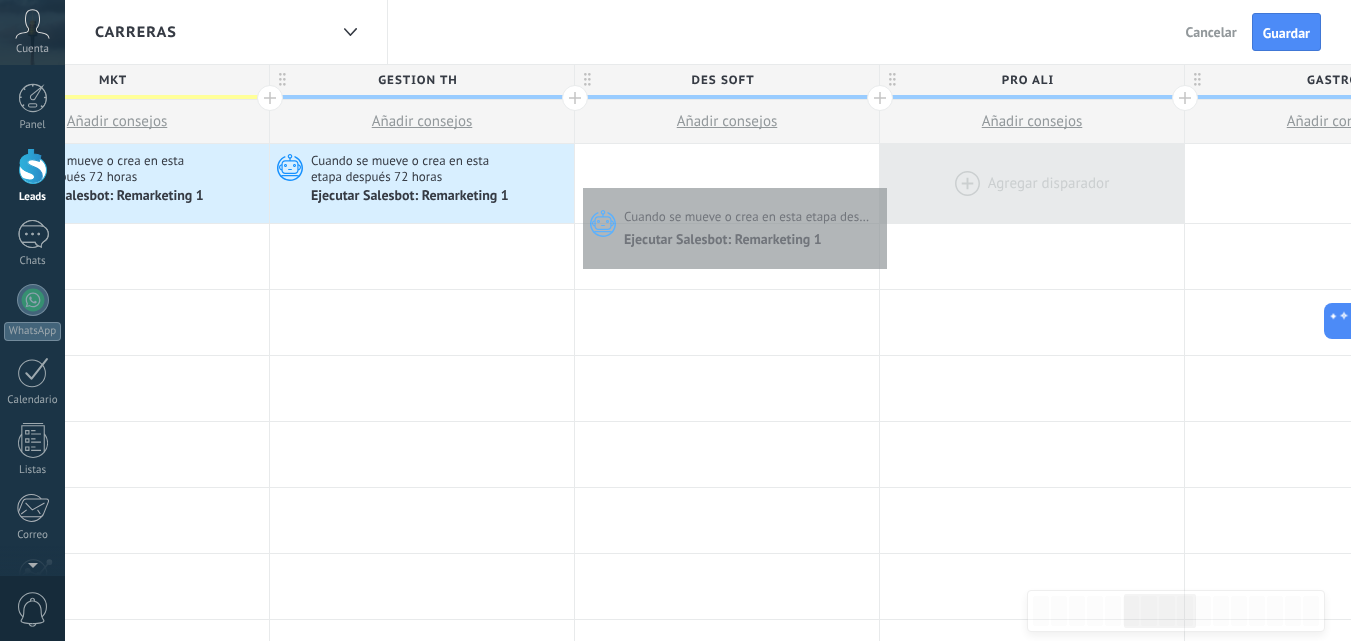 click at bounding box center [1032, 183] 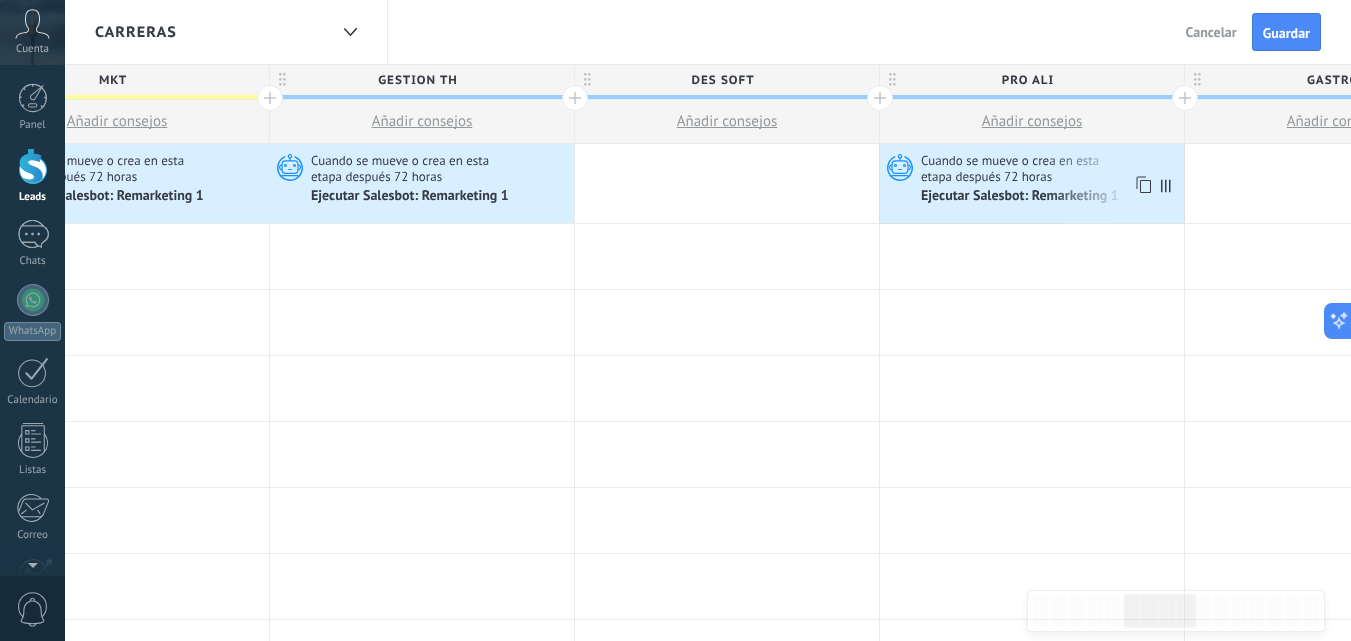 click 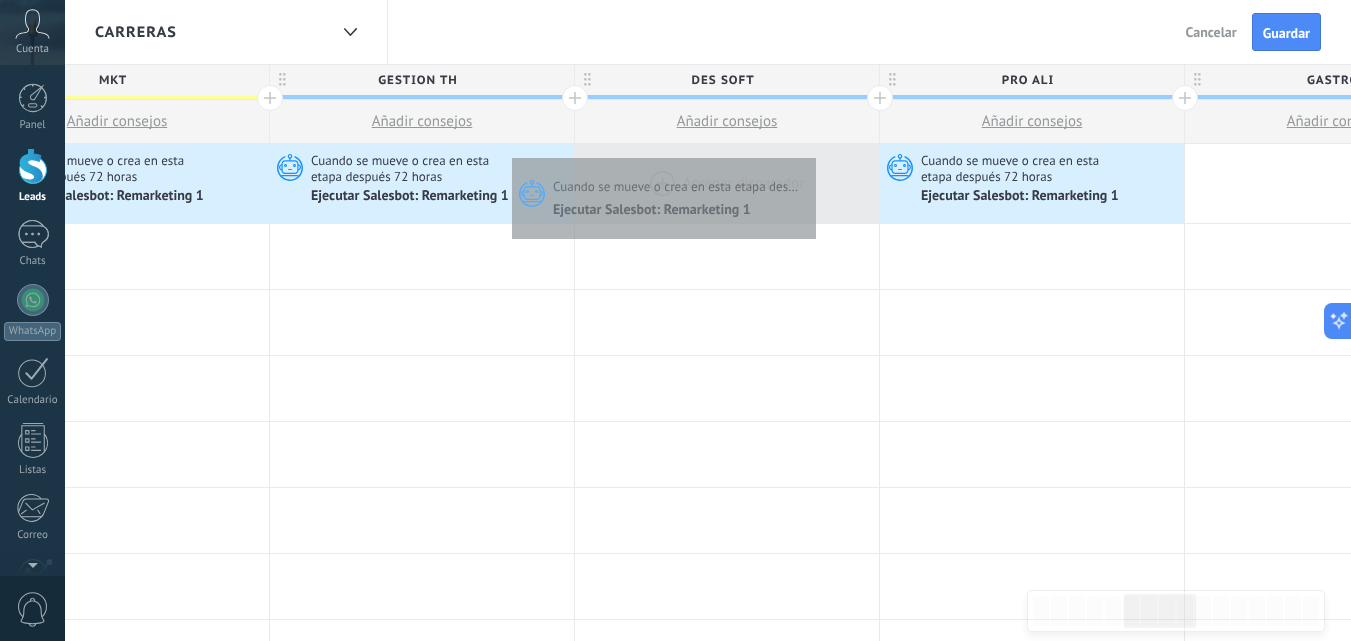 click at bounding box center (727, 183) 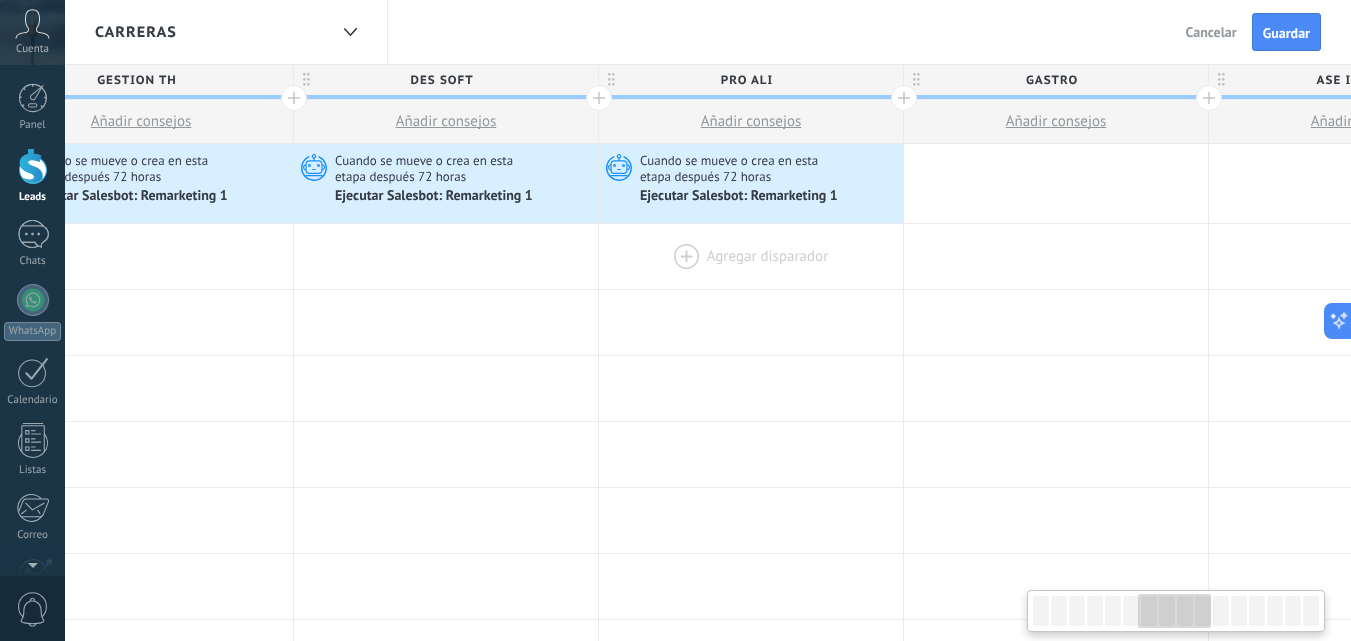 scroll, scrollTop: 0, scrollLeft: 2126, axis: horizontal 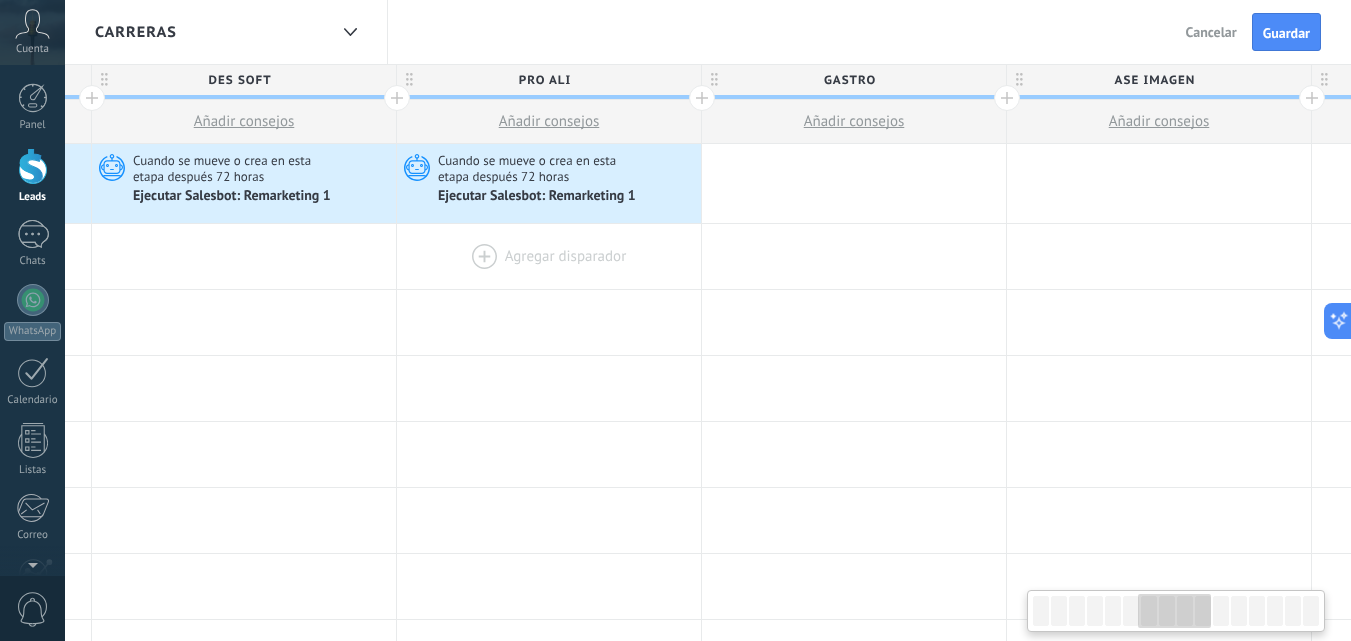 drag, startPoint x: 1169, startPoint y: 355, endPoint x: 693, endPoint y: 284, distance: 481.26605 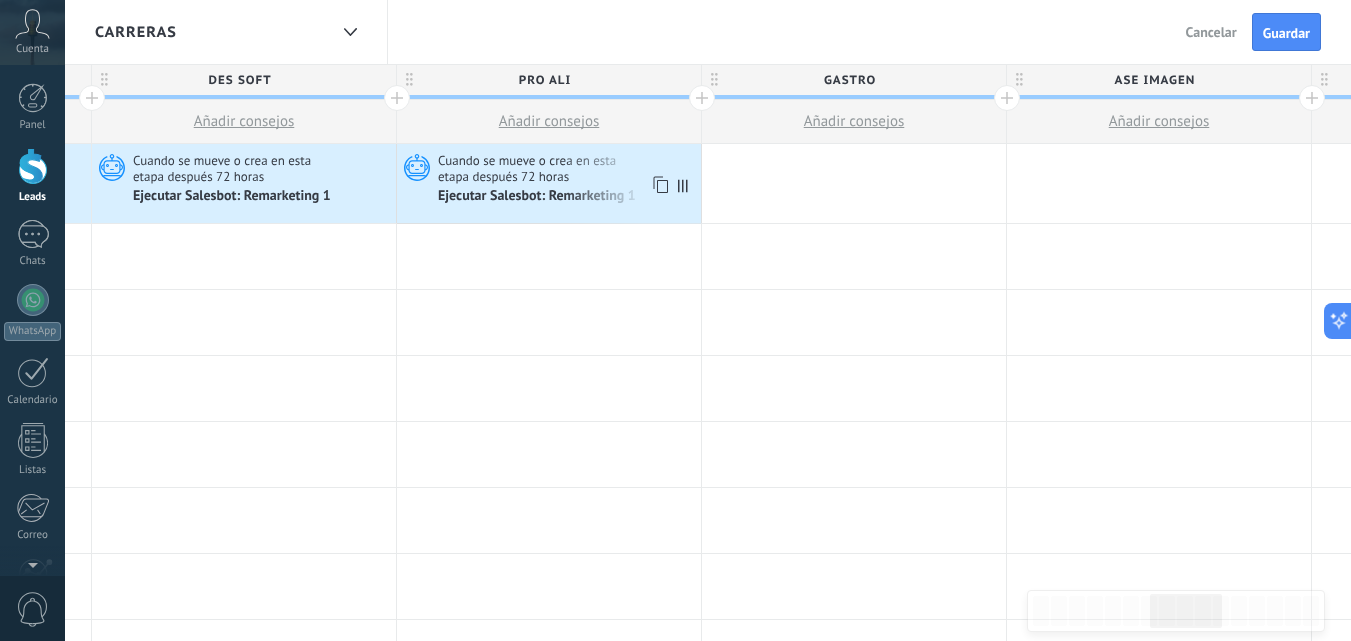 click 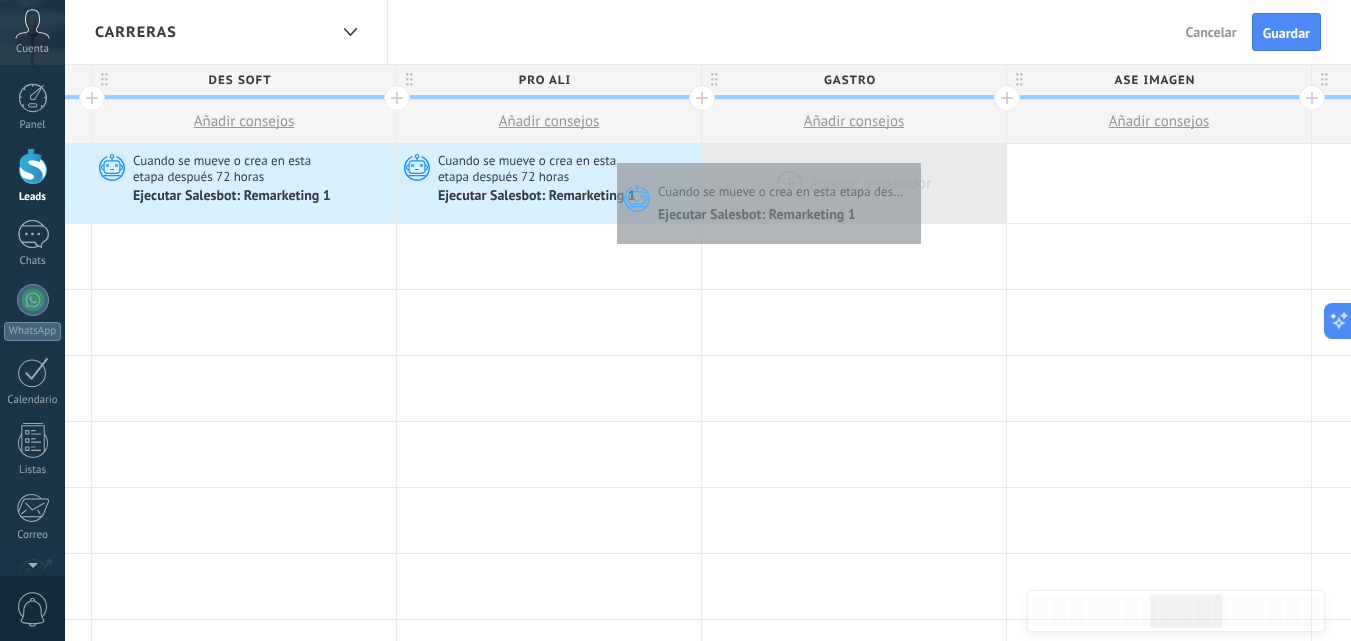 click at bounding box center [854, 183] 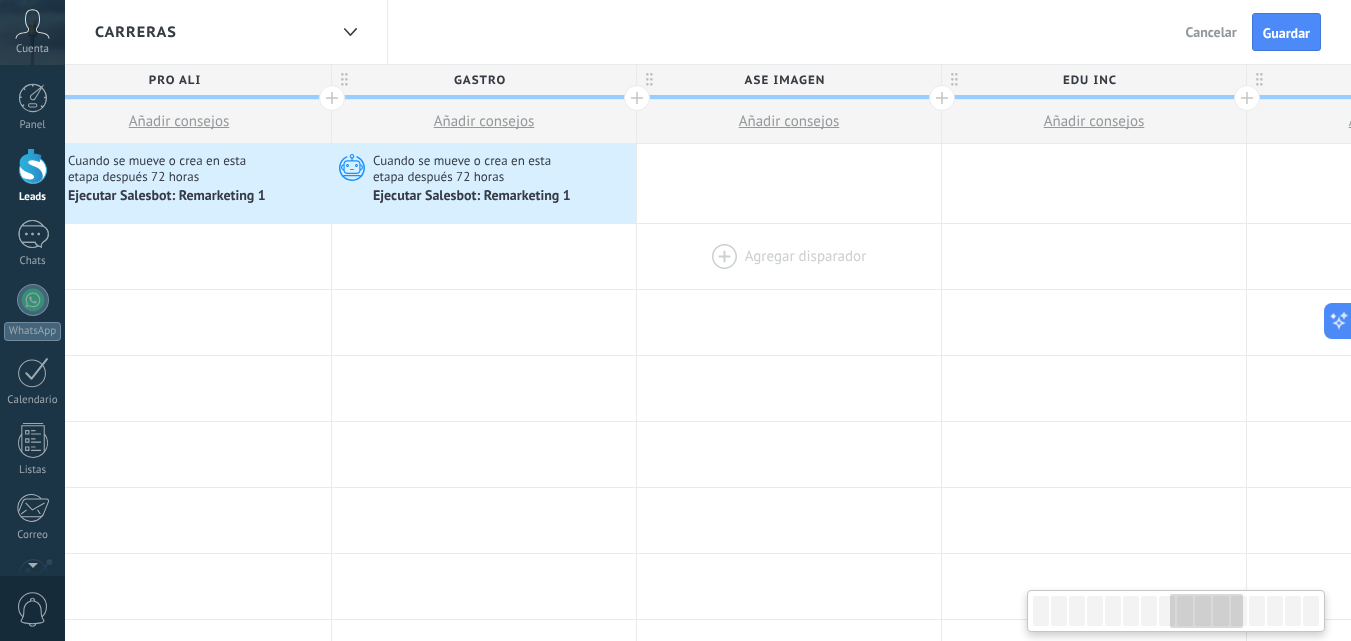 drag, startPoint x: 1024, startPoint y: 281, endPoint x: 656, endPoint y: 282, distance: 368.00137 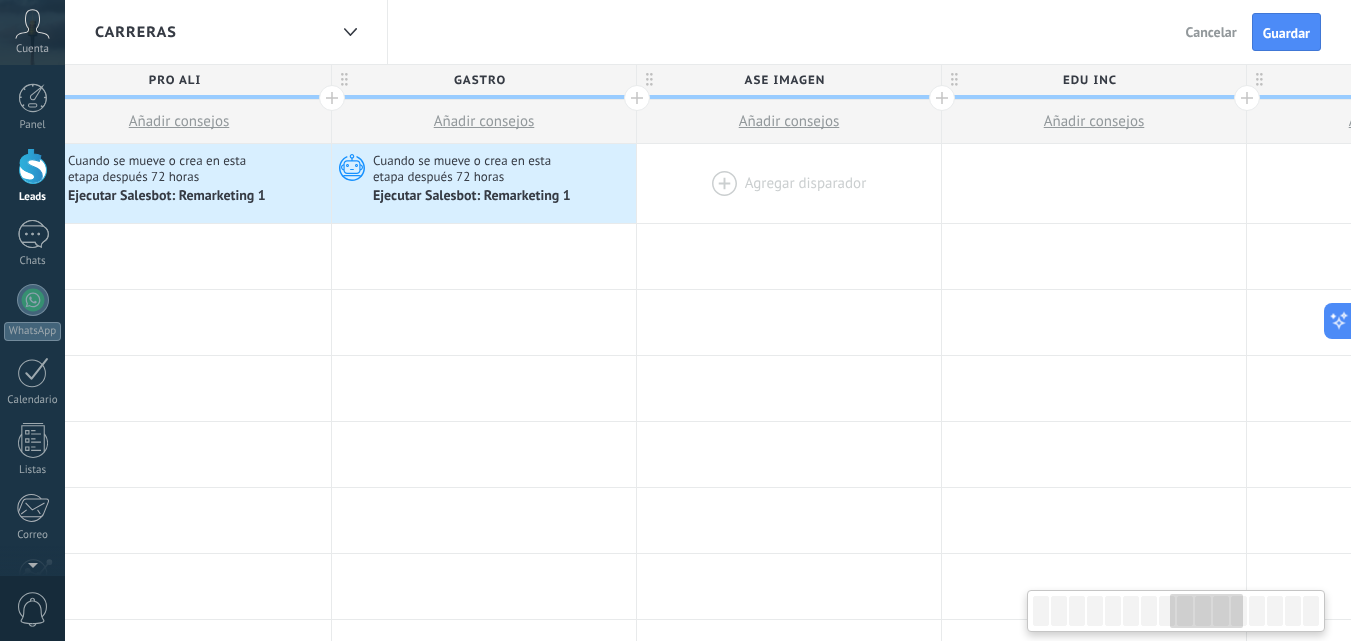 scroll, scrollTop: 0, scrollLeft: 2497, axis: horizontal 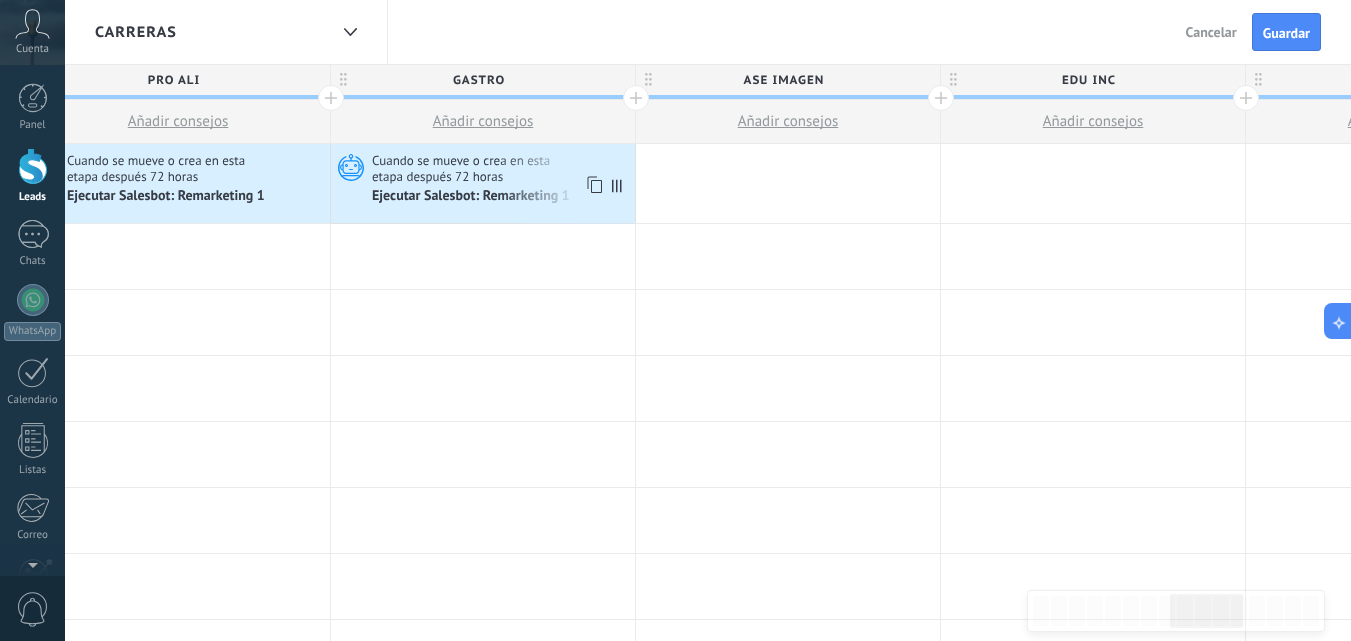 click 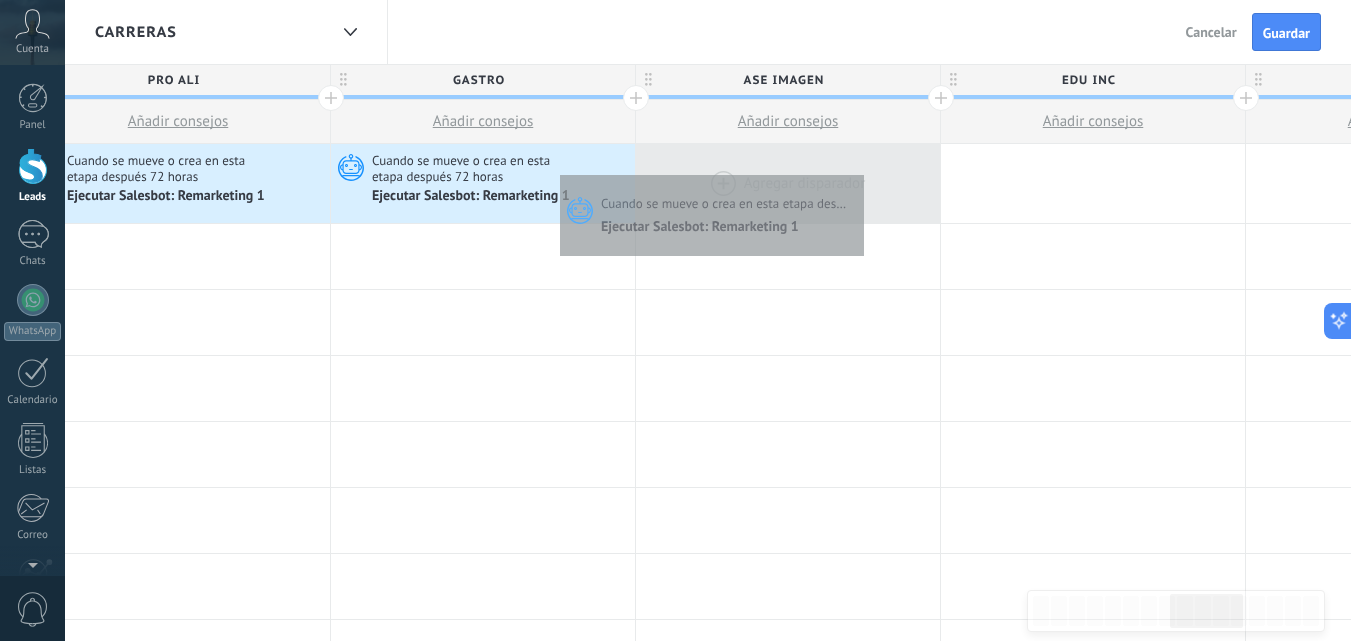 click at bounding box center [788, 183] 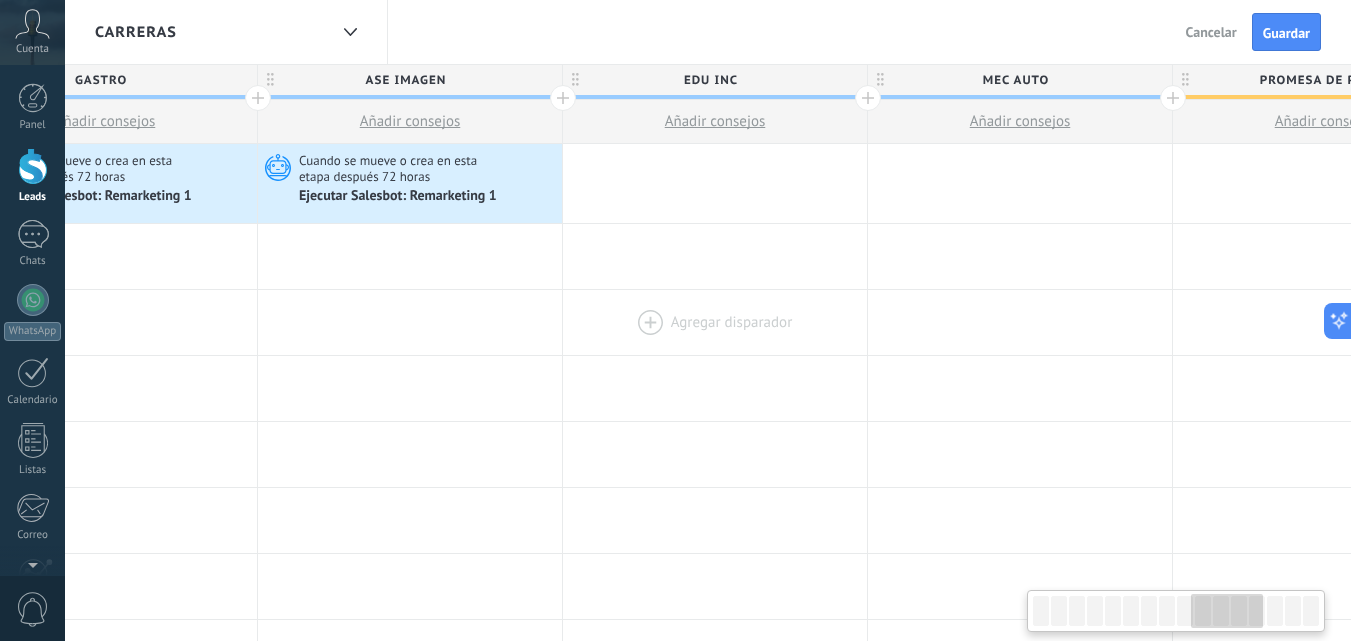 drag, startPoint x: 1039, startPoint y: 341, endPoint x: 663, endPoint y: 336, distance: 376.03323 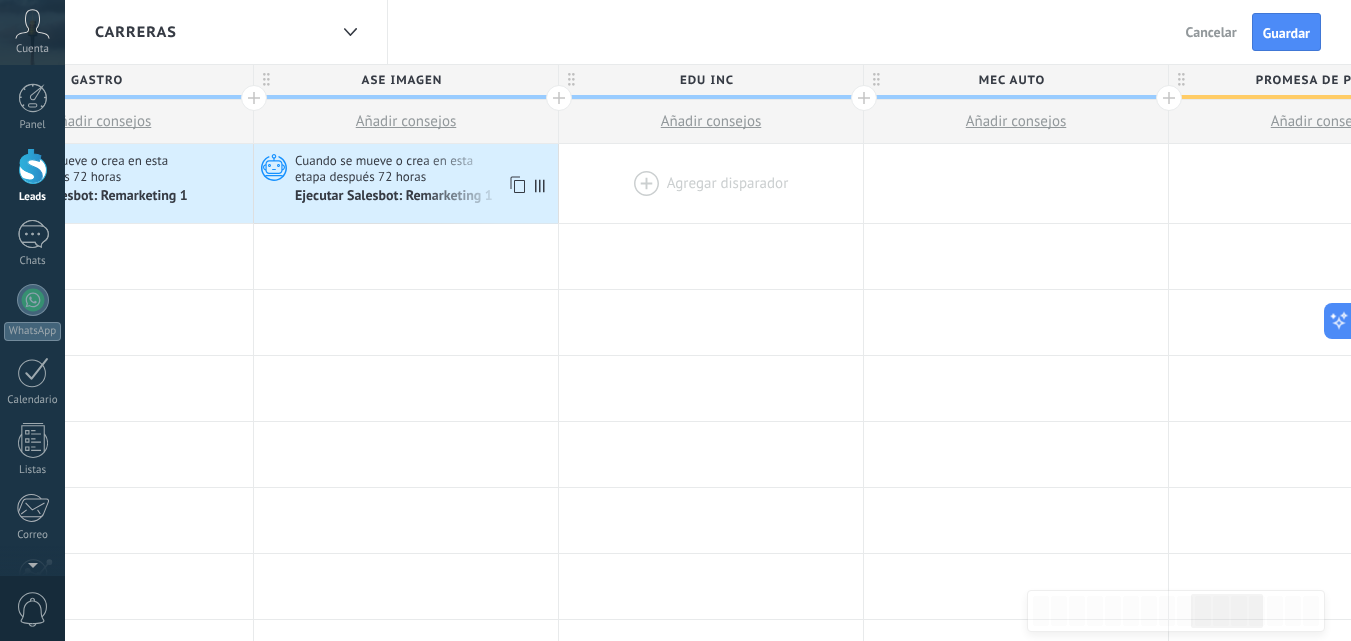 drag, startPoint x: 519, startPoint y: 185, endPoint x: 776, endPoint y: 166, distance: 257.7014 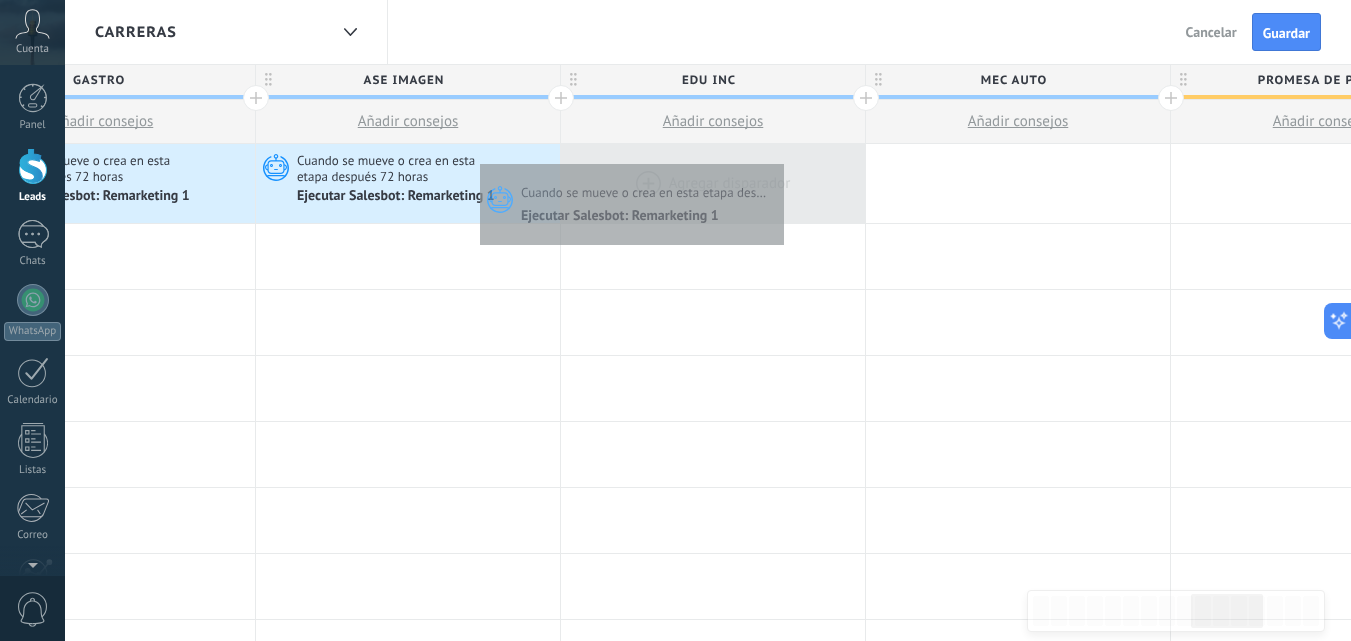 click at bounding box center (713, 183) 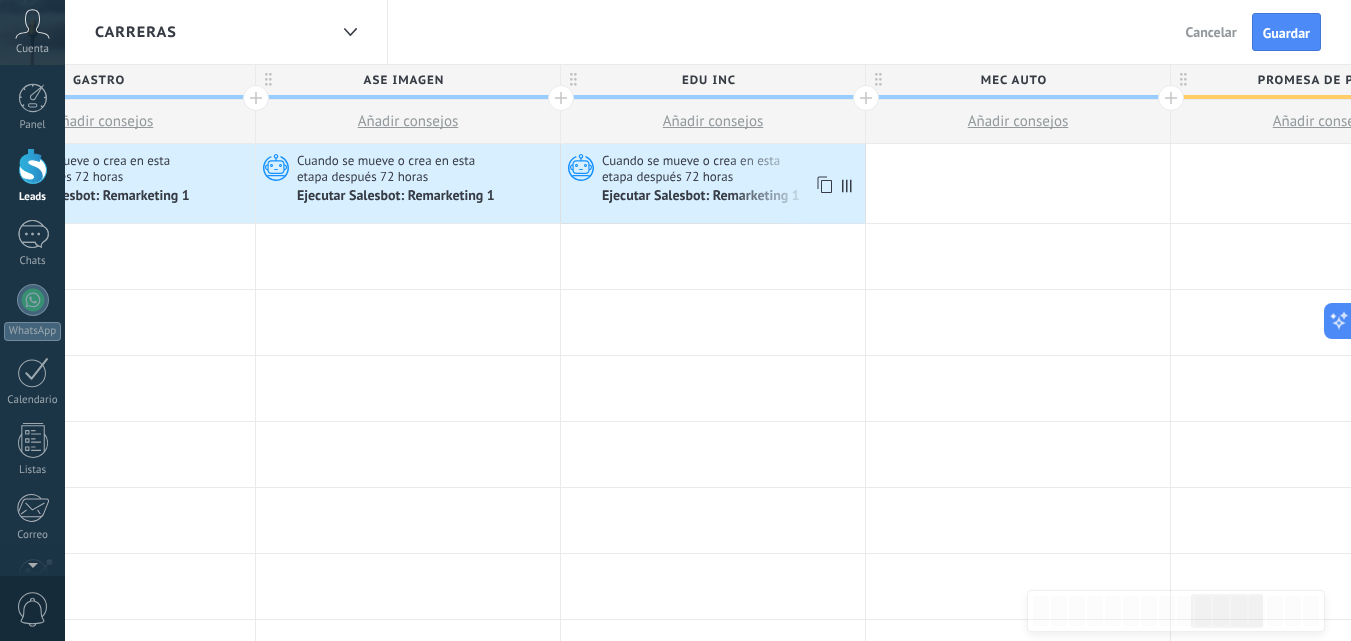 click 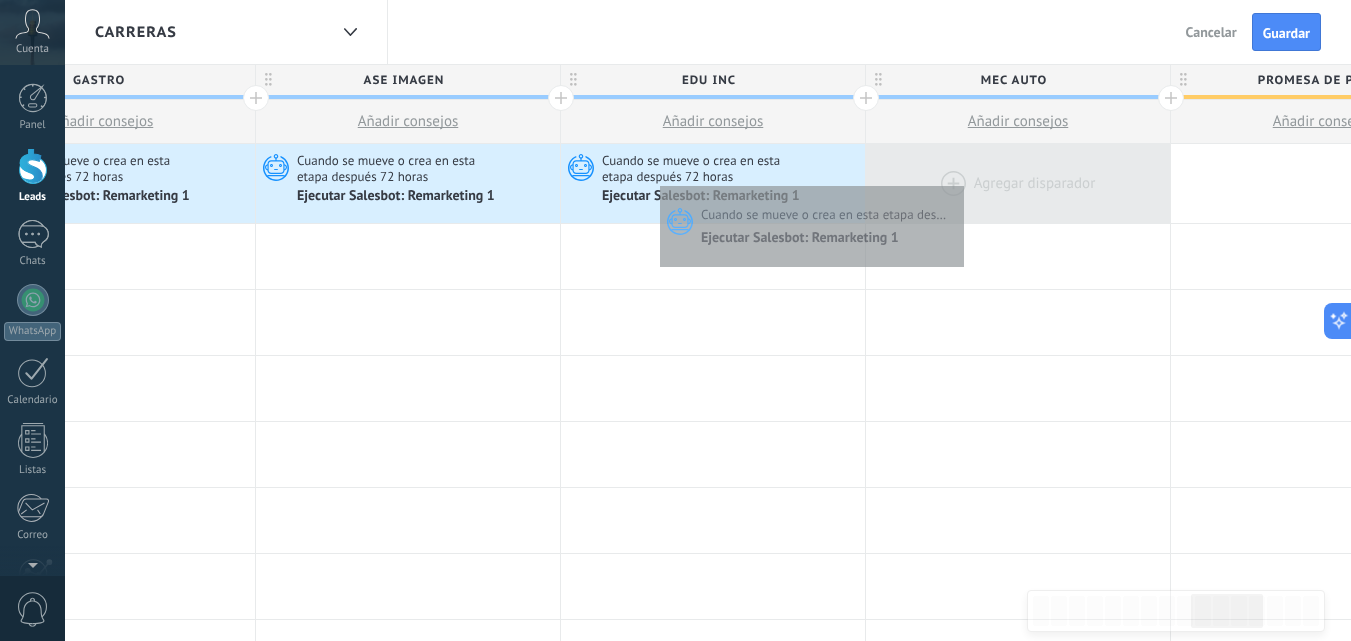 click at bounding box center (1018, 183) 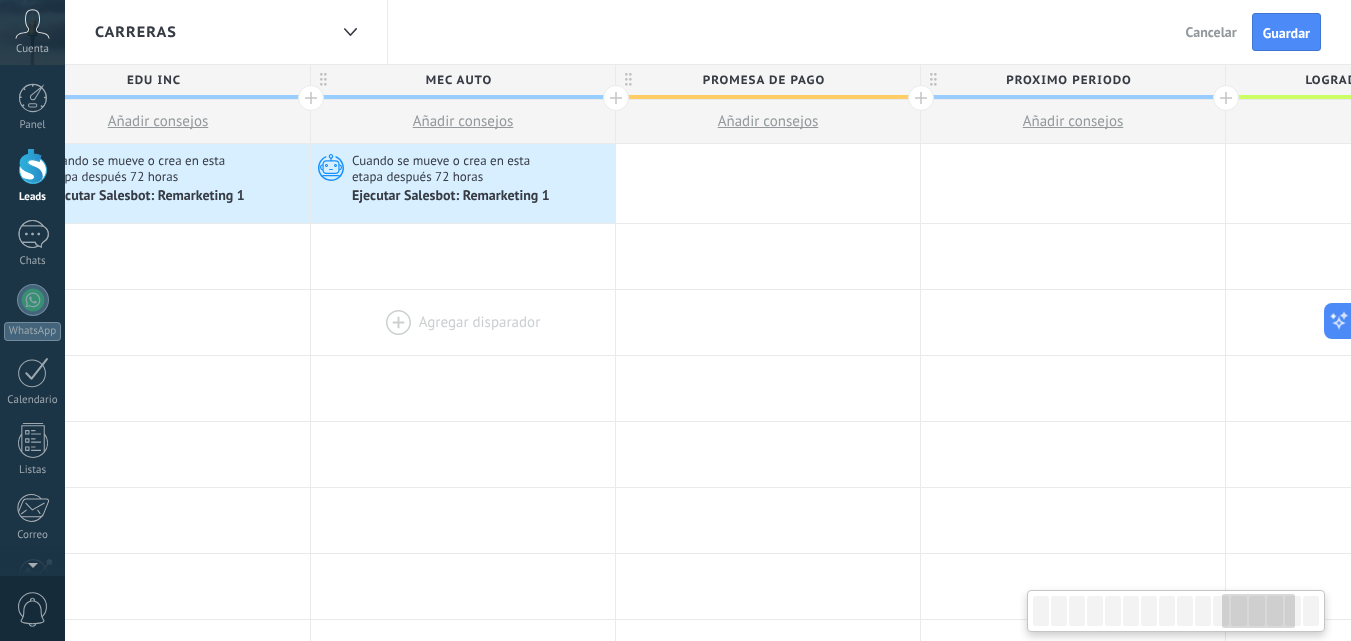 scroll, scrollTop: 0, scrollLeft: 3439, axis: horizontal 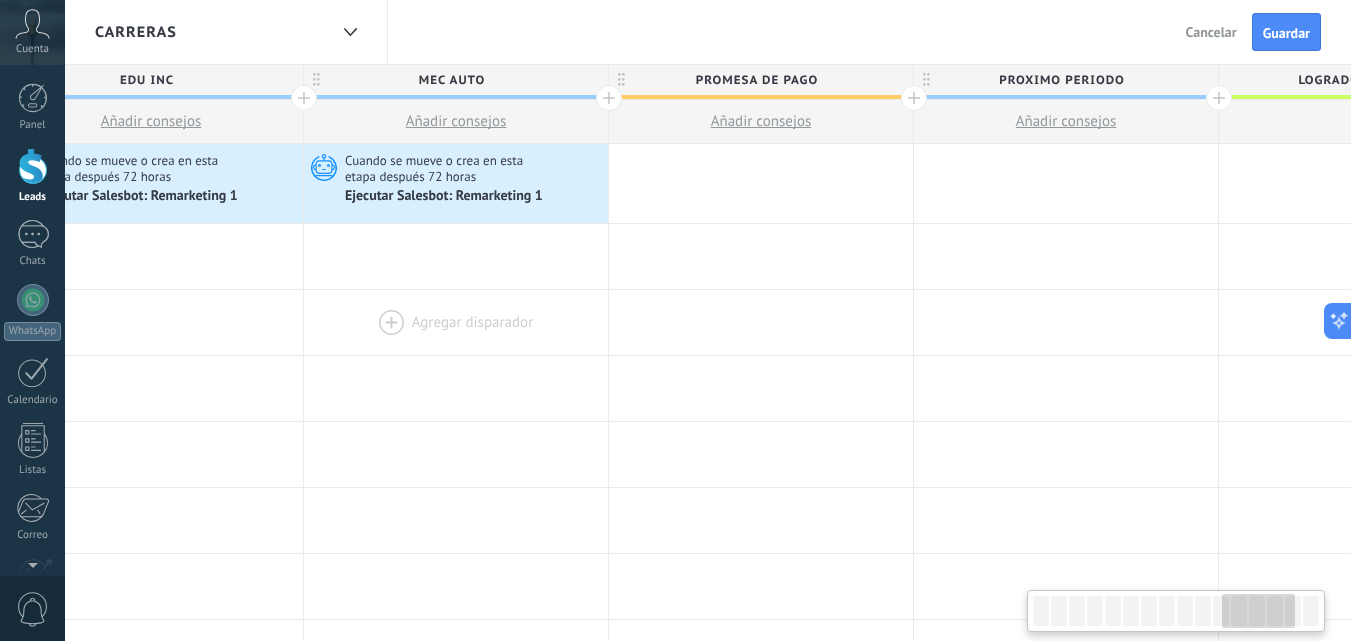 drag, startPoint x: 1031, startPoint y: 312, endPoint x: 513, endPoint y: 314, distance: 518.00385 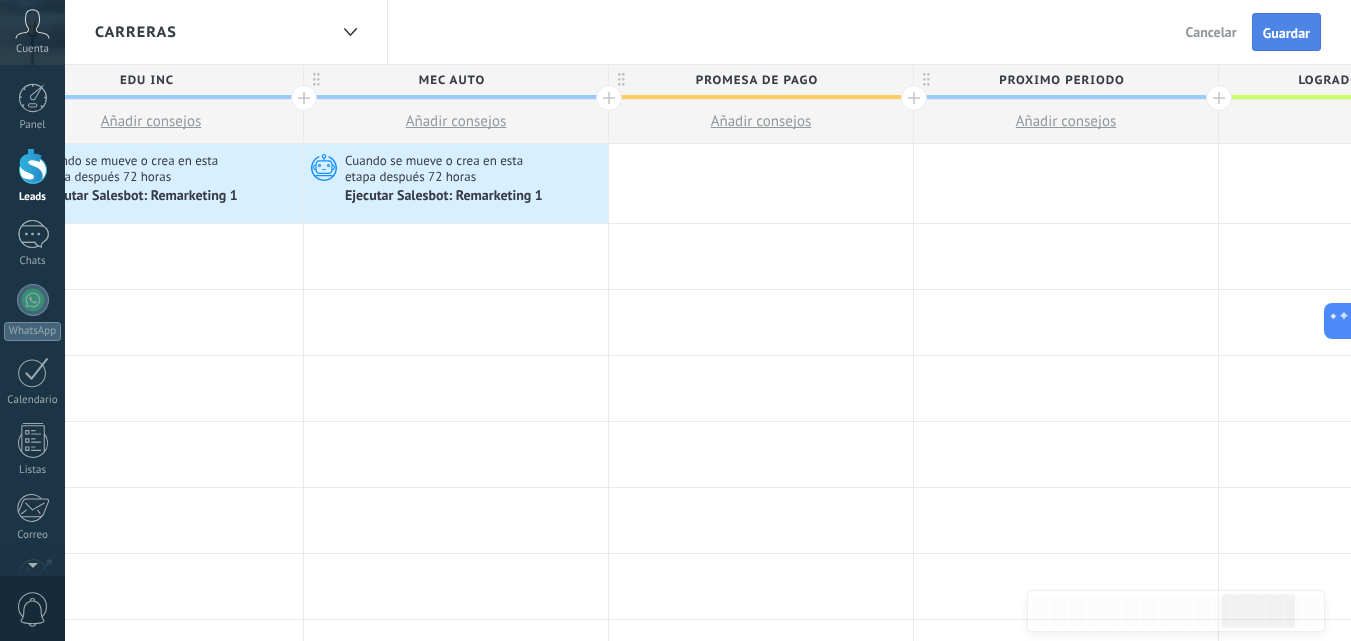 click on "Guardar" at bounding box center [1286, 33] 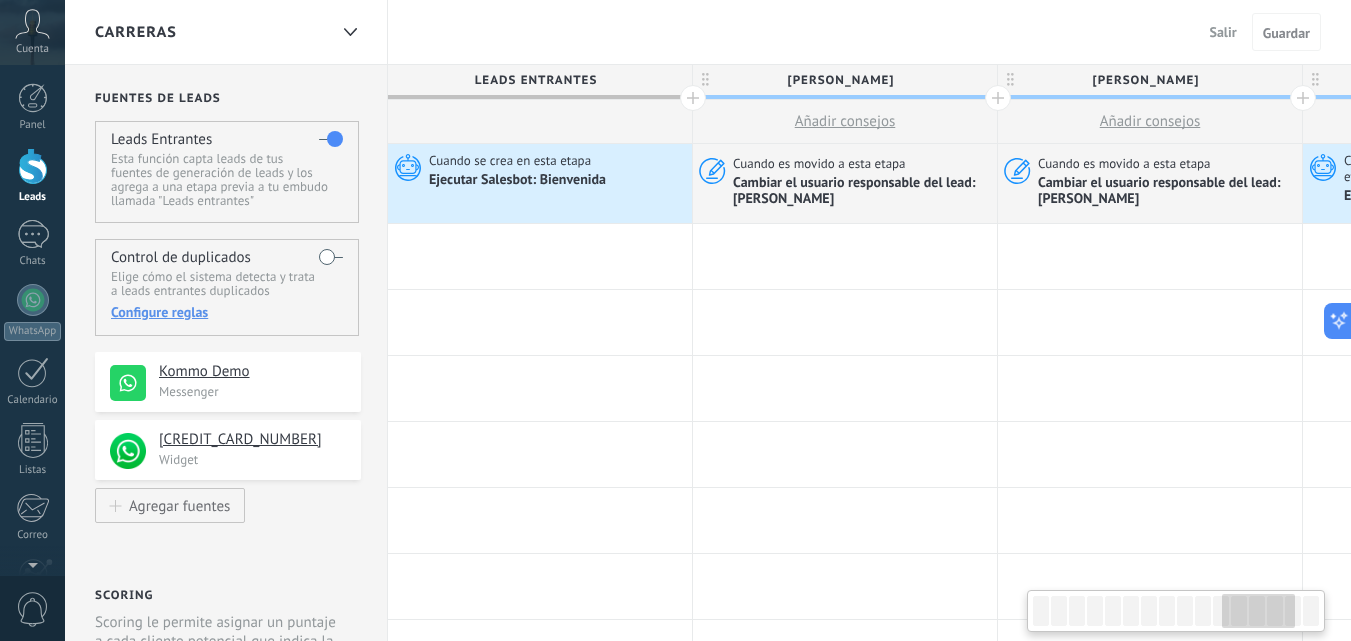 scroll, scrollTop: 0, scrollLeft: 3439, axis: horizontal 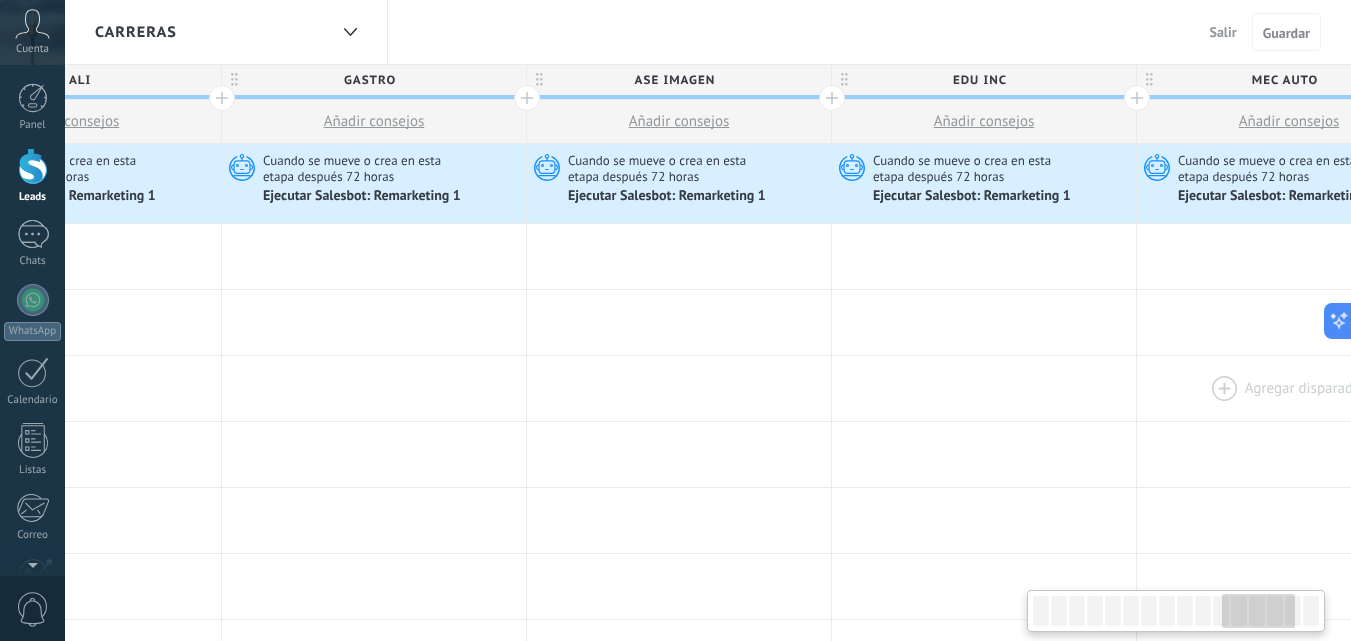 drag, startPoint x: 515, startPoint y: 392, endPoint x: 1311, endPoint y: 393, distance: 796.0006 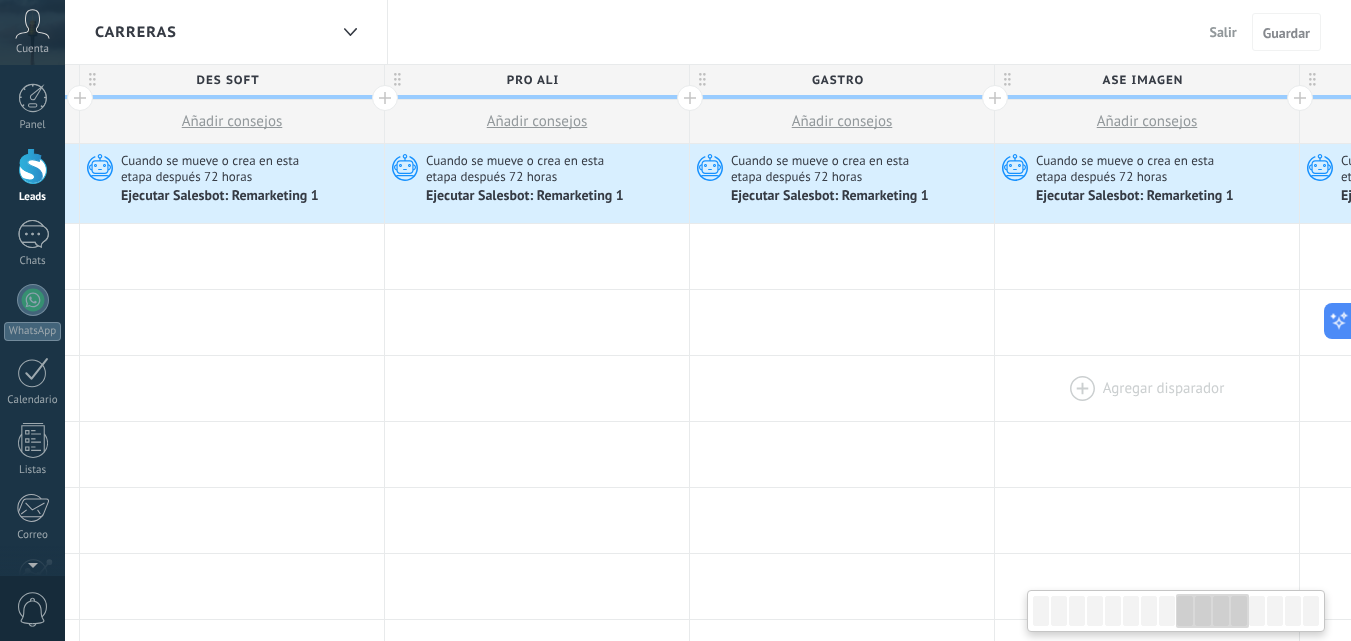 drag, startPoint x: 724, startPoint y: 381, endPoint x: 1202, endPoint y: 383, distance: 478.00418 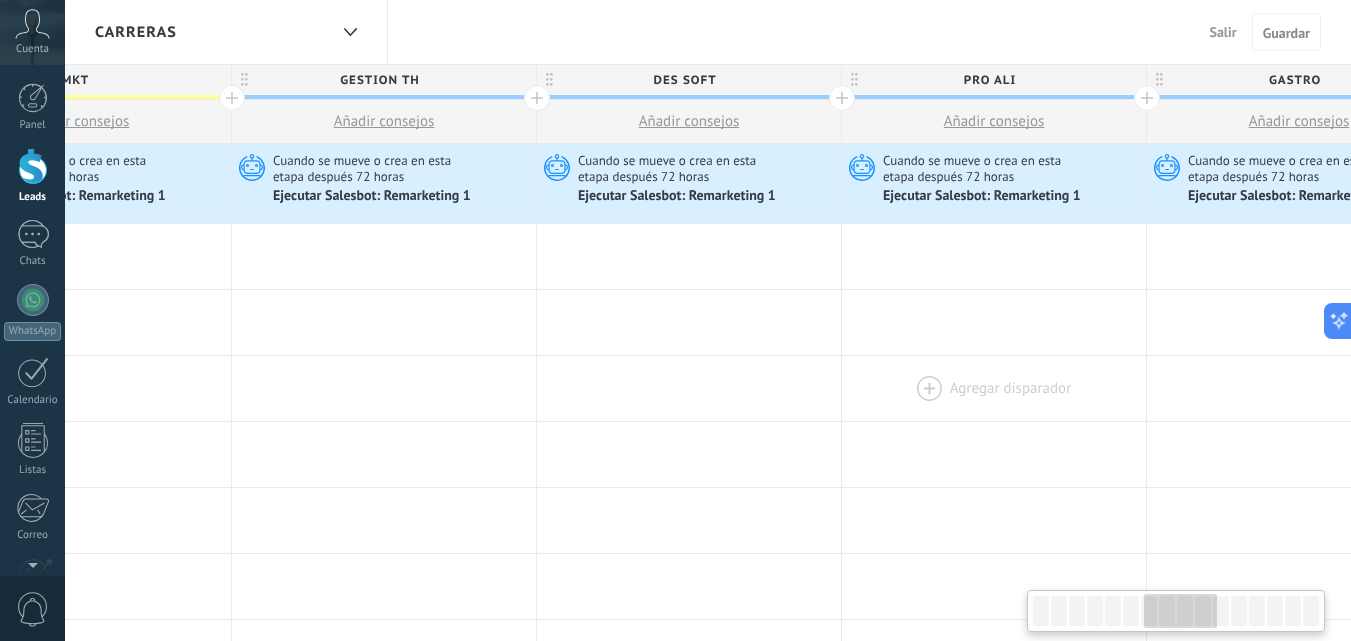 drag, startPoint x: 572, startPoint y: 361, endPoint x: 912, endPoint y: 367, distance: 340.05295 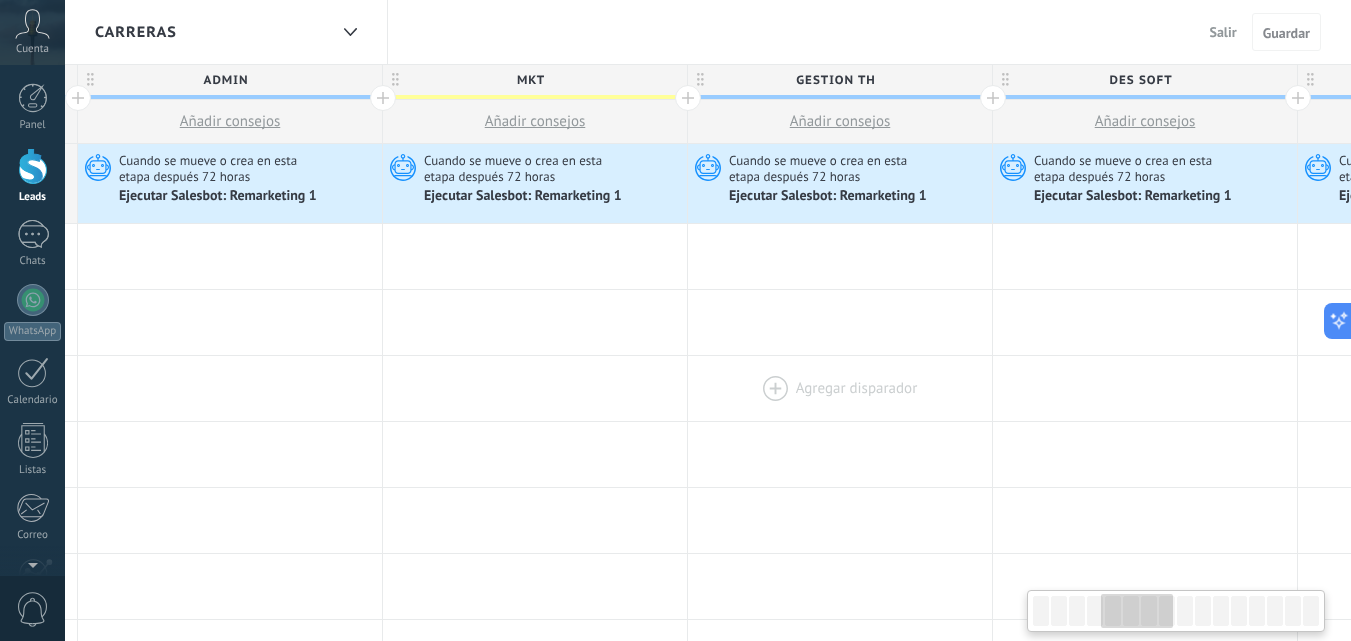 drag, startPoint x: 921, startPoint y: 365, endPoint x: 984, endPoint y: 373, distance: 63.505905 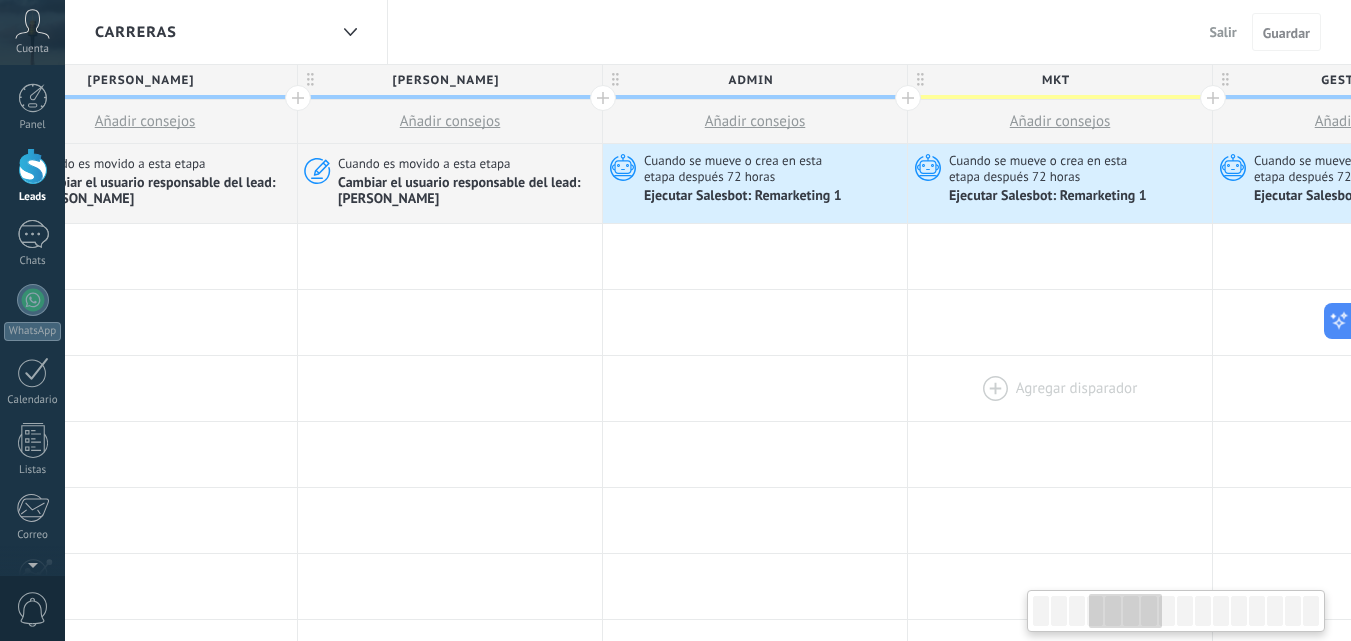 drag, startPoint x: 741, startPoint y: 384, endPoint x: 1008, endPoint y: 378, distance: 267.0674 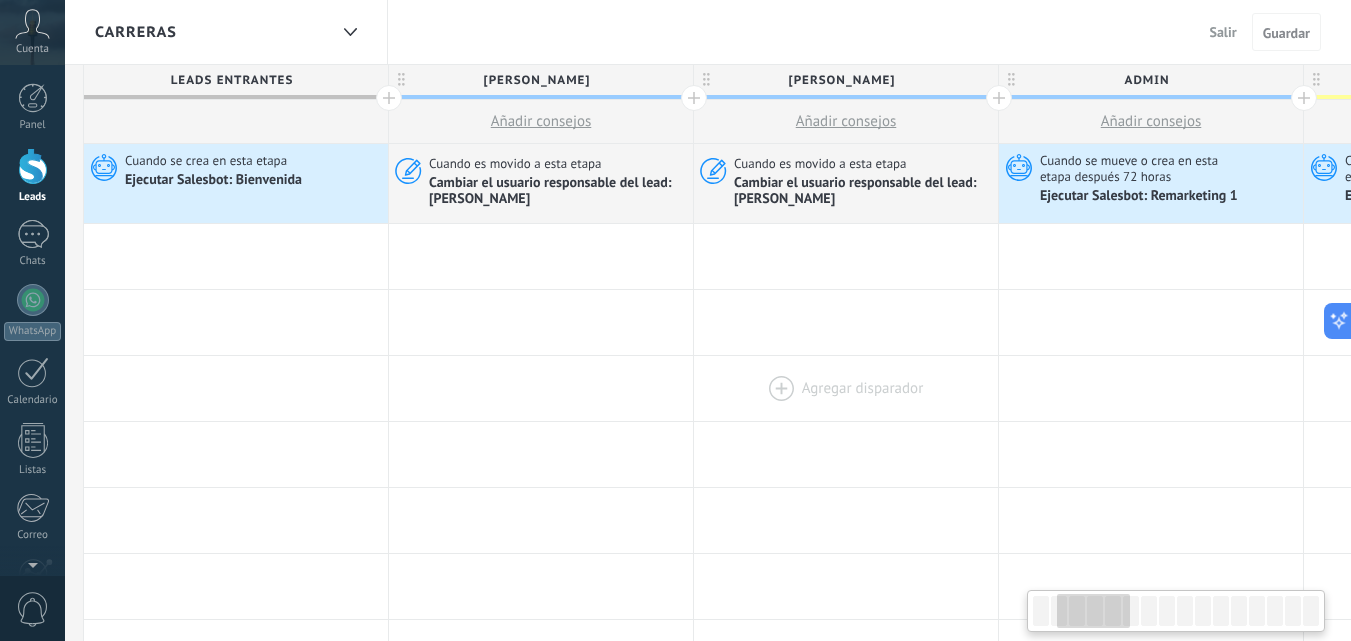 drag, startPoint x: 661, startPoint y: 358, endPoint x: 931, endPoint y: 358, distance: 270 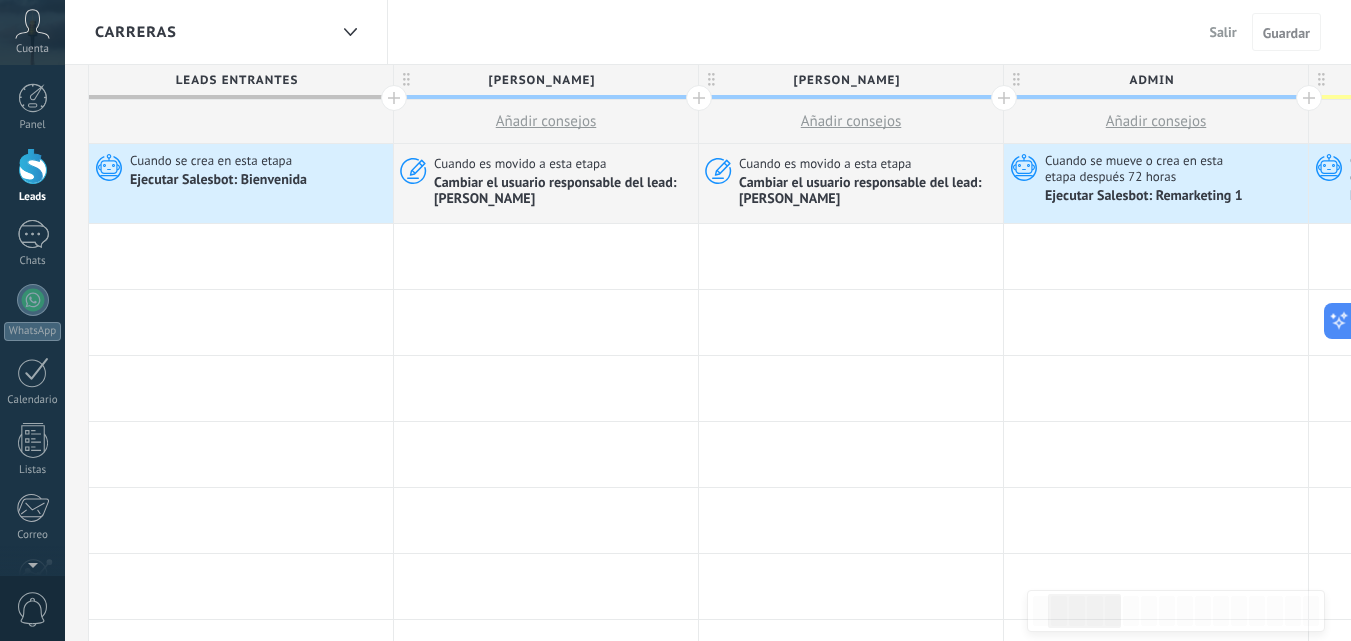 click 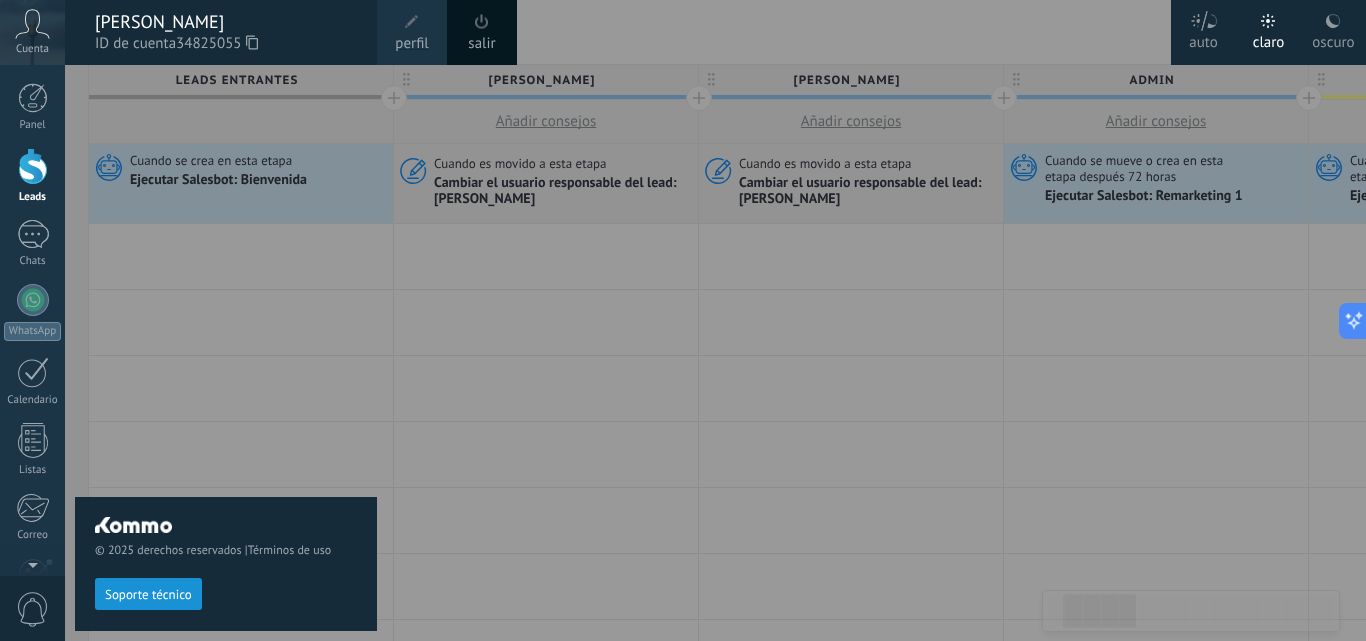 click at bounding box center (748, 320) 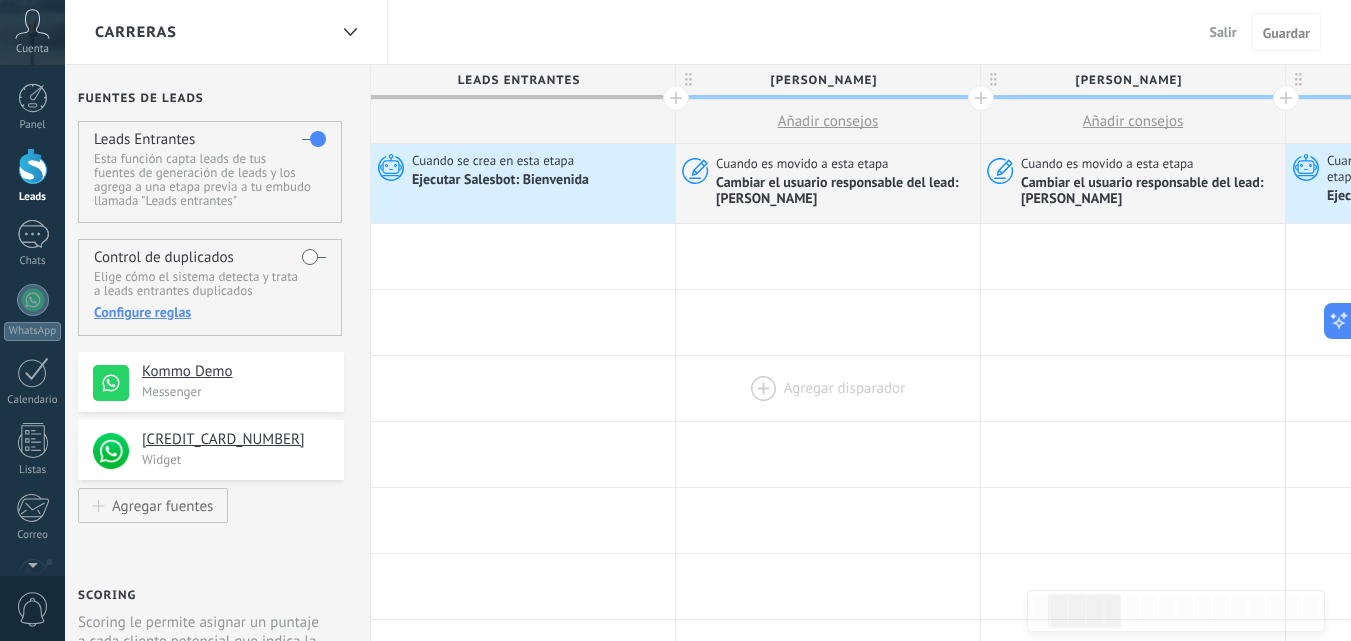 drag, startPoint x: 415, startPoint y: 388, endPoint x: 700, endPoint y: 419, distance: 286.681 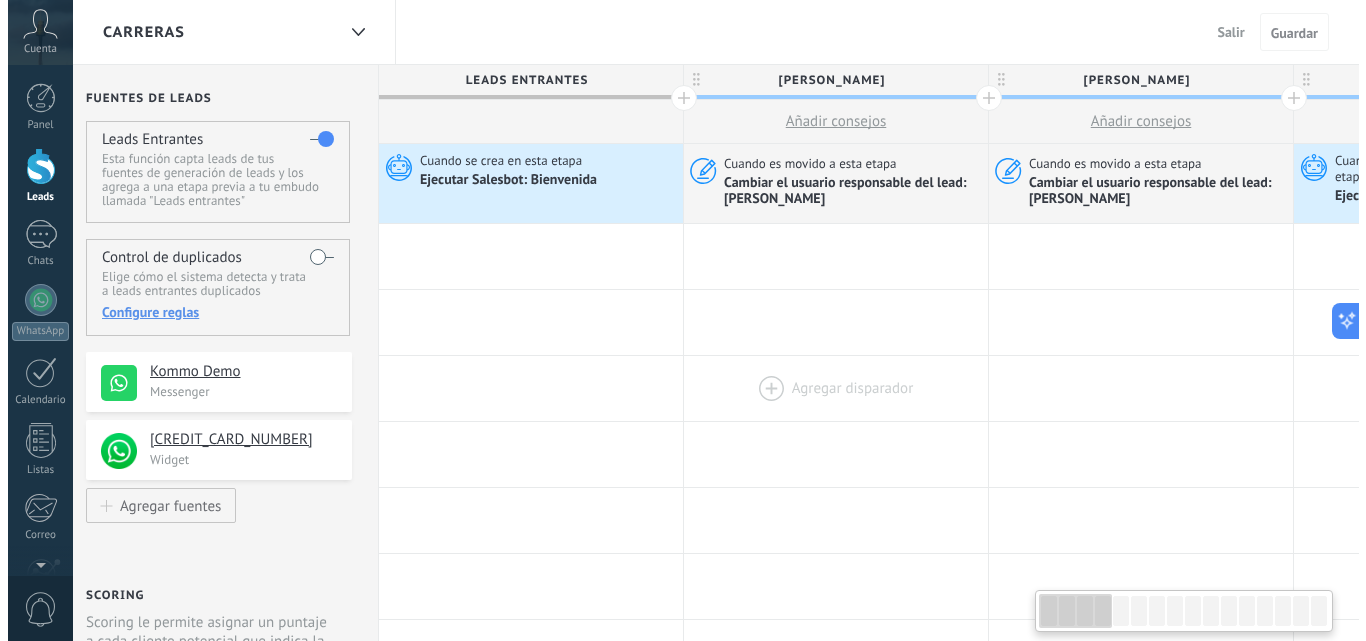 scroll, scrollTop: 0, scrollLeft: 14, axis: horizontal 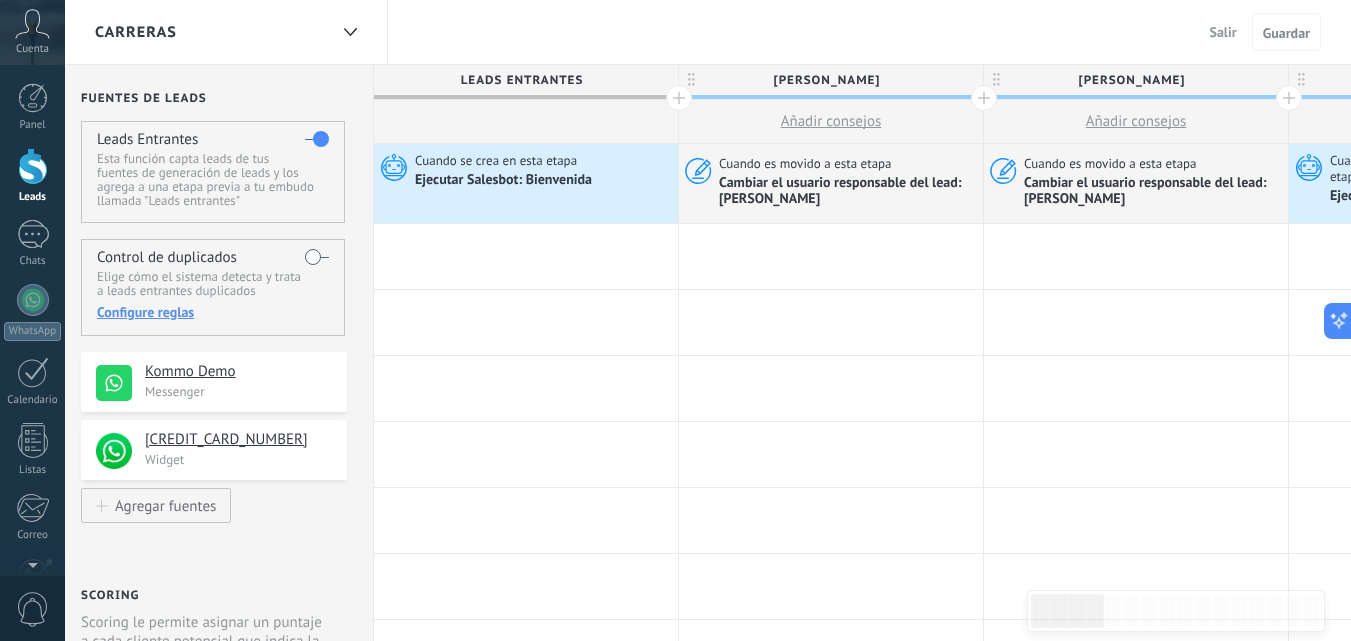 click on "Salir" at bounding box center [1223, 32] 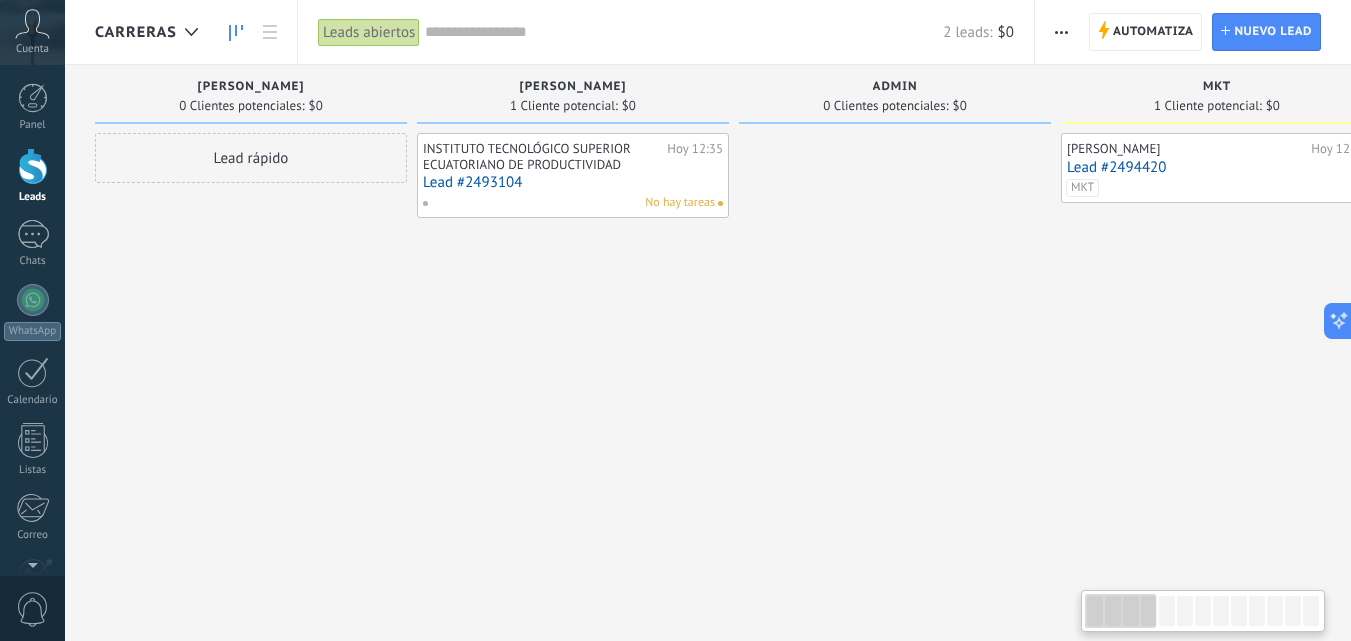 drag, startPoint x: 371, startPoint y: 392, endPoint x: 1020, endPoint y: 375, distance: 649.2226 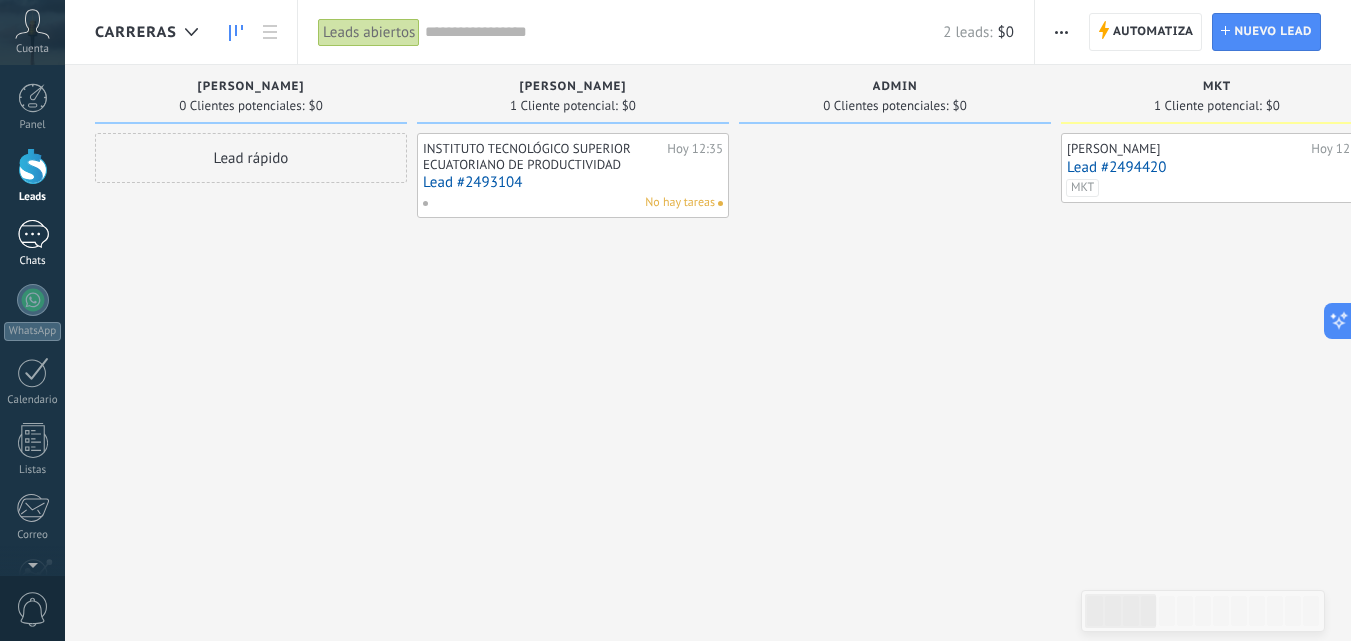 click on "1
Chats" at bounding box center (32, 244) 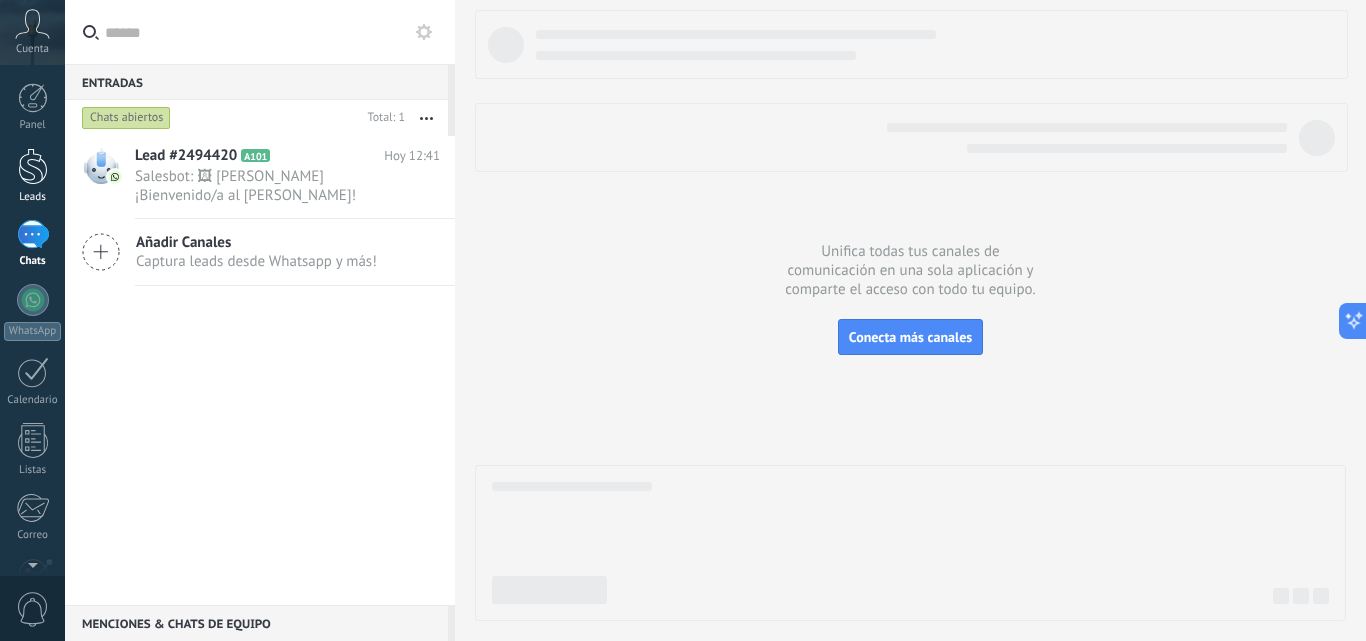 click at bounding box center (33, 166) 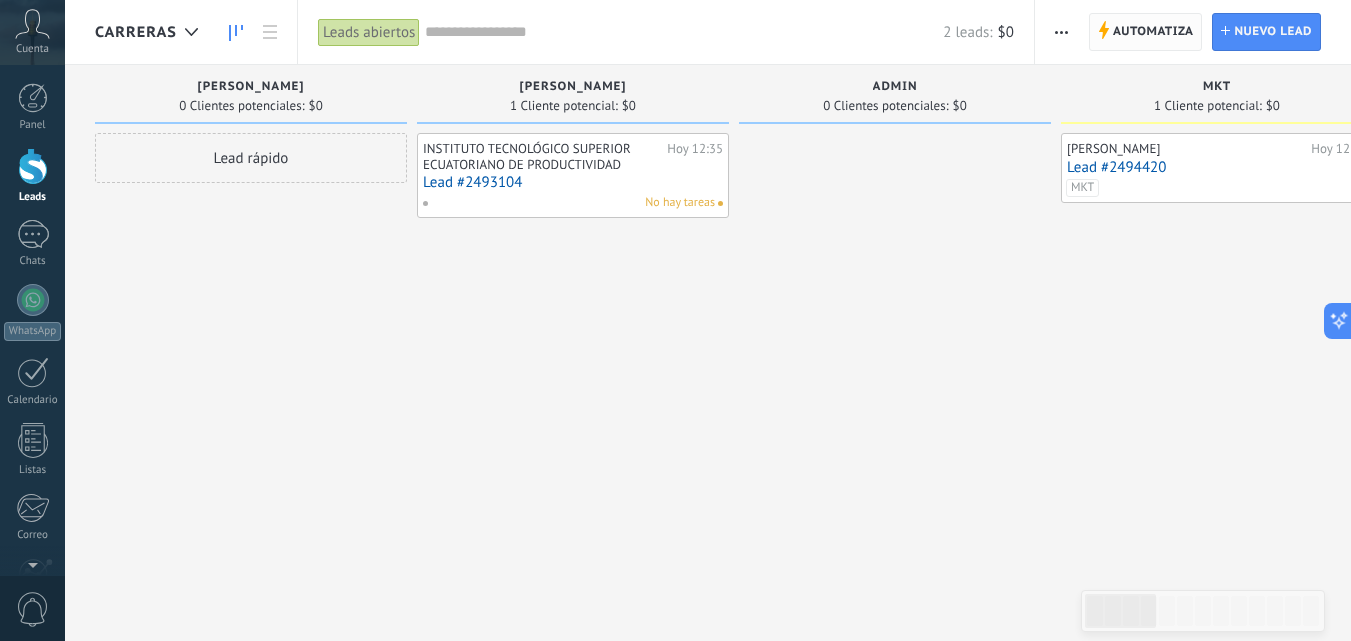 click on "Automatiza" at bounding box center (1153, 32) 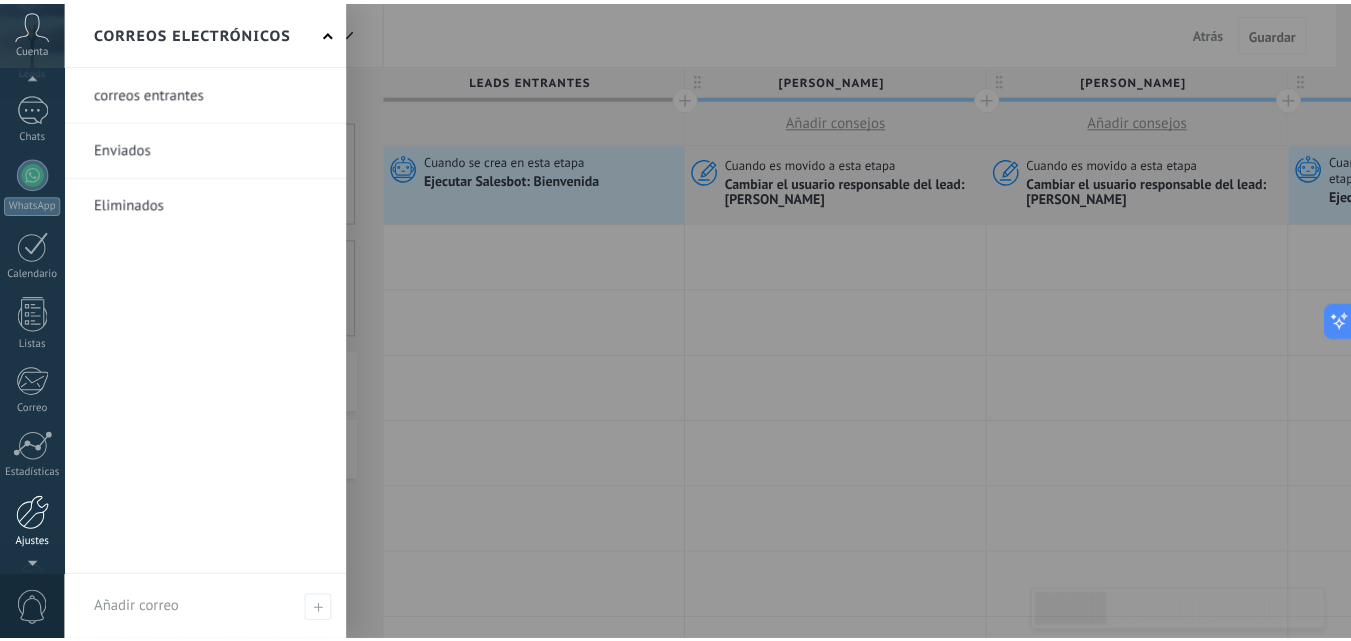 scroll, scrollTop: 160, scrollLeft: 0, axis: vertical 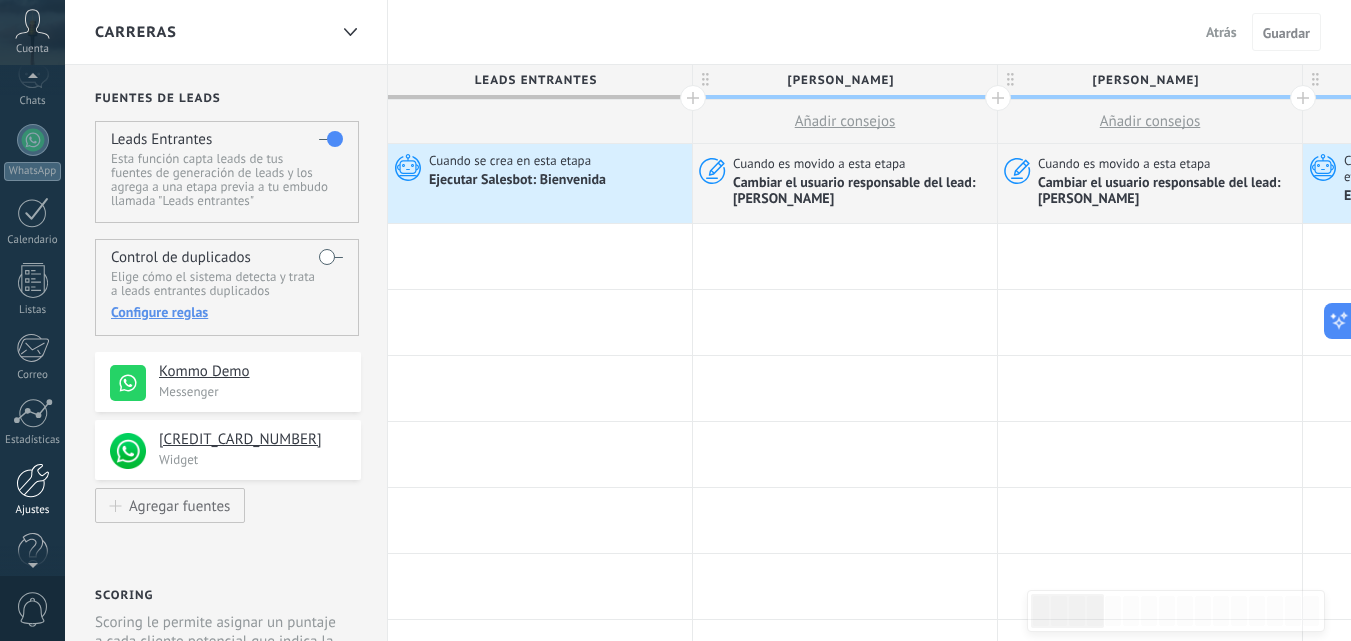 click at bounding box center (33, 480) 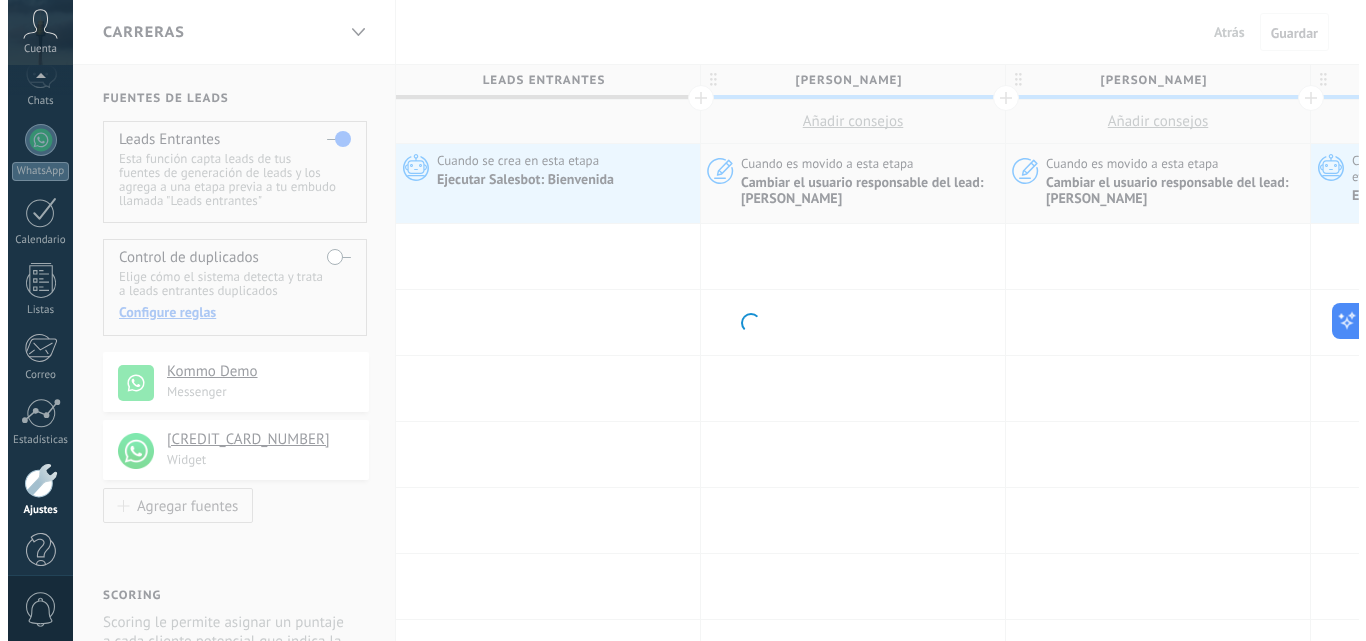 scroll, scrollTop: 191, scrollLeft: 0, axis: vertical 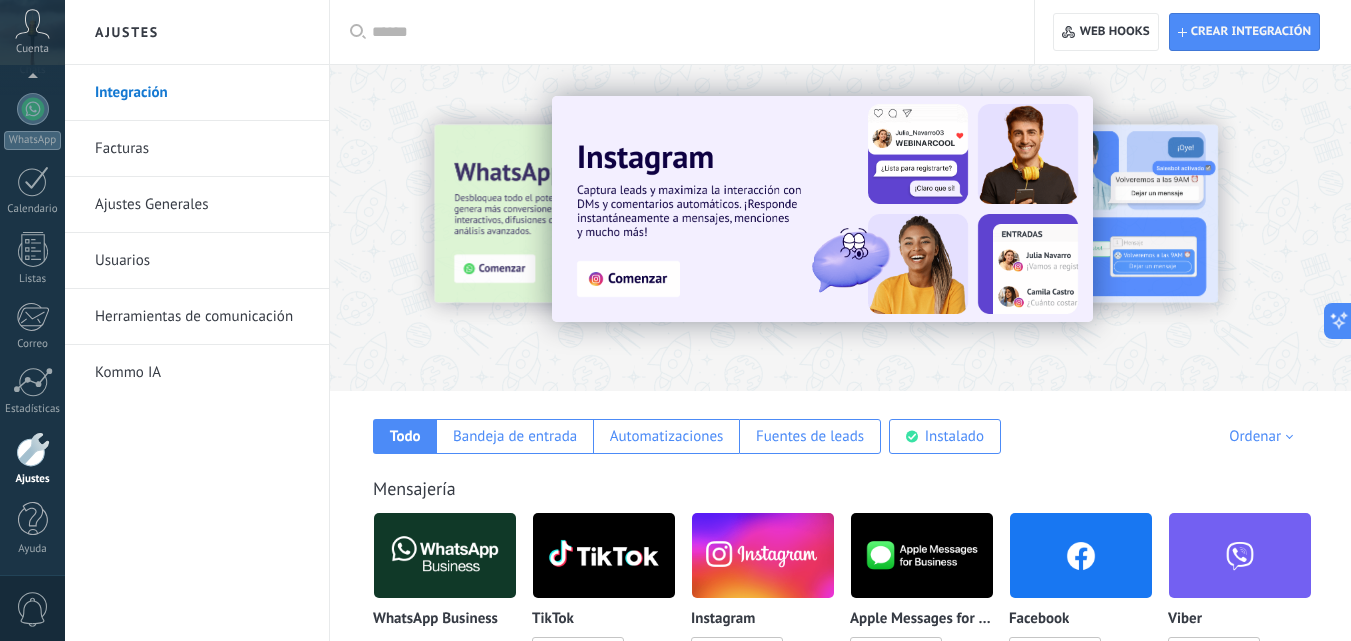 click on "Usuarios" at bounding box center (202, 261) 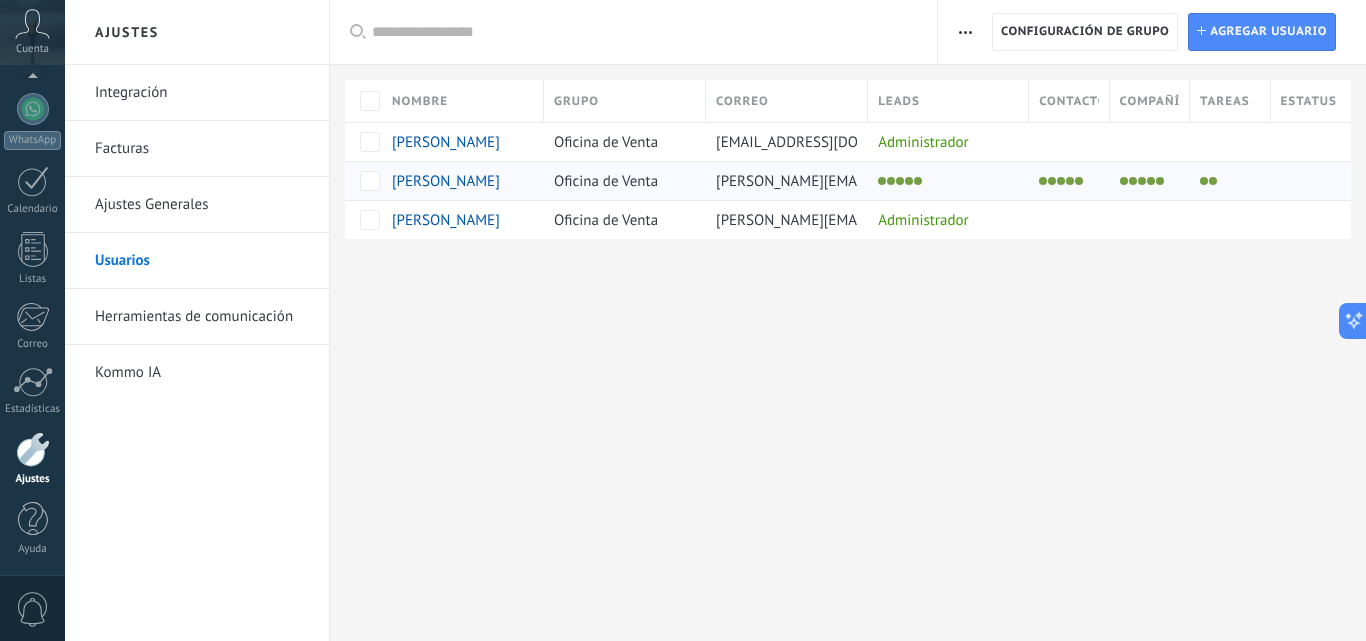 drag, startPoint x: 715, startPoint y: 183, endPoint x: 815, endPoint y: 183, distance: 100 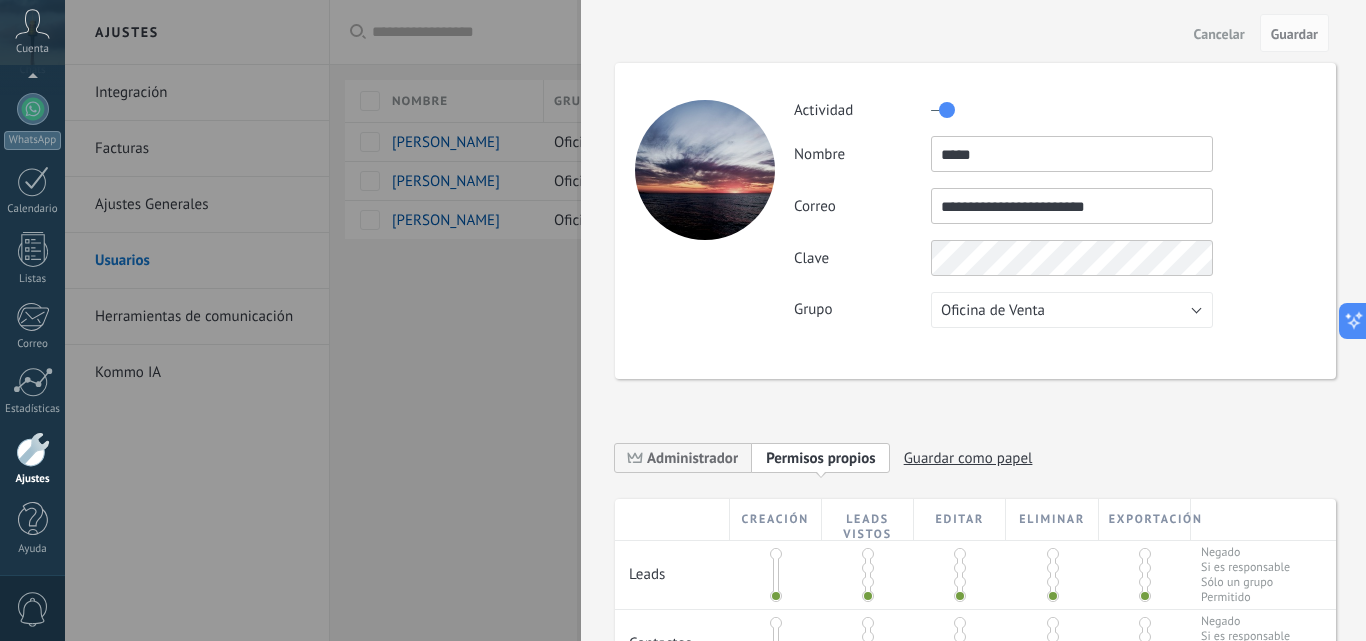 click on "**********" at bounding box center (1072, 206) 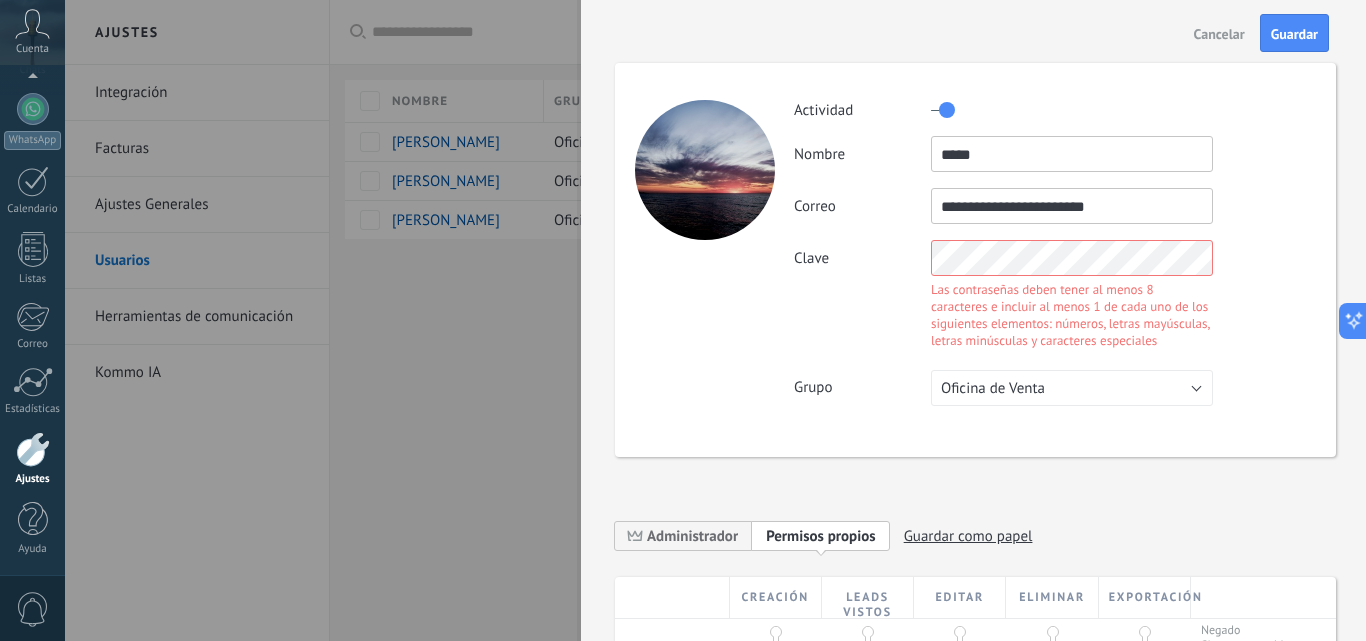 click on "**********" at bounding box center (975, 260) 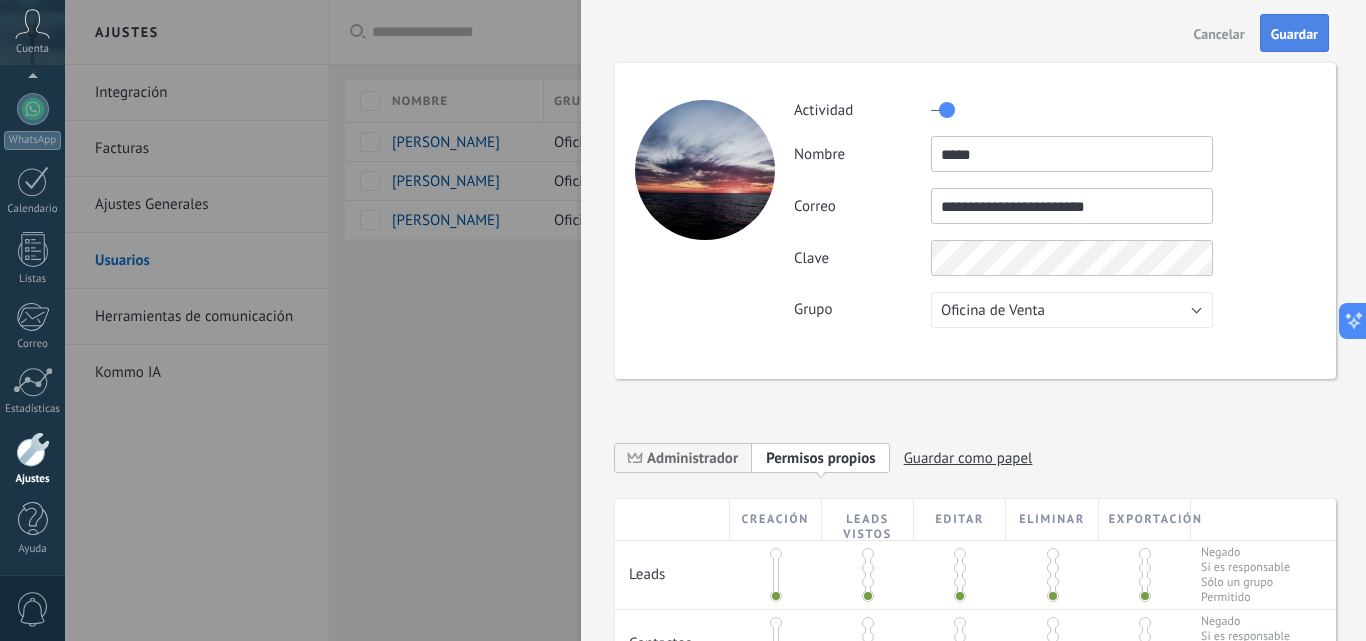 click on "Guardar" at bounding box center [1294, 34] 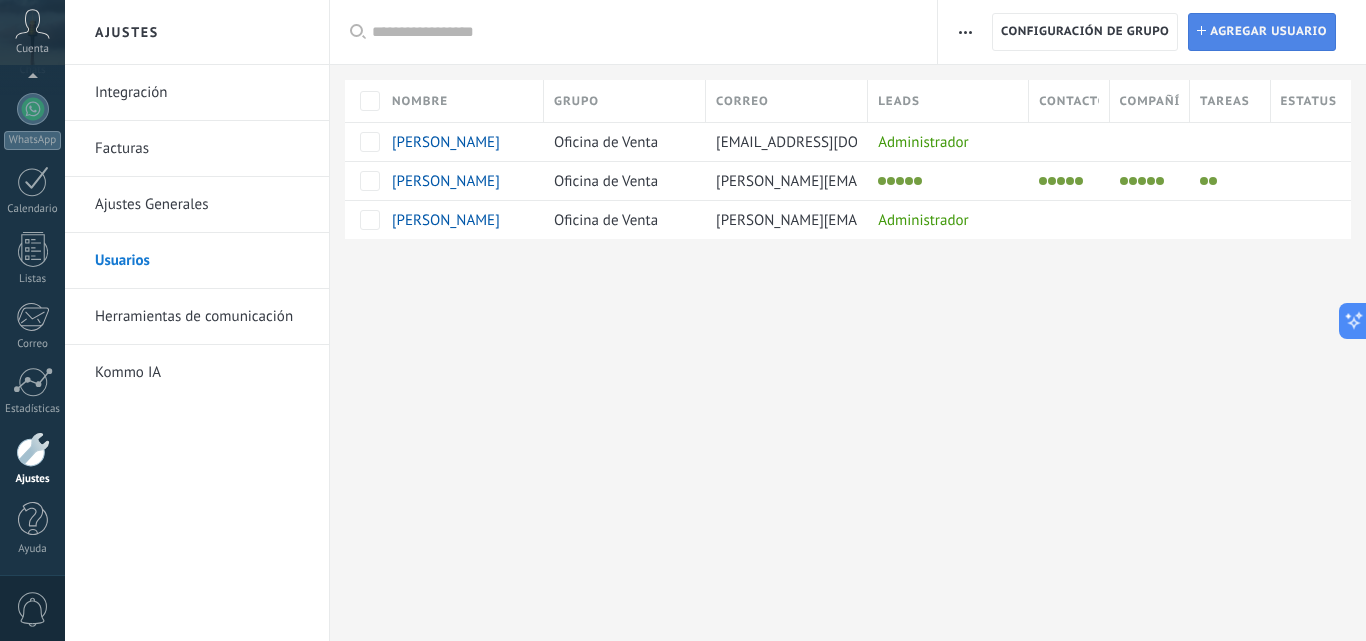 click on "Agregar usuario" at bounding box center (1268, 32) 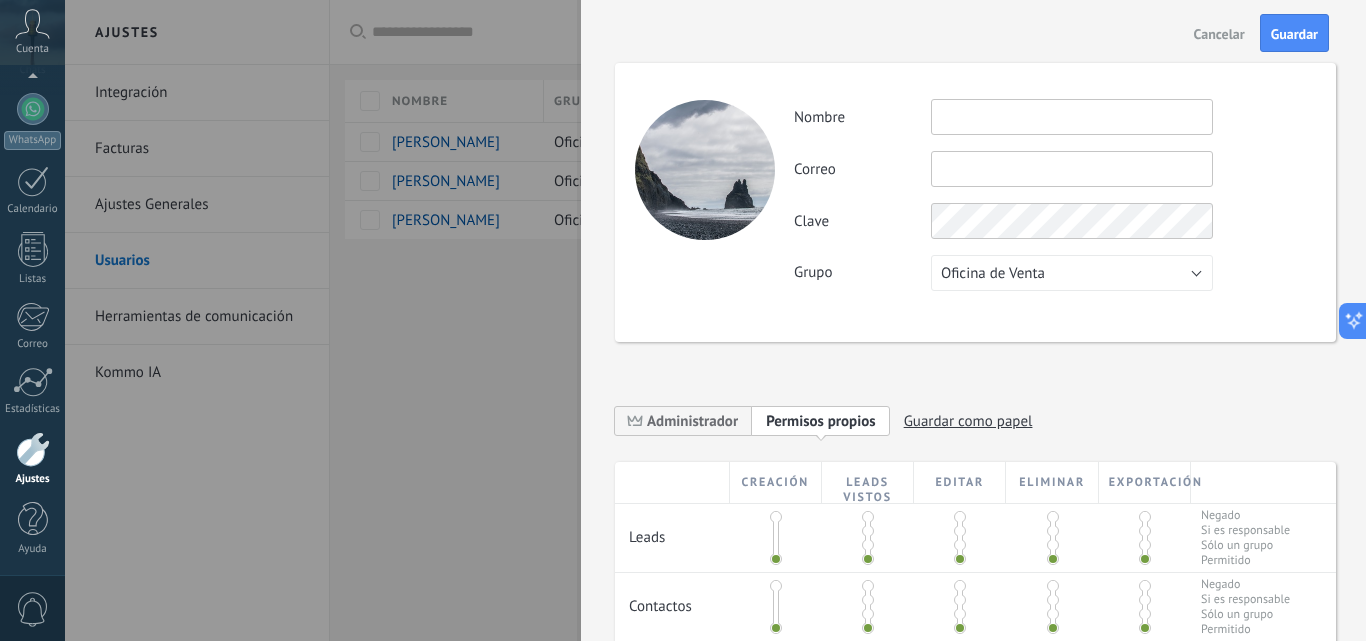 click at bounding box center (1072, 169) 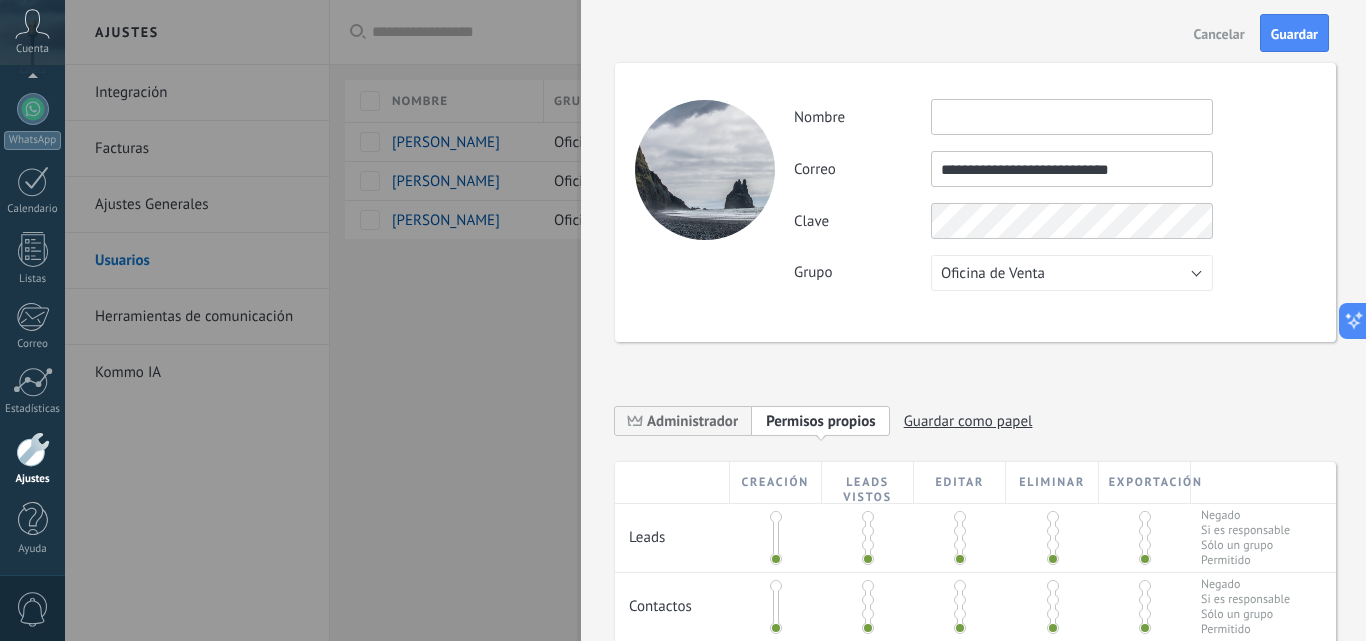 type on "**********" 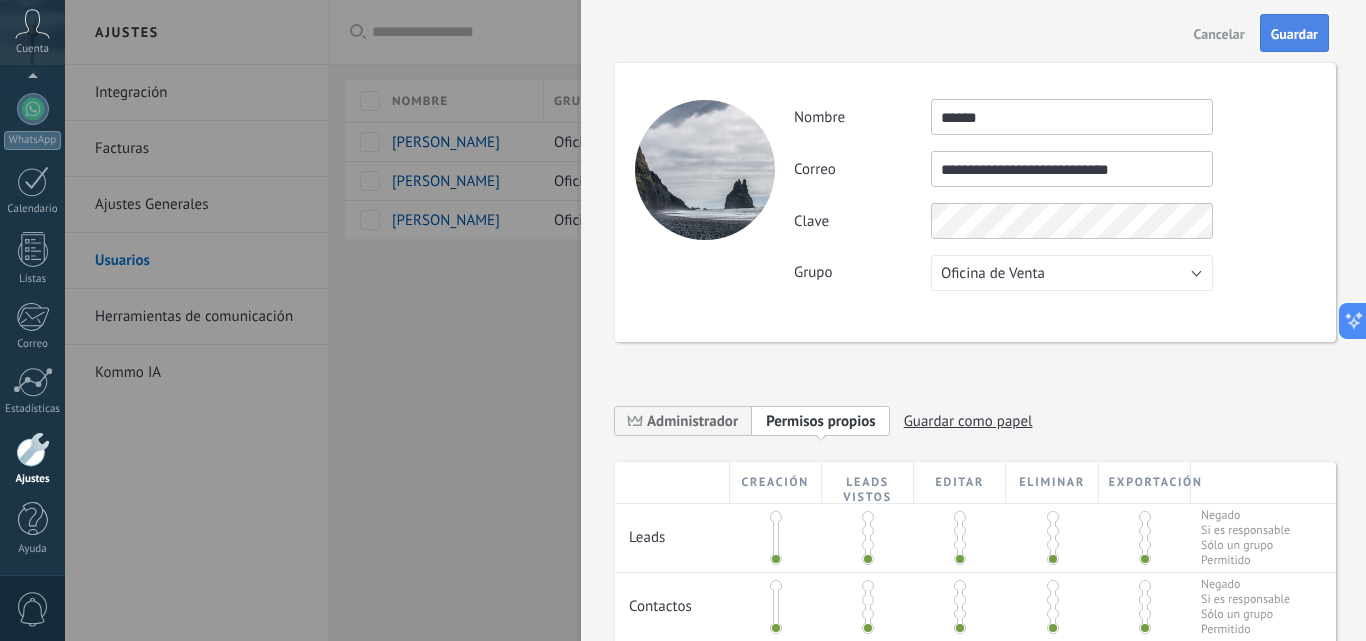 type on "******" 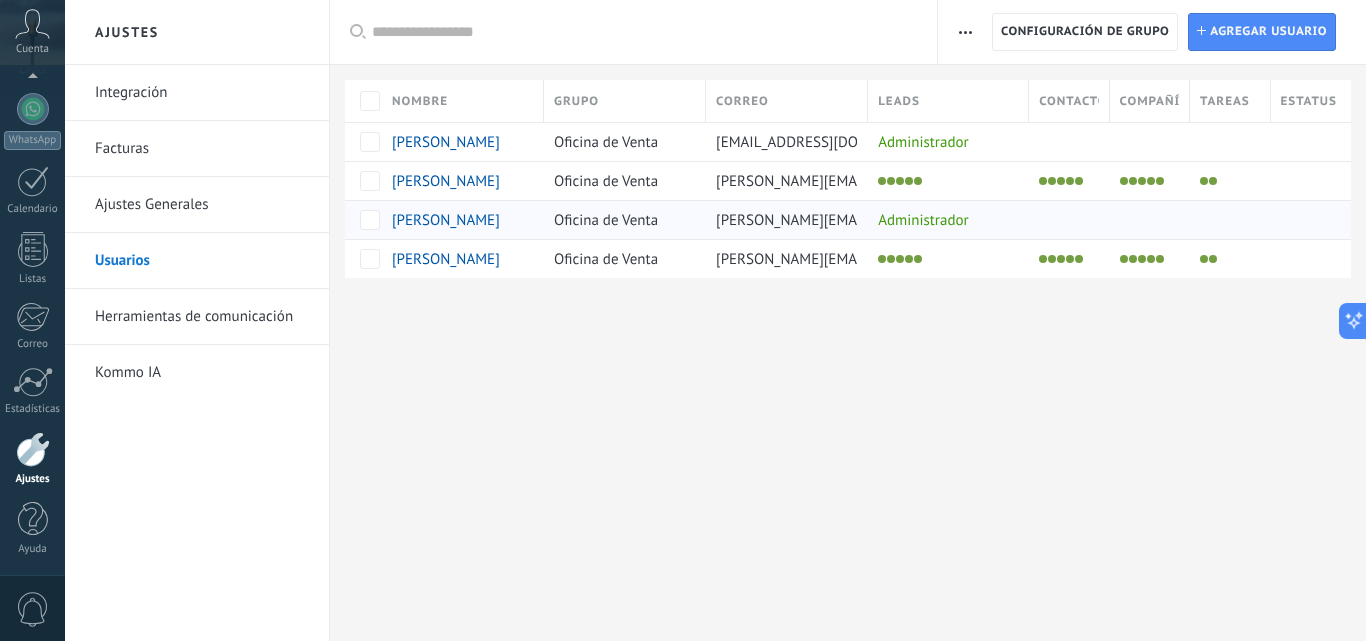 click on "[PERSON_NAME][EMAIL_ADDRESS][PERSON_NAME][PERSON_NAME][DOMAIN_NAME]" at bounding box center [991, 220] 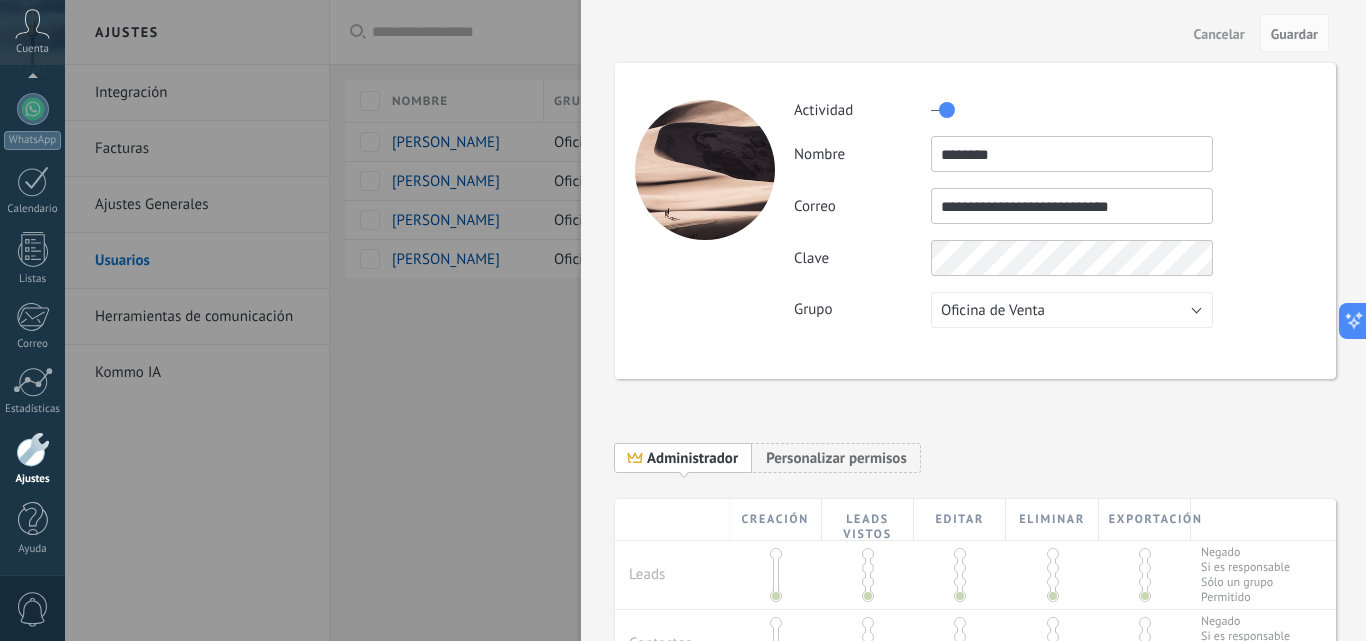 click on "**********" at bounding box center (1072, 206) 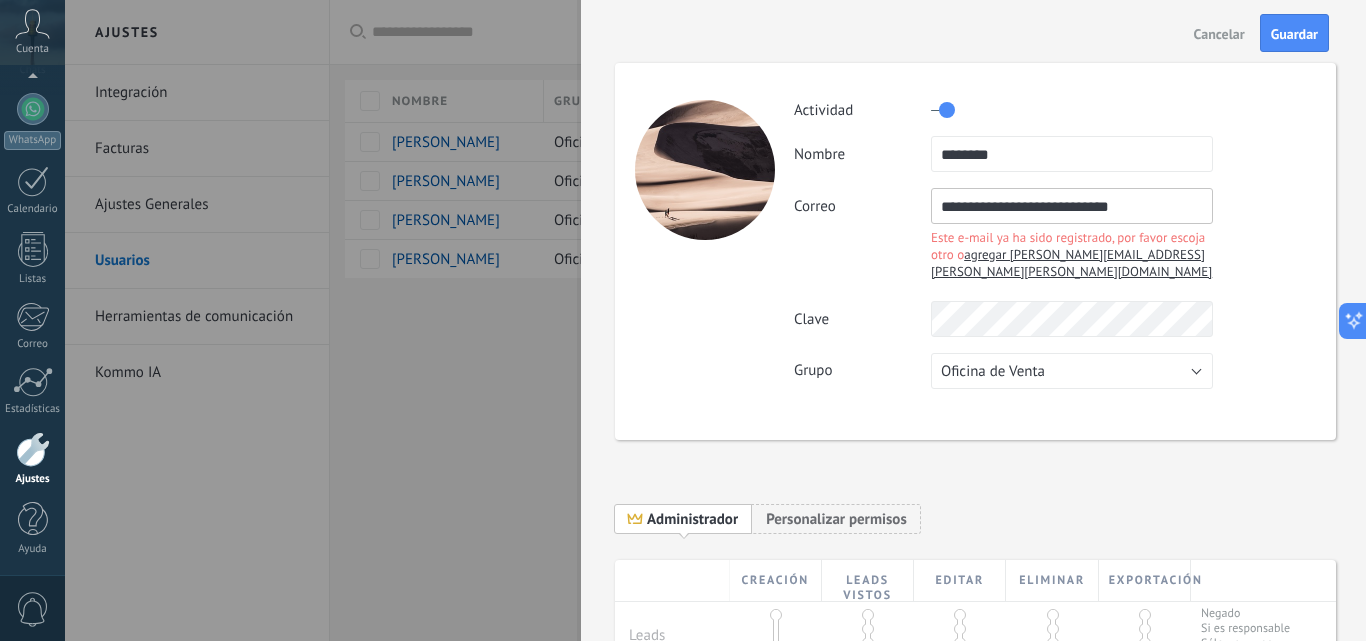 click on "**********" at bounding box center [1072, 206] 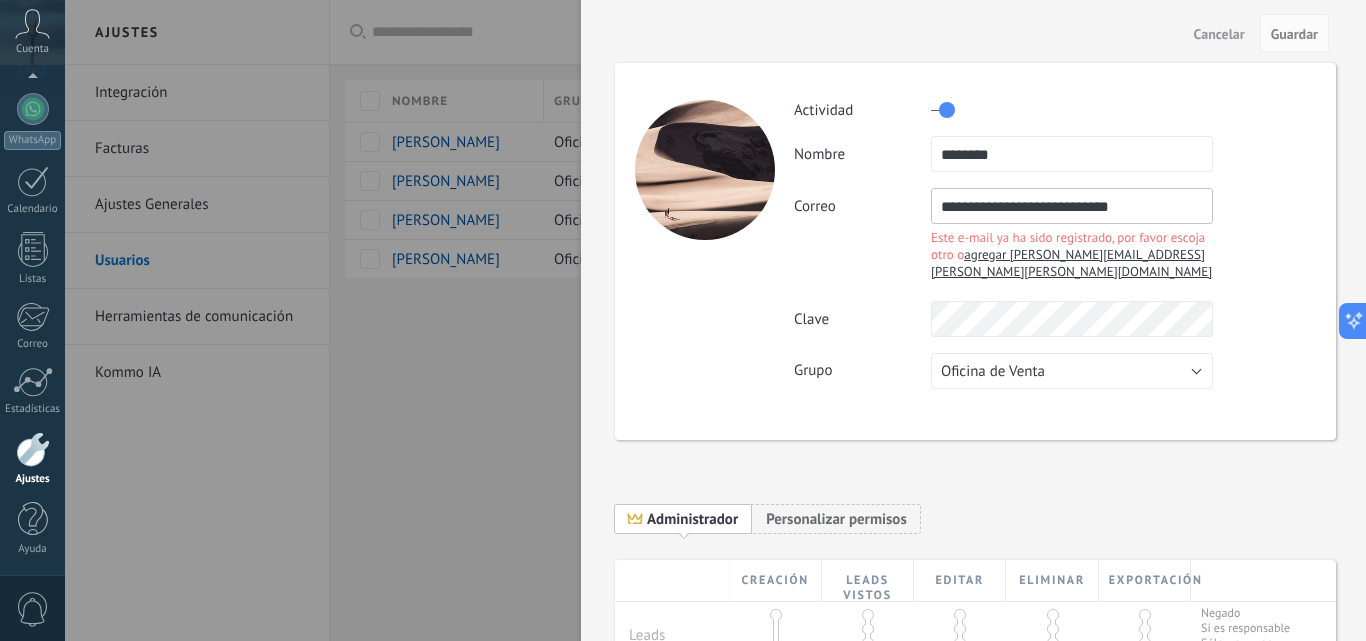 type on "**********" 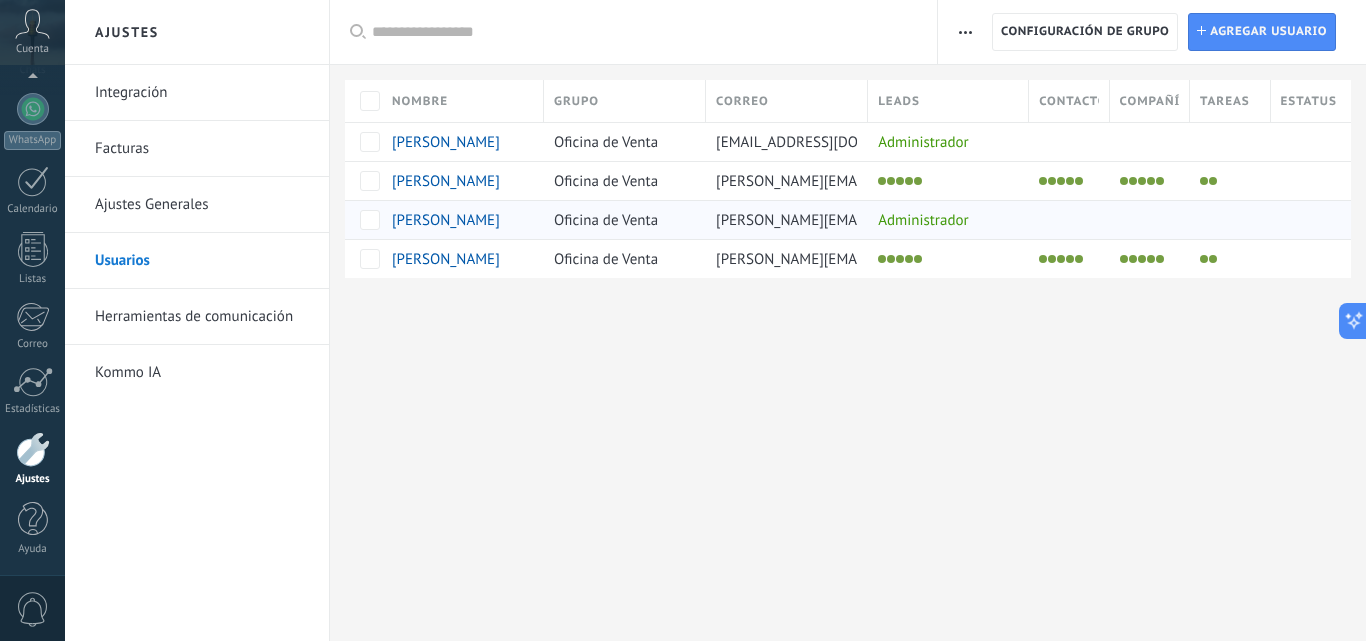 click on "[PERSON_NAME][EMAIL_ADDRESS][PERSON_NAME][PERSON_NAME][DOMAIN_NAME]" at bounding box center (991, 220) 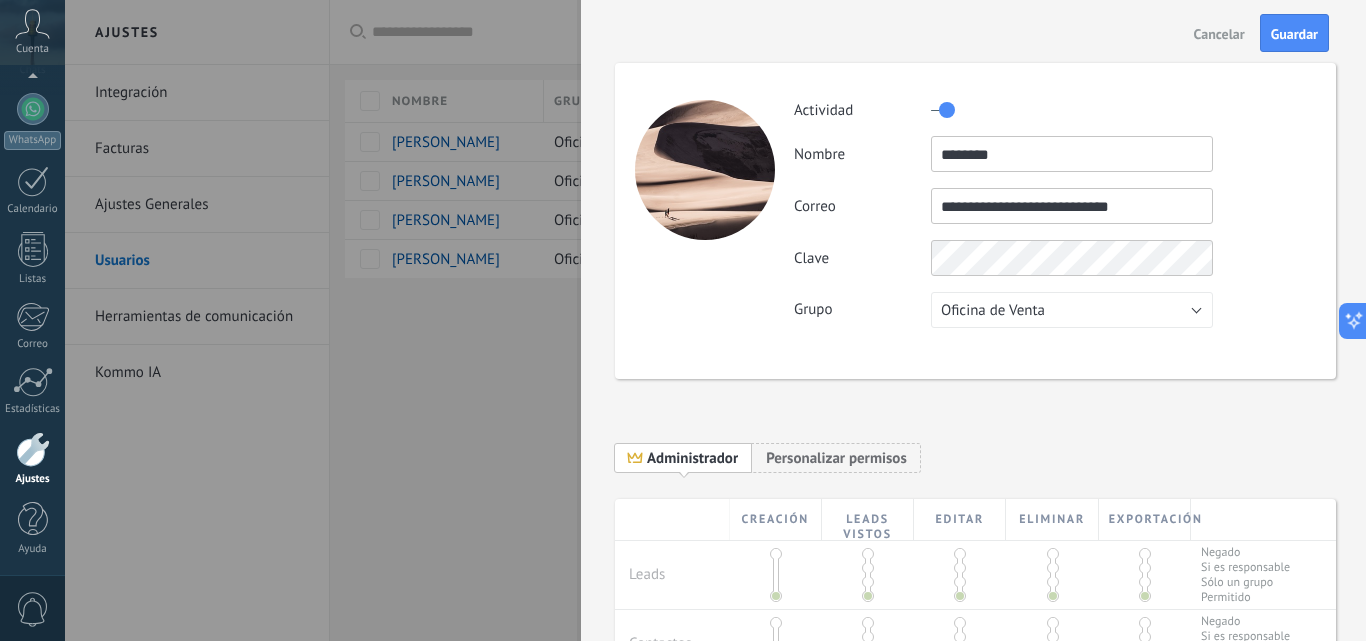 click on "Grupo Oficina de Venta Usuarios libres Oficina de Venta" at bounding box center [1054, 310] 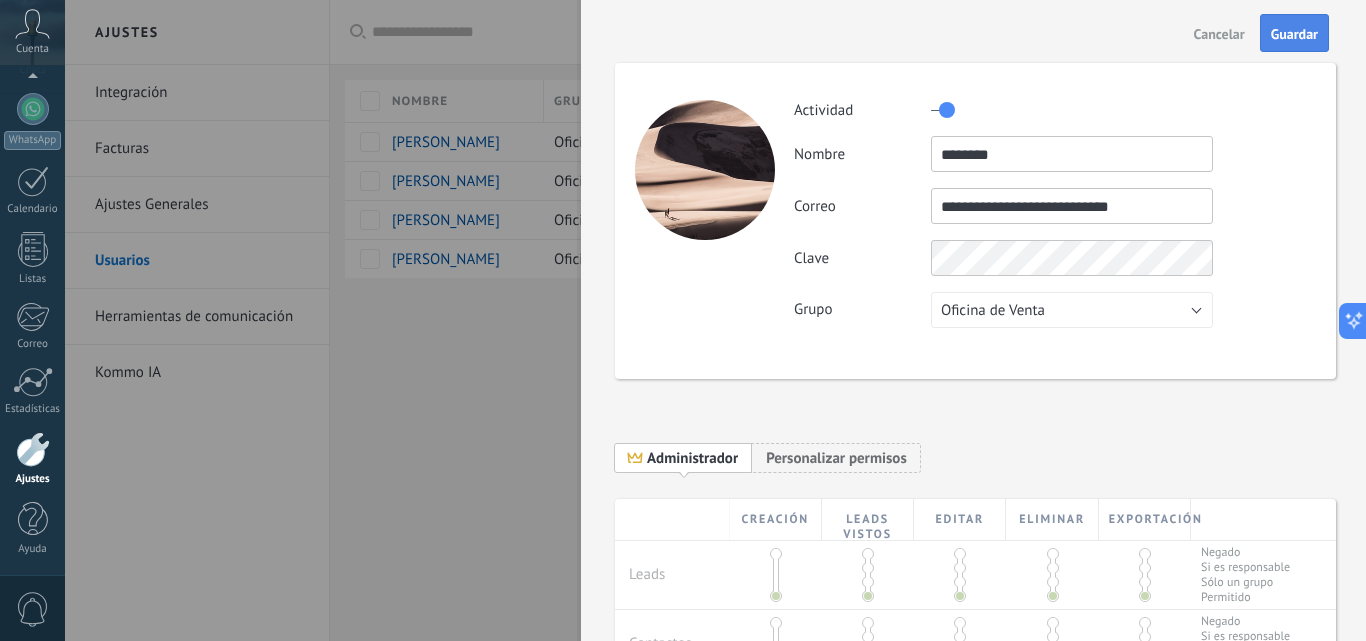 click on "Guardar" at bounding box center (1294, 34) 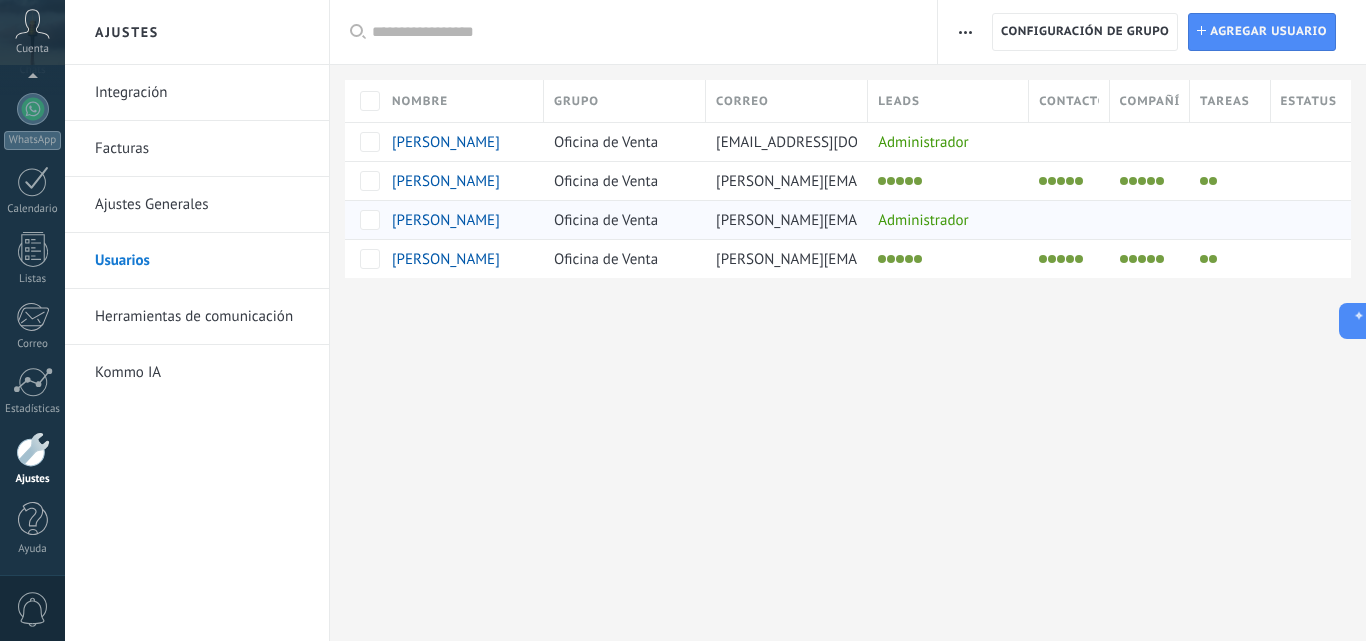 click on "Oficina de Venta" at bounding box center [606, 220] 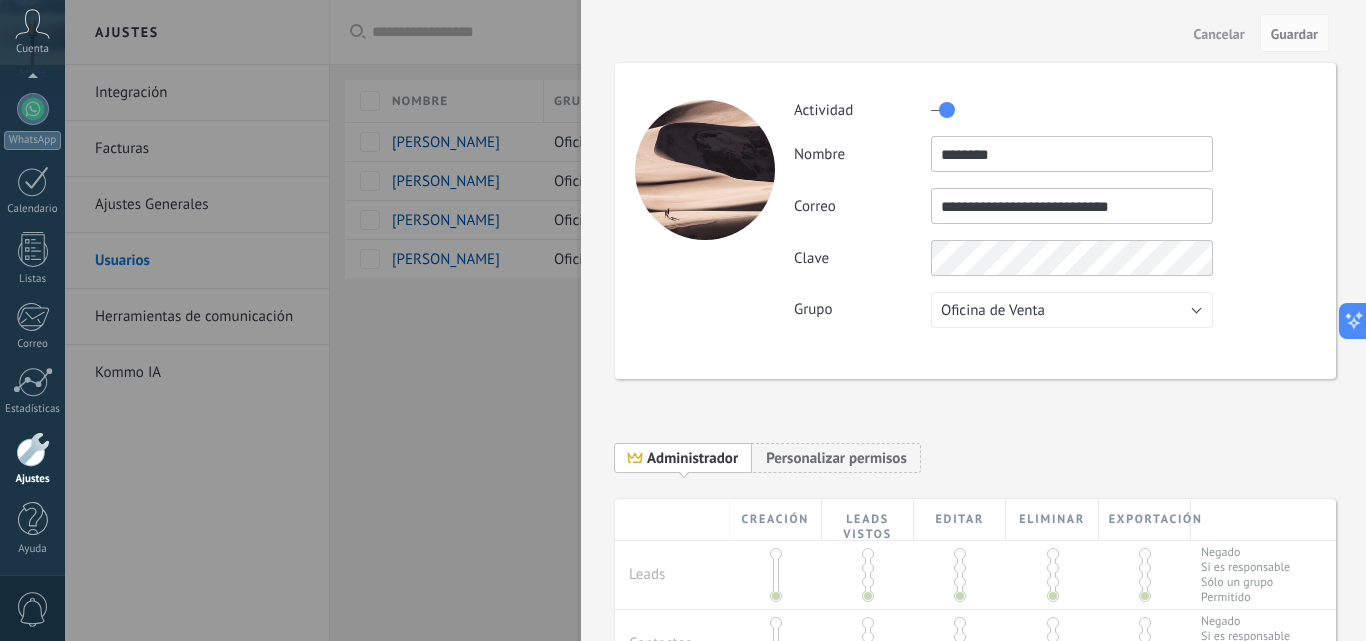 click on "**********" at bounding box center [1072, 206] 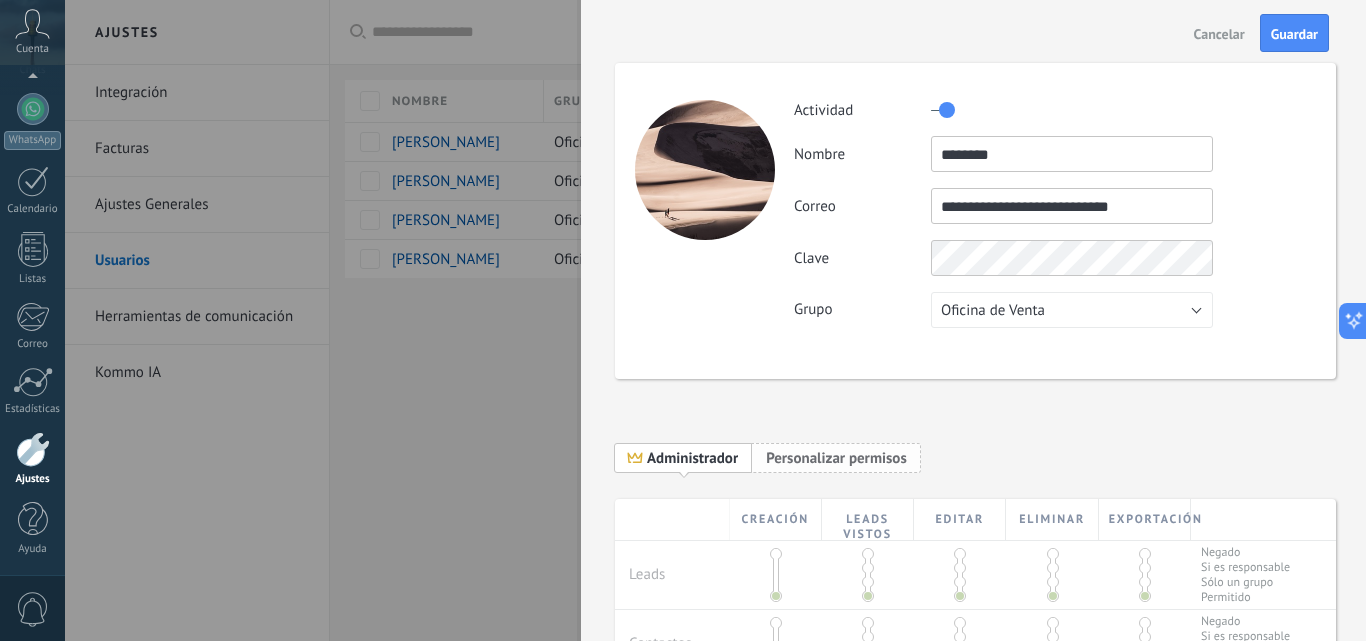 type on "**********" 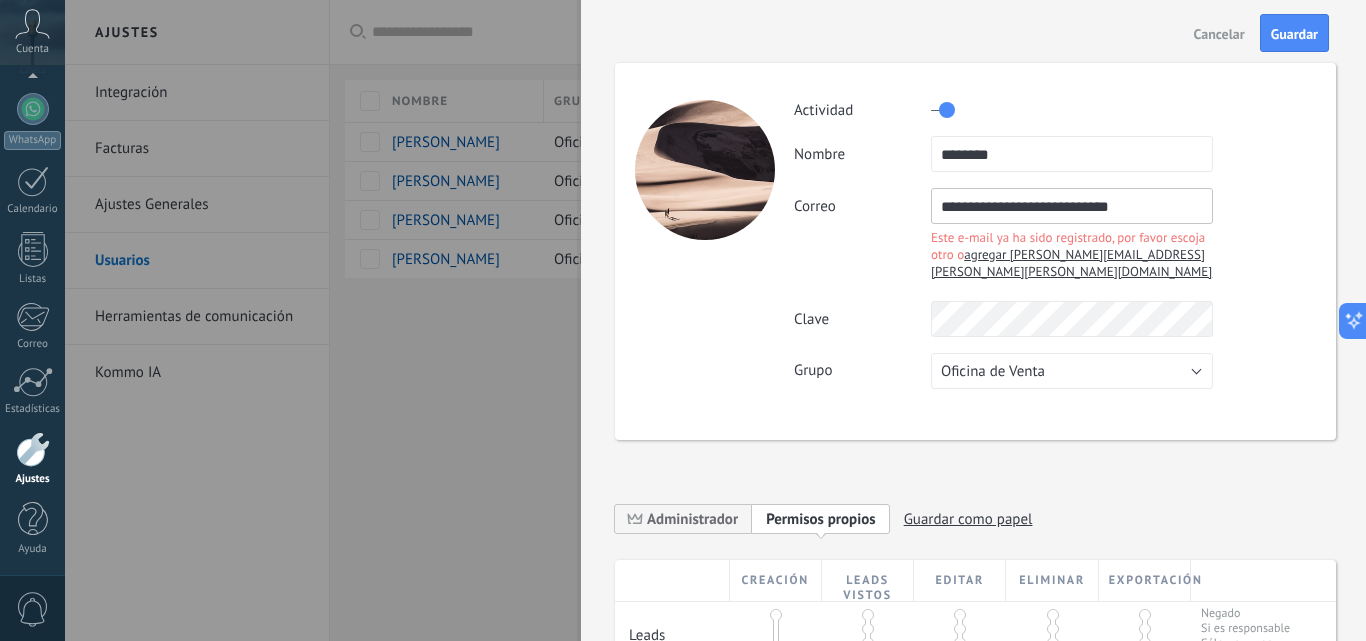 click on "**********" at bounding box center [1054, 236] 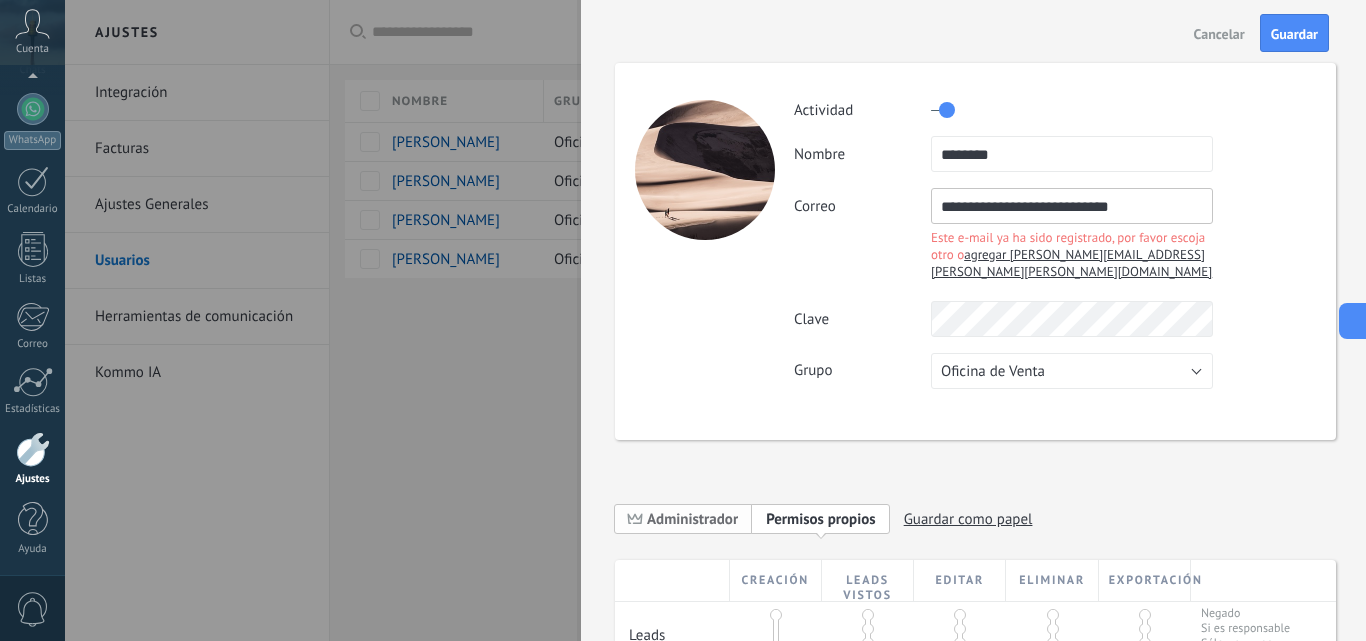 click on "Administrador" at bounding box center [692, 519] 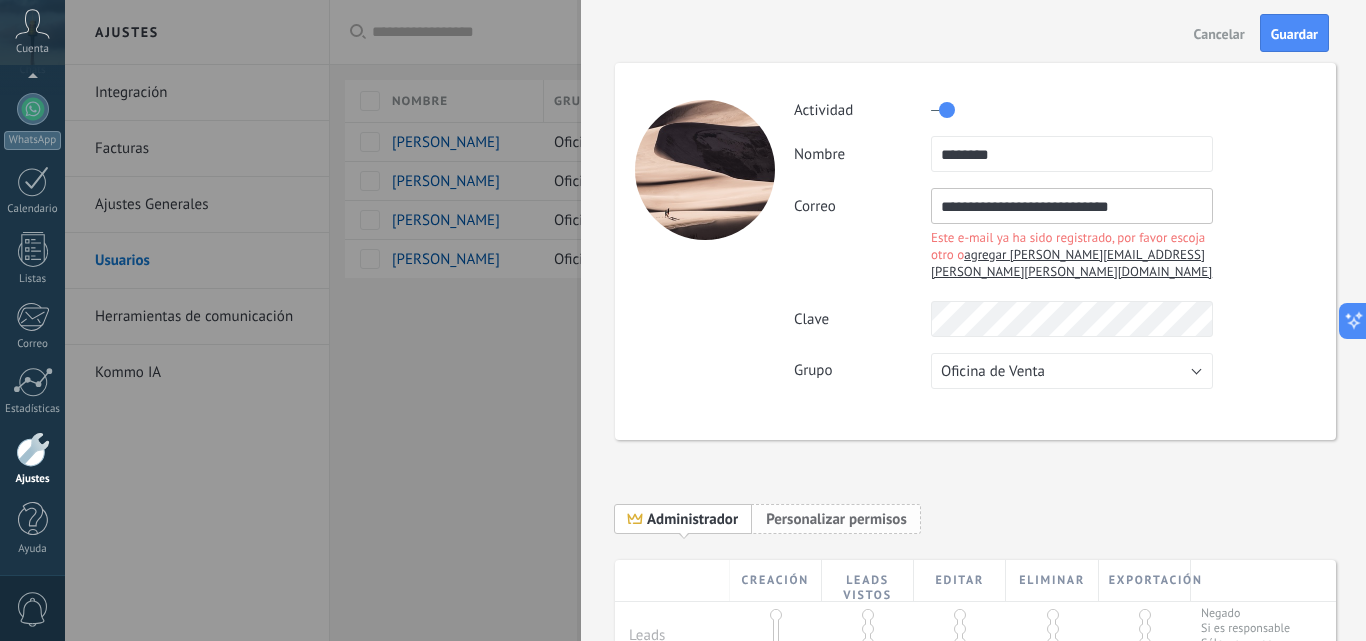 click on "Personalizar permisos" at bounding box center [836, 519] 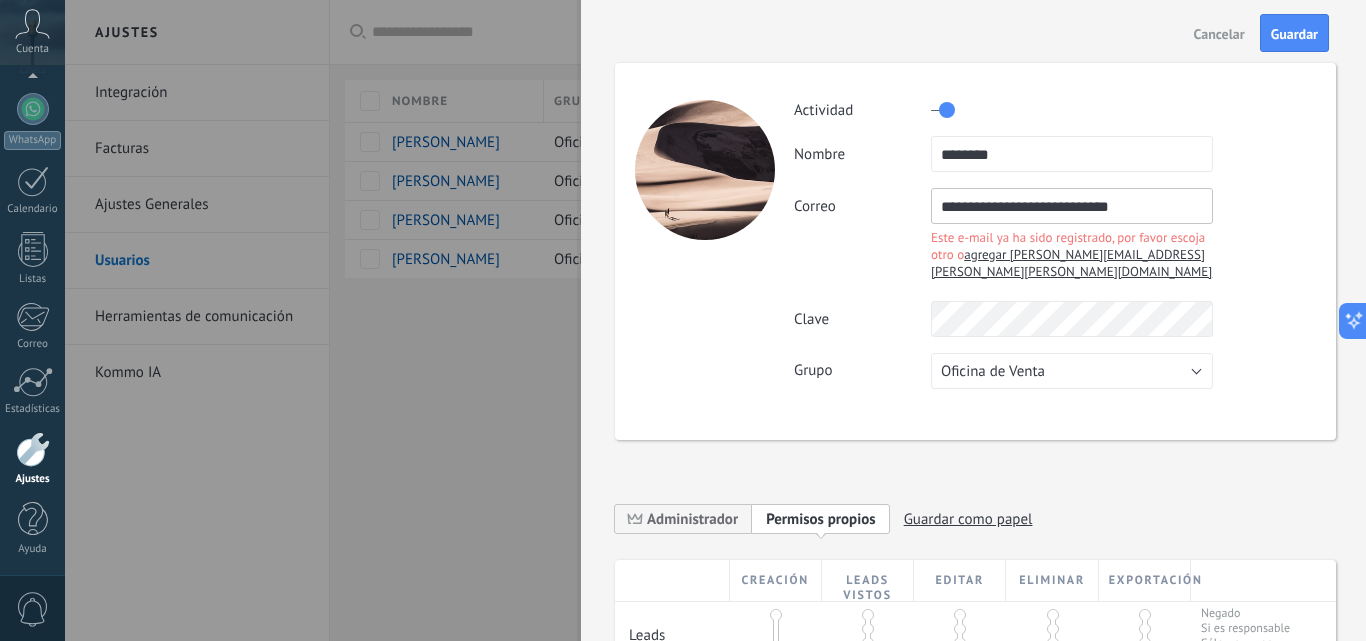 click on "**********" at bounding box center (1072, 206) 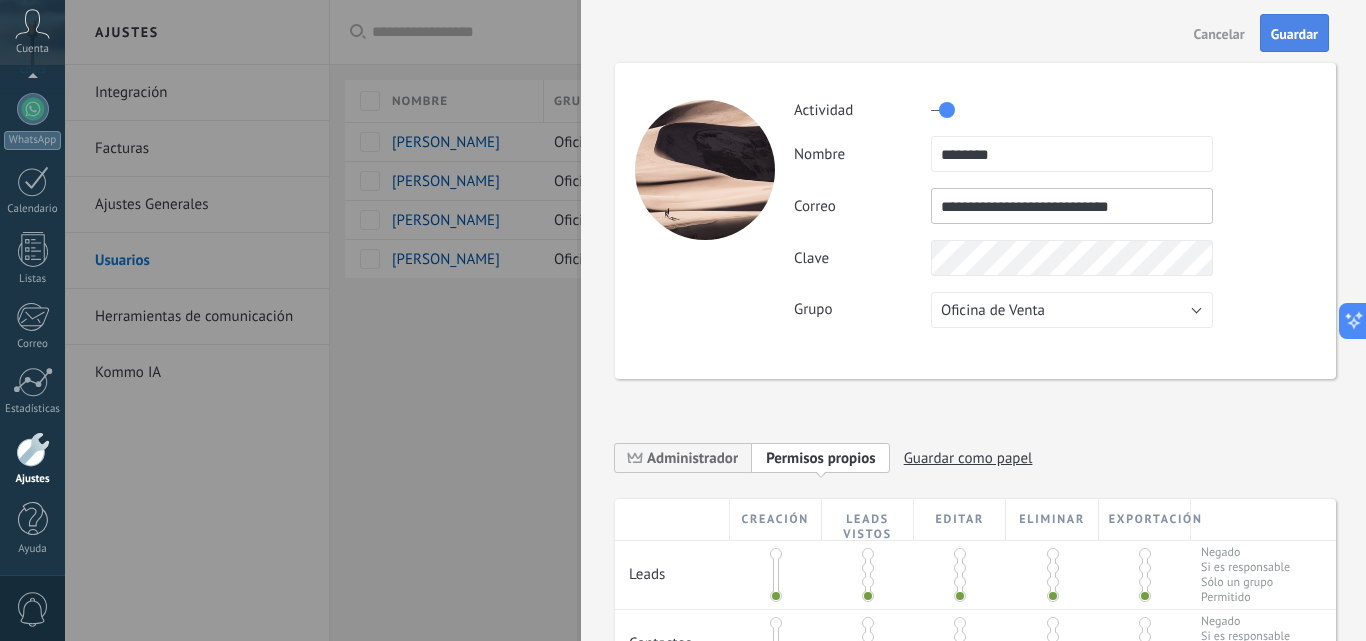 click on "Guardar" at bounding box center [1294, 34] 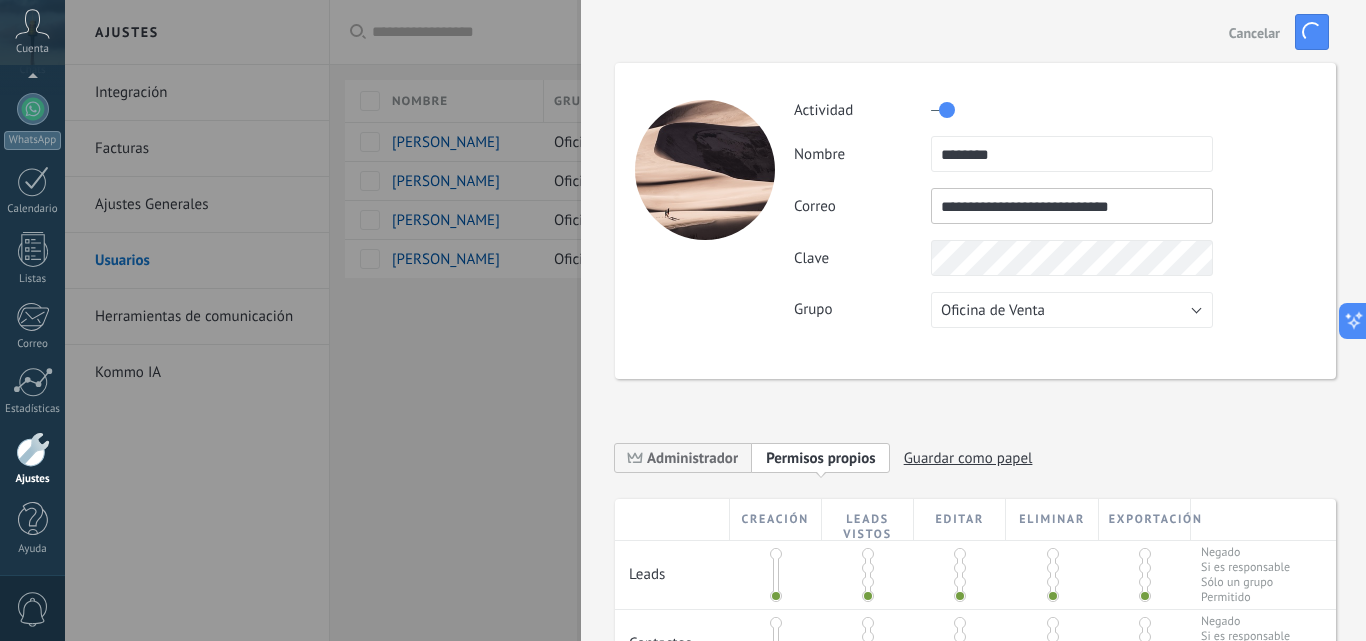 click on "Cancelar" at bounding box center [1254, 33] 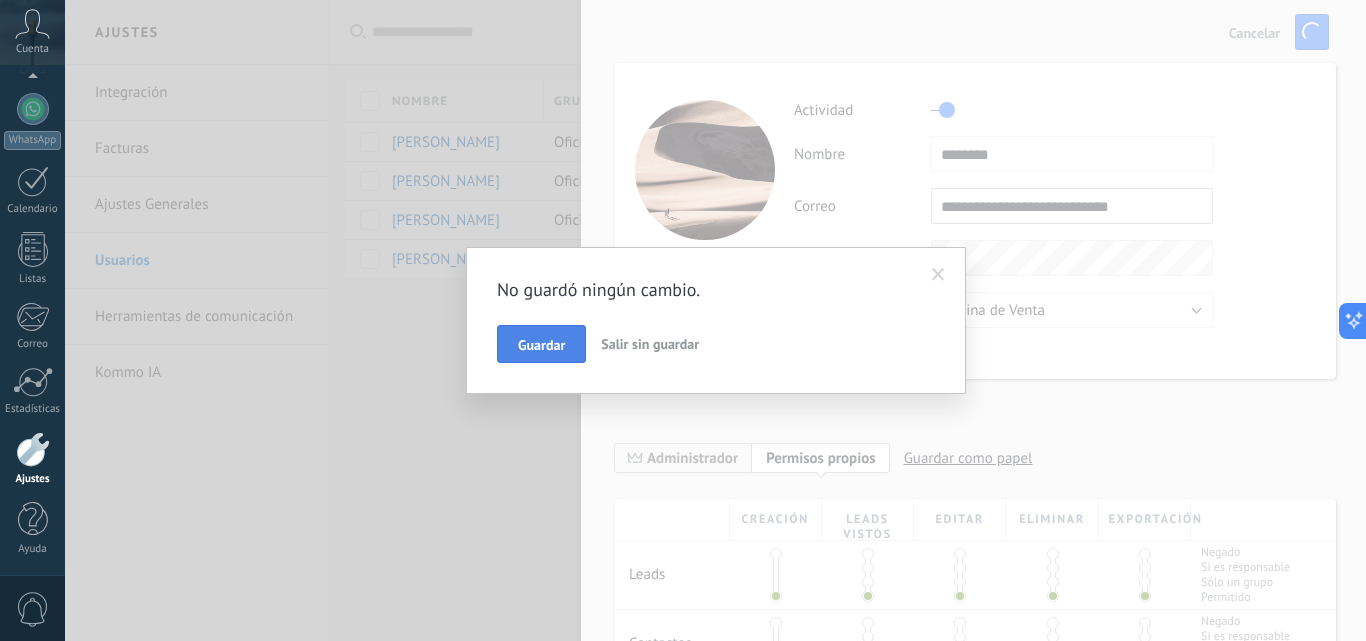 click on "Guardar" at bounding box center (541, 345) 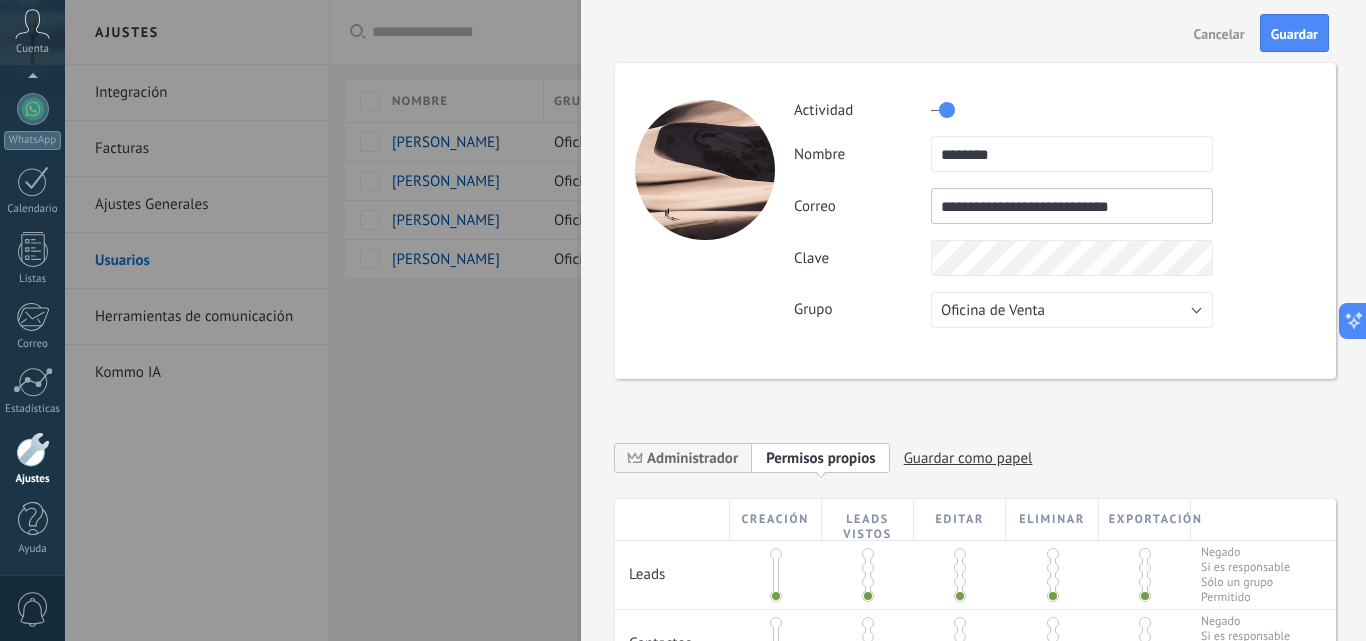 click on "Cancelar" at bounding box center (1219, 34) 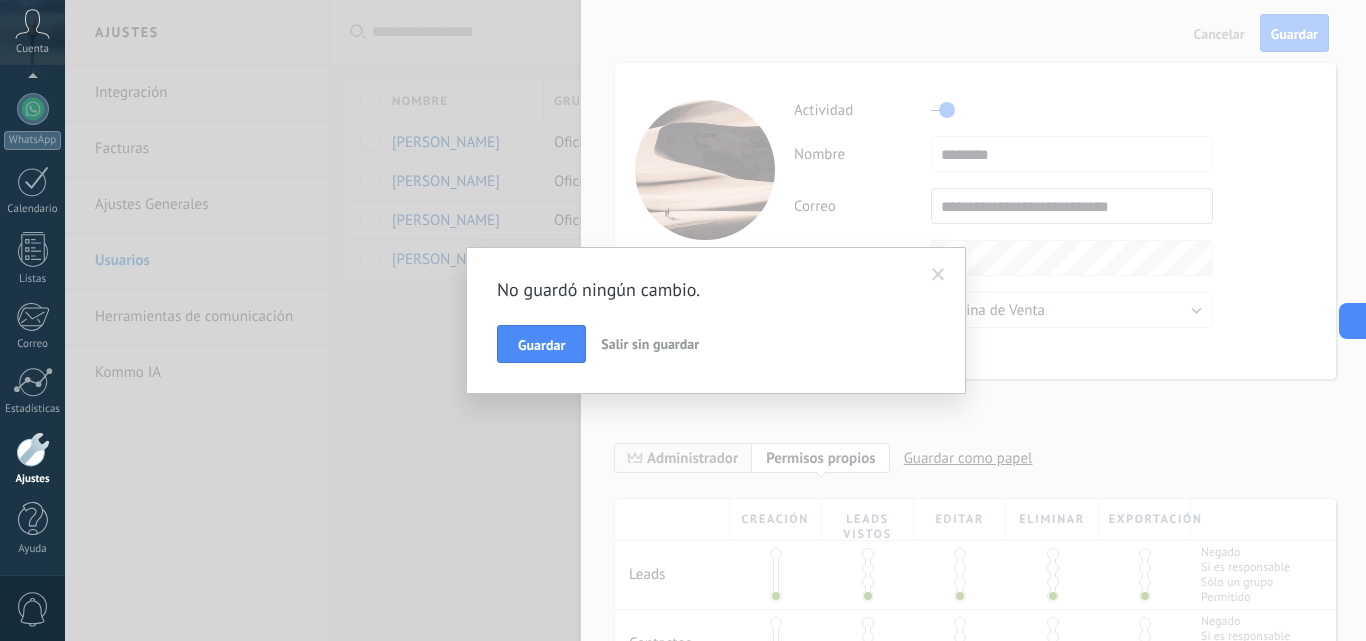 click on "Salir sin guardar" at bounding box center [650, 344] 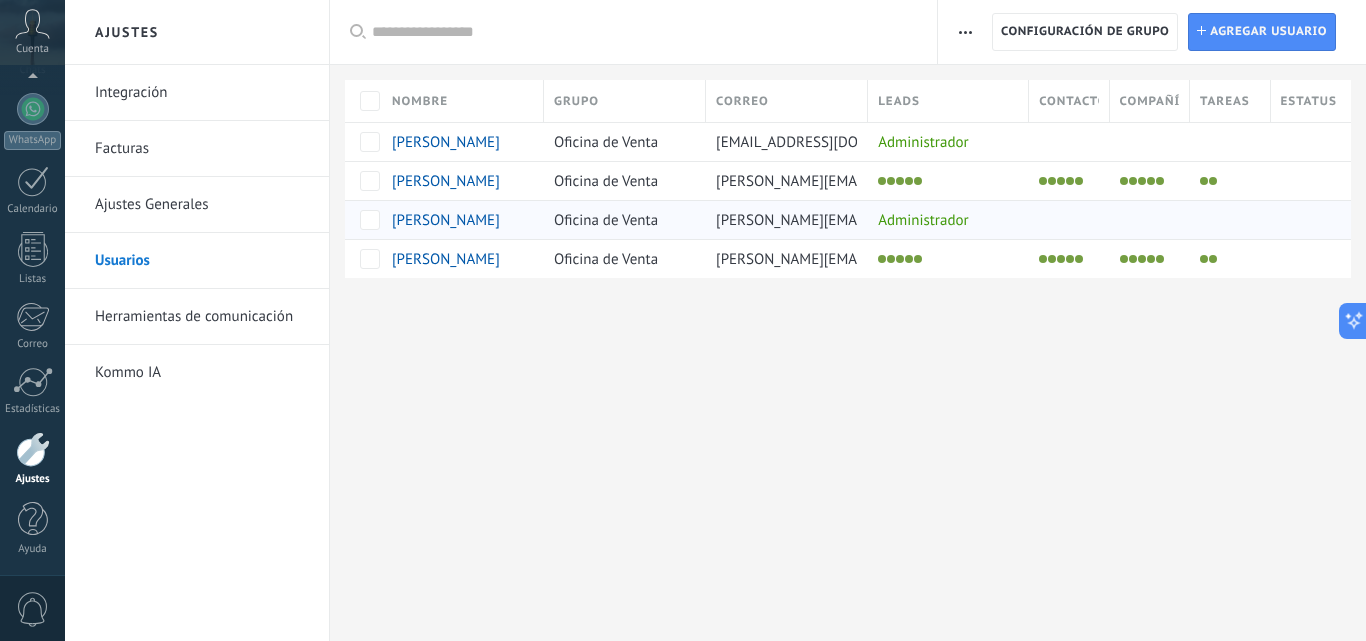 click on "[PERSON_NAME][EMAIL_ADDRESS][PERSON_NAME][PERSON_NAME][DOMAIN_NAME]" at bounding box center [991, 220] 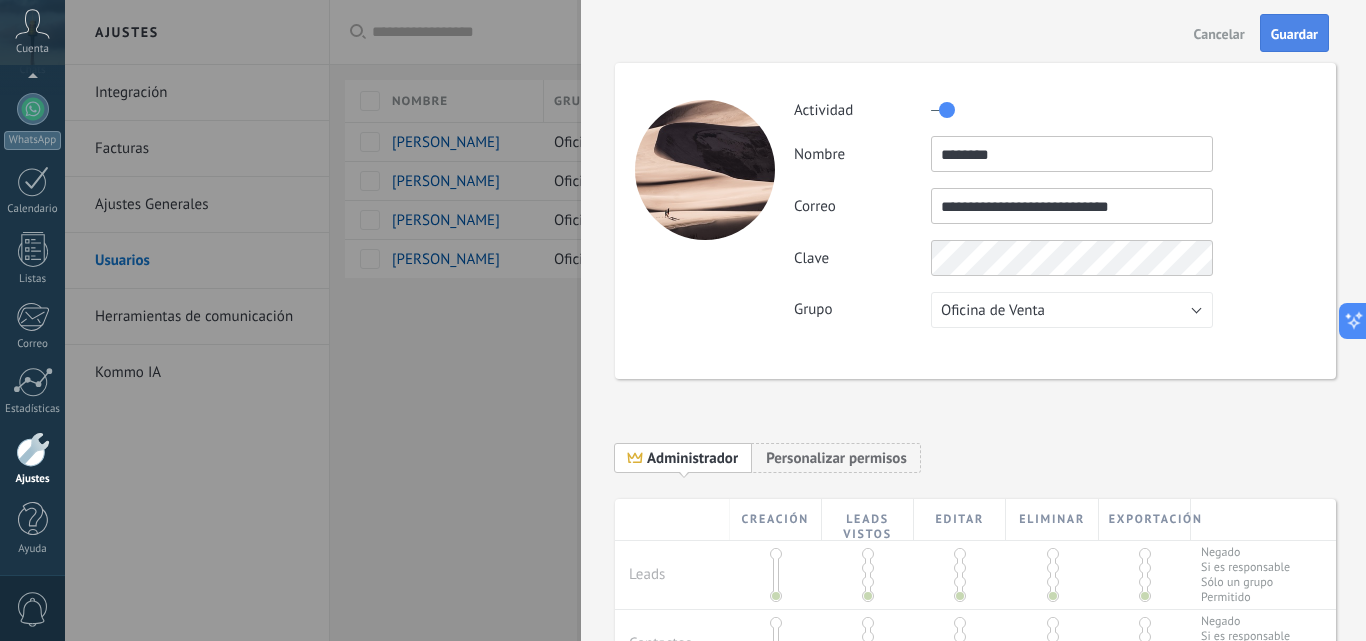 click on "Guardar" at bounding box center [1294, 34] 